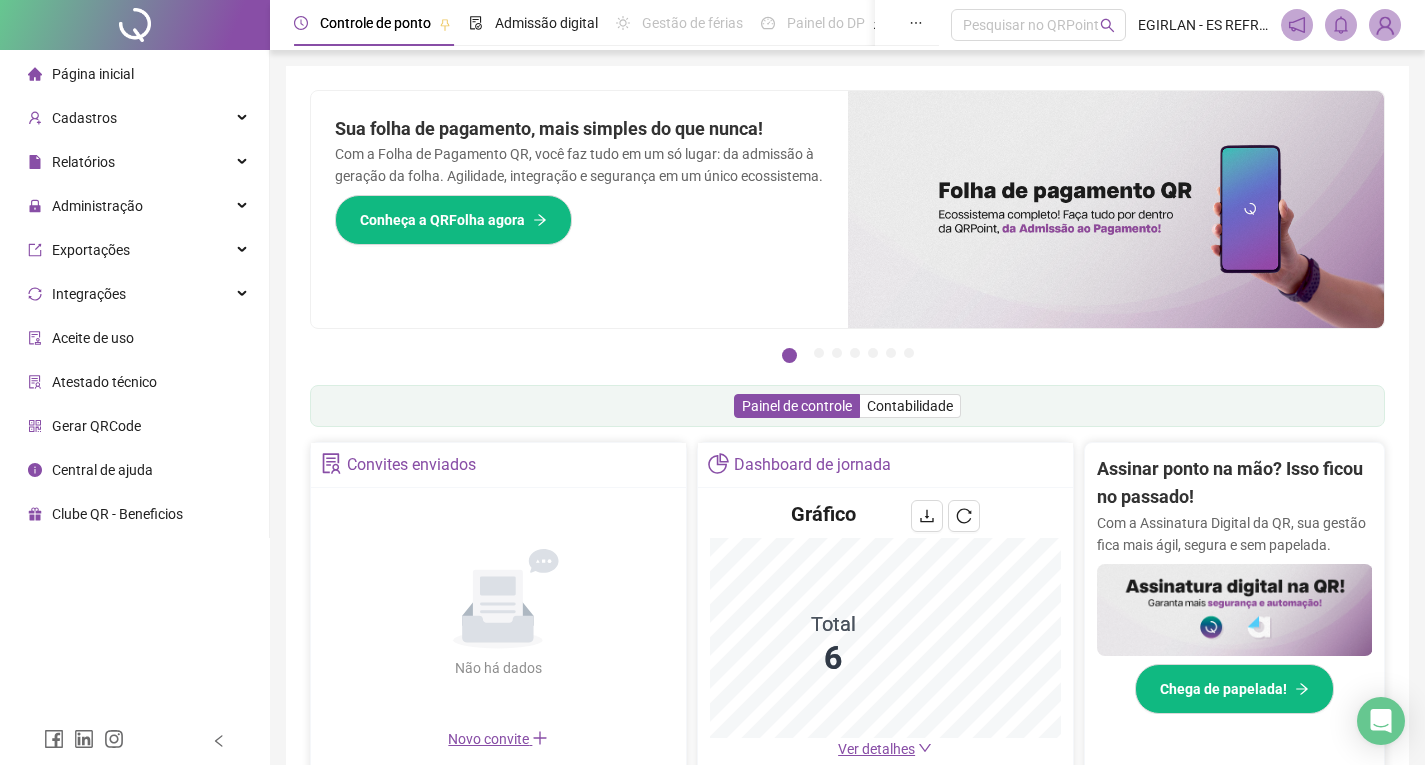 scroll, scrollTop: 200, scrollLeft: 0, axis: vertical 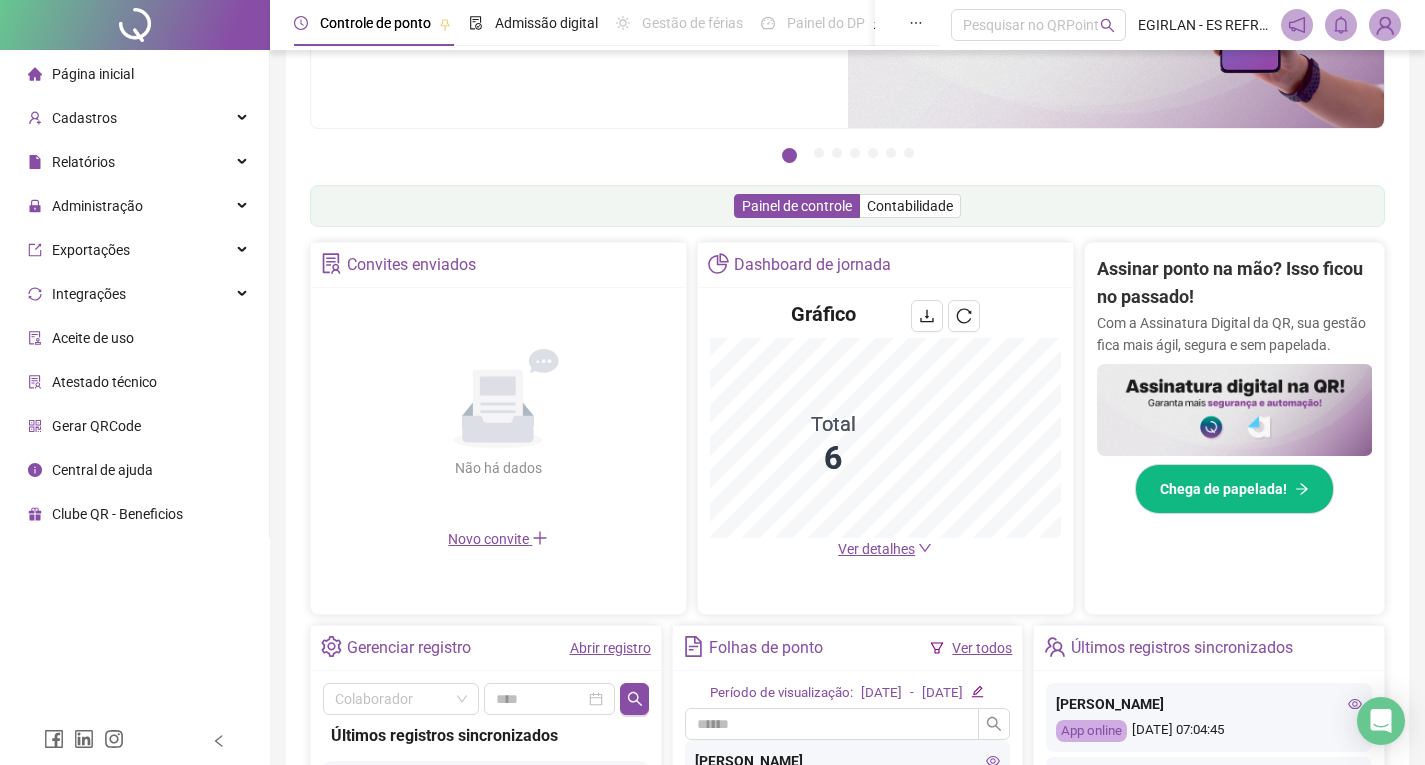 click on "Ver detalhes" at bounding box center (876, 549) 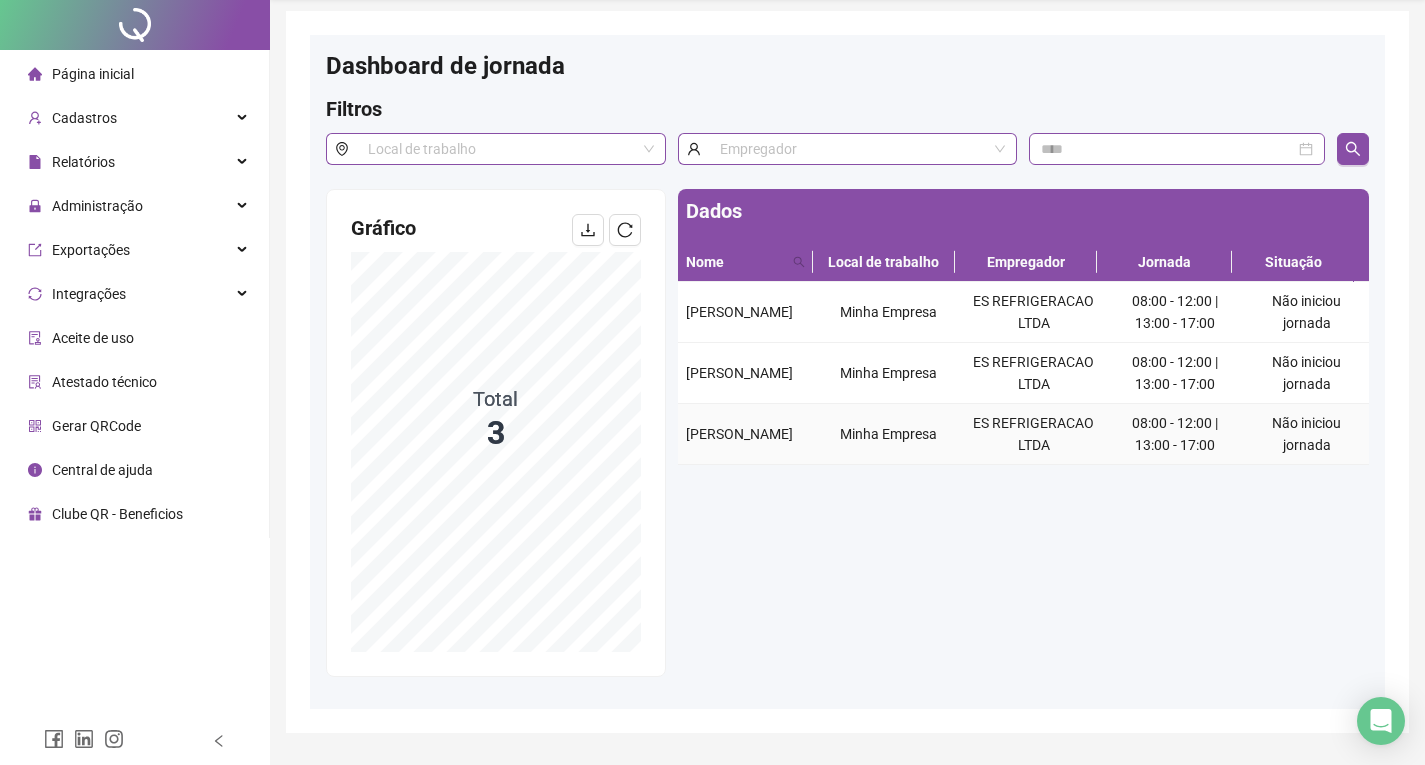 scroll, scrollTop: 109, scrollLeft: 0, axis: vertical 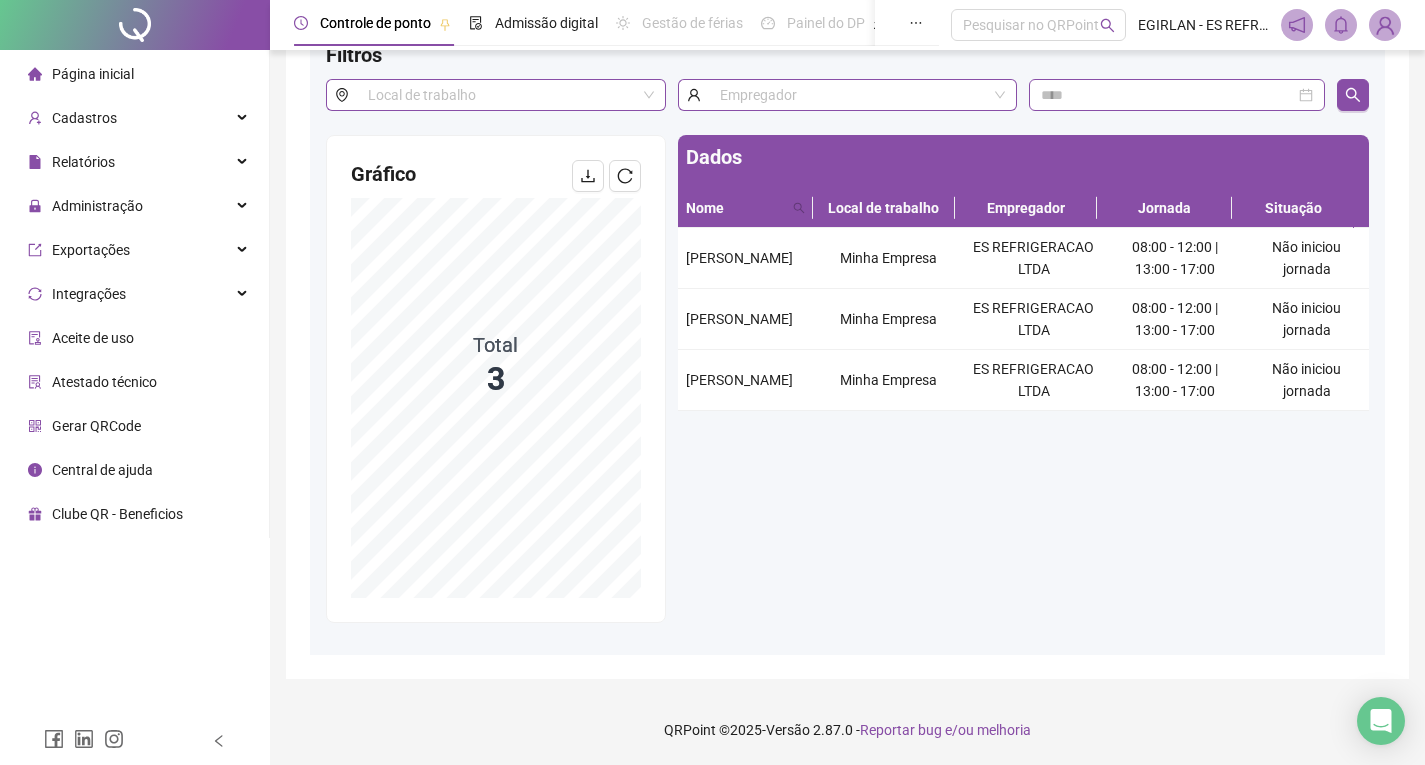 click on "Página inicial" at bounding box center (134, 74) 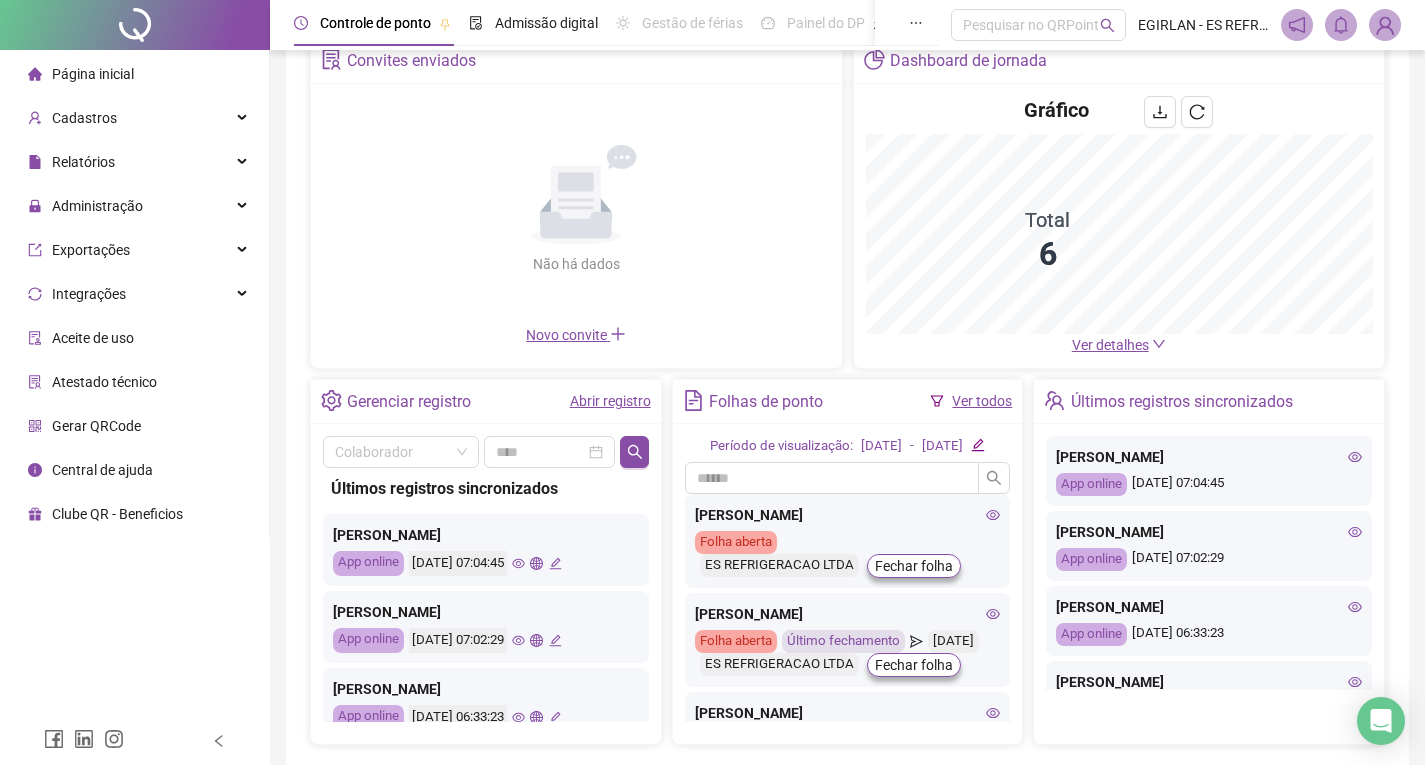 click on "Ver detalhes" at bounding box center (1110, 345) 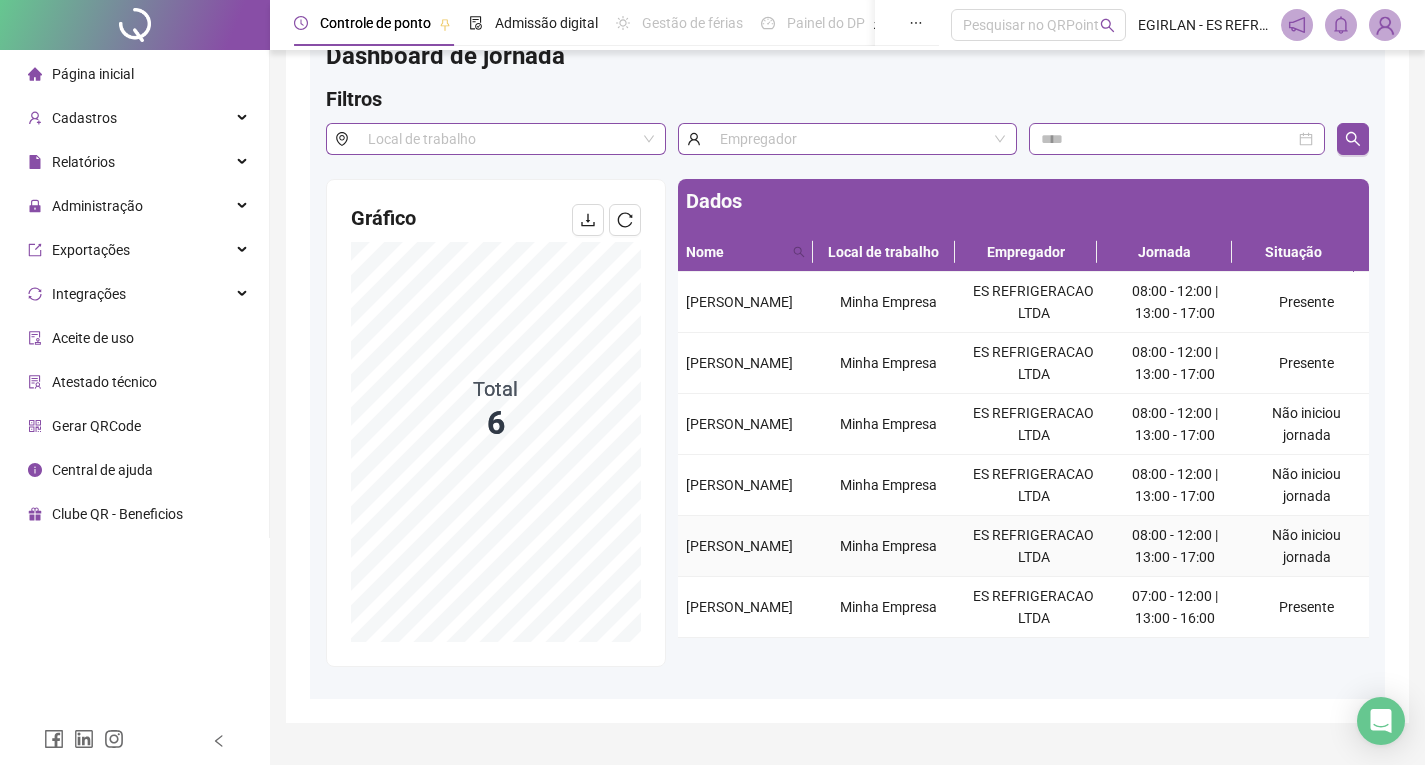 scroll, scrollTop: 109, scrollLeft: 0, axis: vertical 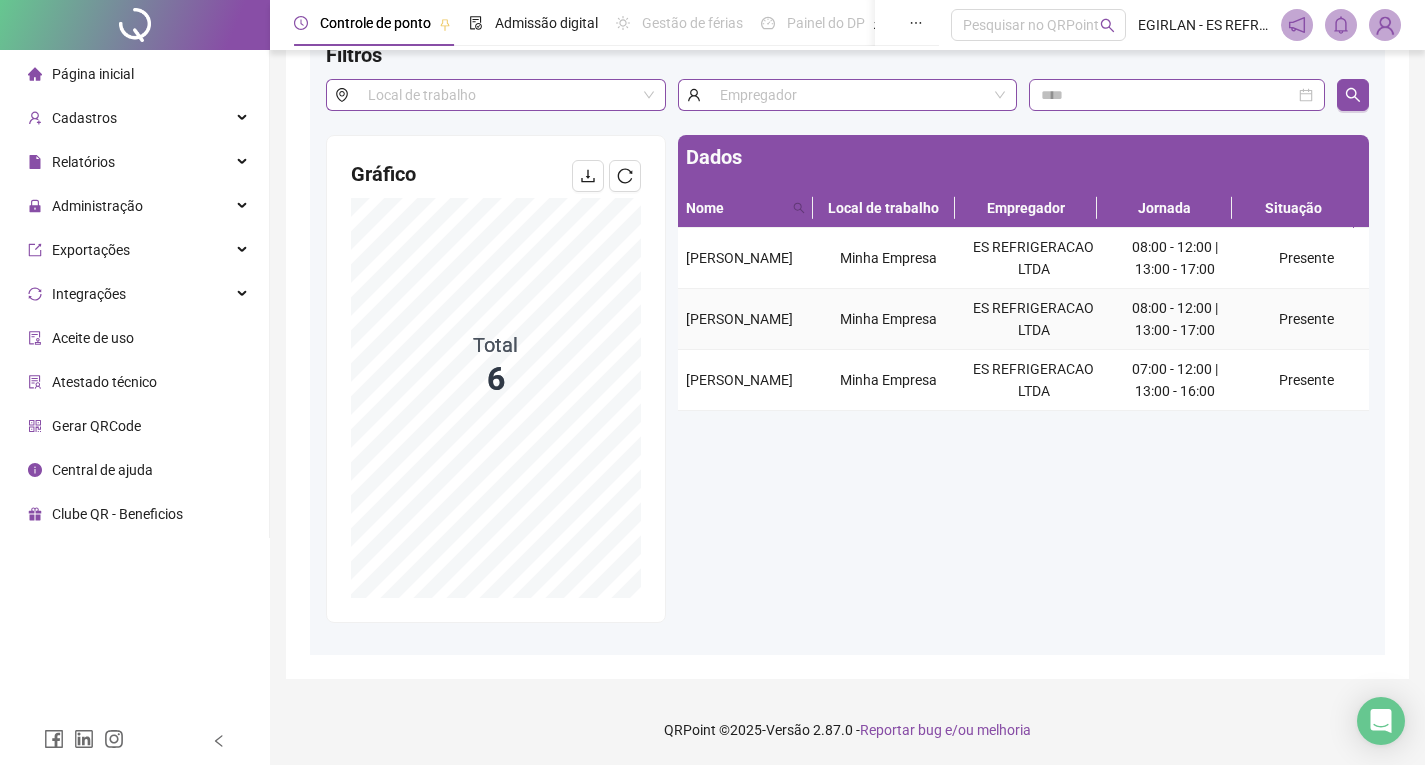 click on "ES REFRIGERACAO LTDA" at bounding box center [1033, 319] 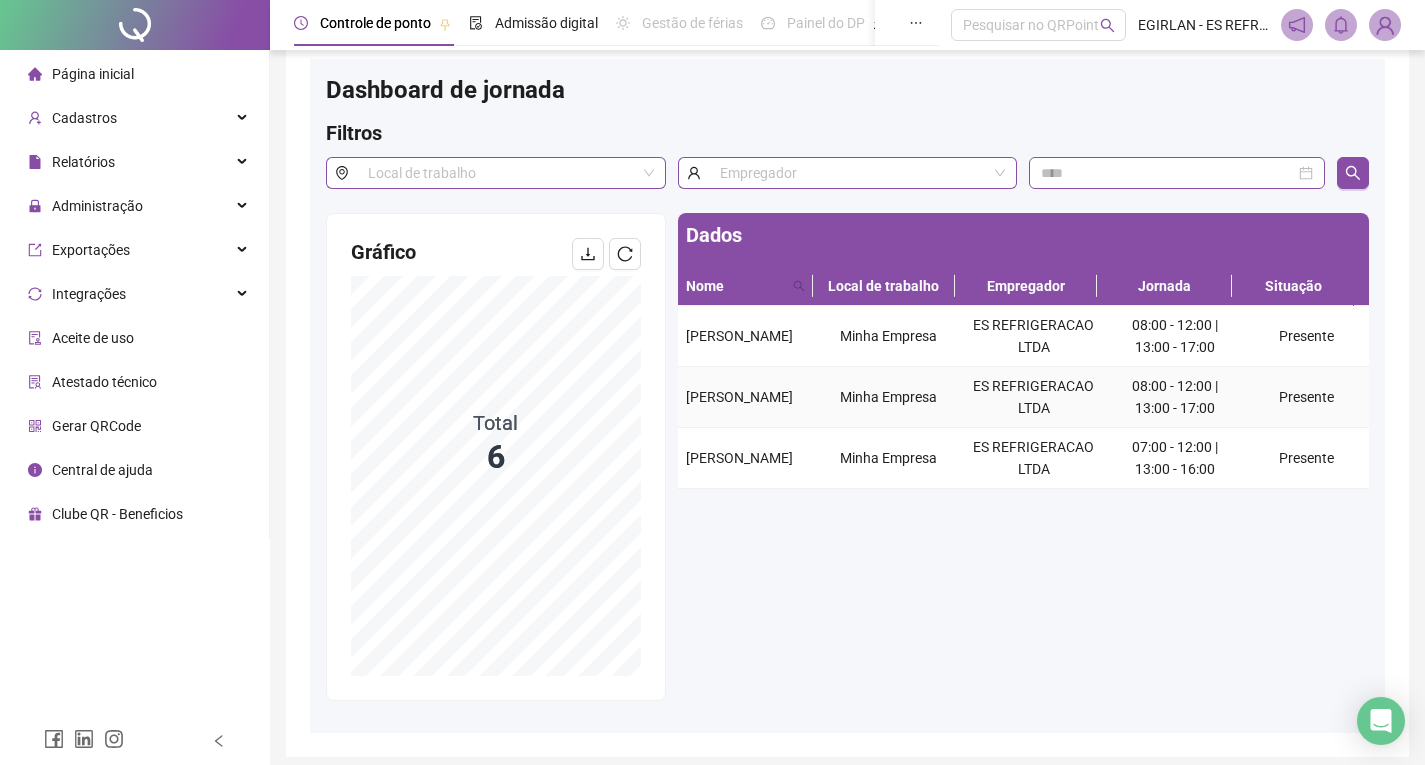 scroll, scrollTop: 9, scrollLeft: 0, axis: vertical 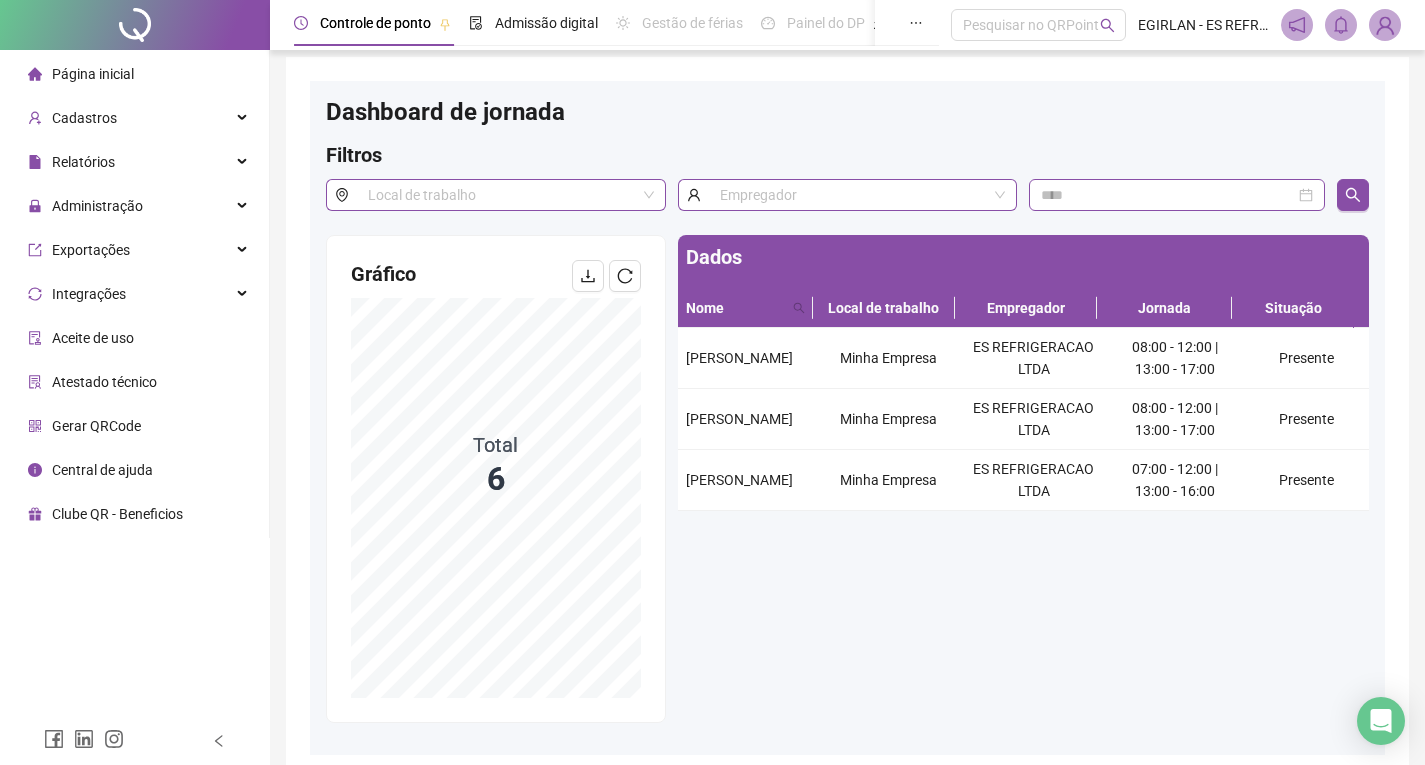 click on "Página inicial" at bounding box center [134, 74] 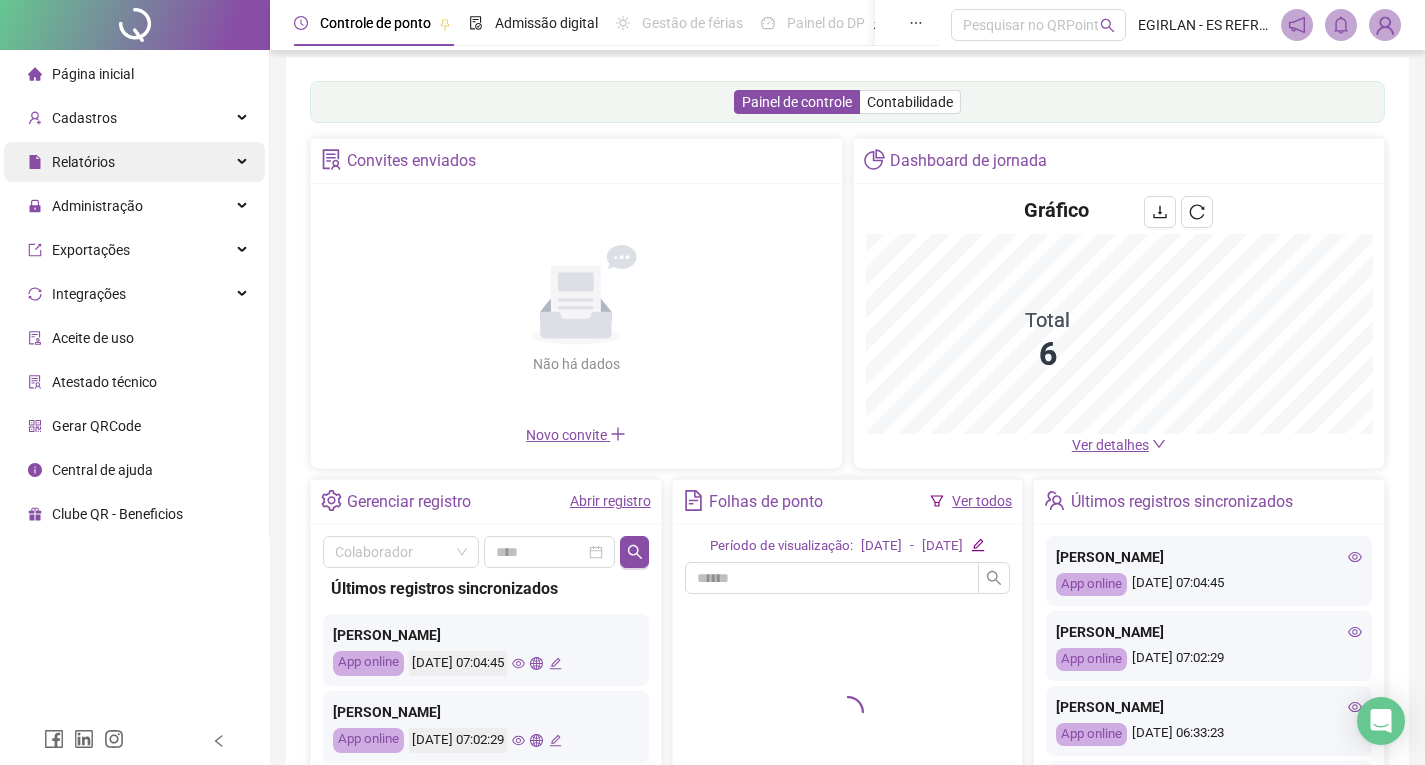 click on "Relatórios" at bounding box center [134, 162] 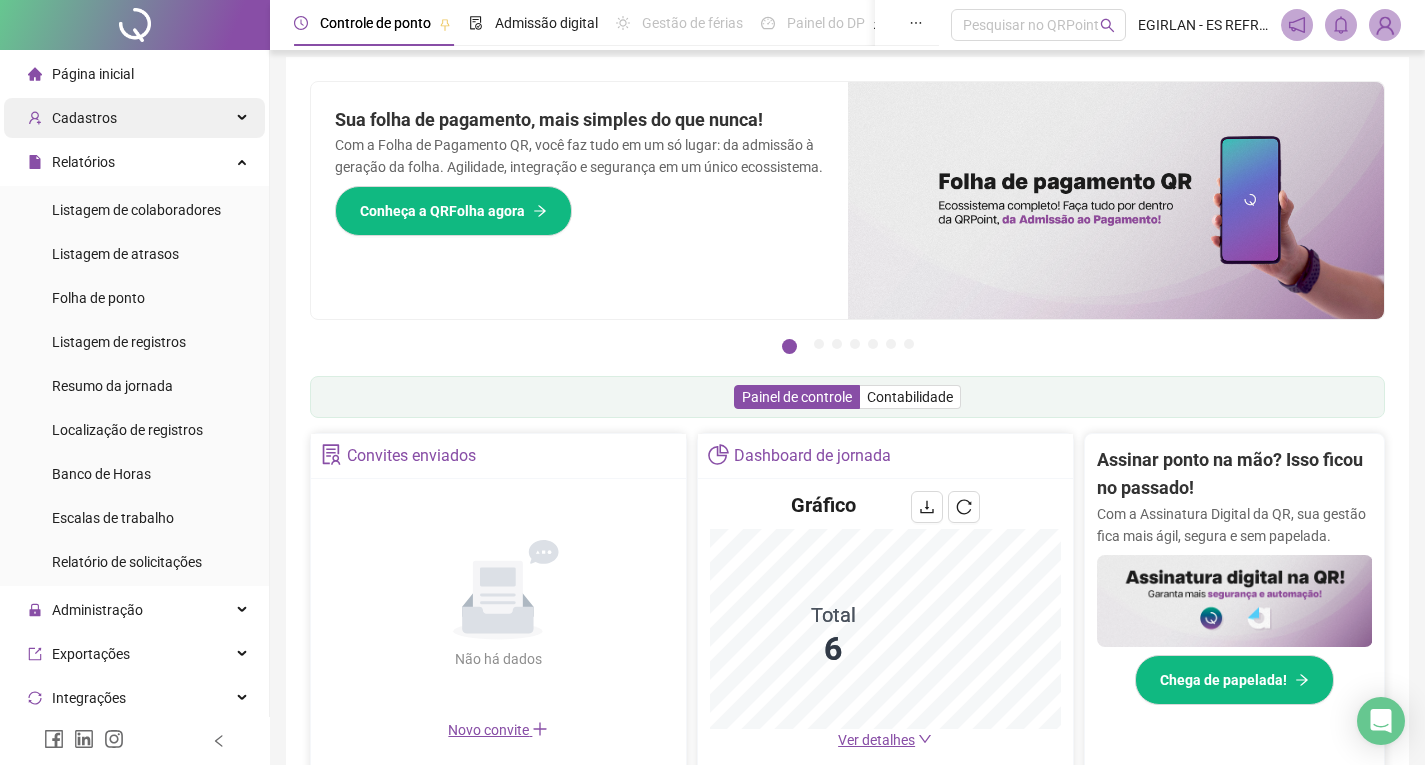 click on "Cadastros" at bounding box center [134, 118] 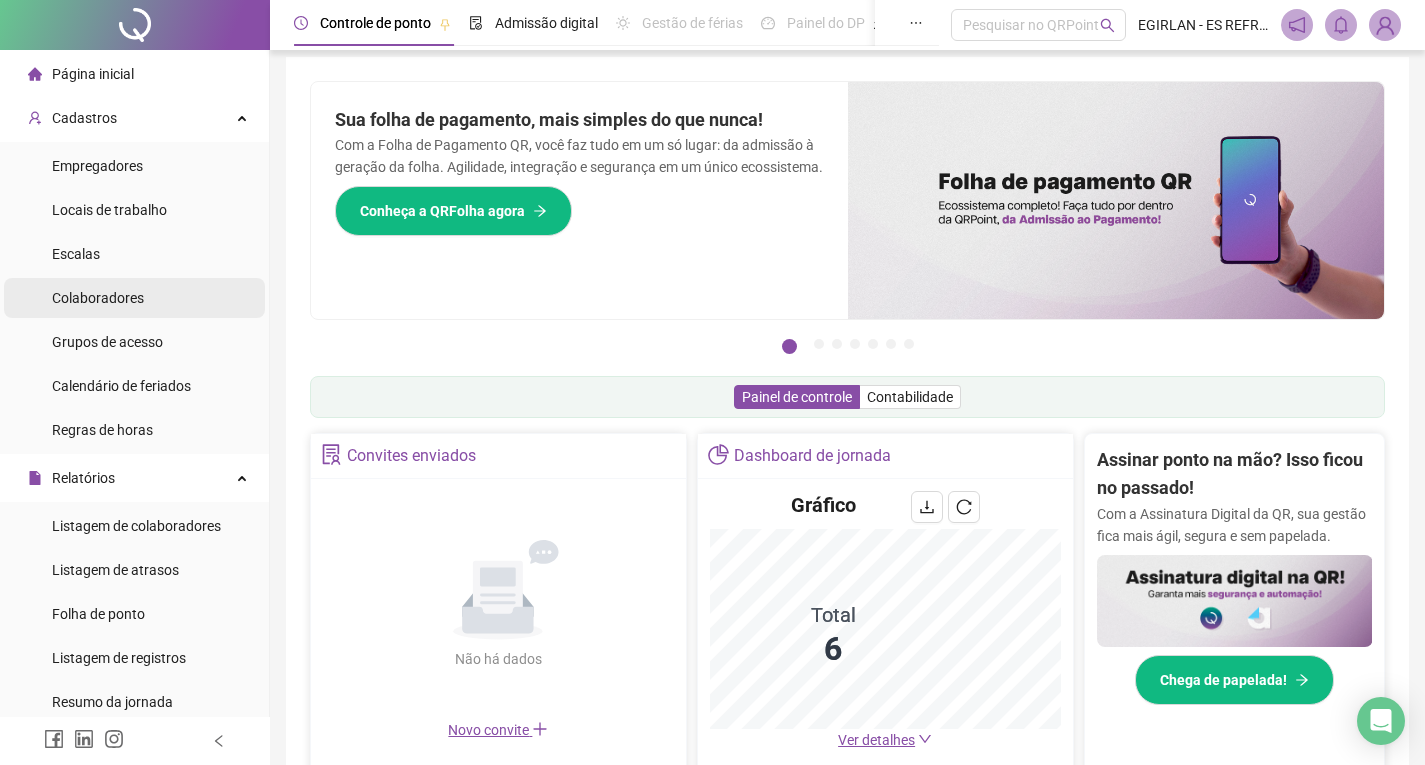 click on "Colaboradores" at bounding box center [134, 298] 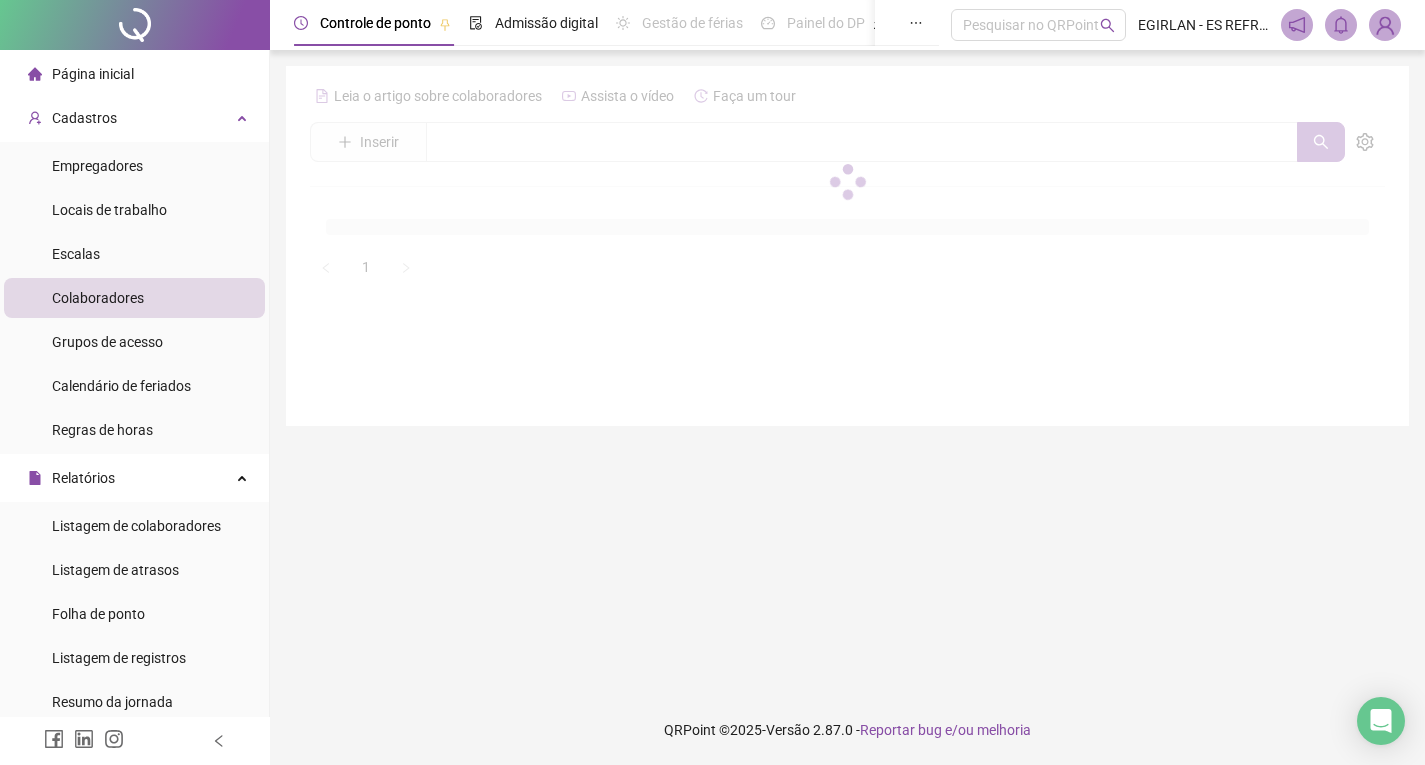 scroll, scrollTop: 0, scrollLeft: 0, axis: both 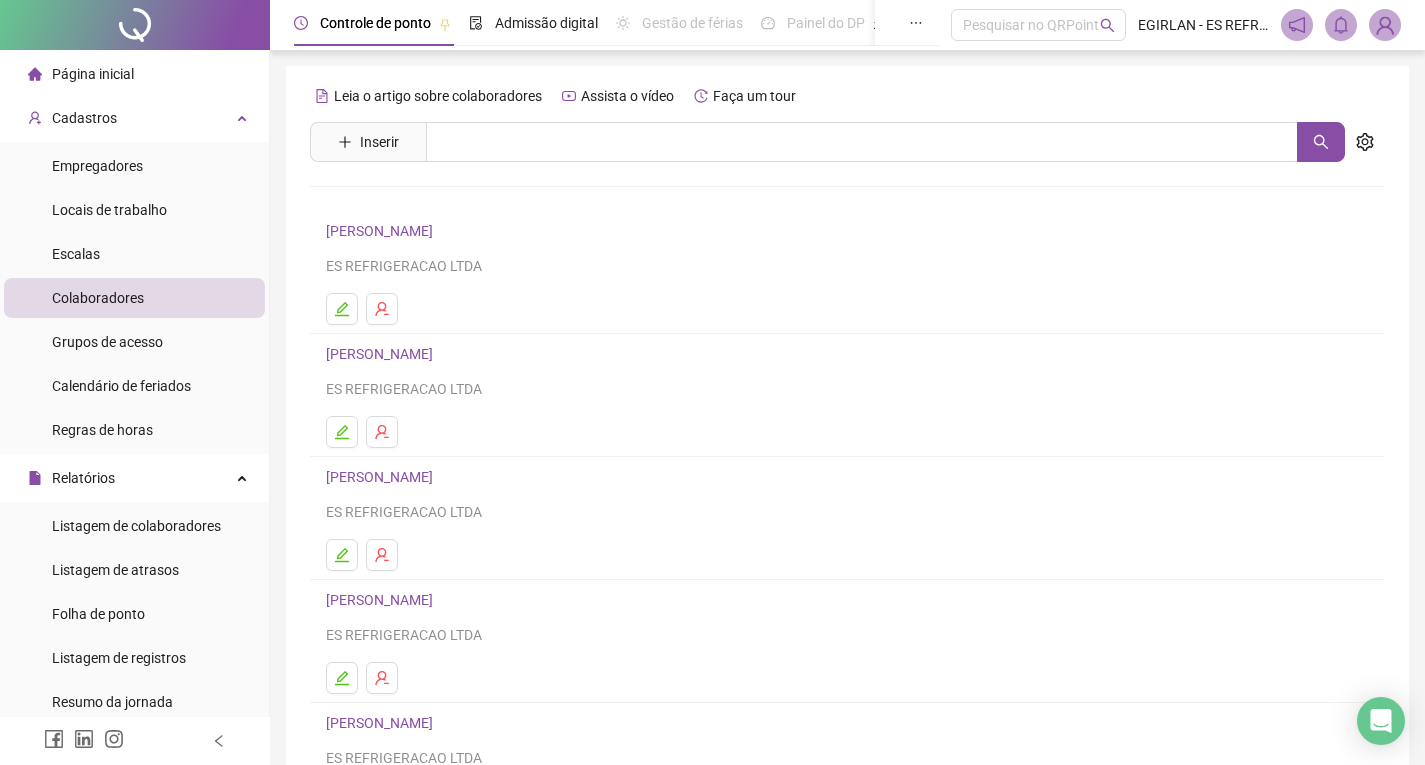 click on "[PERSON_NAME]" at bounding box center (382, 231) 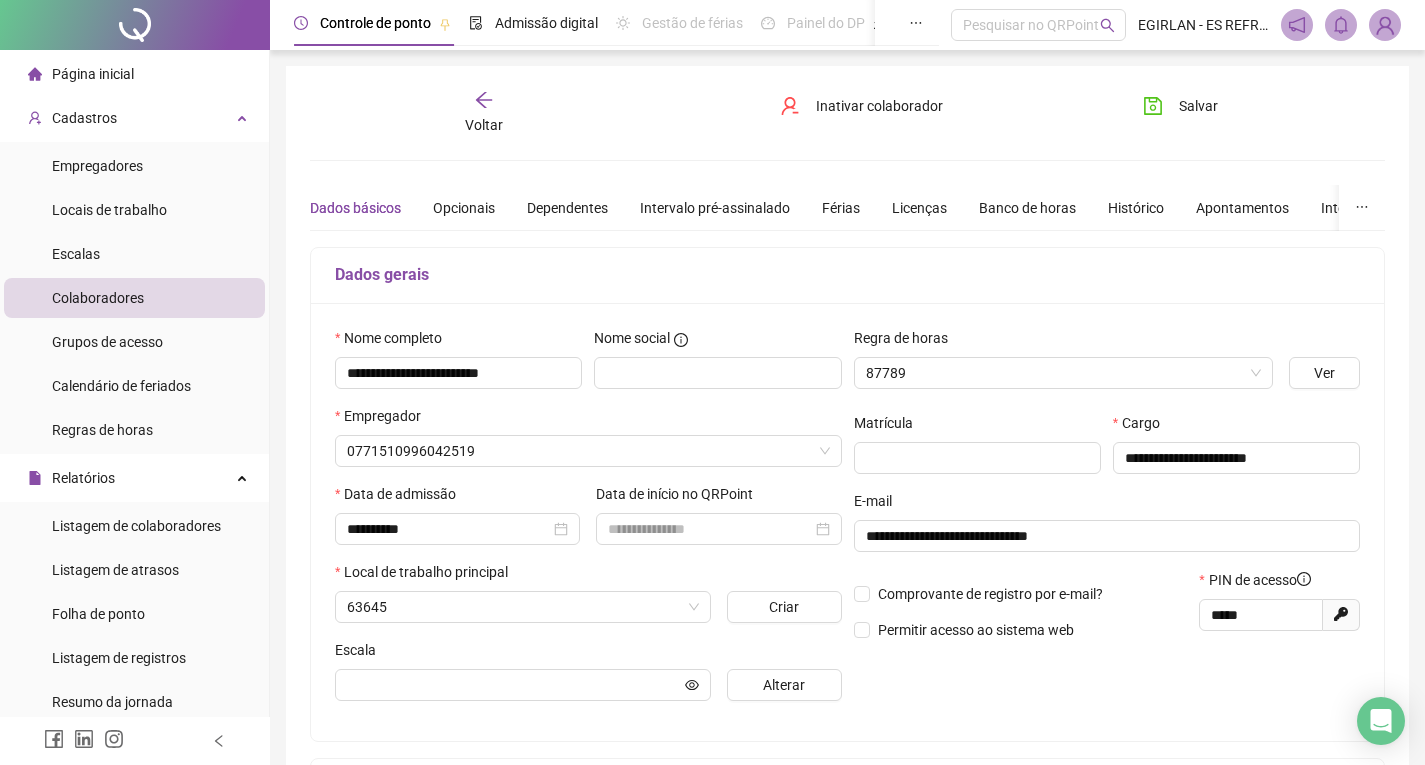 type on "***" 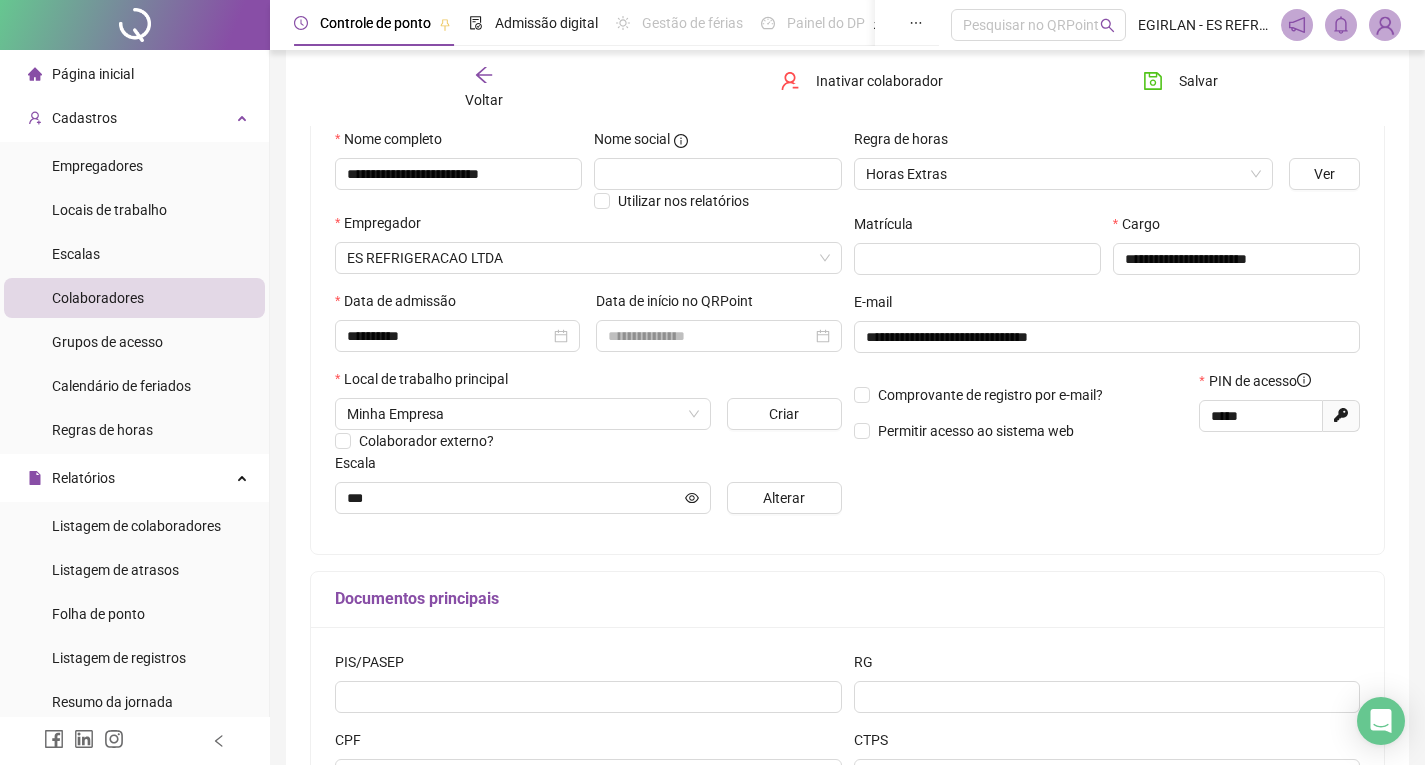 scroll, scrollTop: 200, scrollLeft: 0, axis: vertical 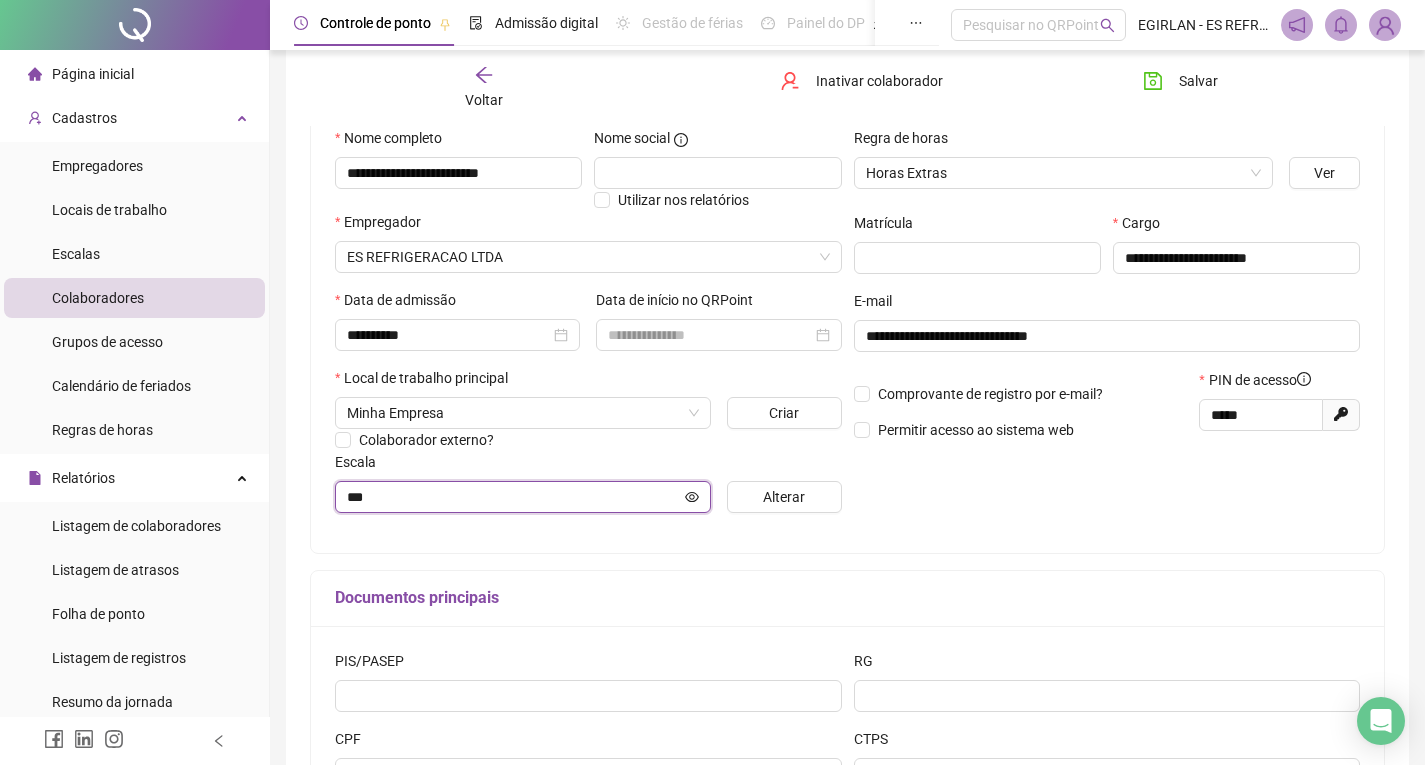 click 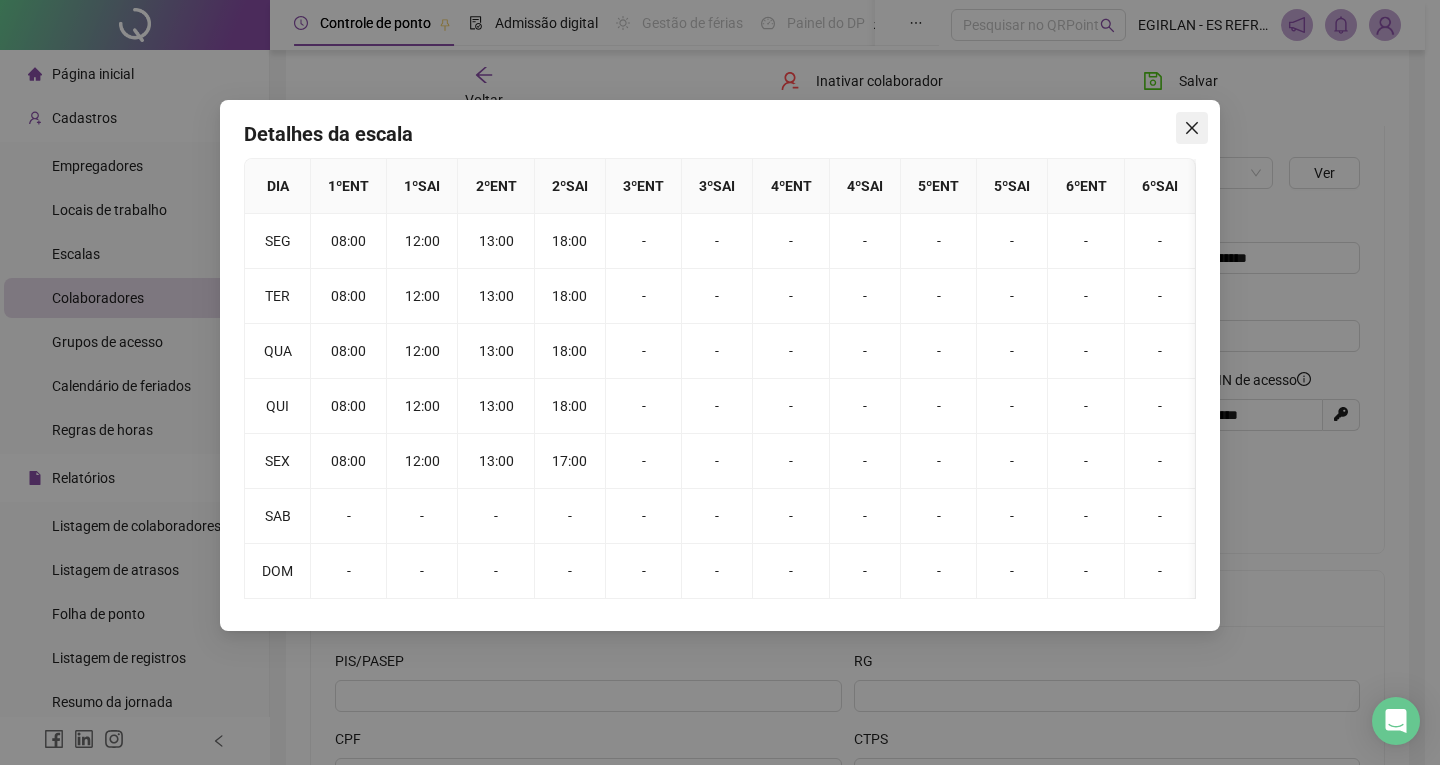 click at bounding box center [1192, 128] 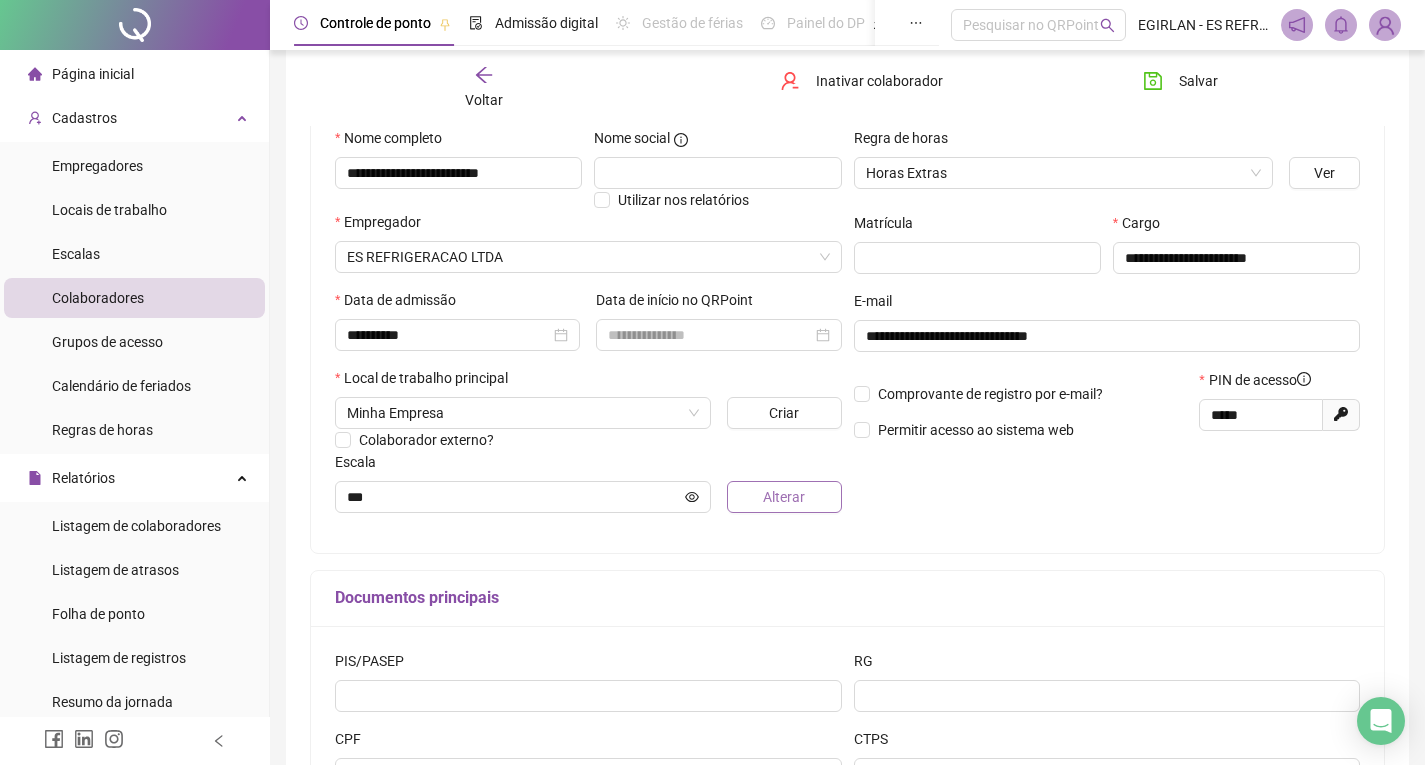 click on "Alterar" at bounding box center (784, 497) 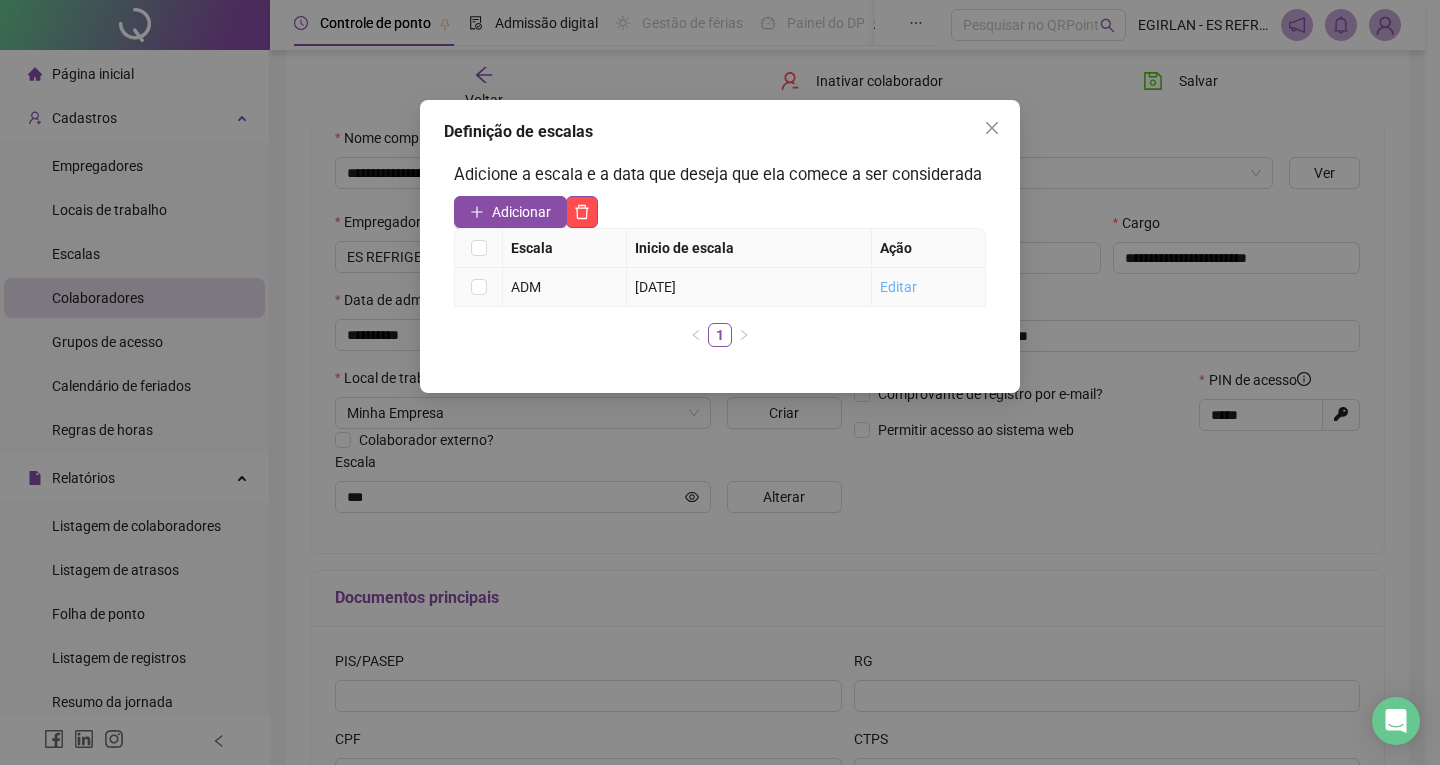 click on "Editar" at bounding box center [898, 287] 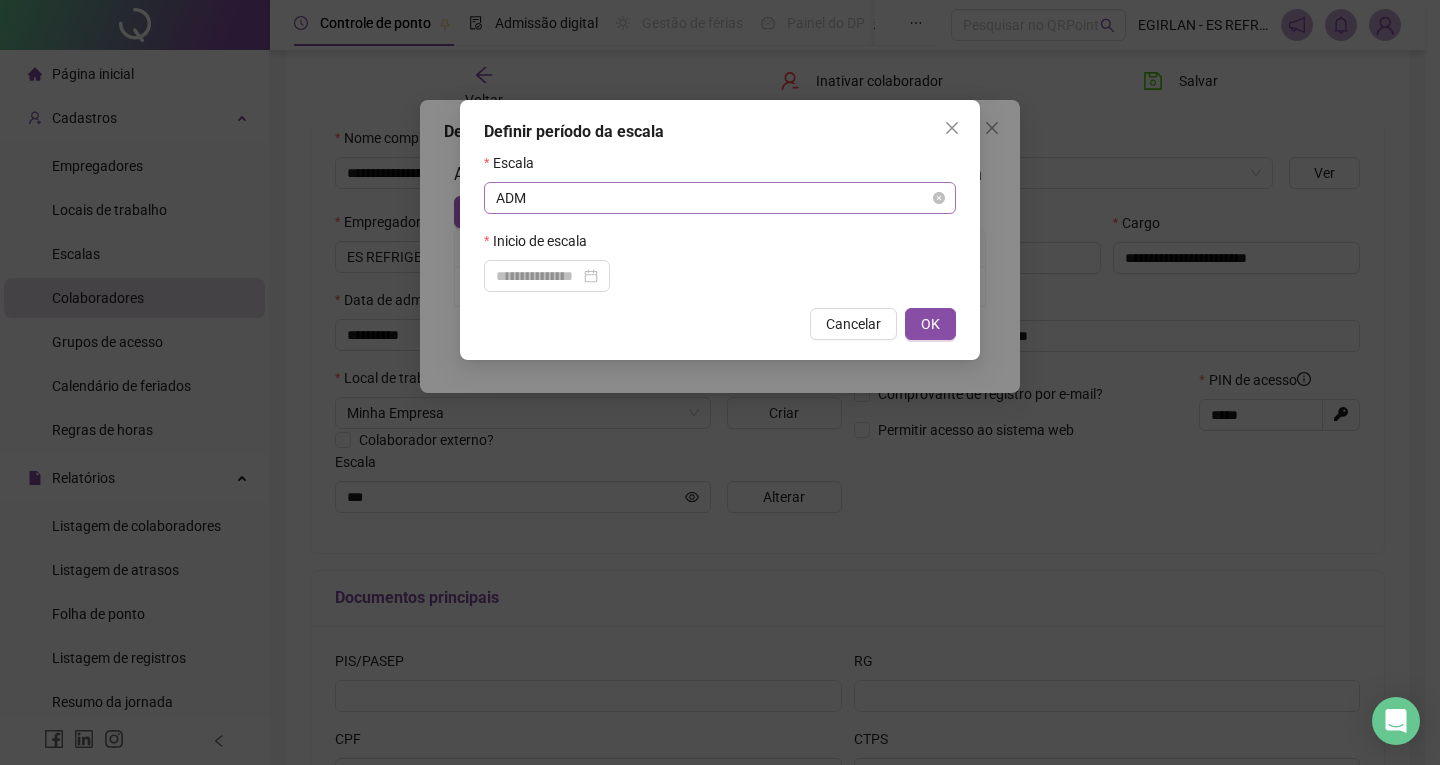 click on "ADM" at bounding box center (720, 198) 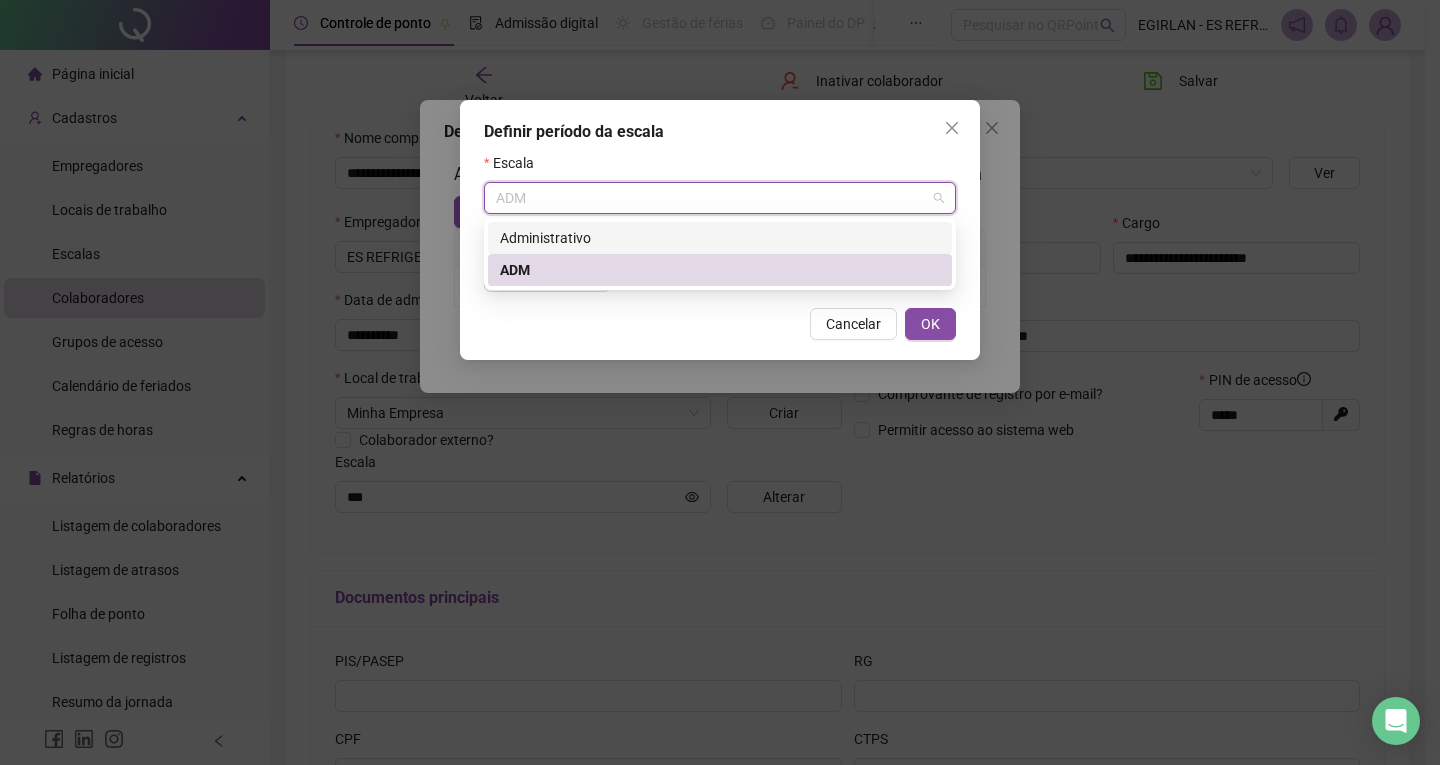 click on "Administrativo" at bounding box center [720, 238] 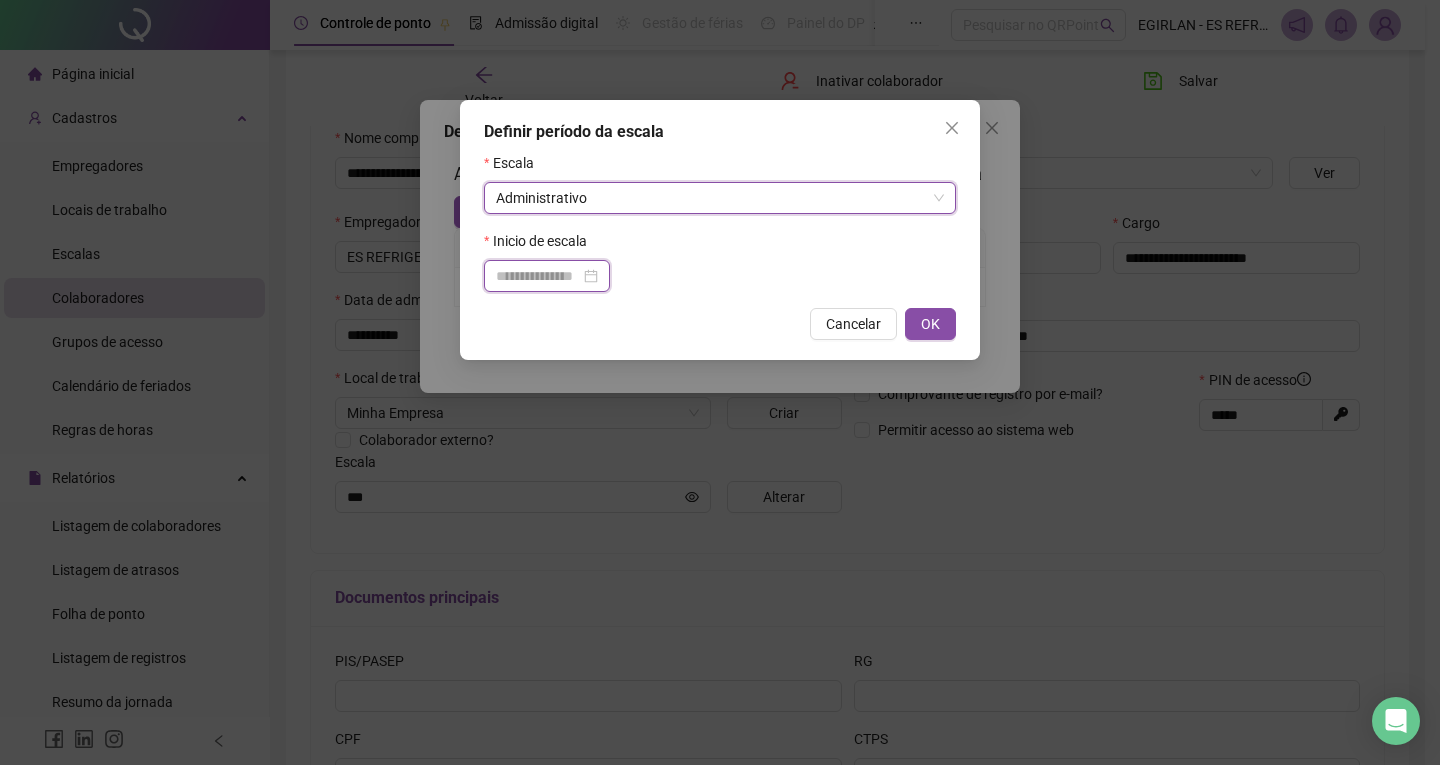 click at bounding box center (538, 276) 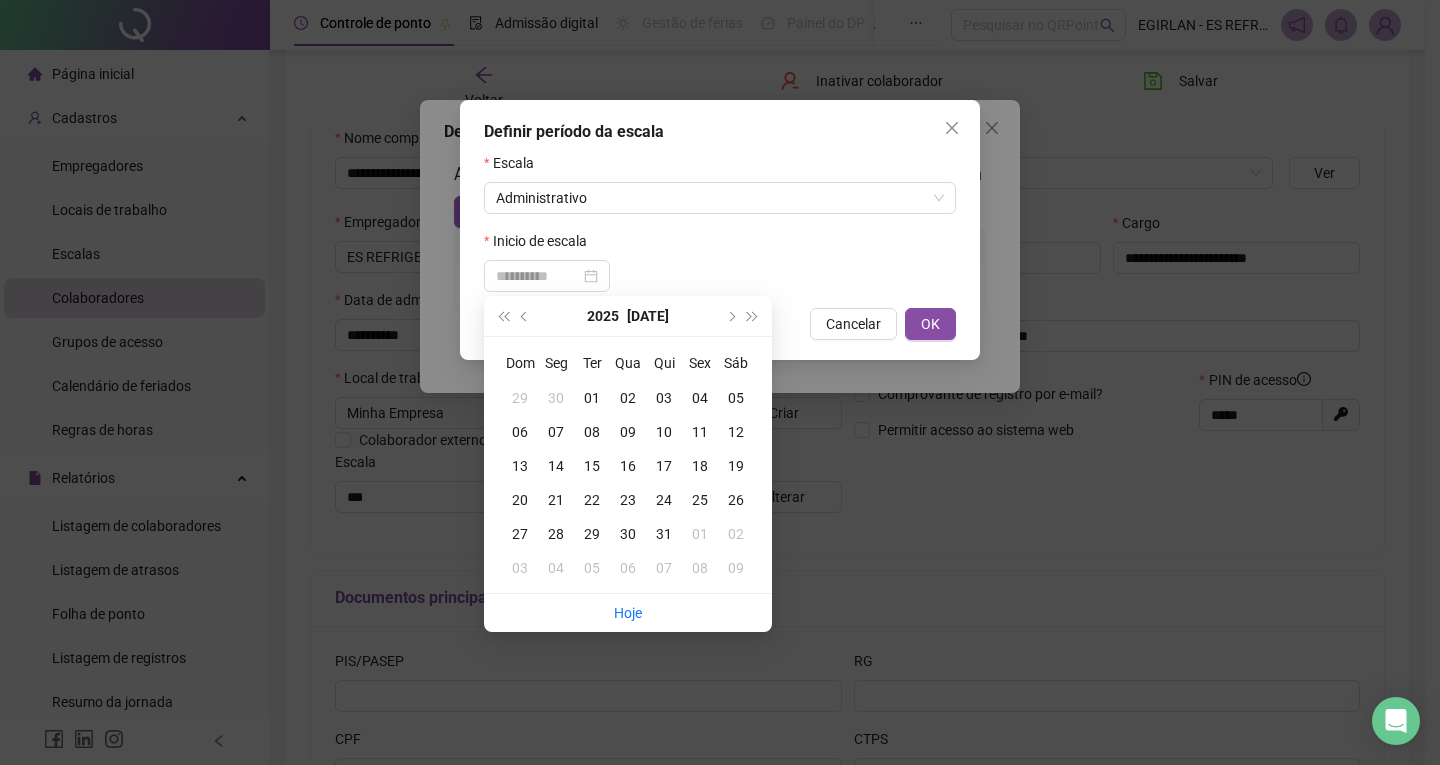 click on "18" at bounding box center [700, 466] 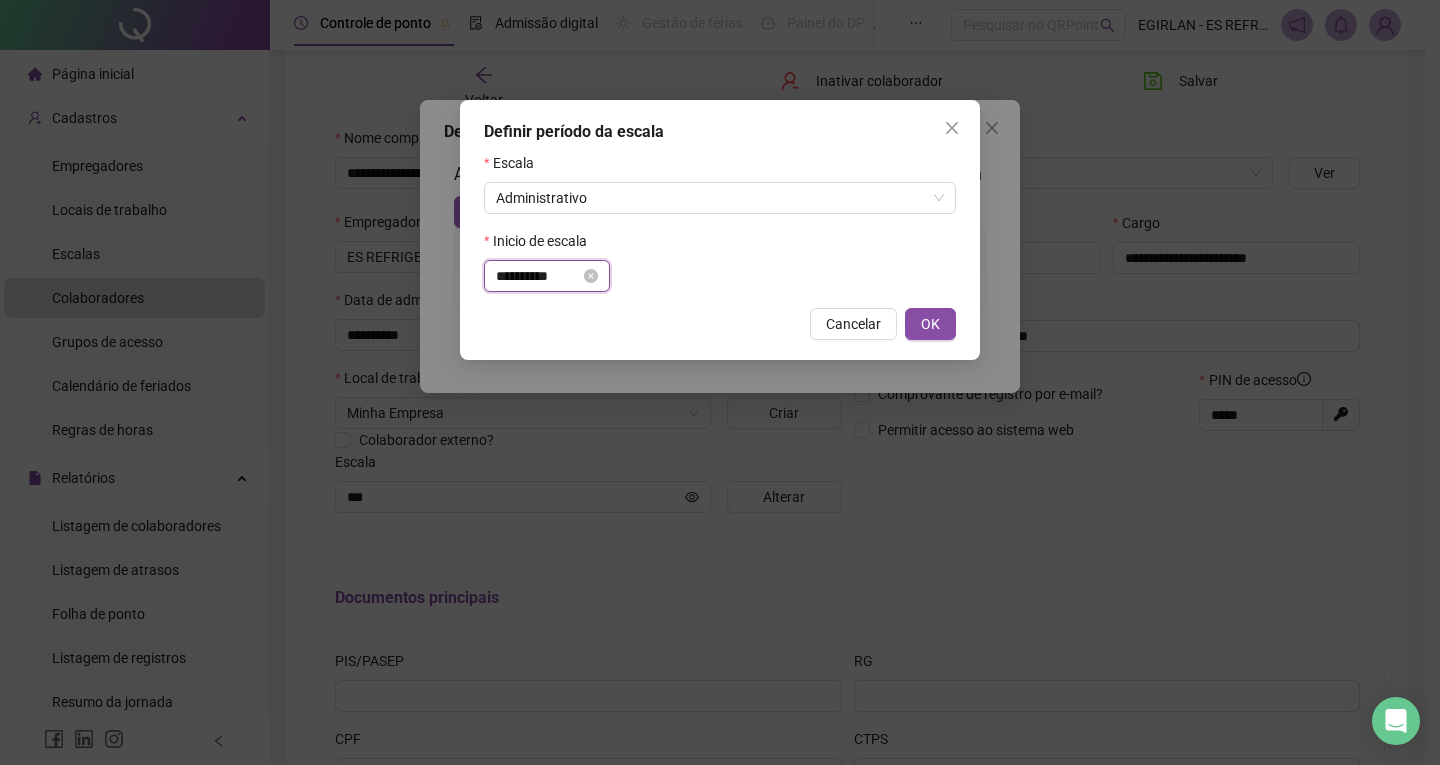 click on "**********" at bounding box center [538, 276] 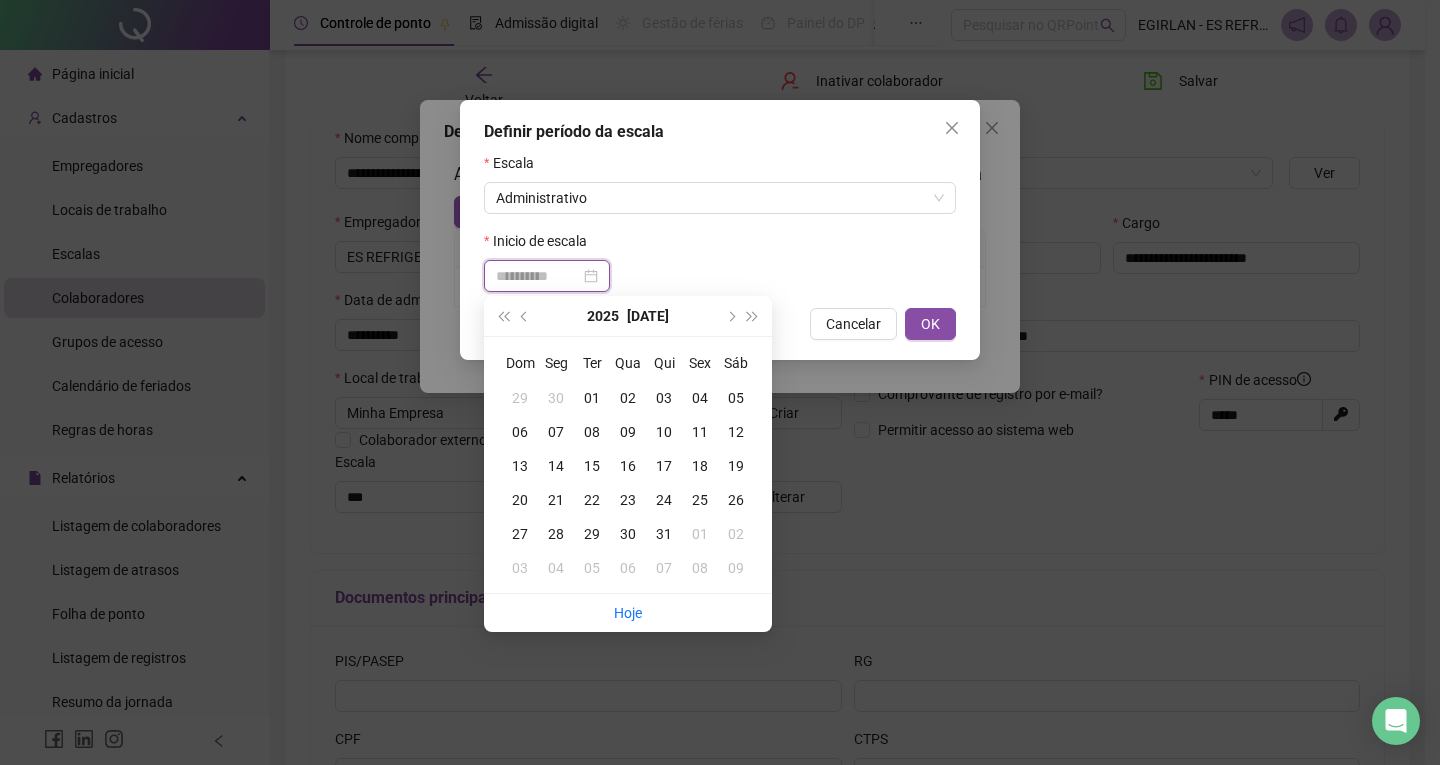 type on "**********" 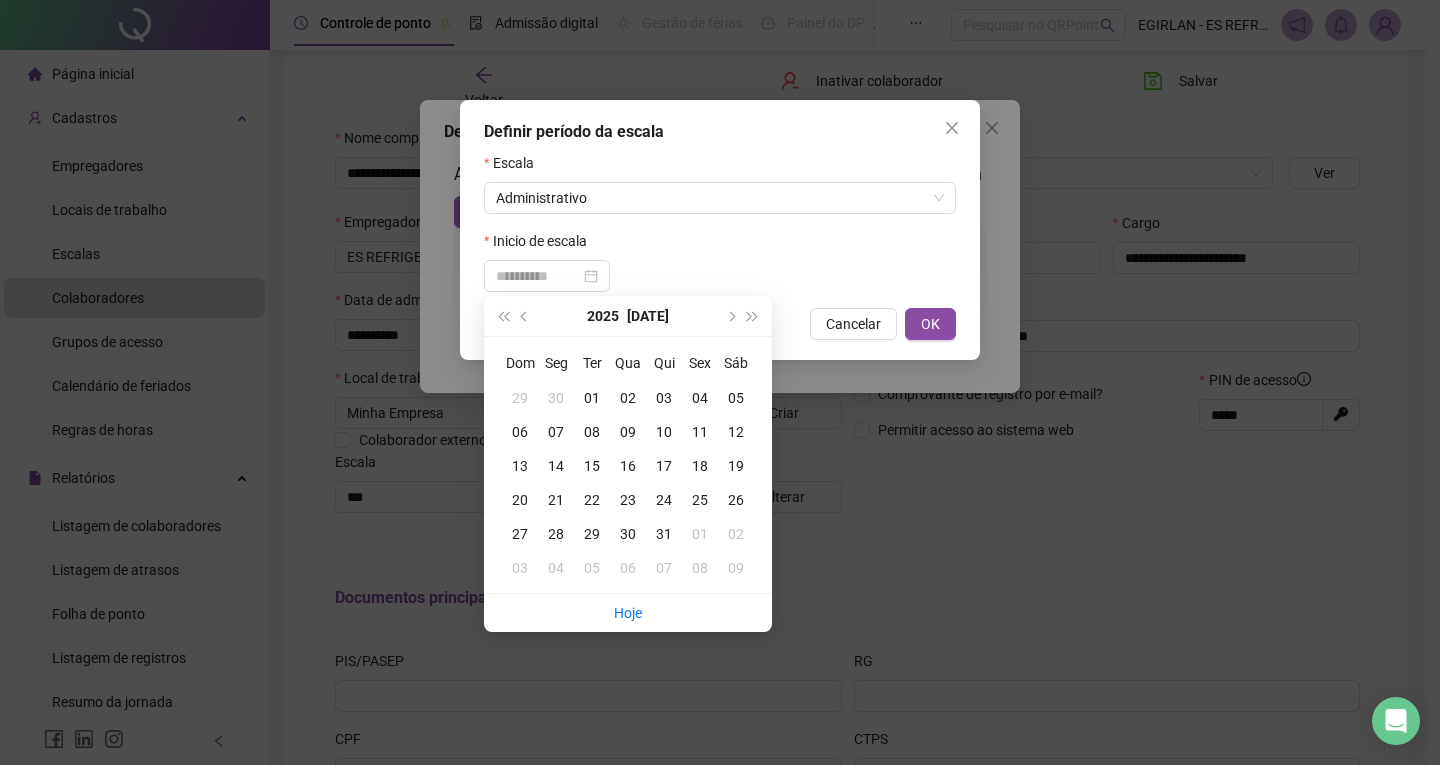 click on "19" at bounding box center (736, 466) 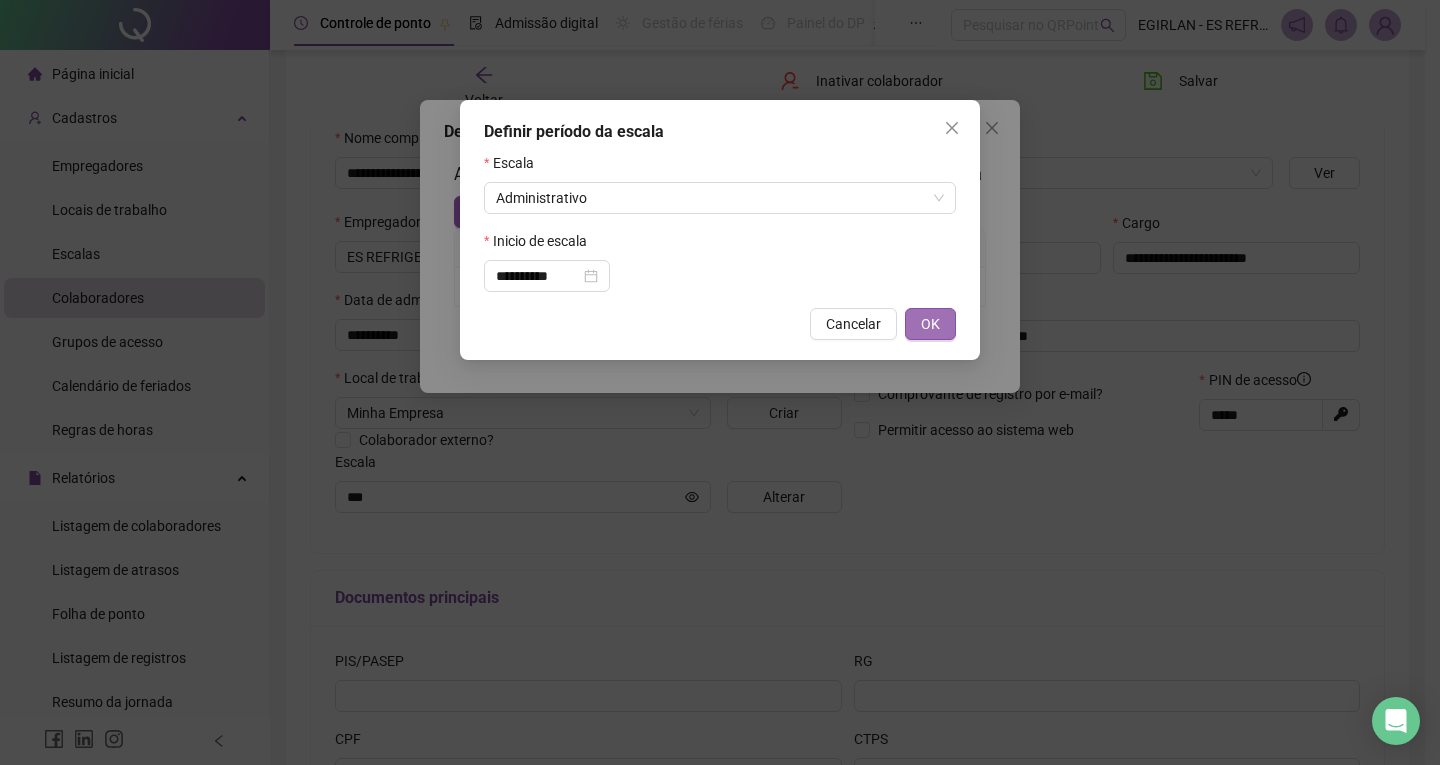 click on "OK" at bounding box center [930, 324] 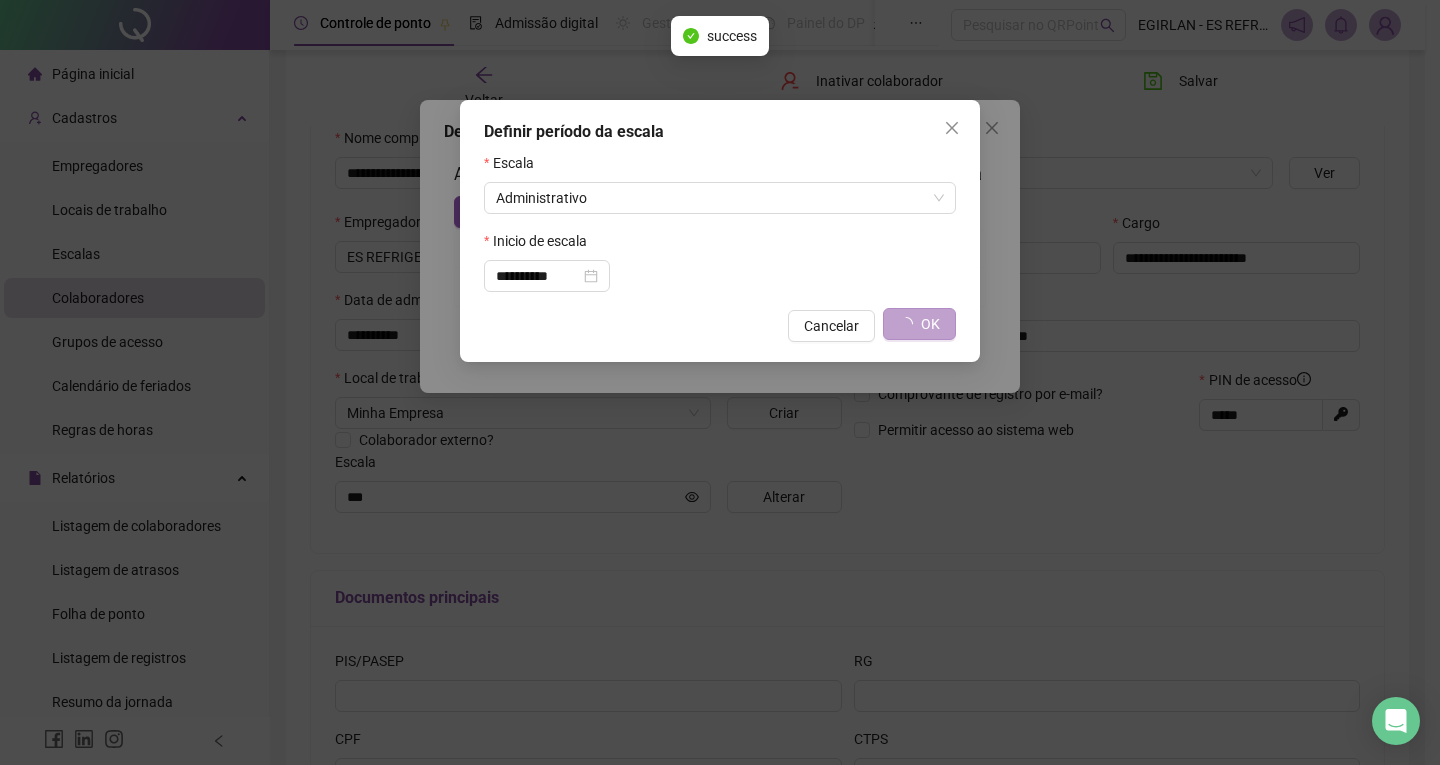 type on "**********" 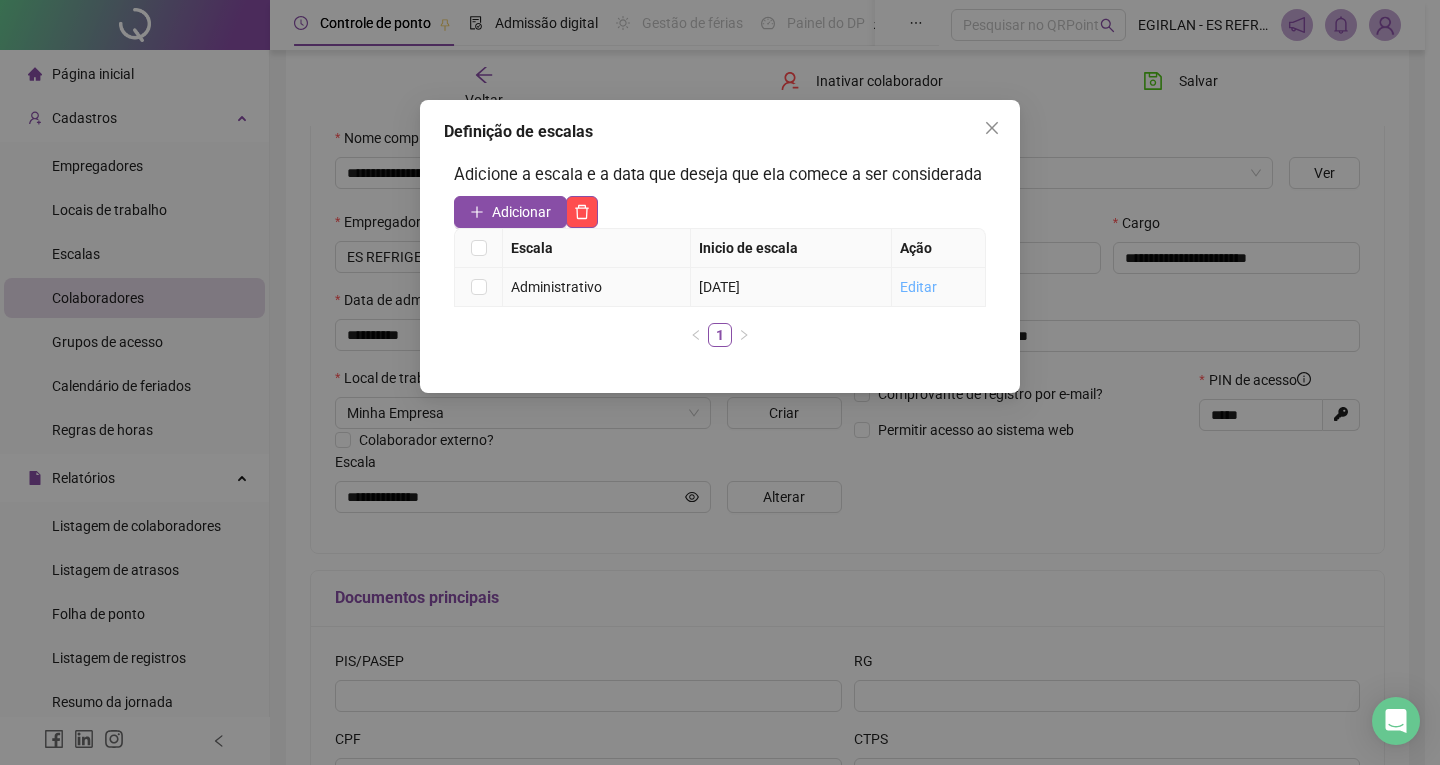 click on "Editar" at bounding box center (918, 287) 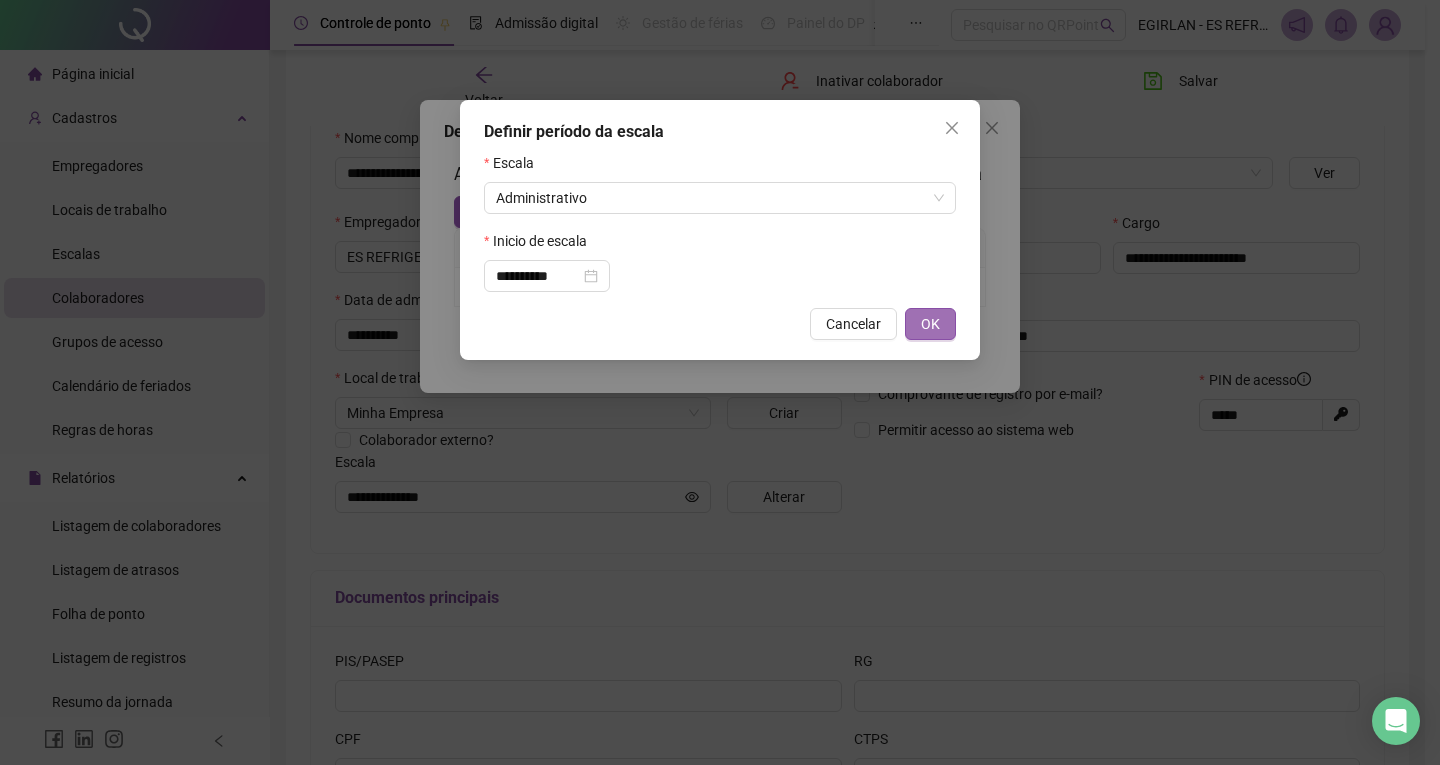 click on "OK" at bounding box center (930, 324) 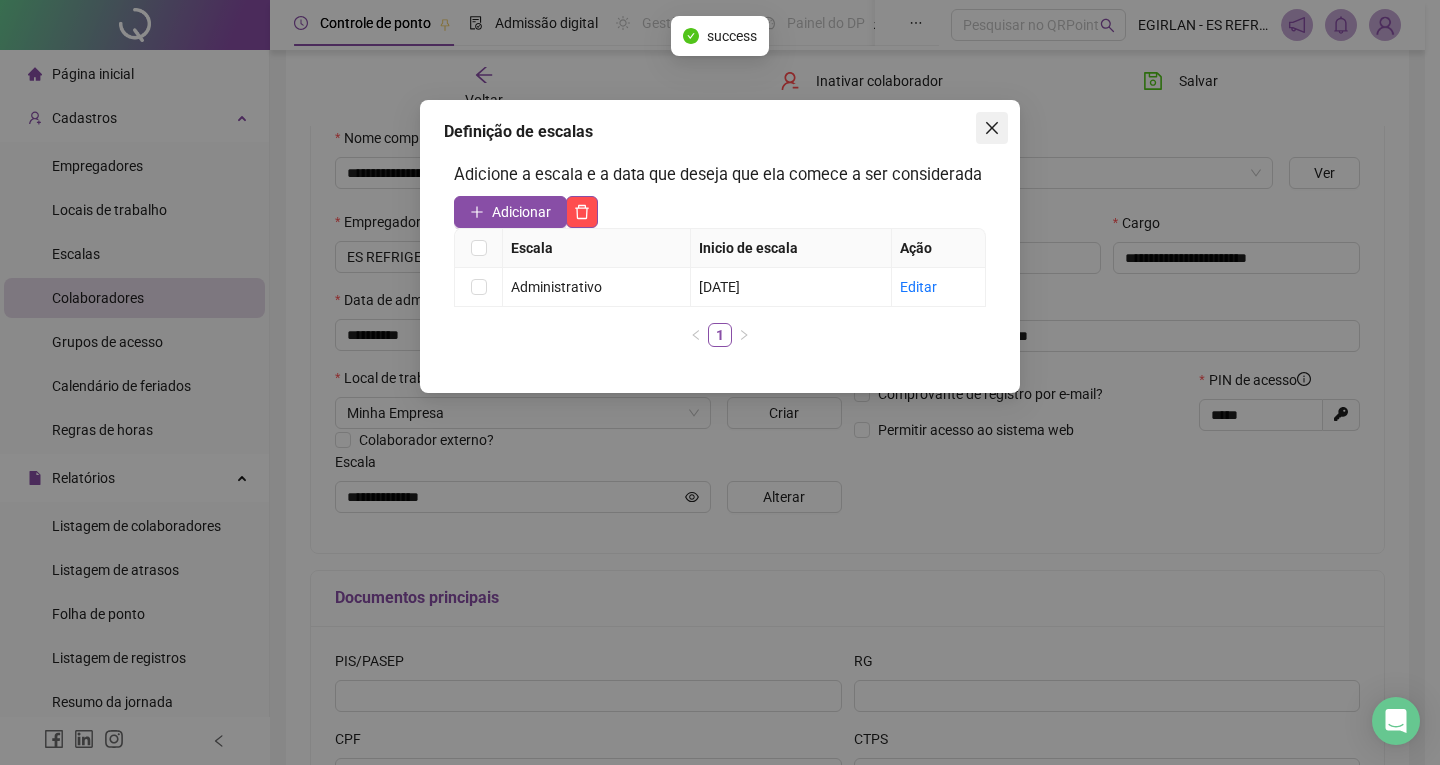 click 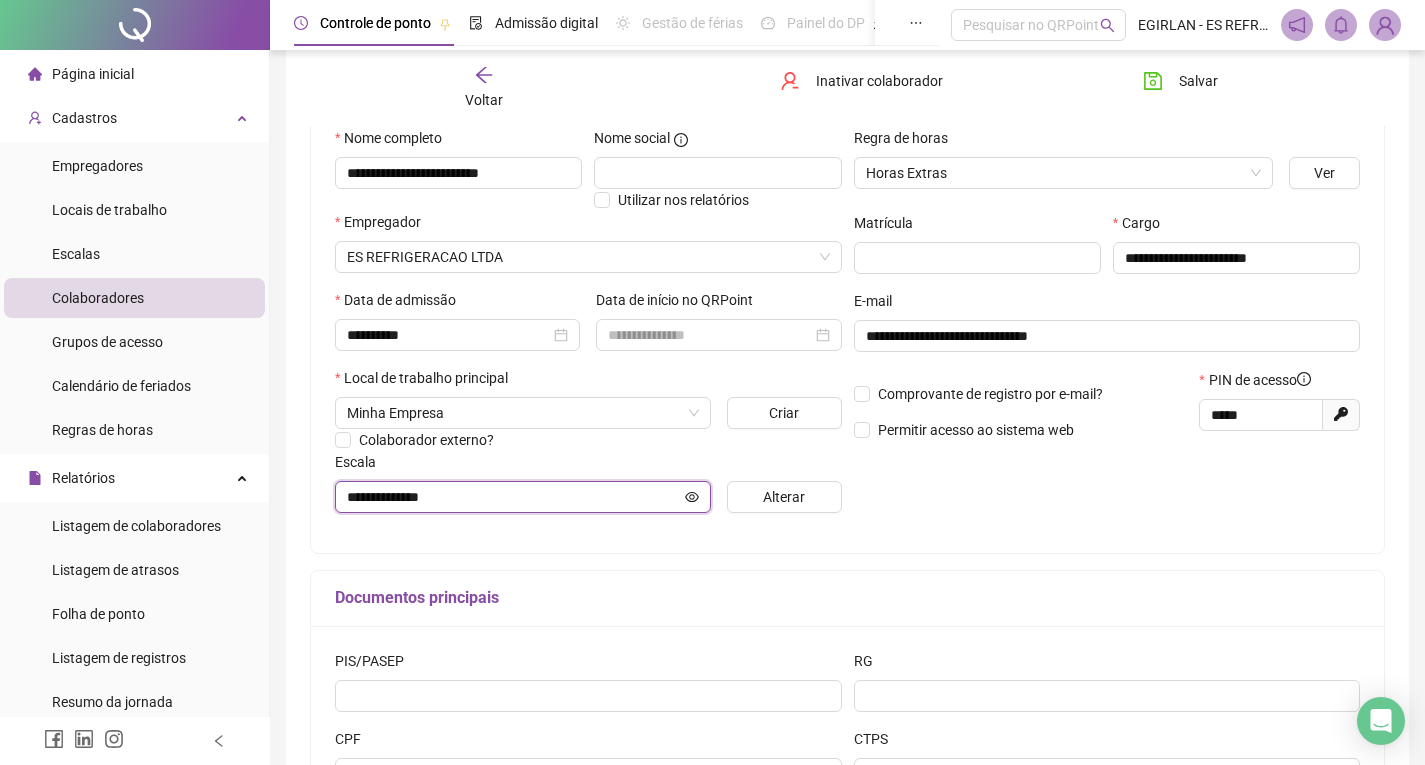 click 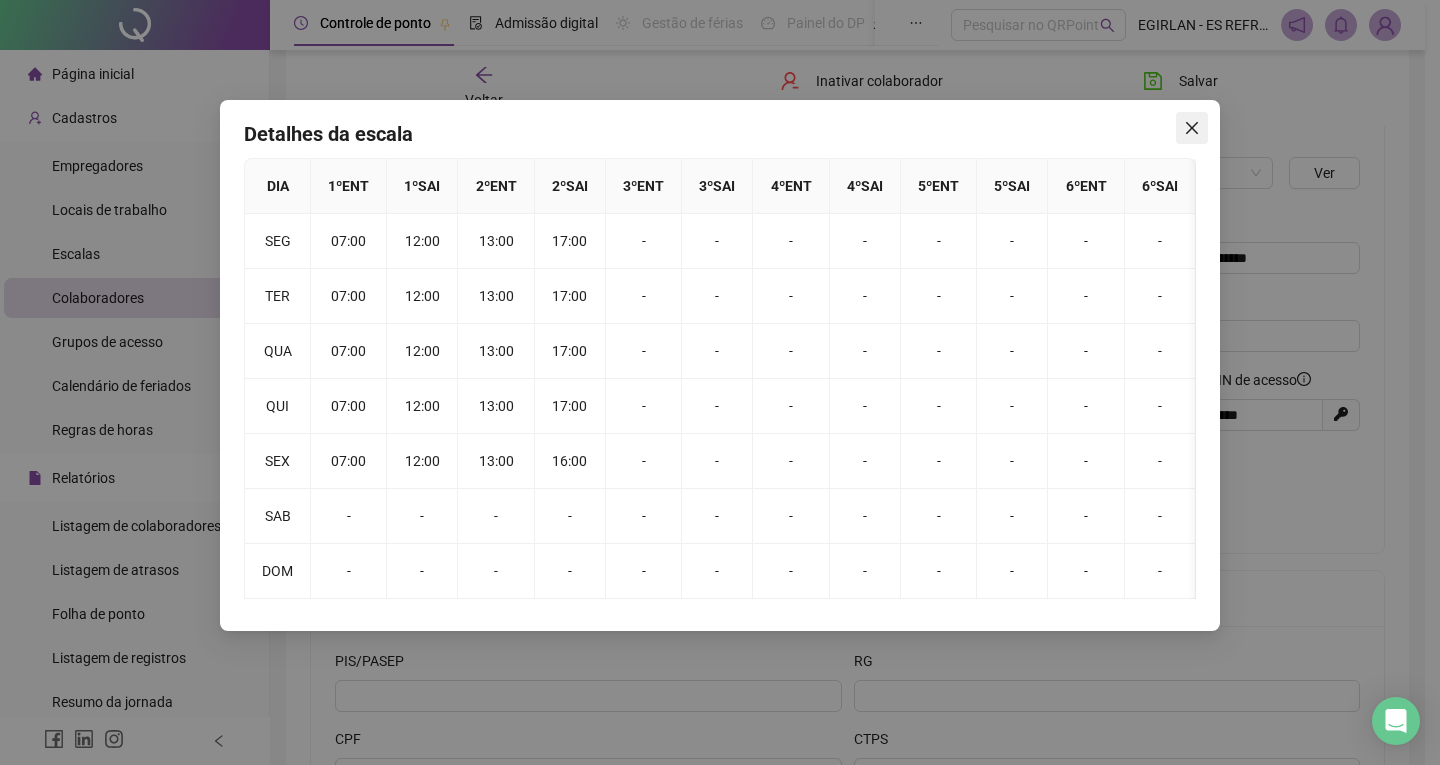 click 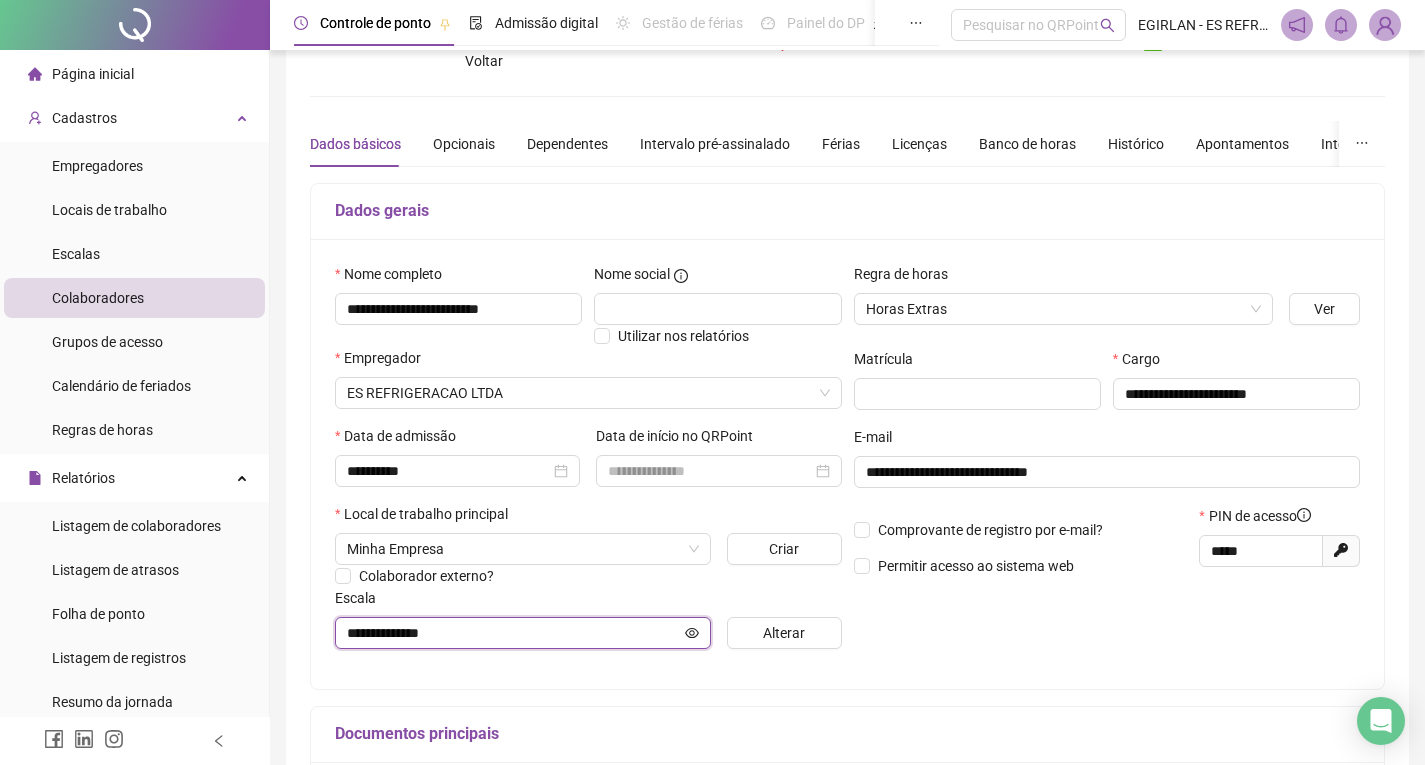 scroll, scrollTop: 0, scrollLeft: 0, axis: both 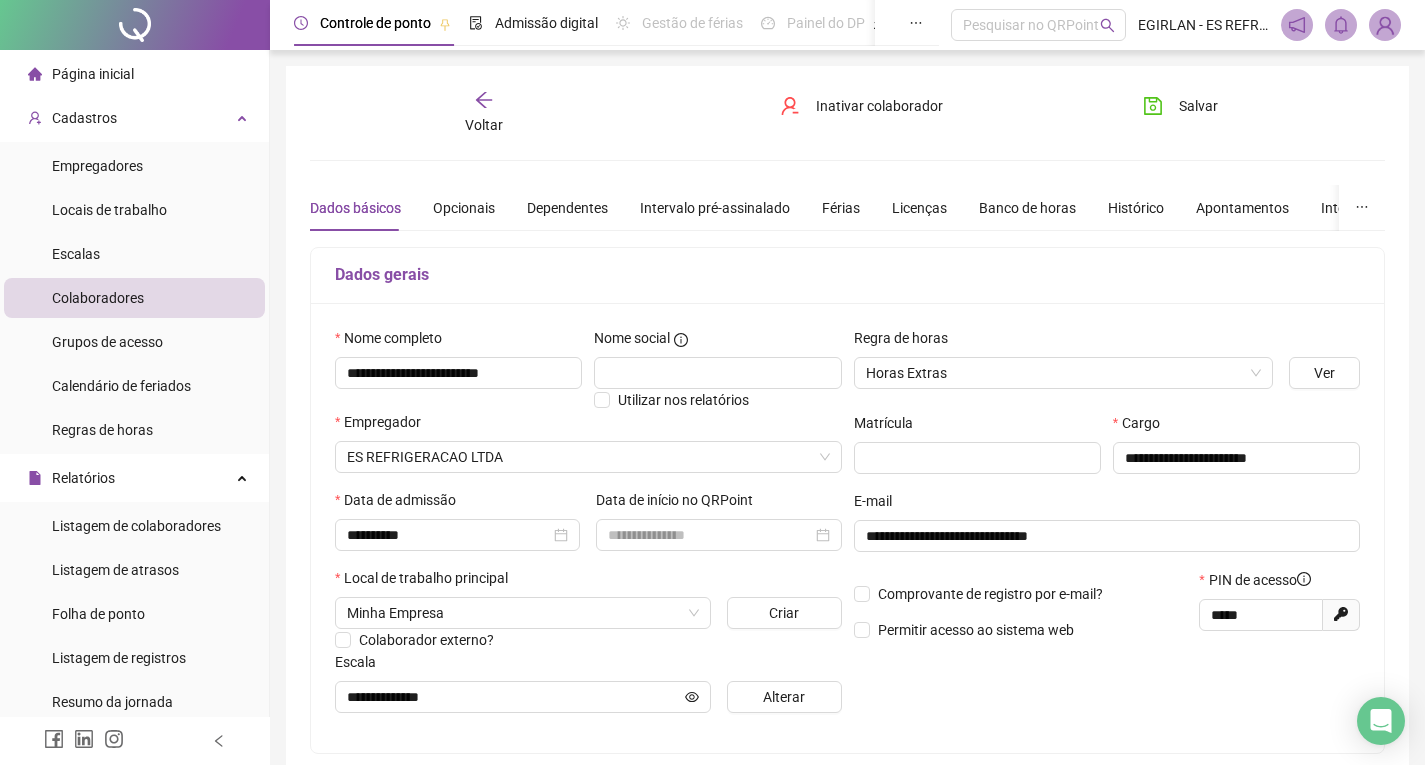 click 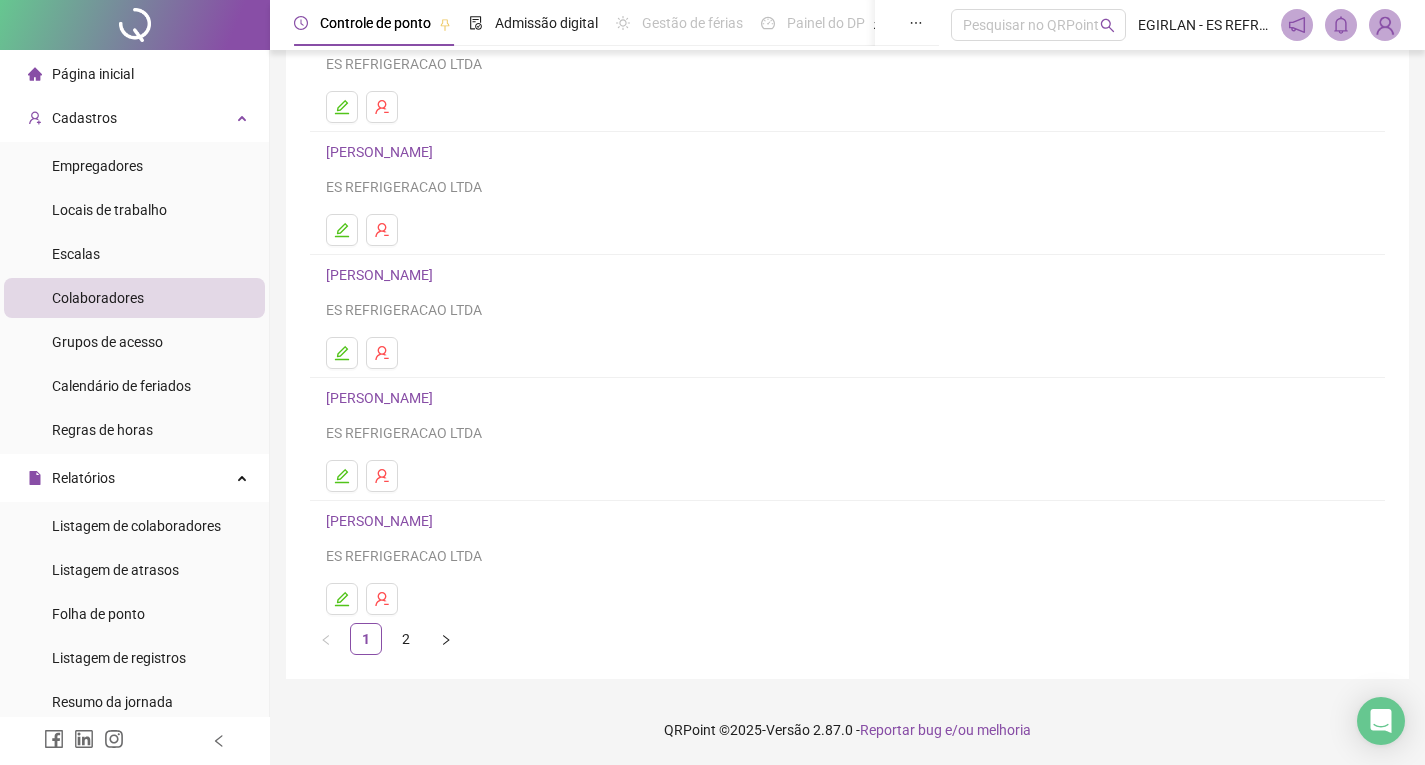 scroll, scrollTop: 2, scrollLeft: 0, axis: vertical 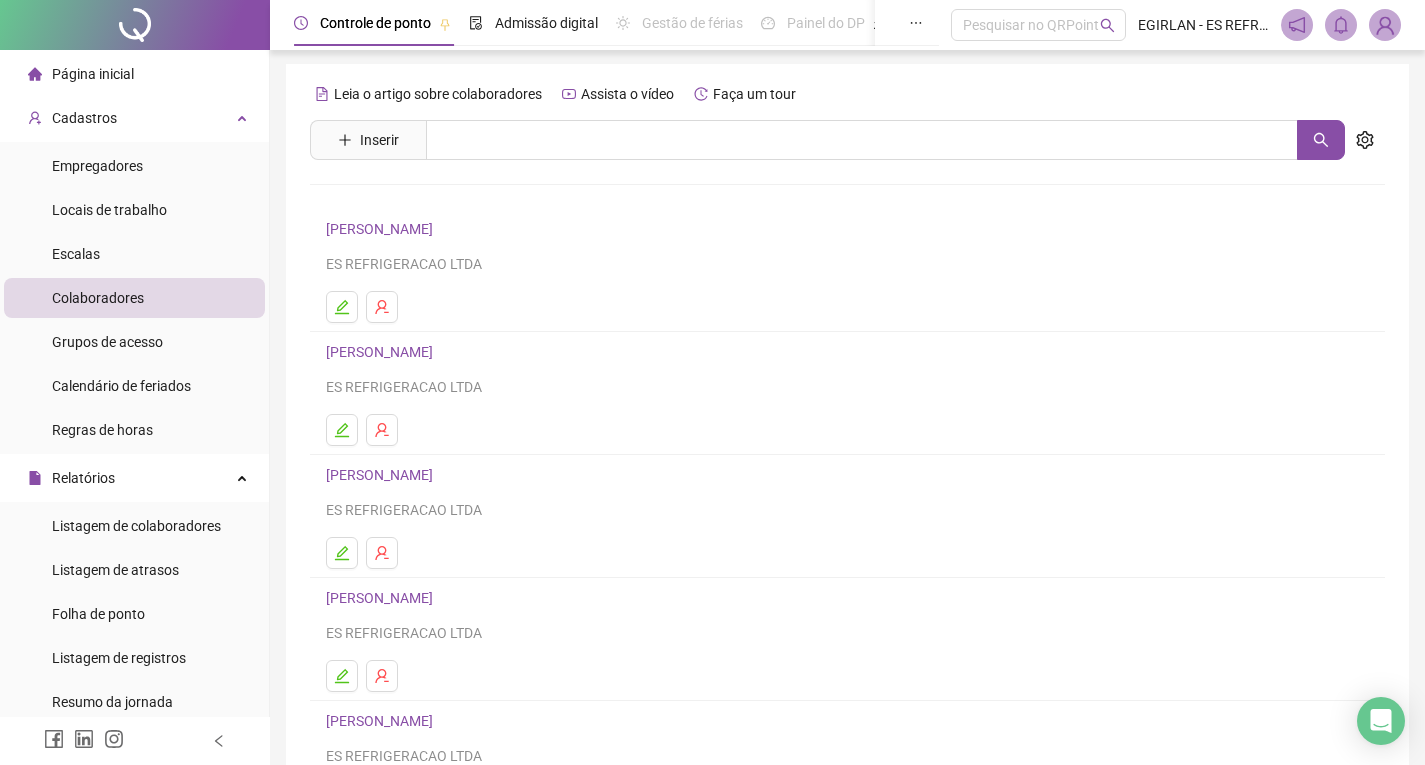 click on "[PERSON_NAME]" at bounding box center [382, 352] 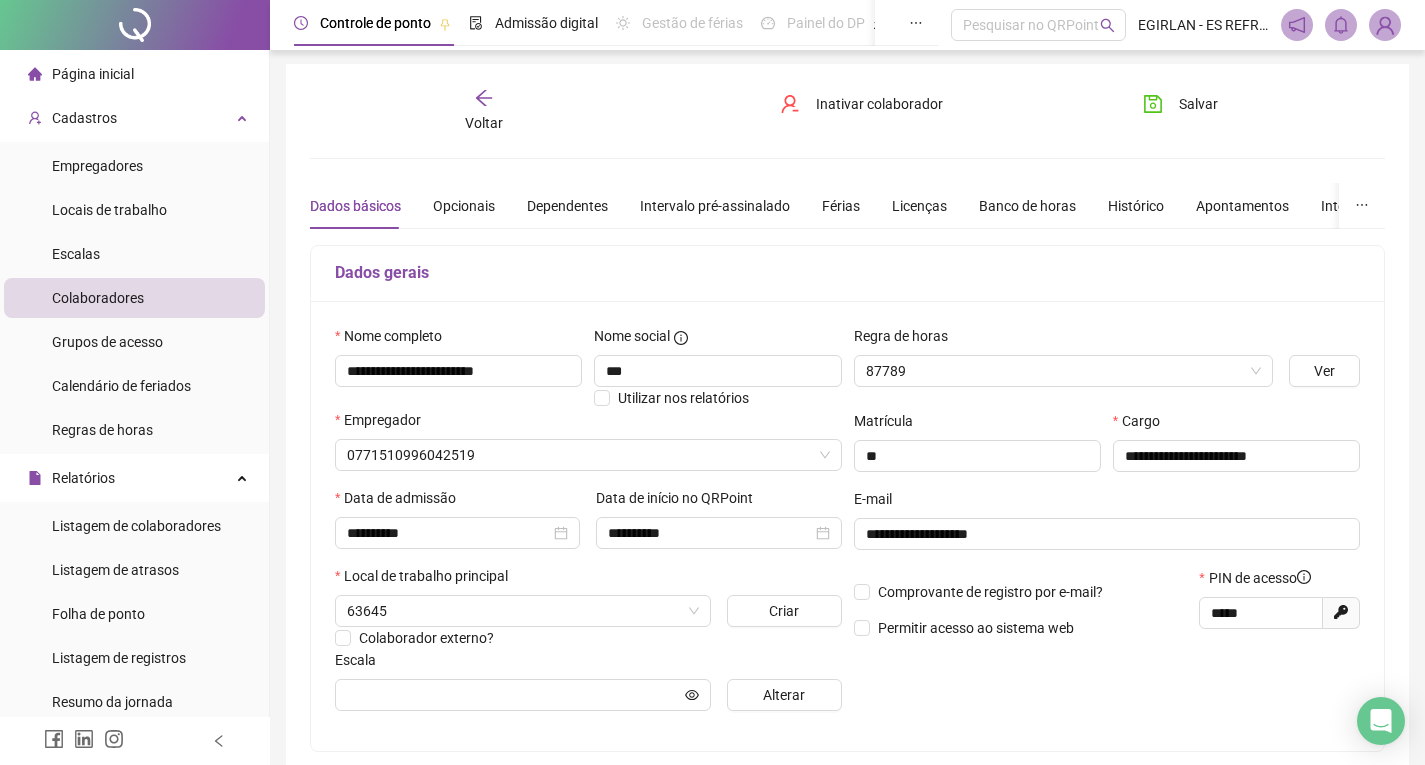 type on "***" 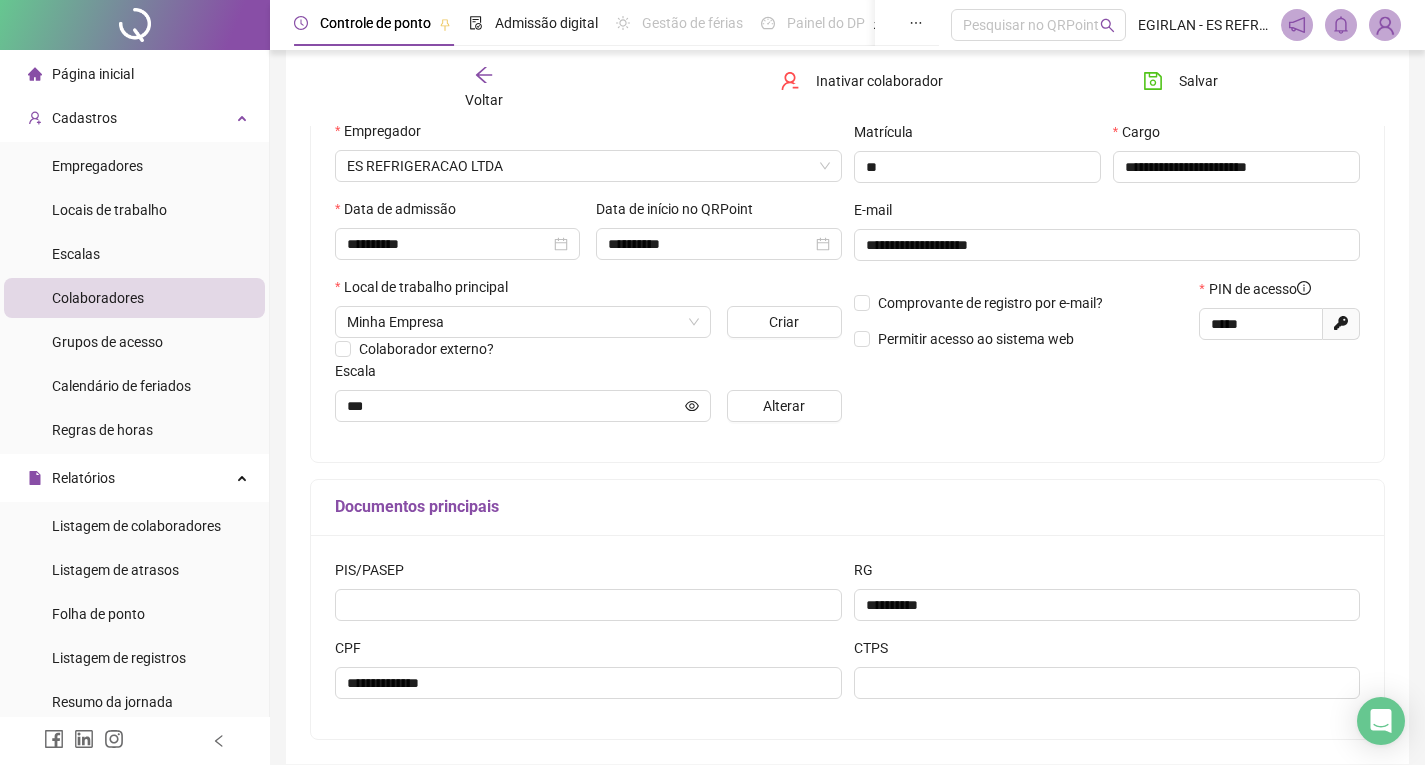 scroll, scrollTop: 302, scrollLeft: 0, axis: vertical 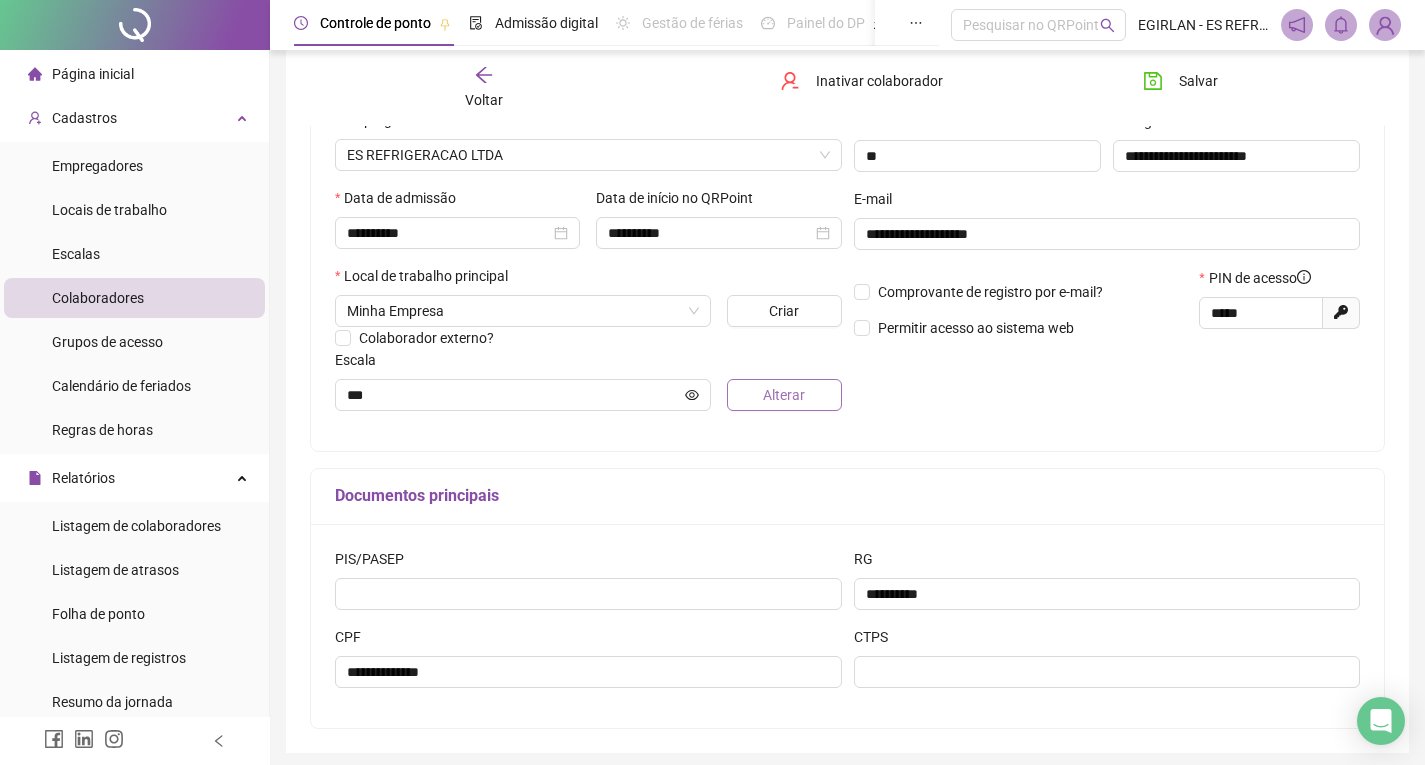 click on "Alterar" at bounding box center [784, 395] 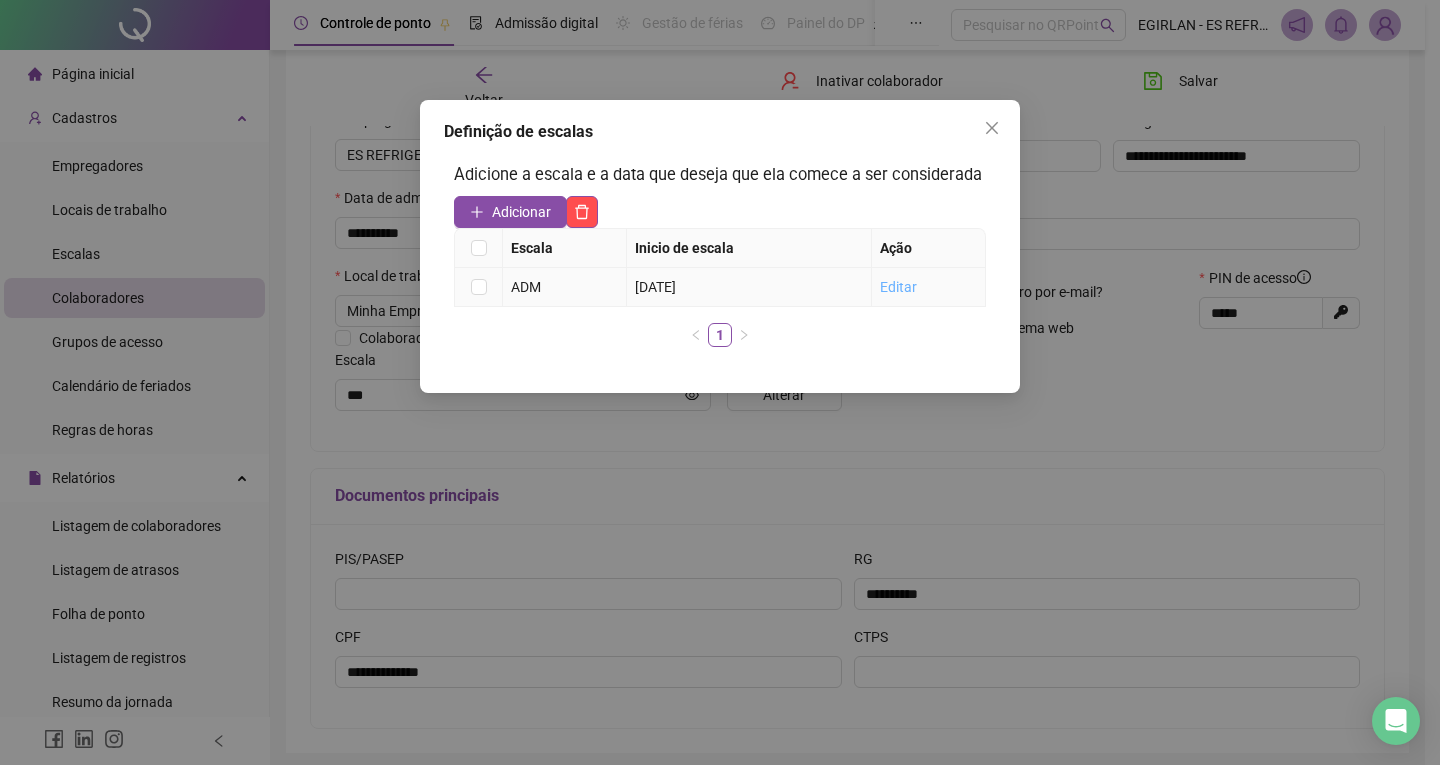 click on "Editar" at bounding box center (898, 287) 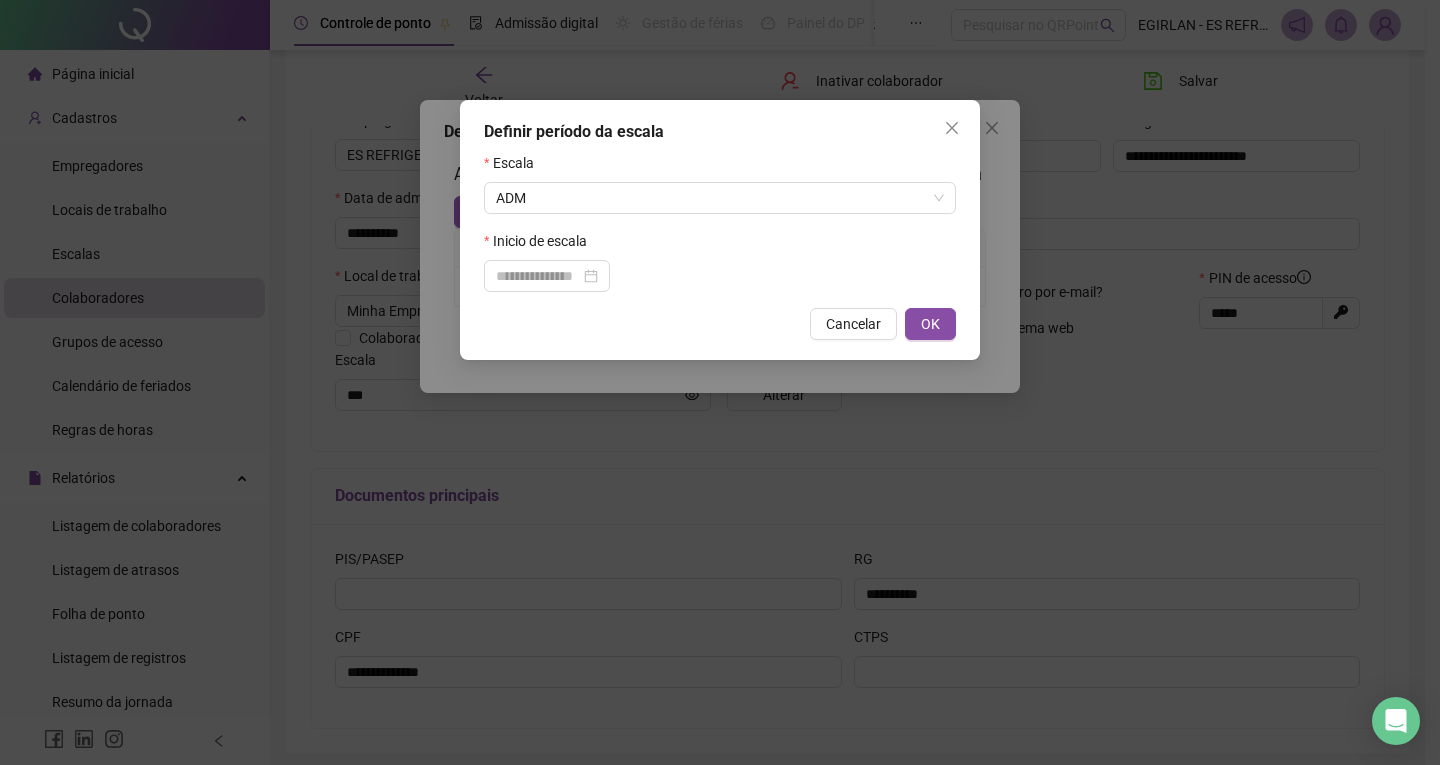 click on "Escala ADM Inicio de escala" at bounding box center [720, 222] 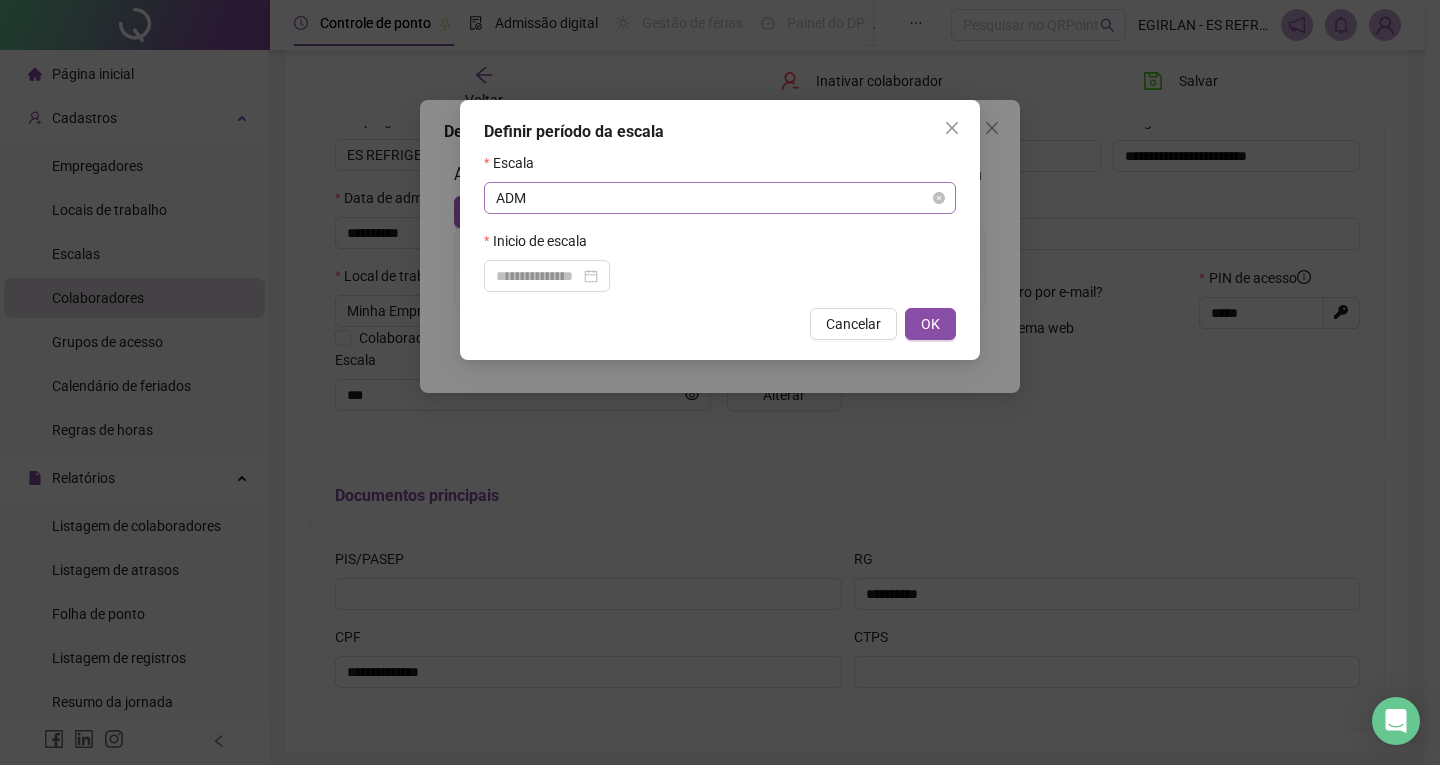 click on "ADM" at bounding box center [720, 198] 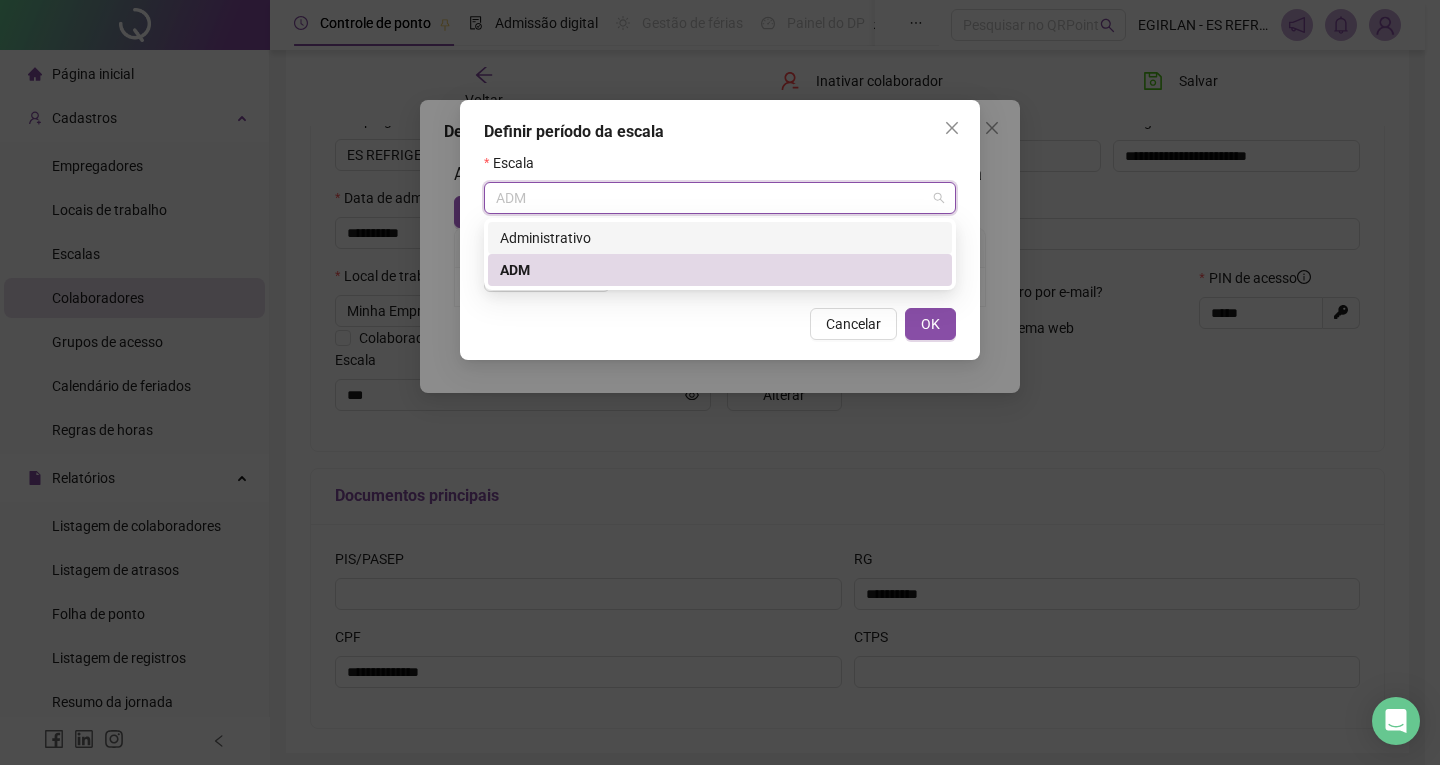 click on "Administrativo" at bounding box center [720, 238] 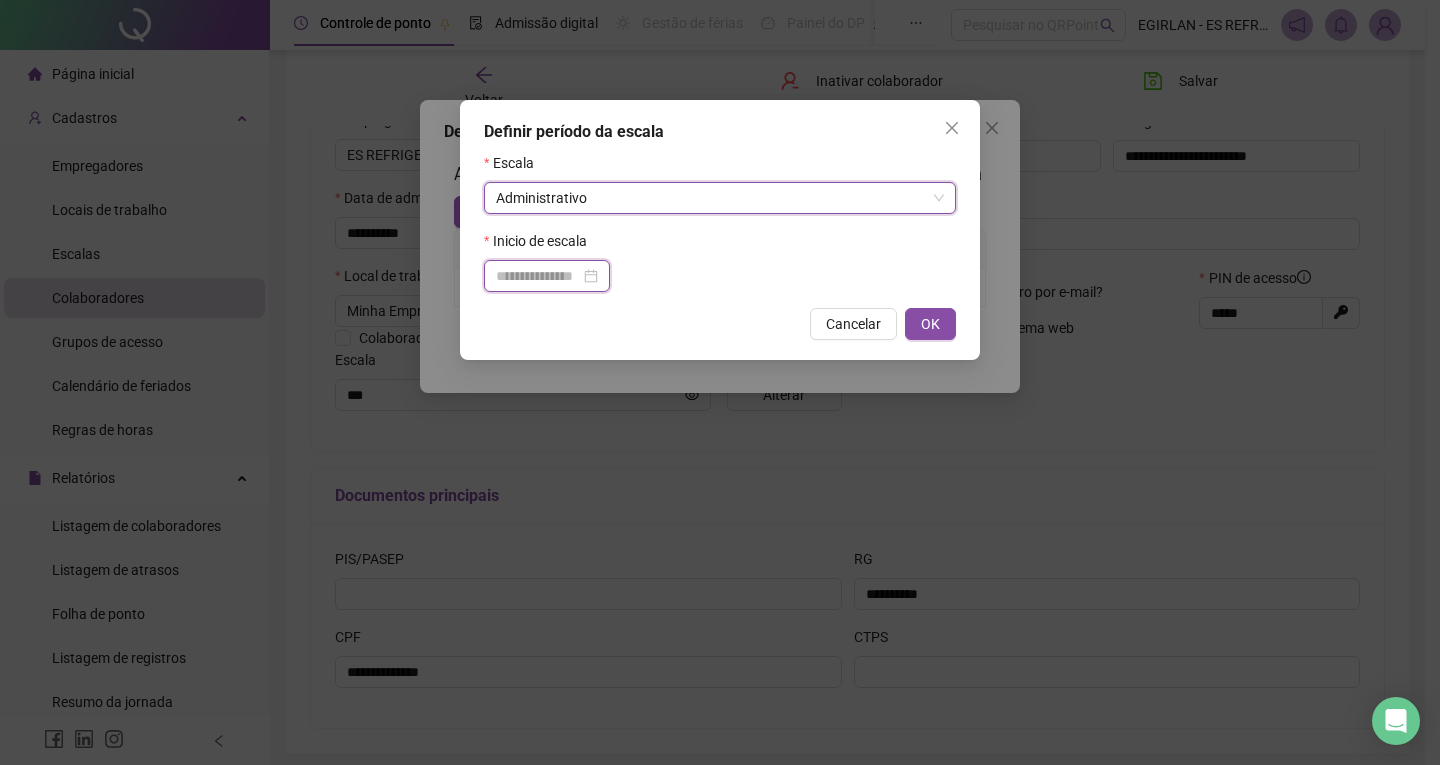 click at bounding box center [538, 276] 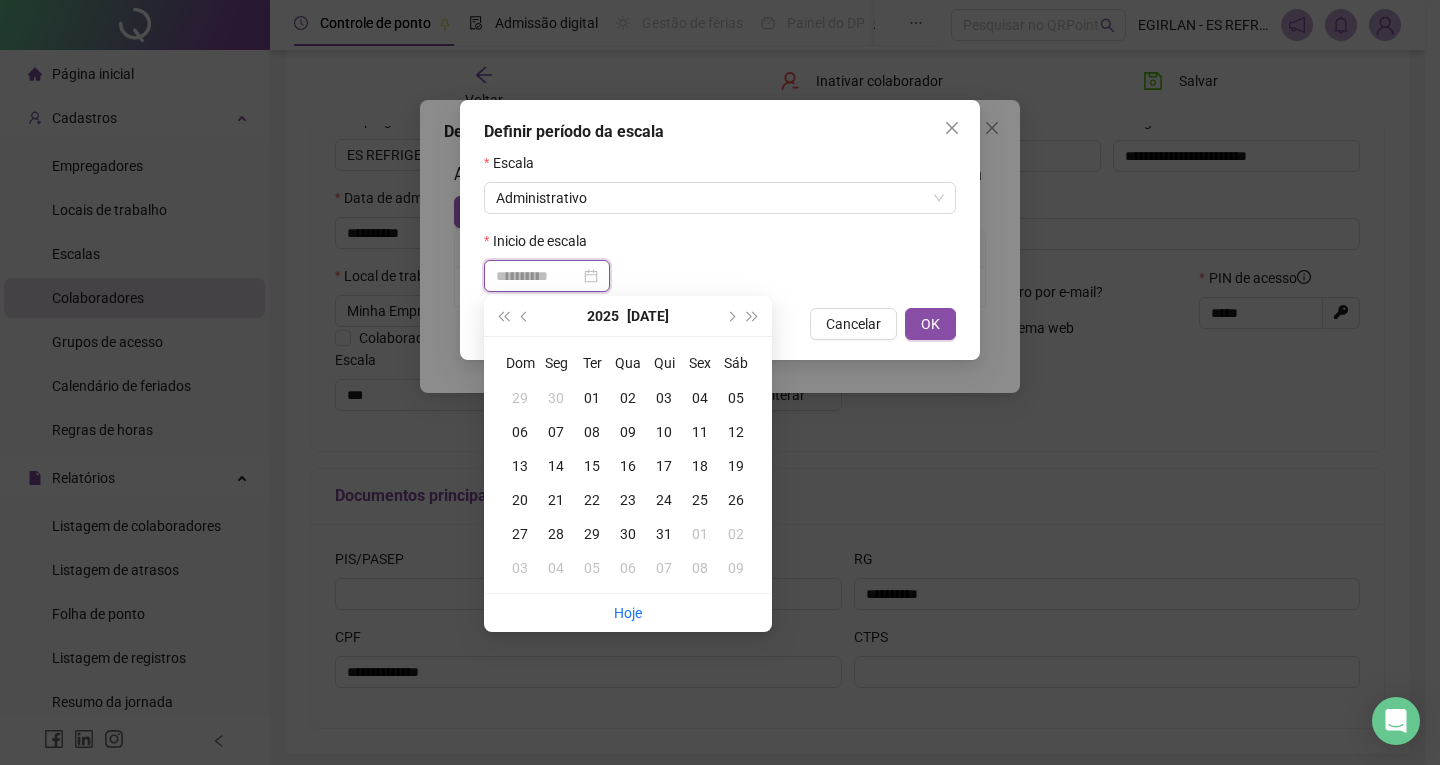 type on "**********" 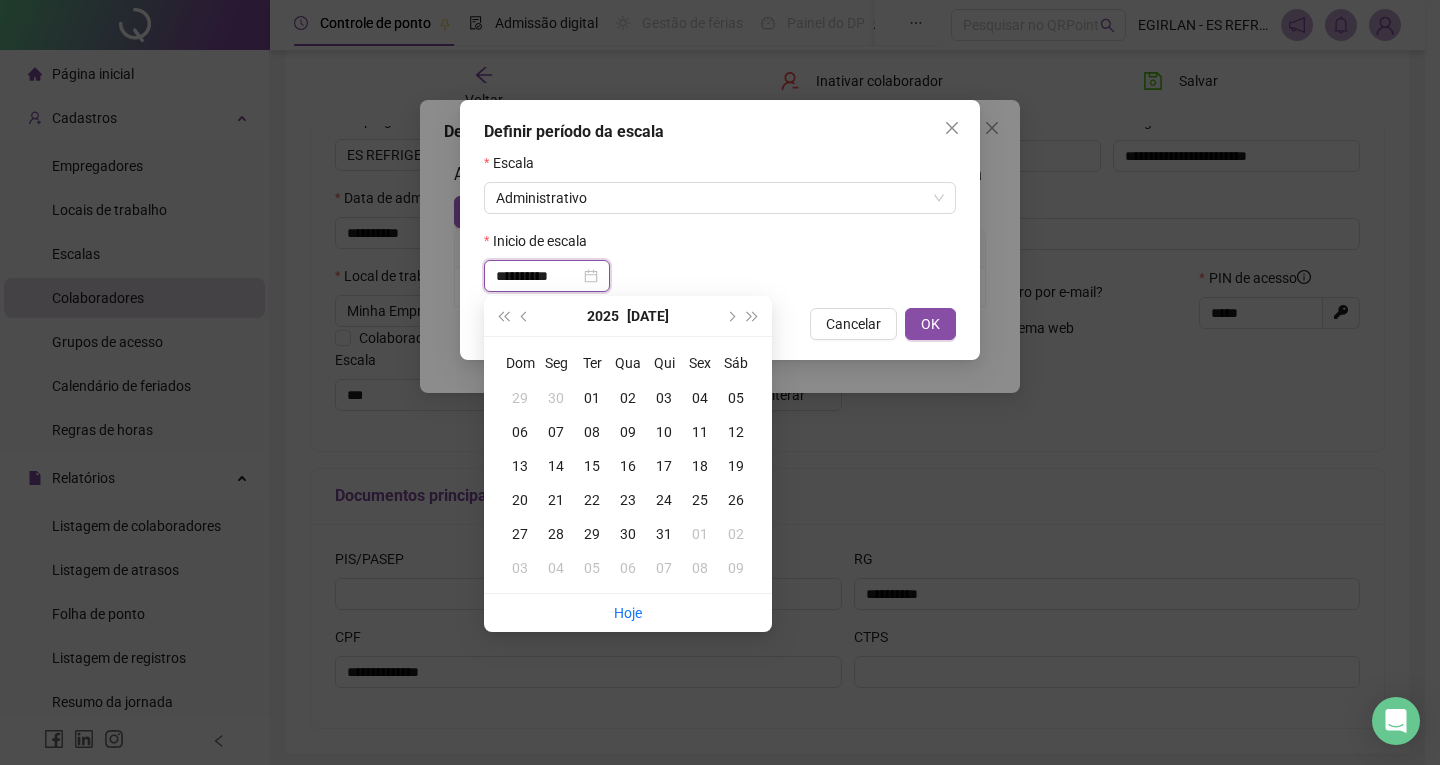 type on "**********" 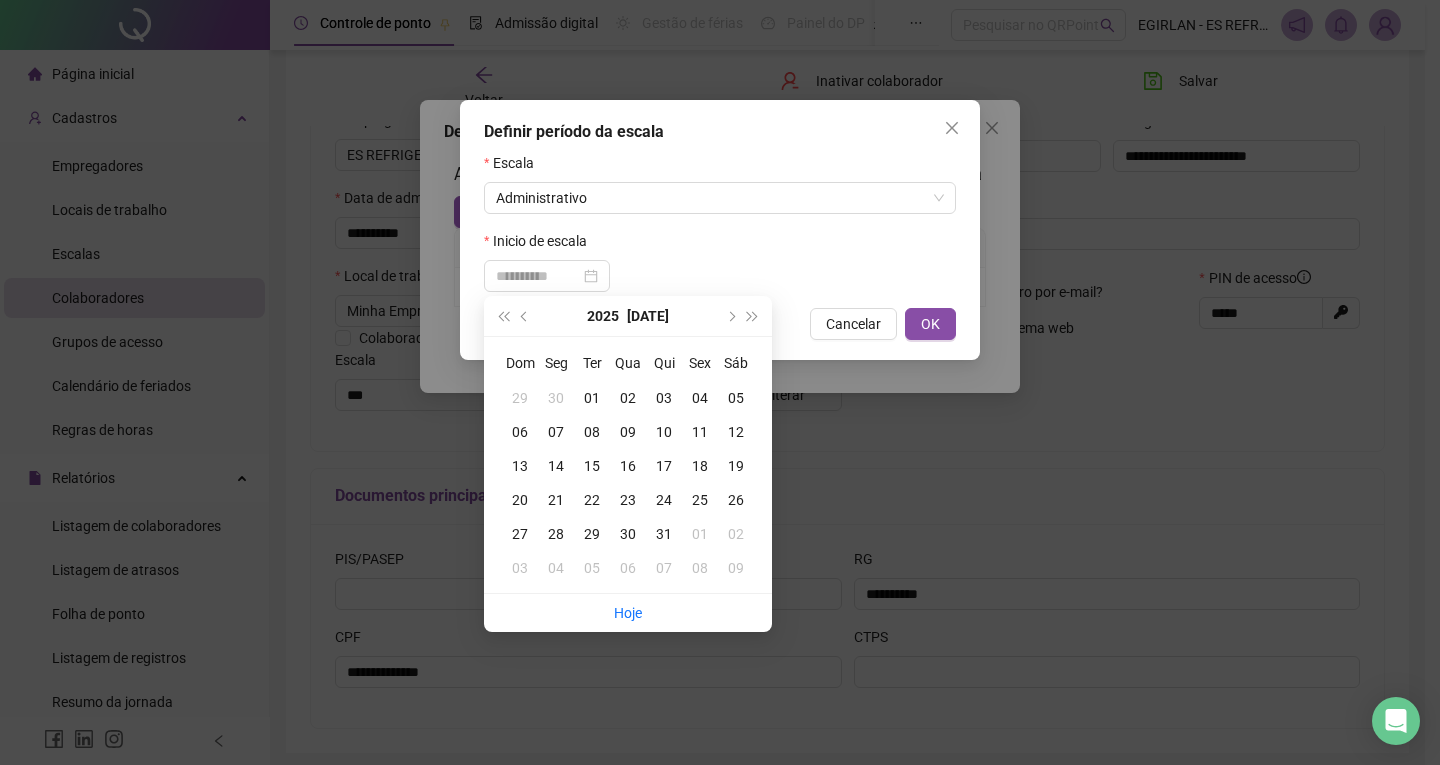 click on "19" at bounding box center (736, 466) 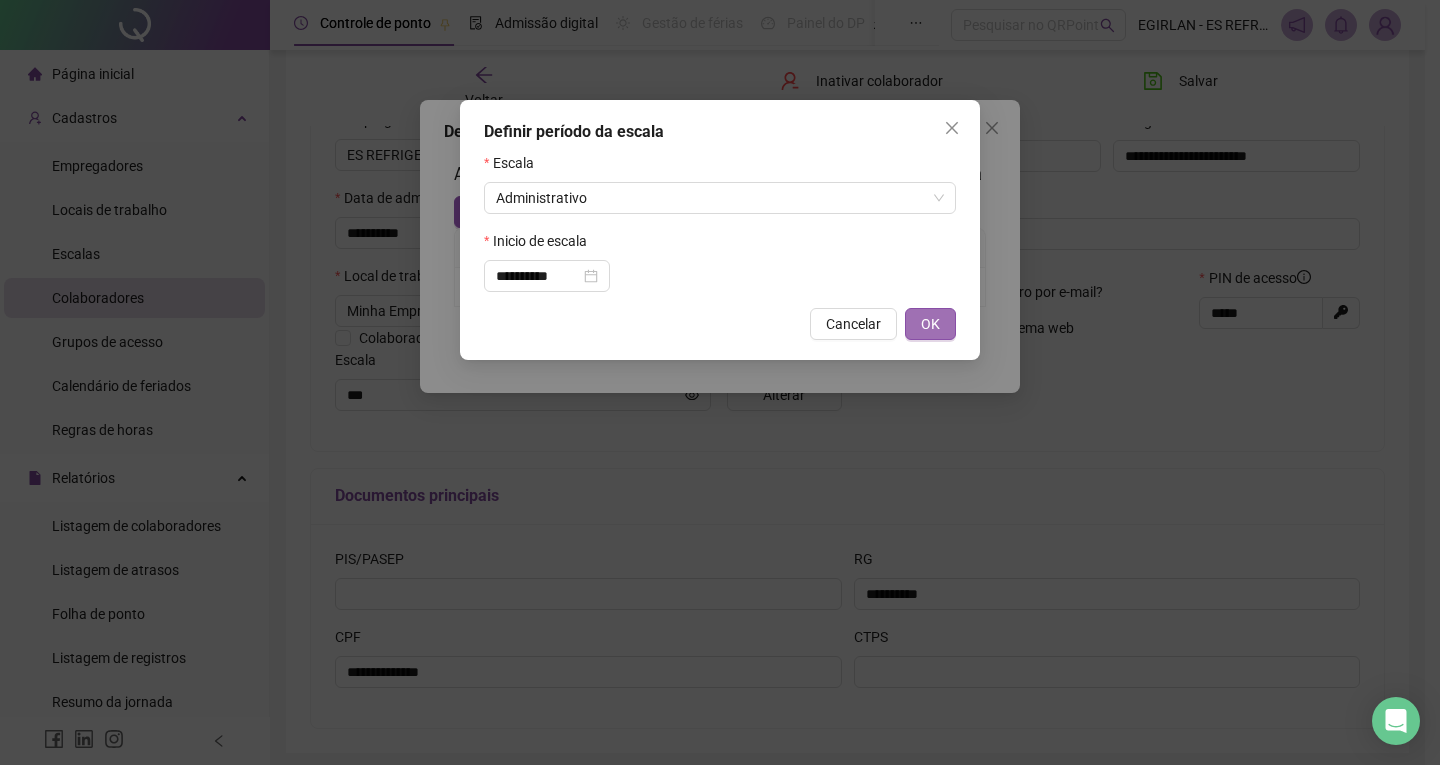 click on "OK" at bounding box center (930, 324) 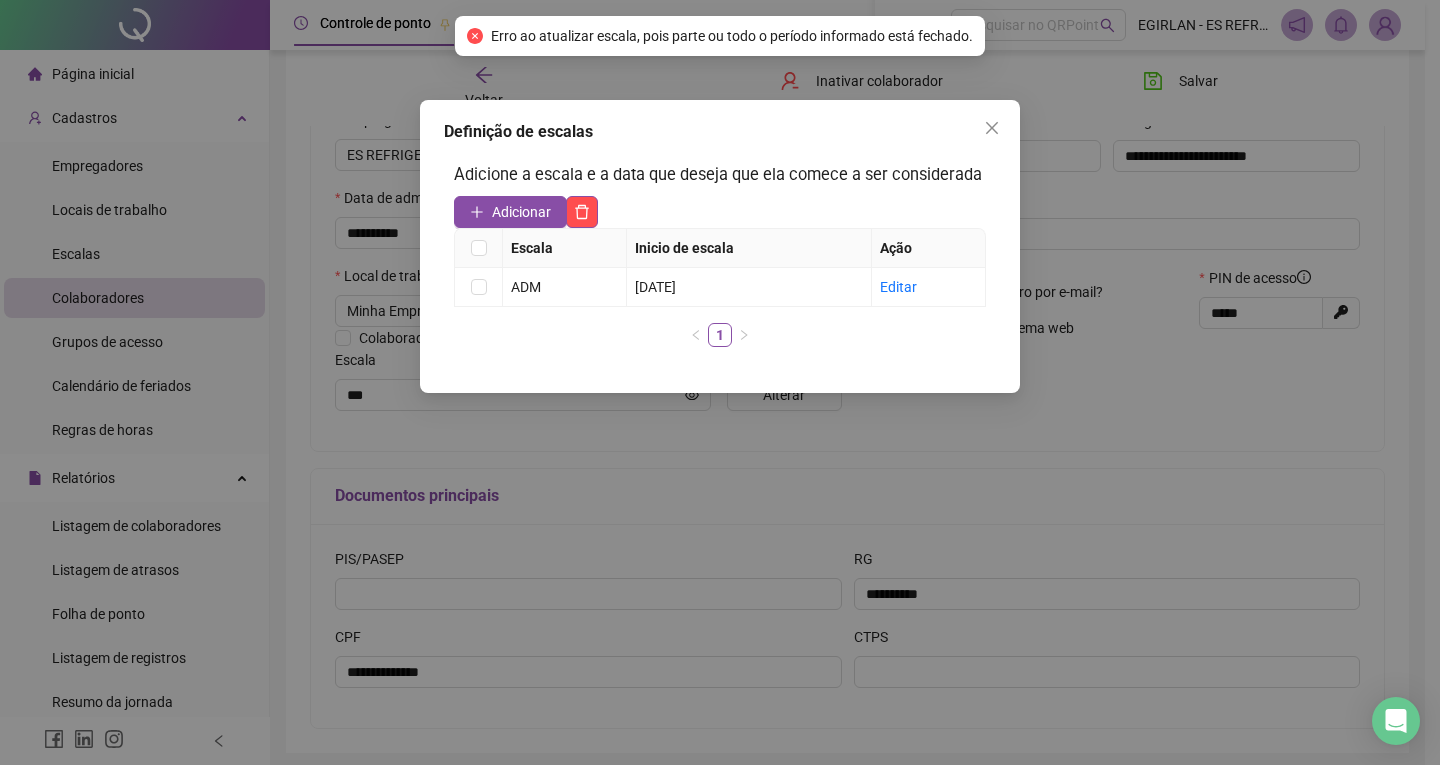 click 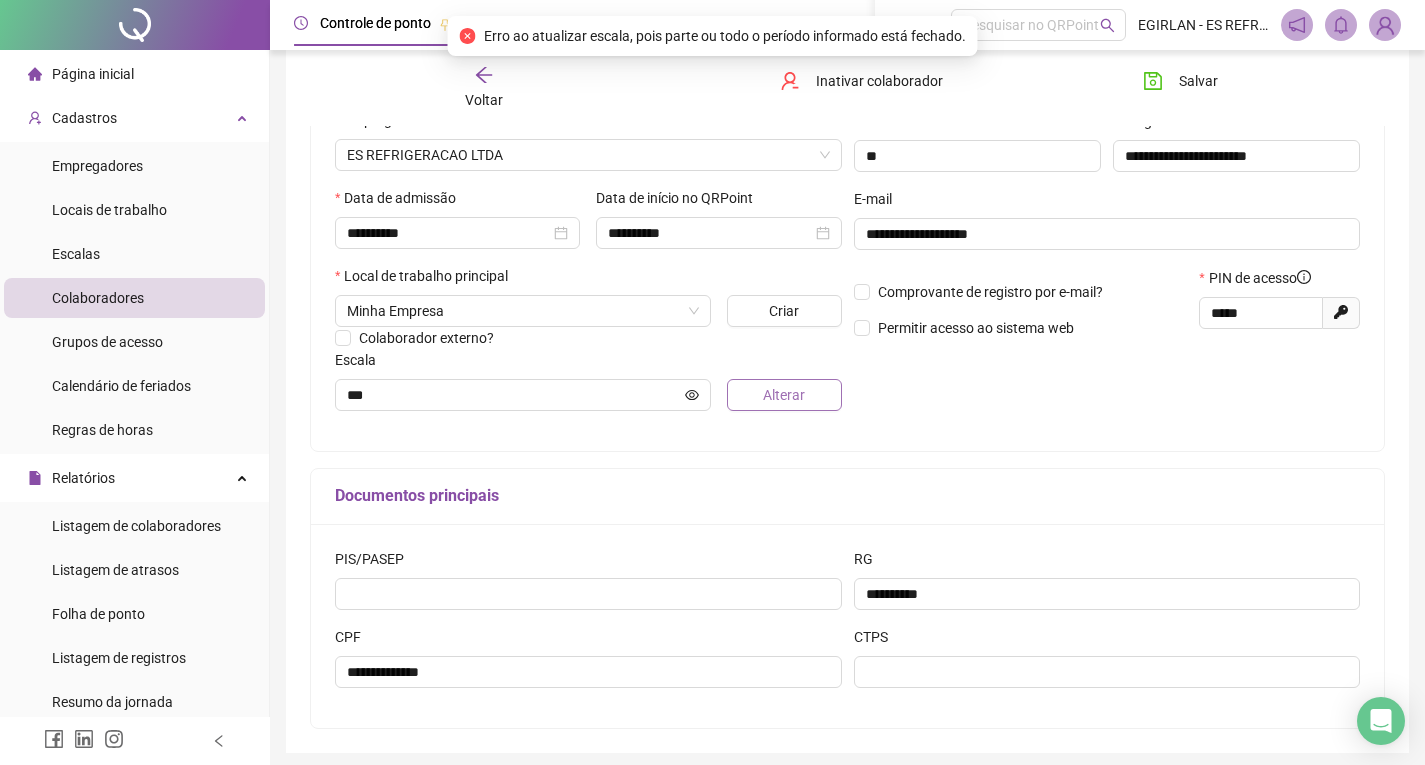 click on "Alterar" at bounding box center [784, 395] 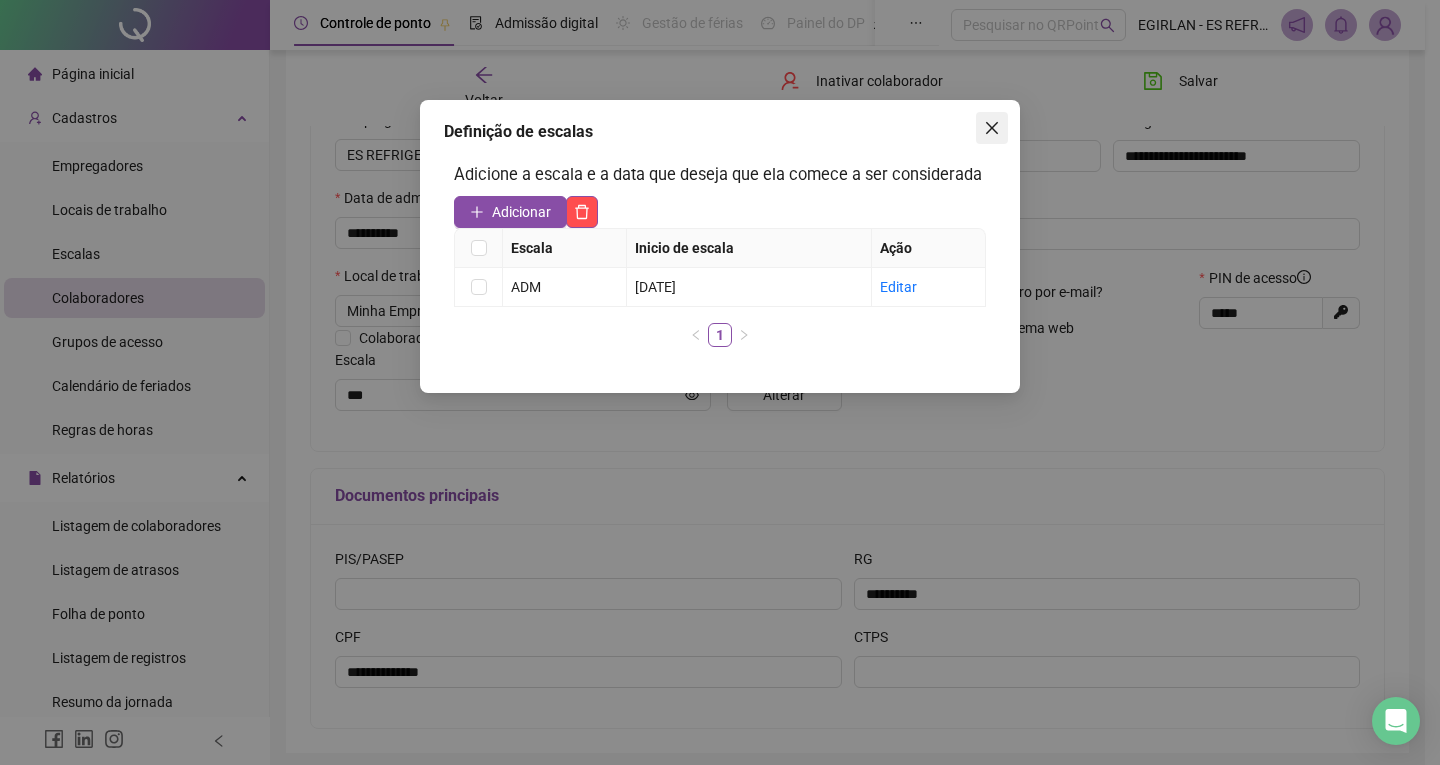 click 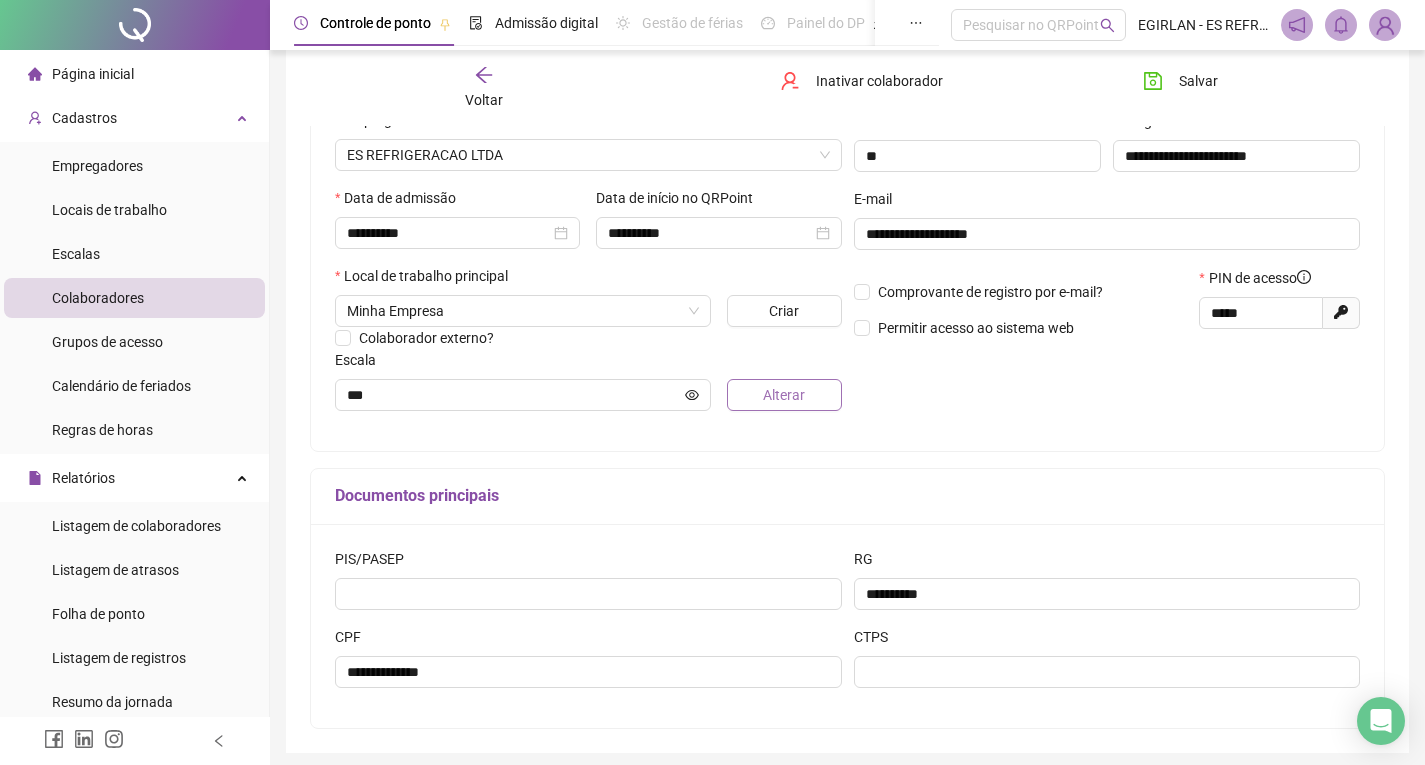 click on "Alterar" at bounding box center (784, 395) 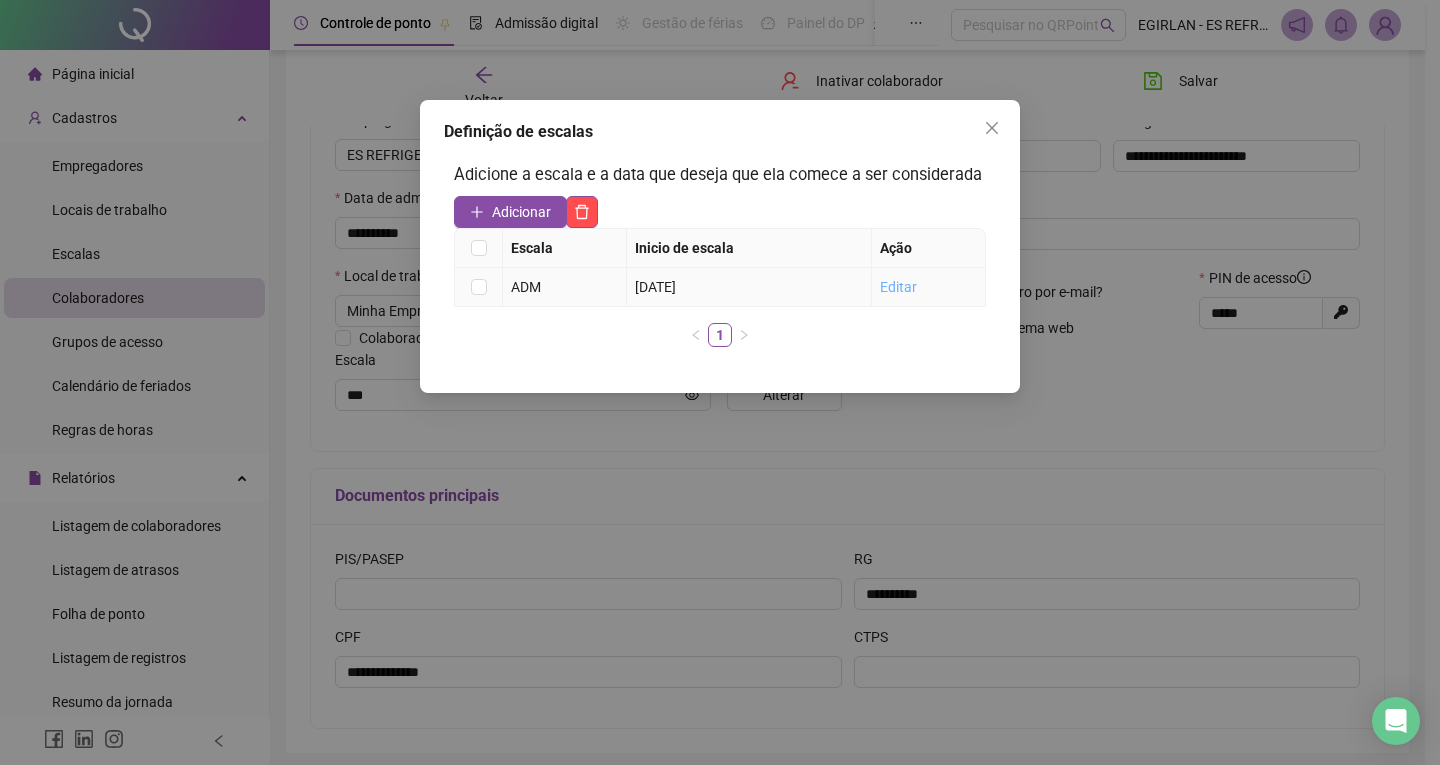 click on "Editar" at bounding box center (898, 287) 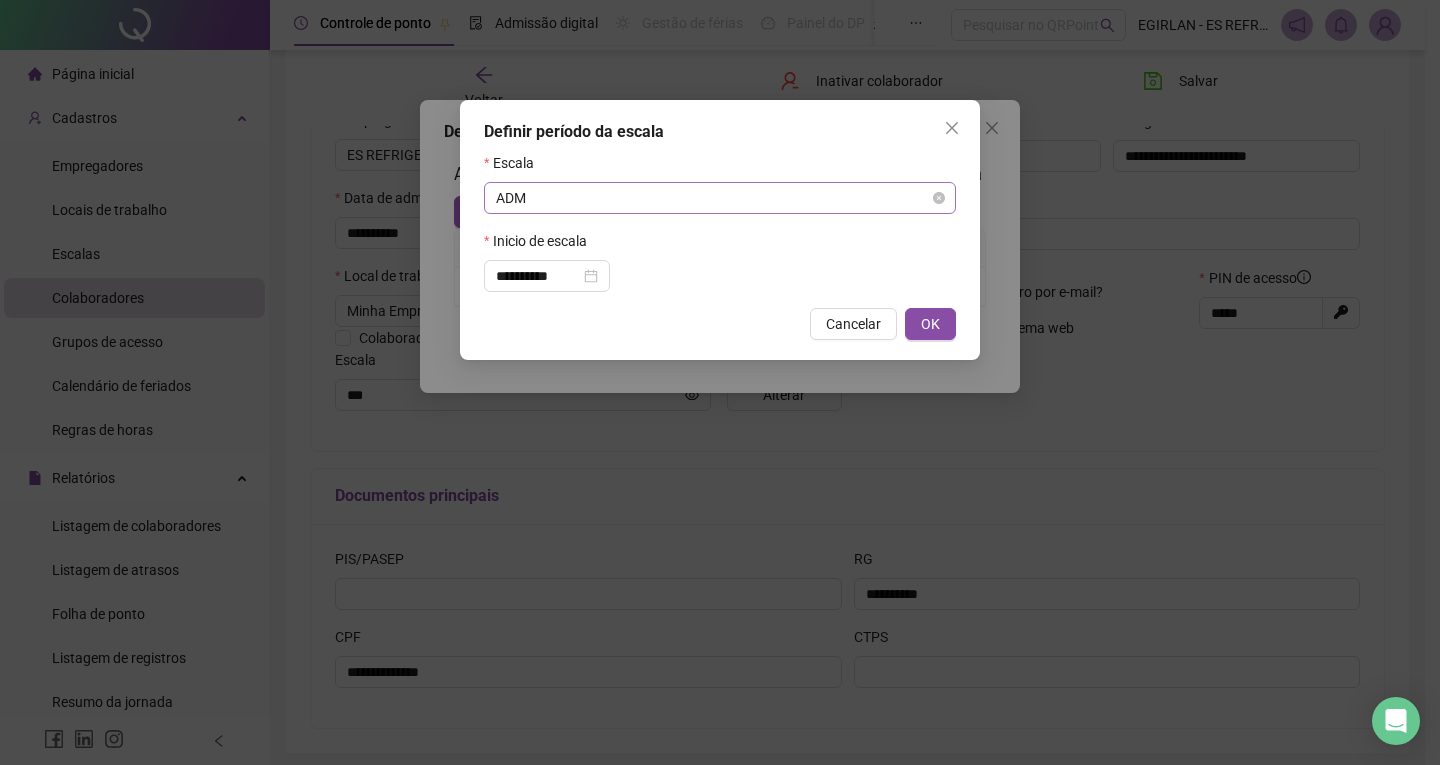 click on "ADM" at bounding box center (720, 198) 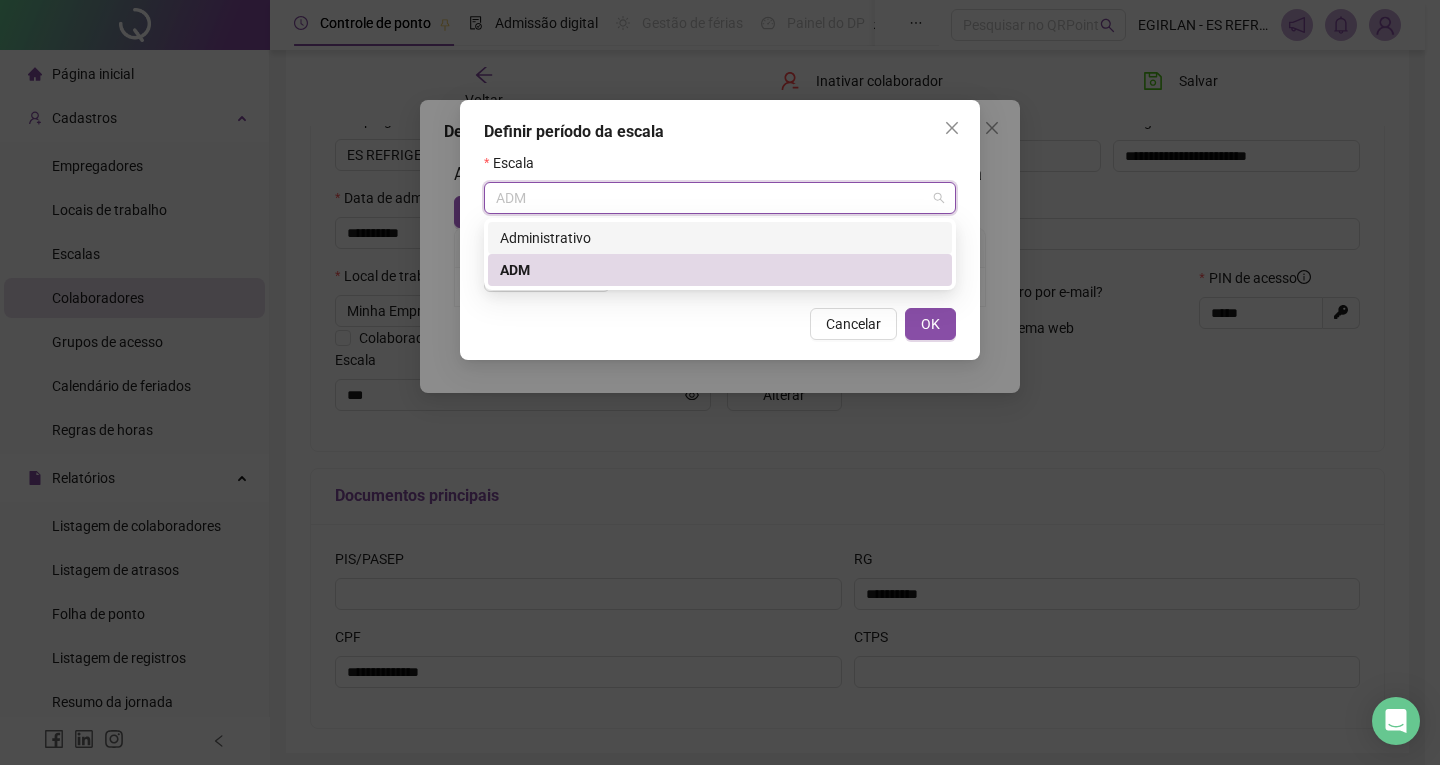 click on "Administrativo" at bounding box center (720, 238) 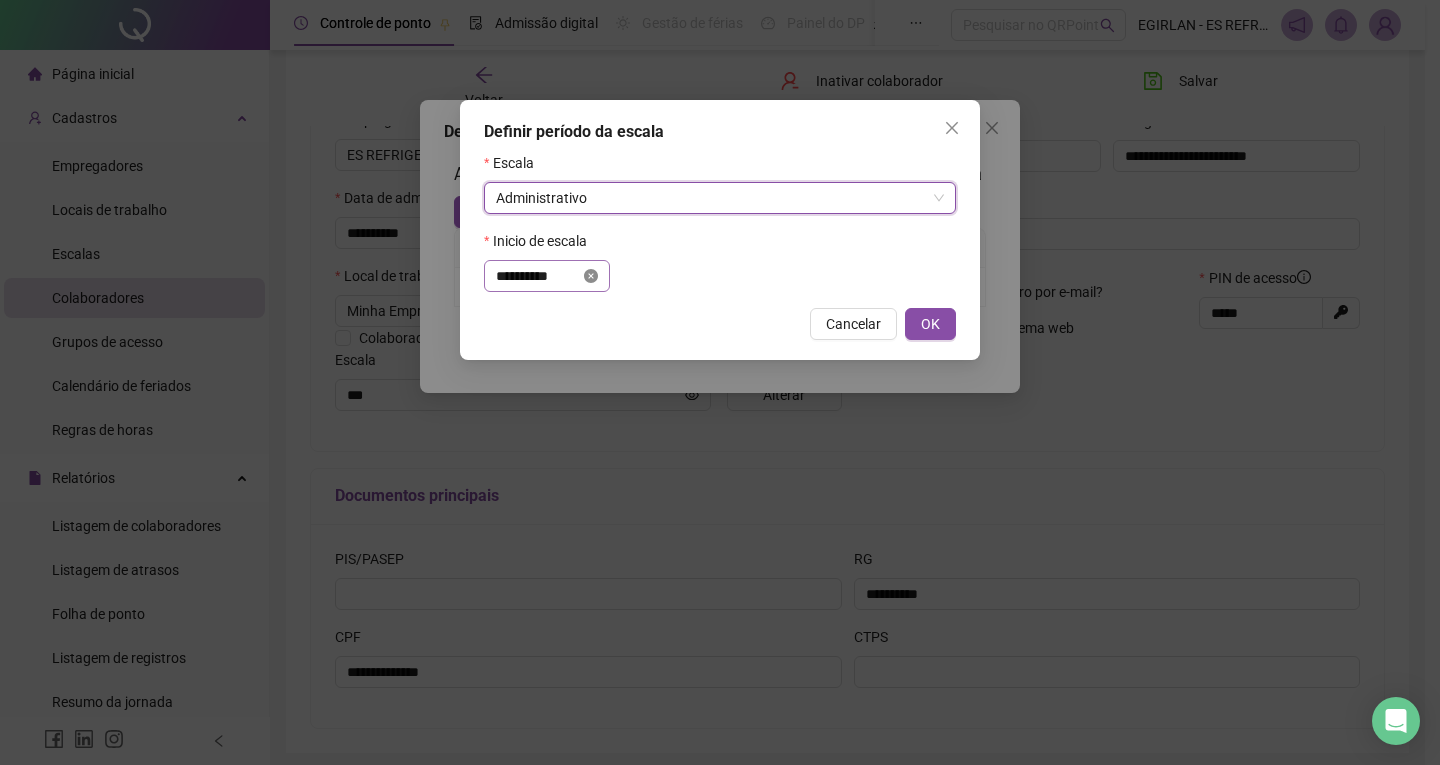 click 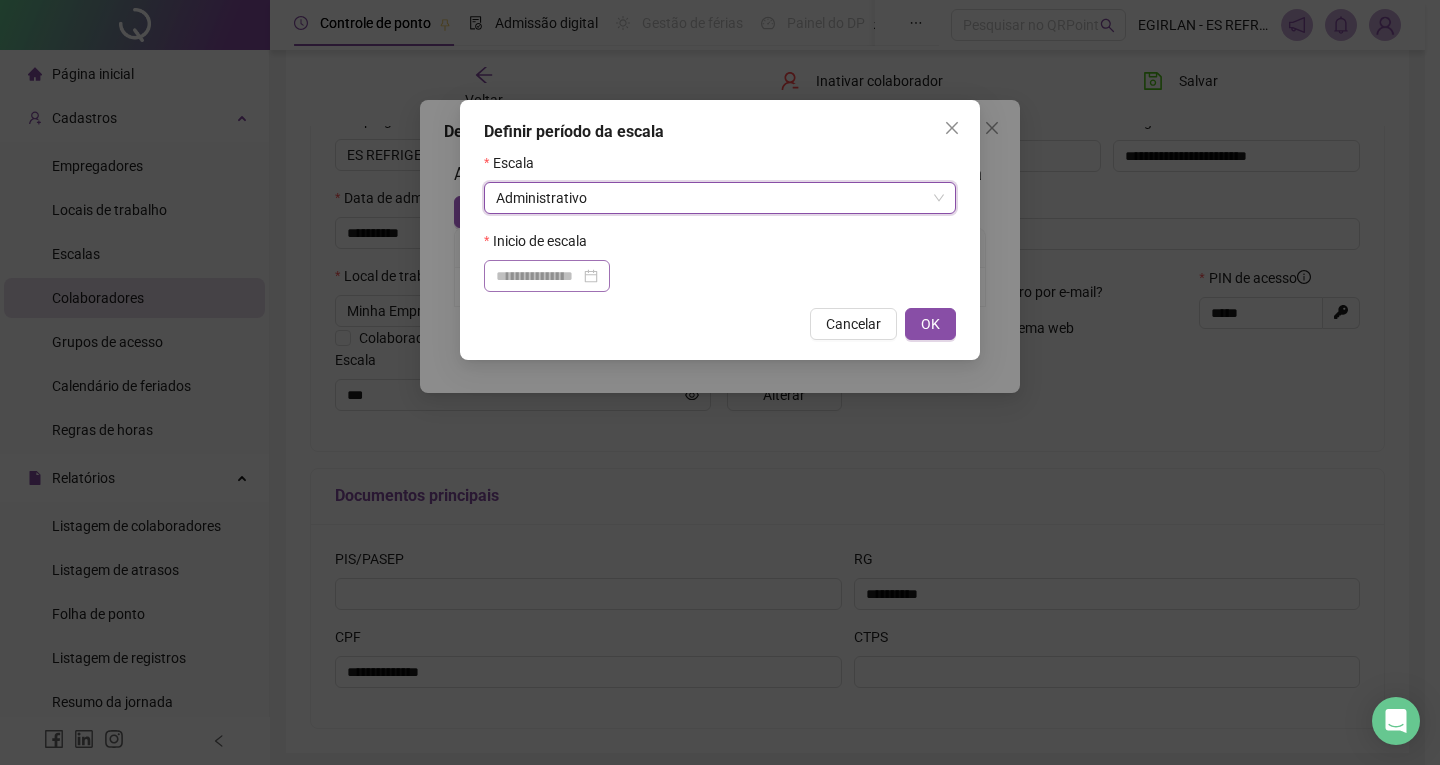 click at bounding box center (547, 276) 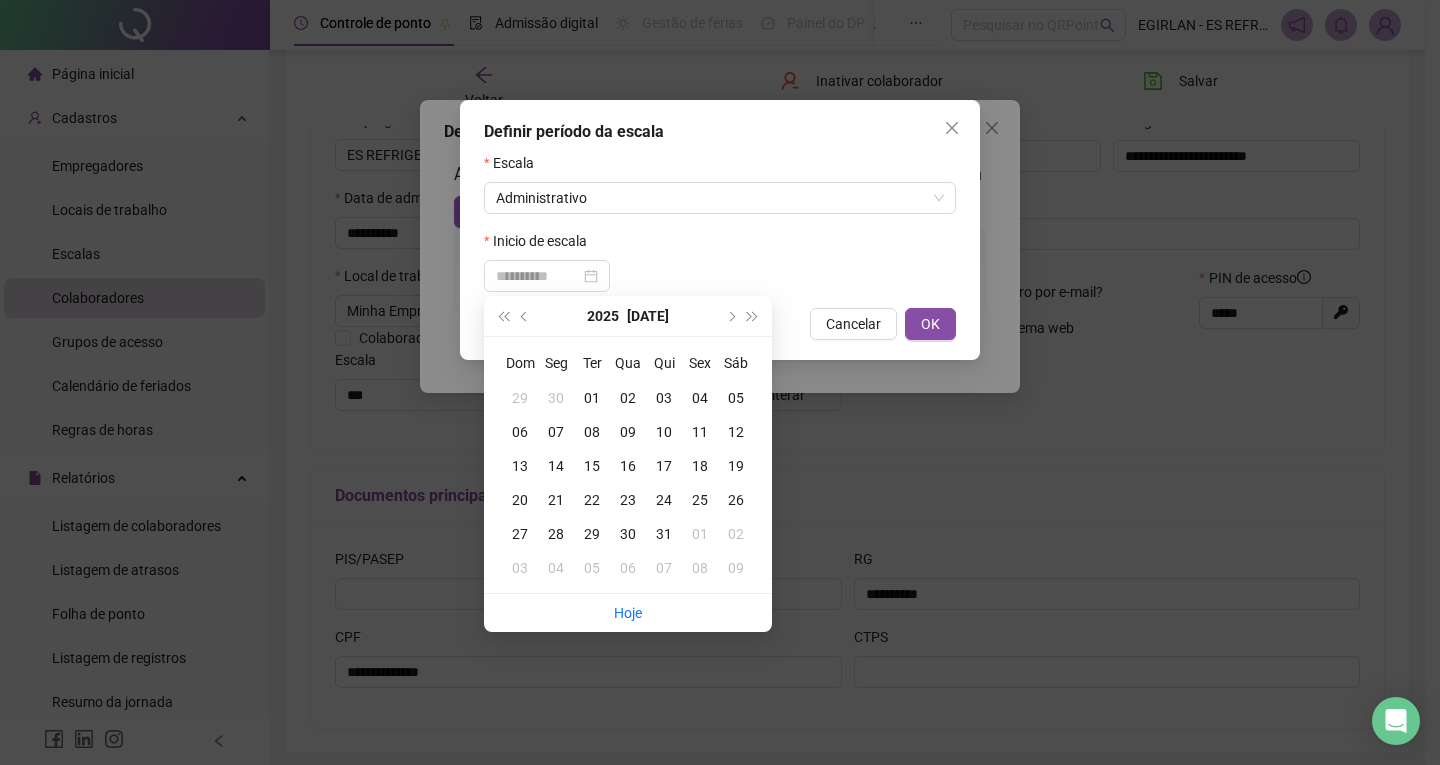 click on "19" at bounding box center [736, 466] 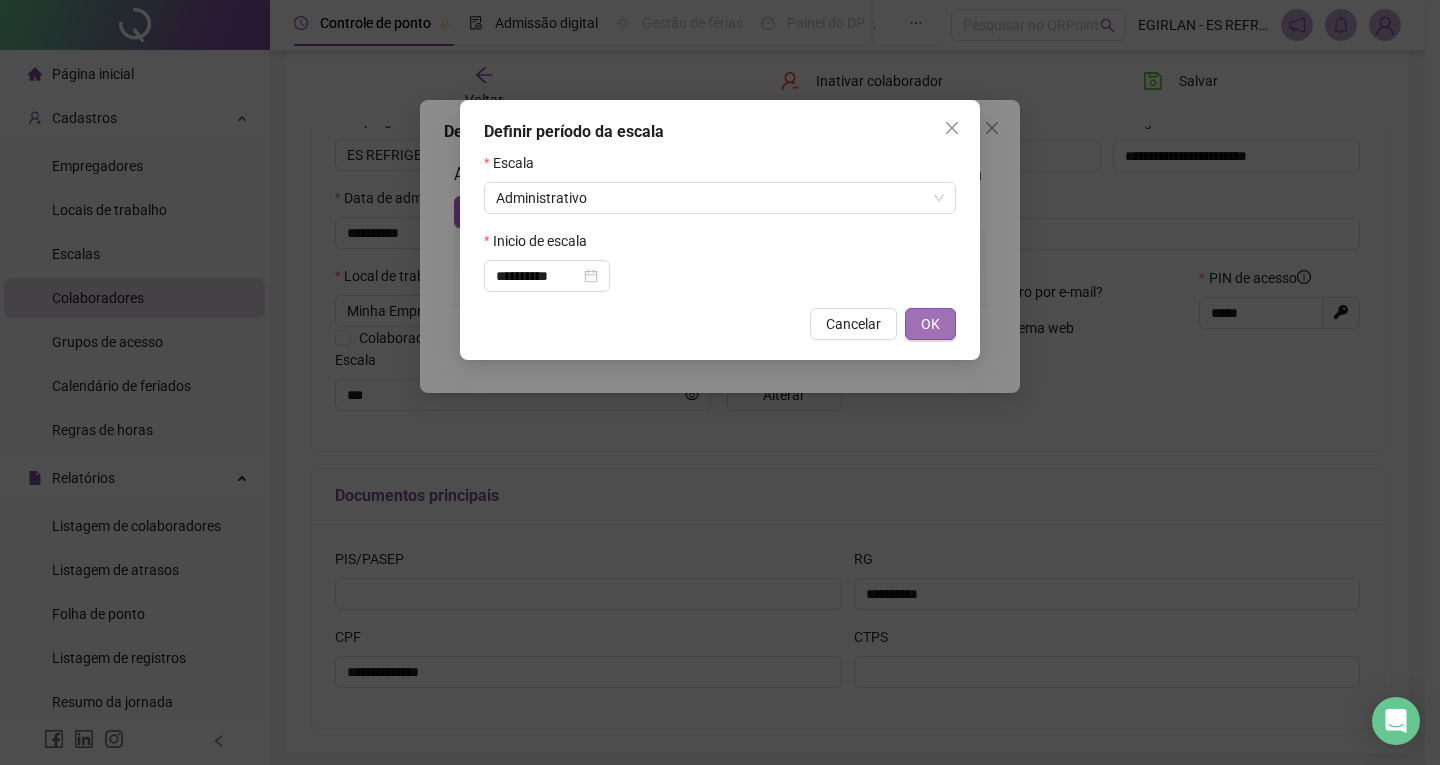 click on "OK" at bounding box center [930, 324] 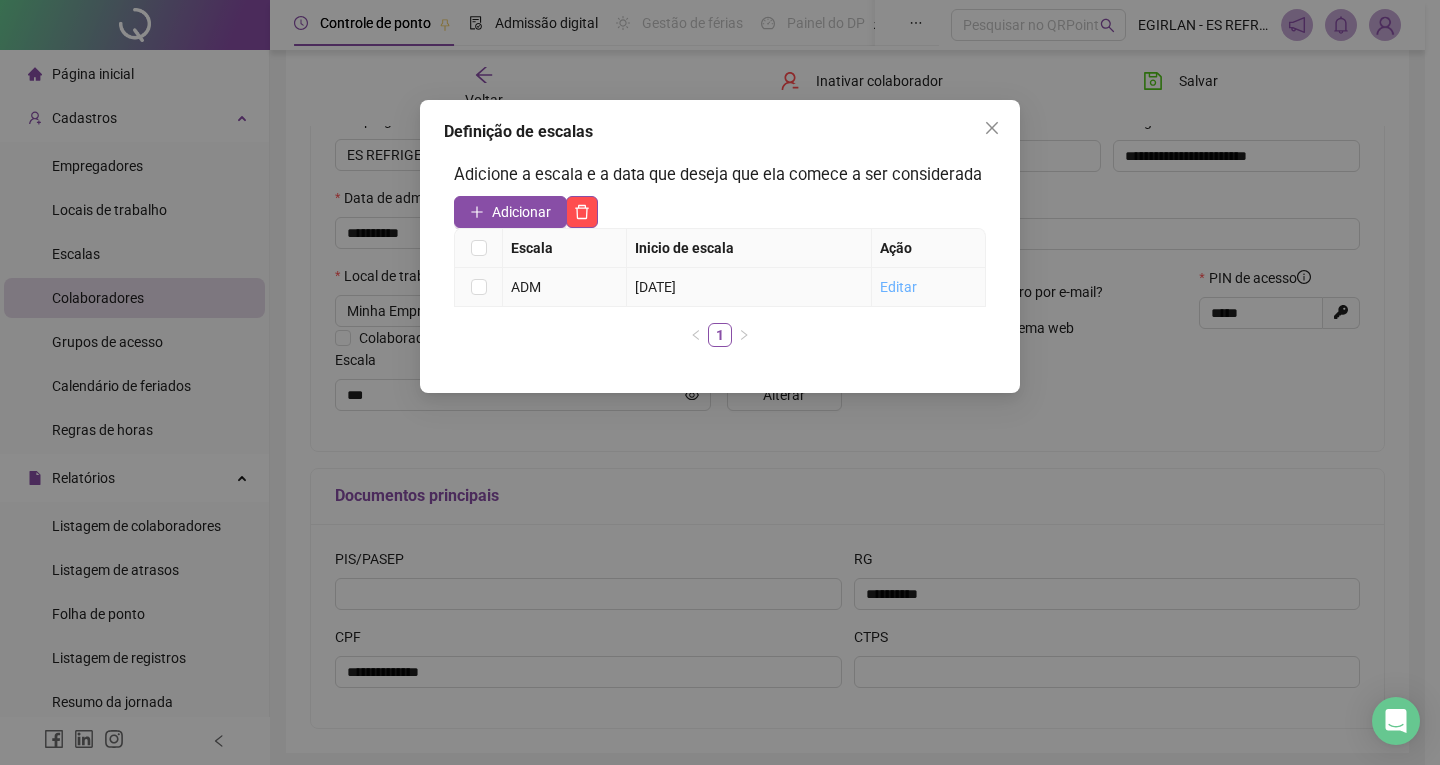 click on "Editar" at bounding box center (898, 287) 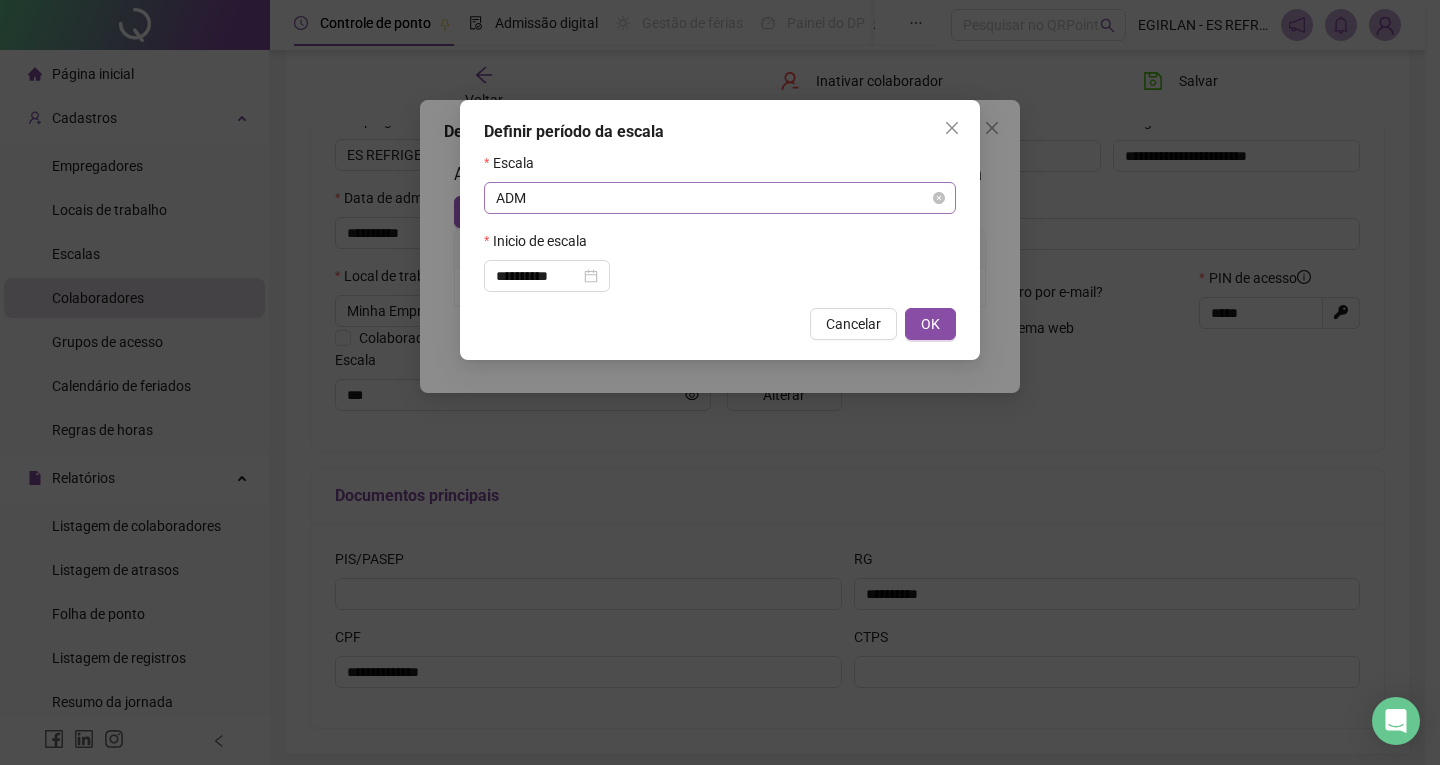 click on "ADM" at bounding box center [720, 198] 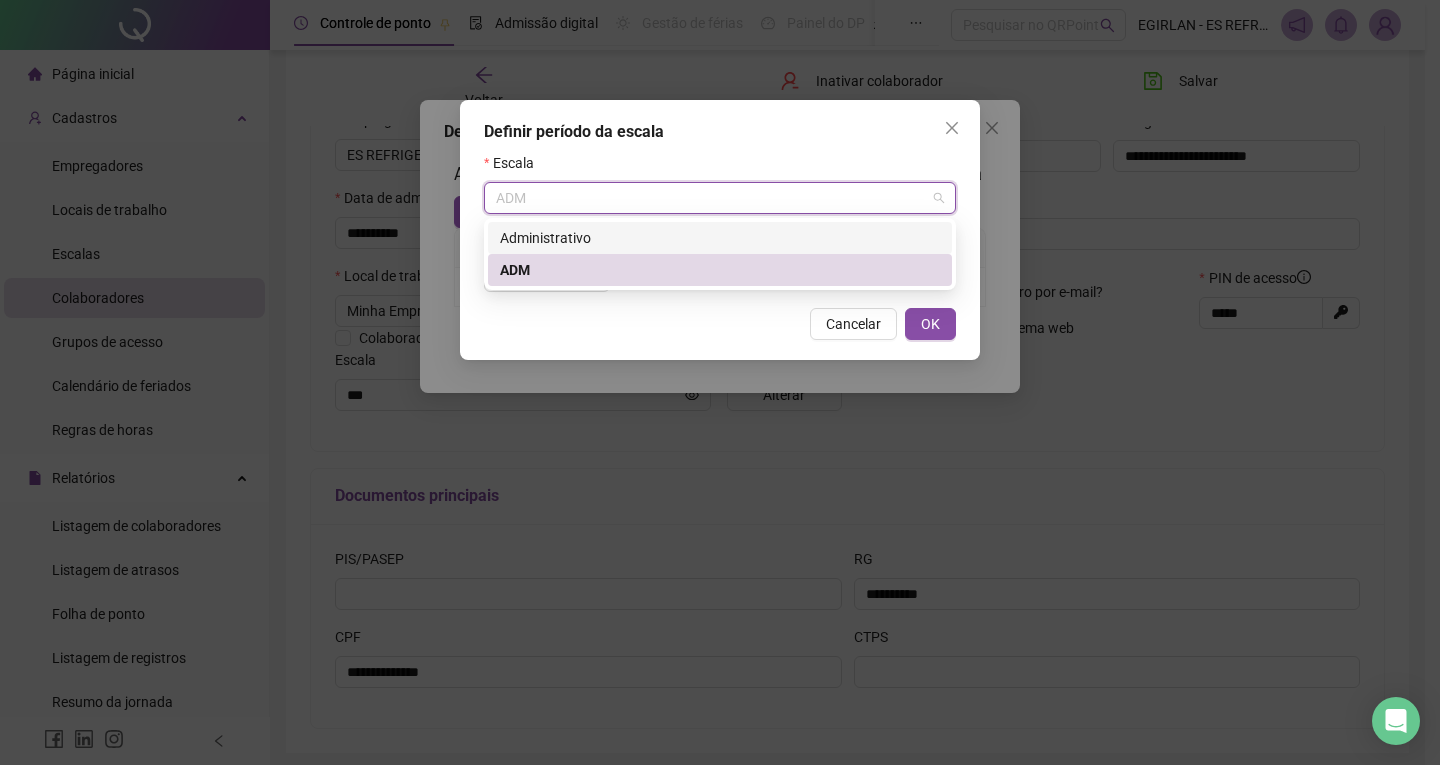 click on "Administrativo" at bounding box center [720, 238] 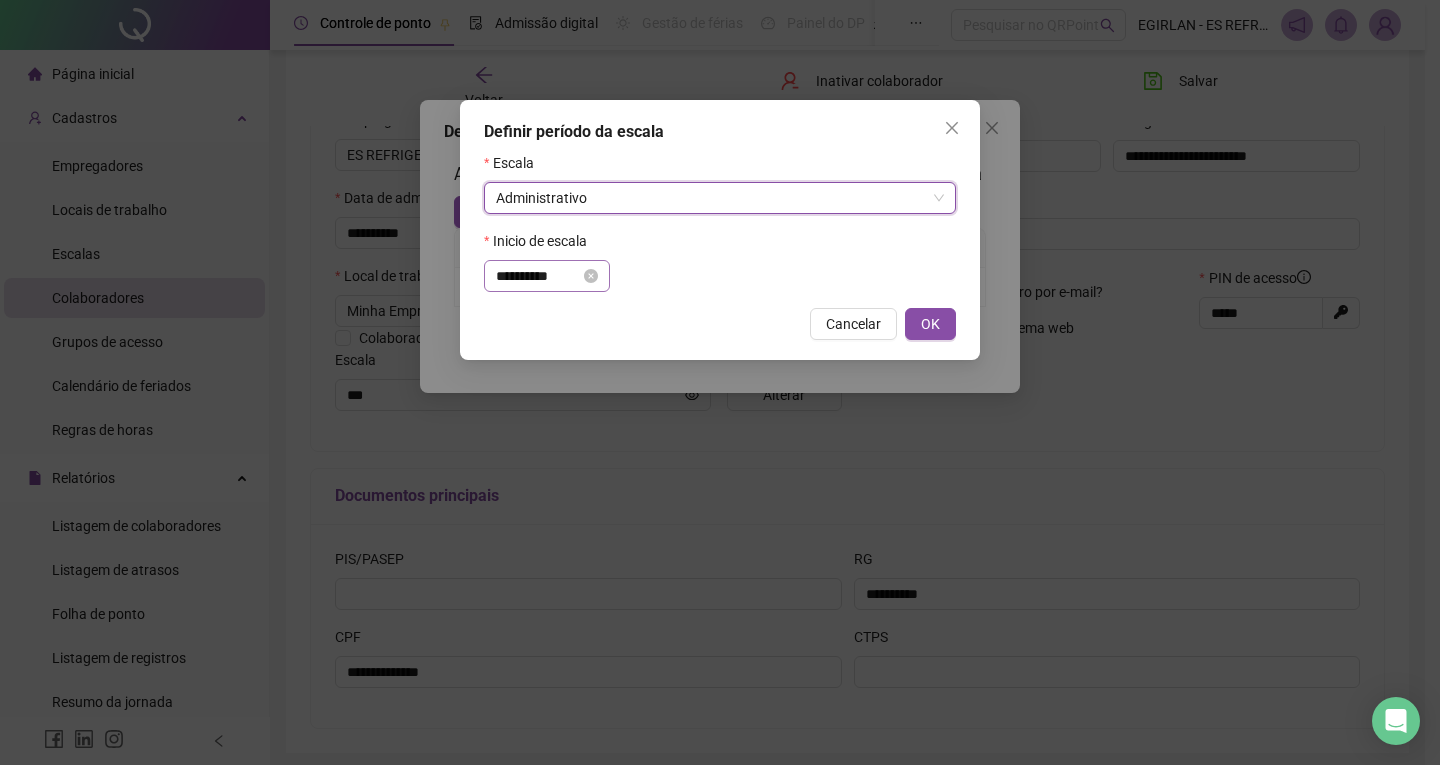 click on "**********" at bounding box center (547, 276) 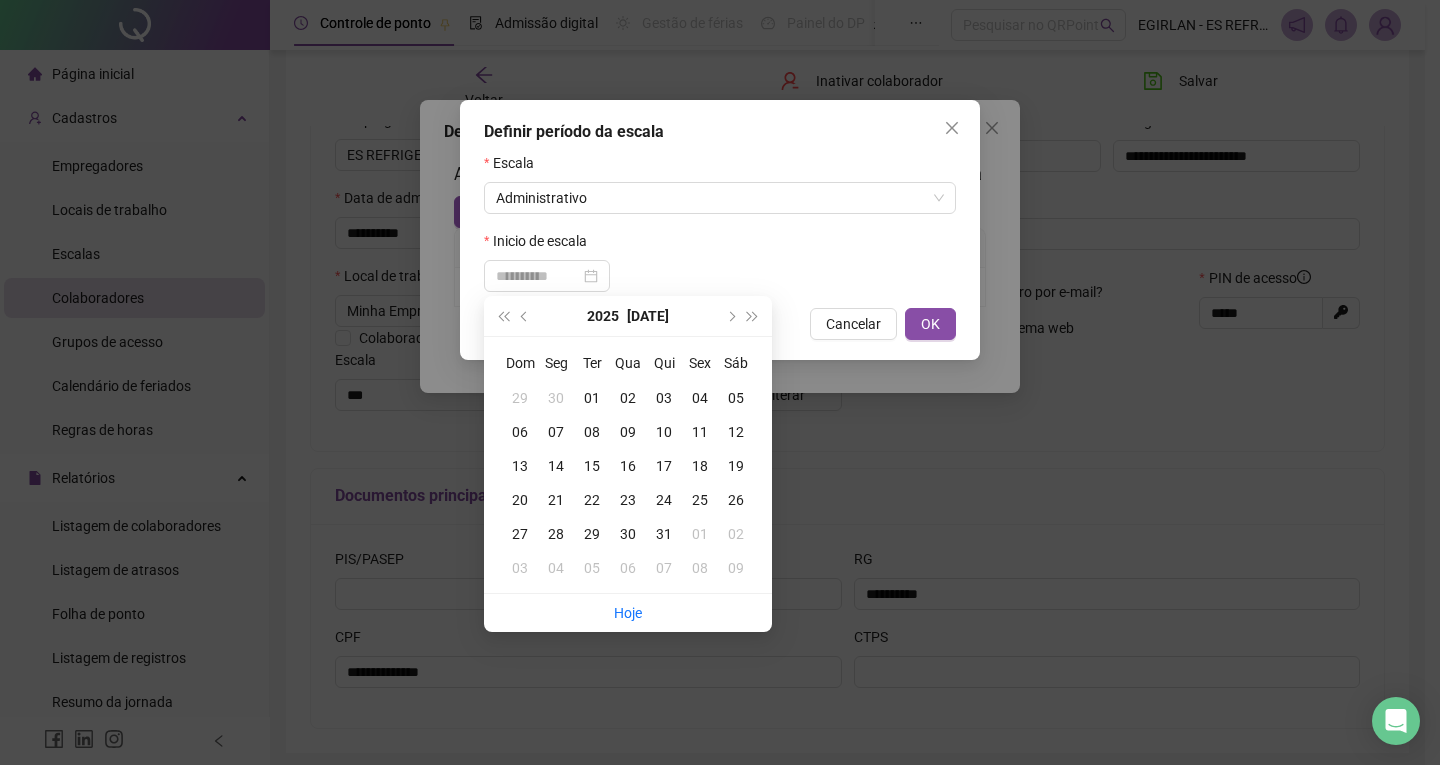 click on "21" at bounding box center [556, 500] 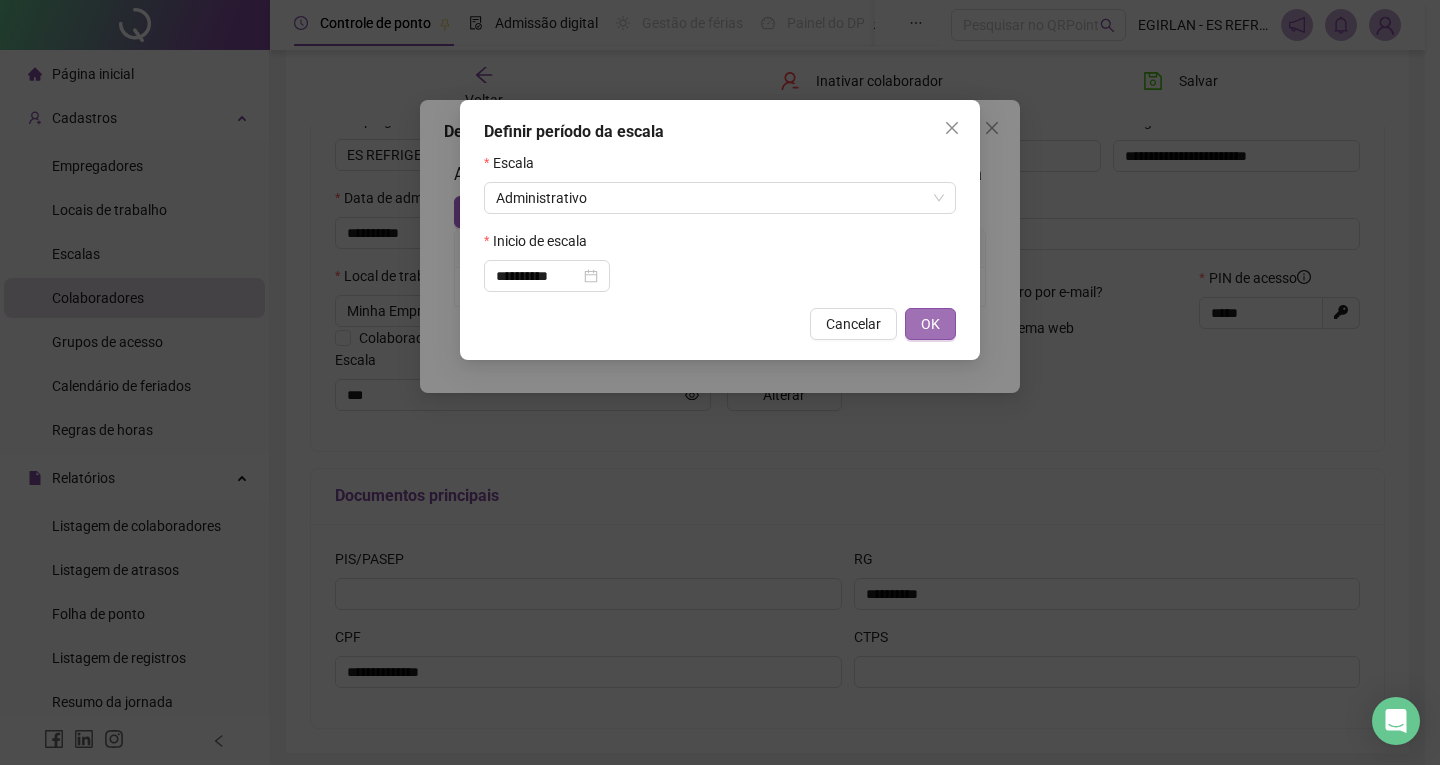 click on "OK" at bounding box center (930, 324) 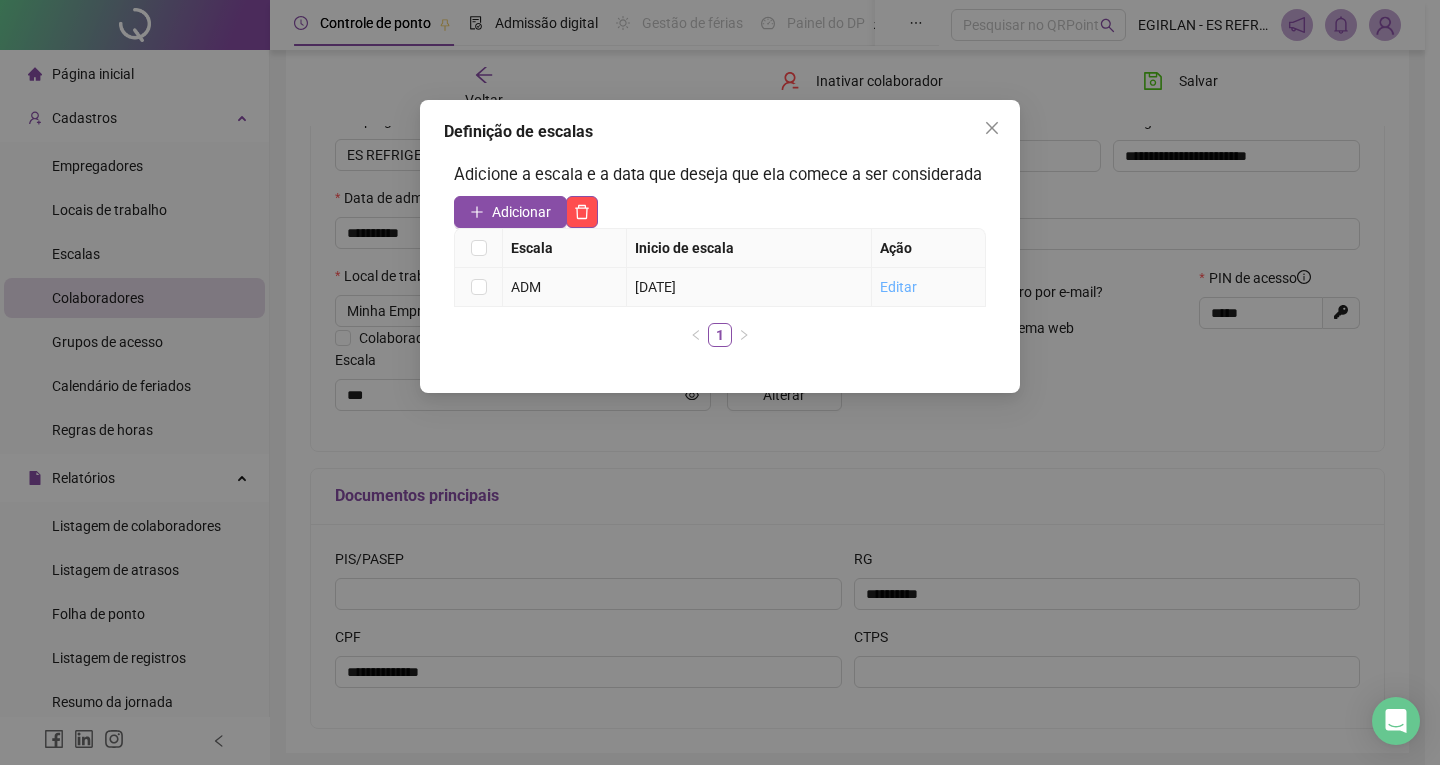 click on "Editar" at bounding box center (898, 287) 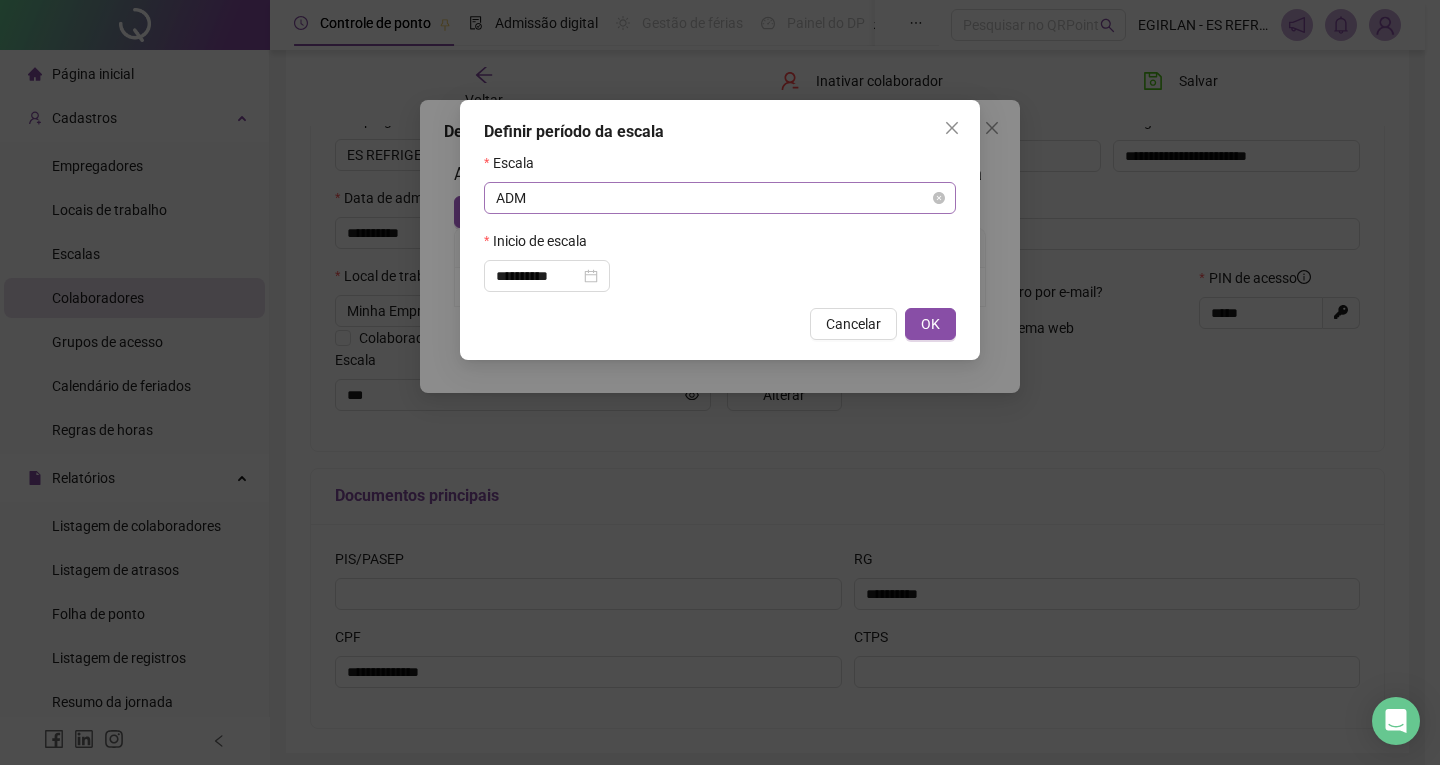 click on "ADM" at bounding box center (720, 198) 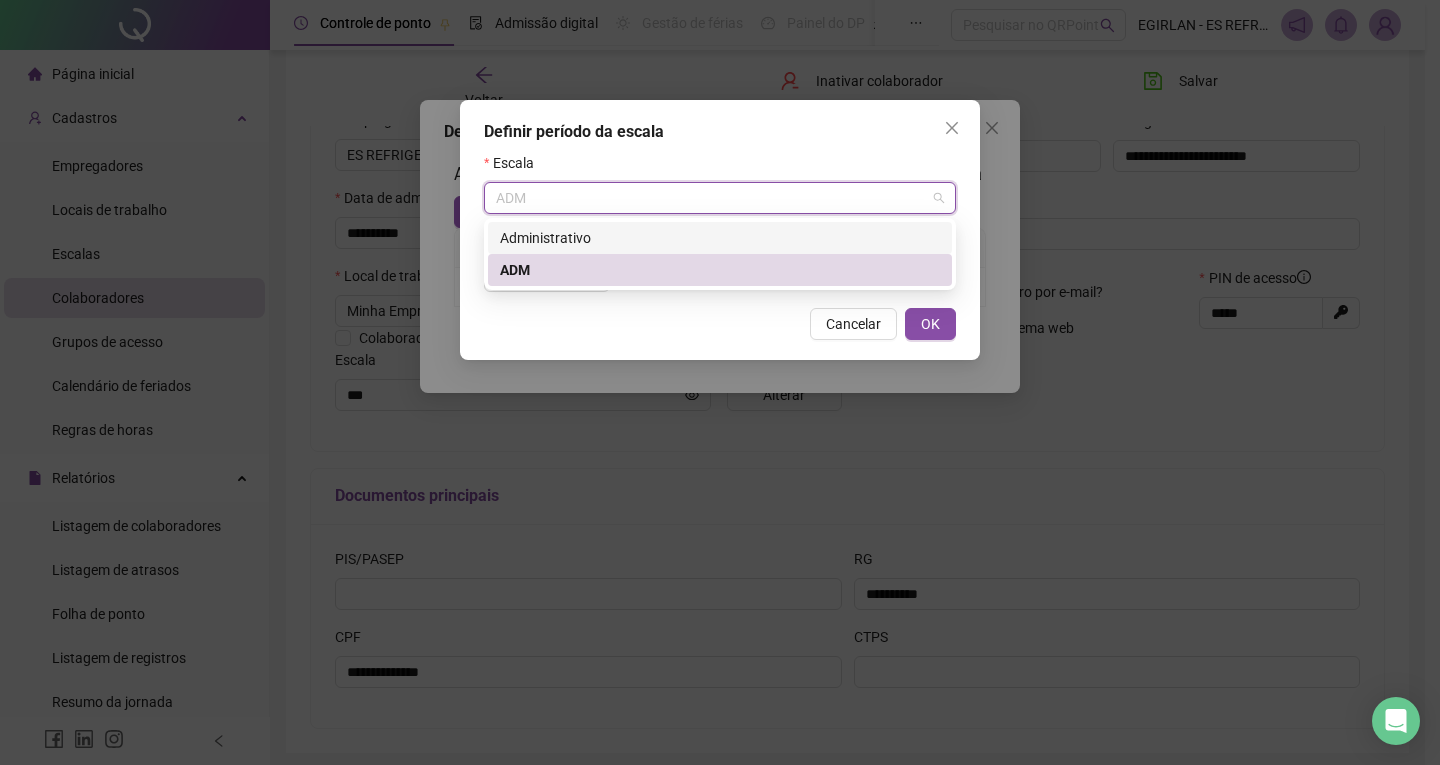 click on "Administrativo" at bounding box center (720, 238) 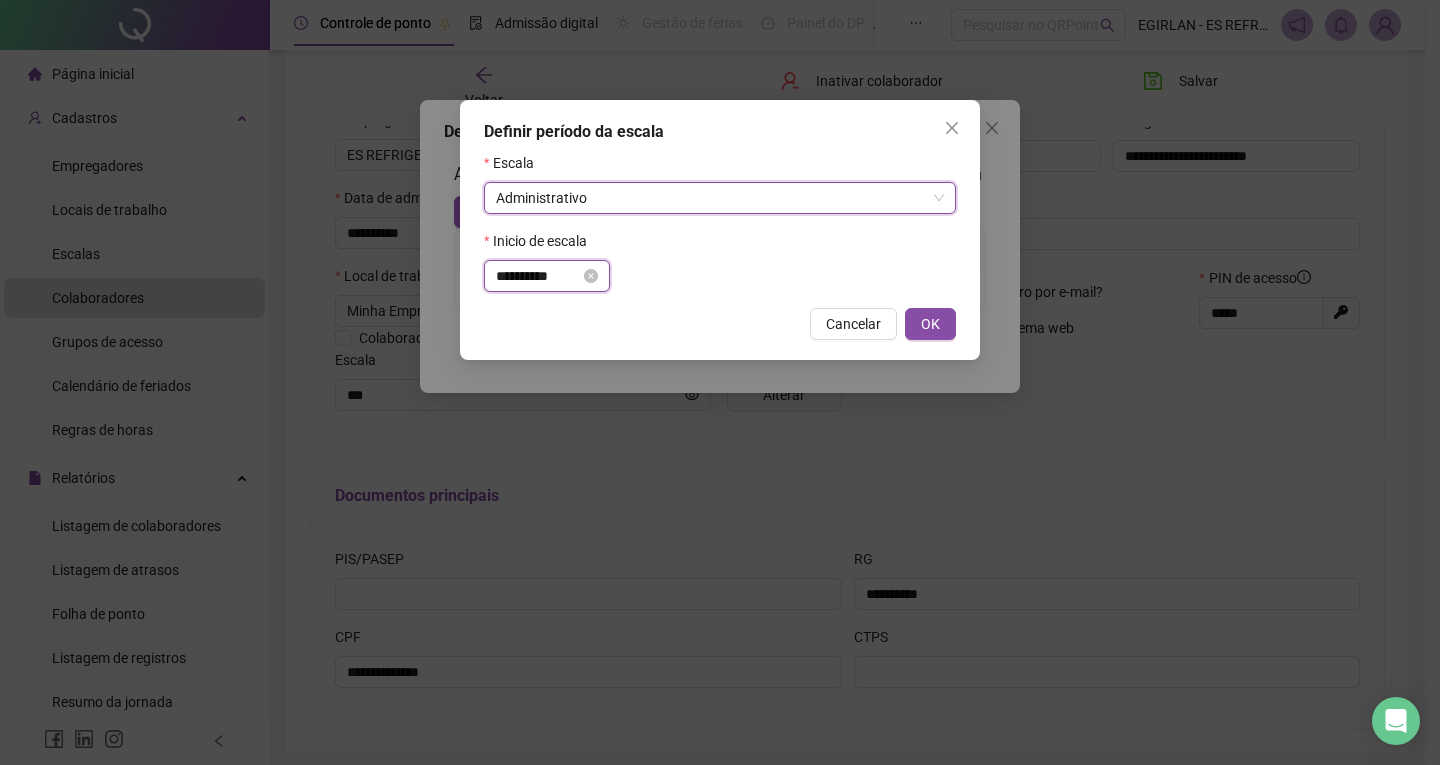 click on "**********" at bounding box center [538, 276] 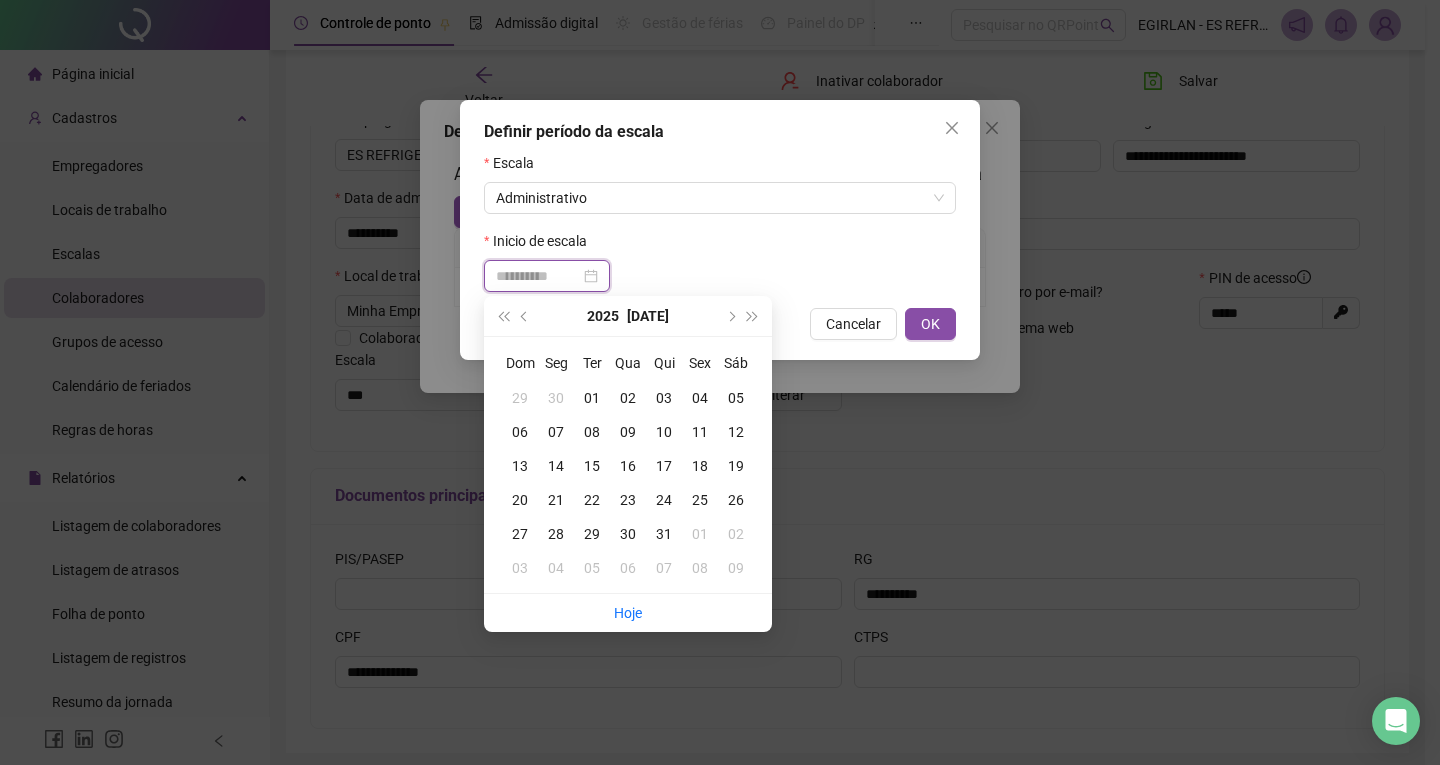 type on "**********" 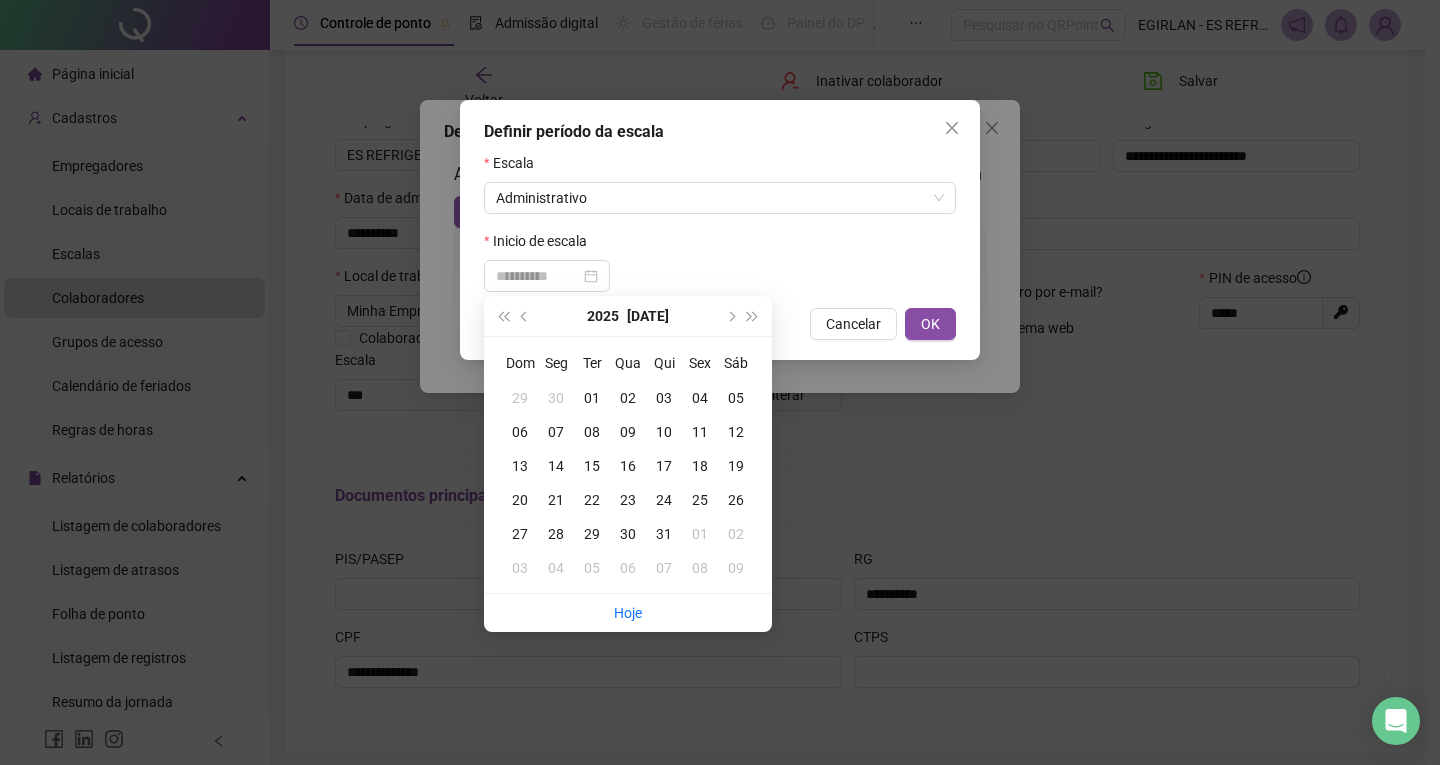click on "01" at bounding box center [700, 534] 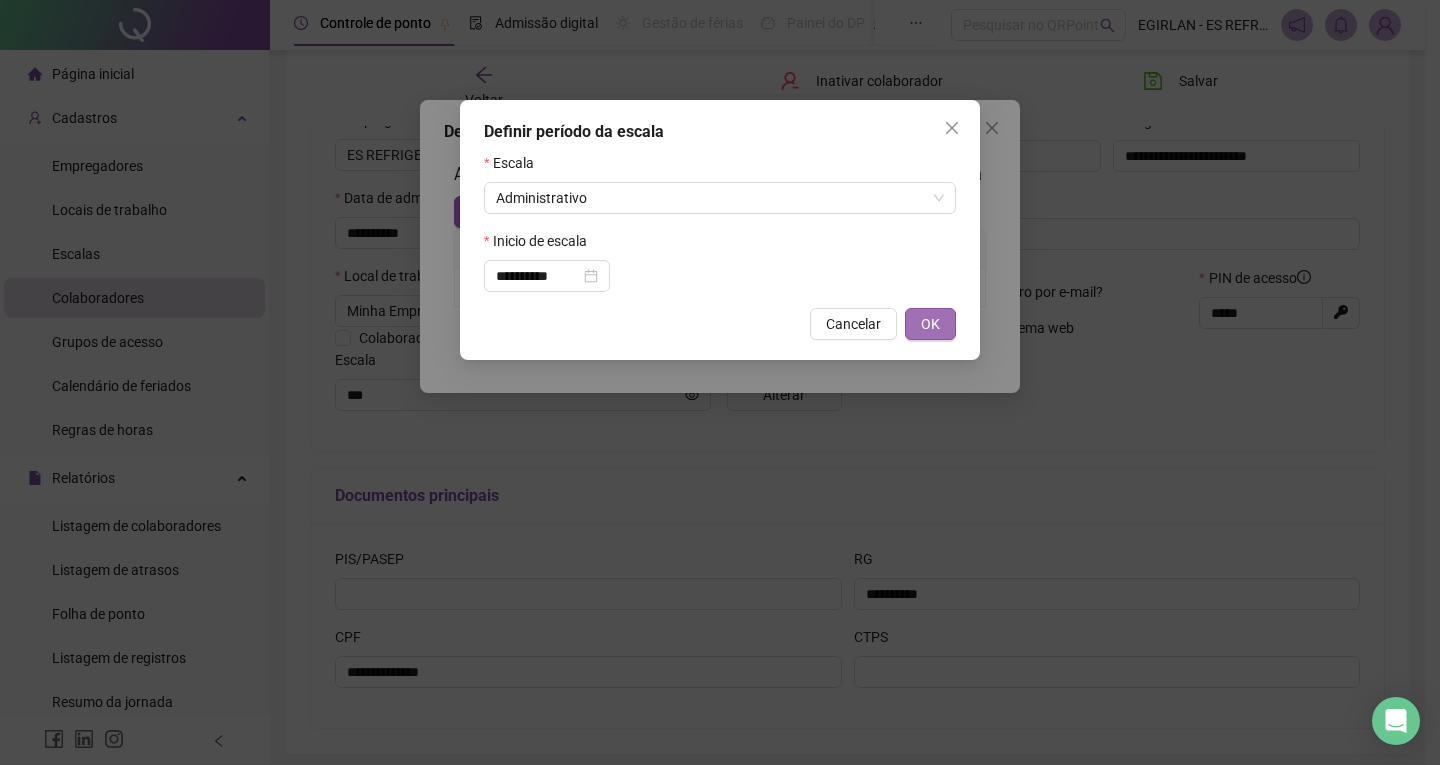 click on "OK" at bounding box center [930, 324] 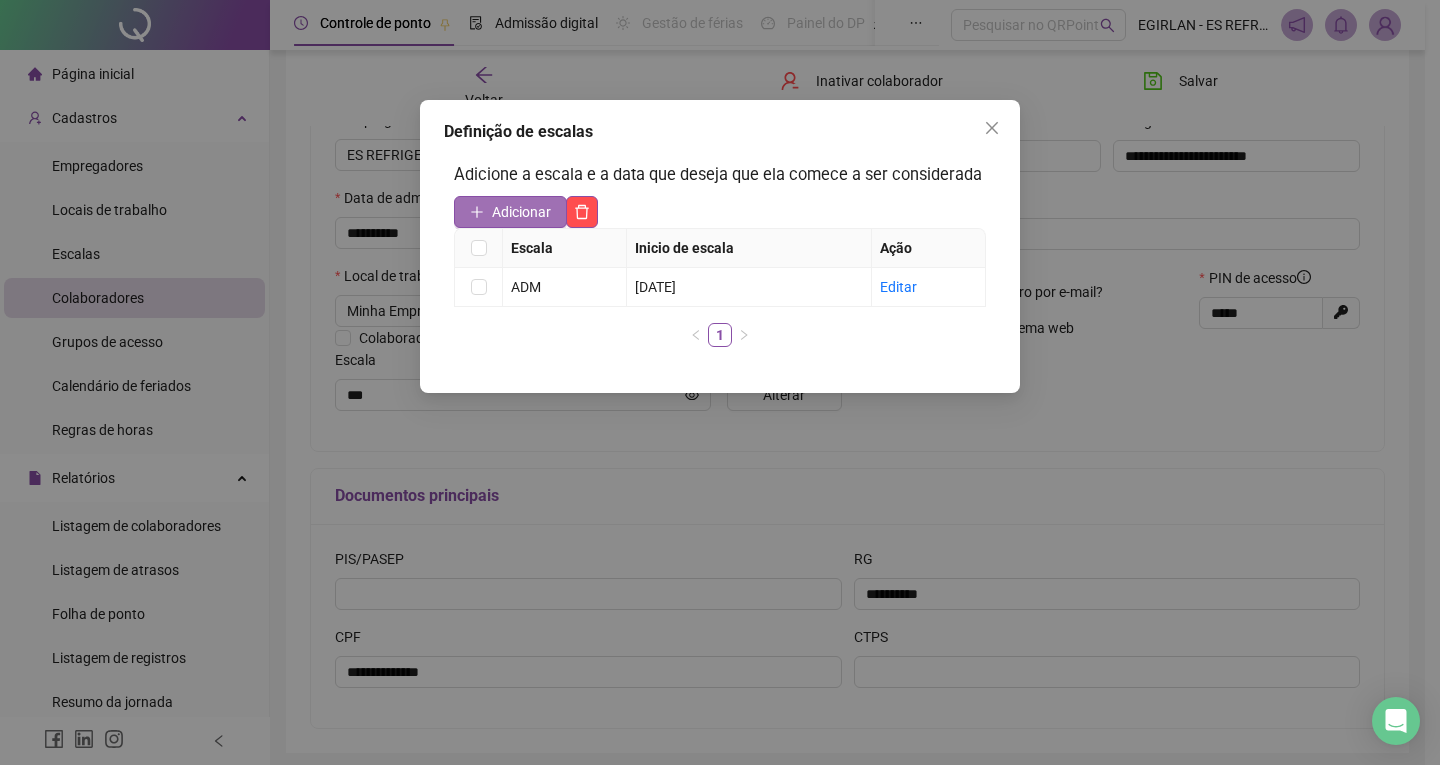 click on "Adicionar" at bounding box center [510, 212] 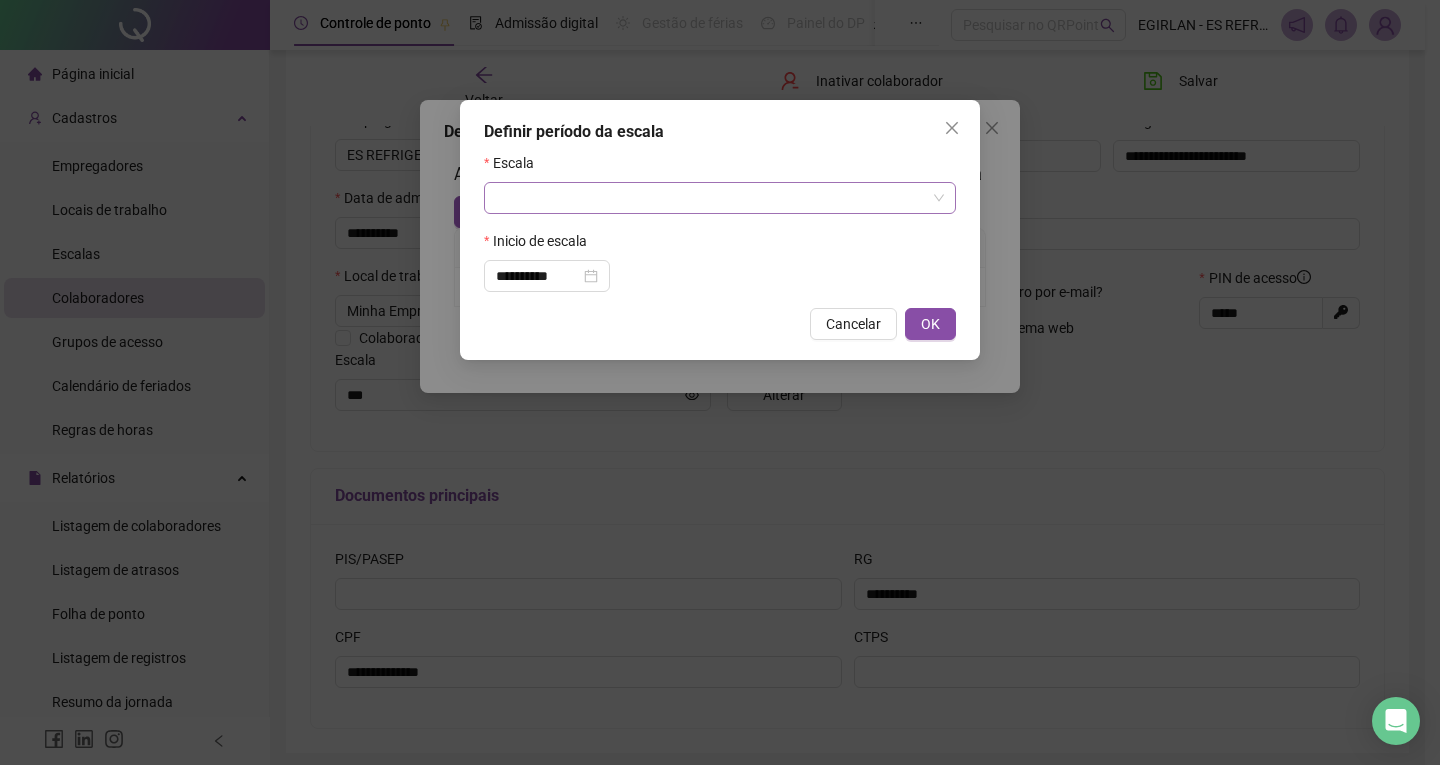 click at bounding box center (714, 198) 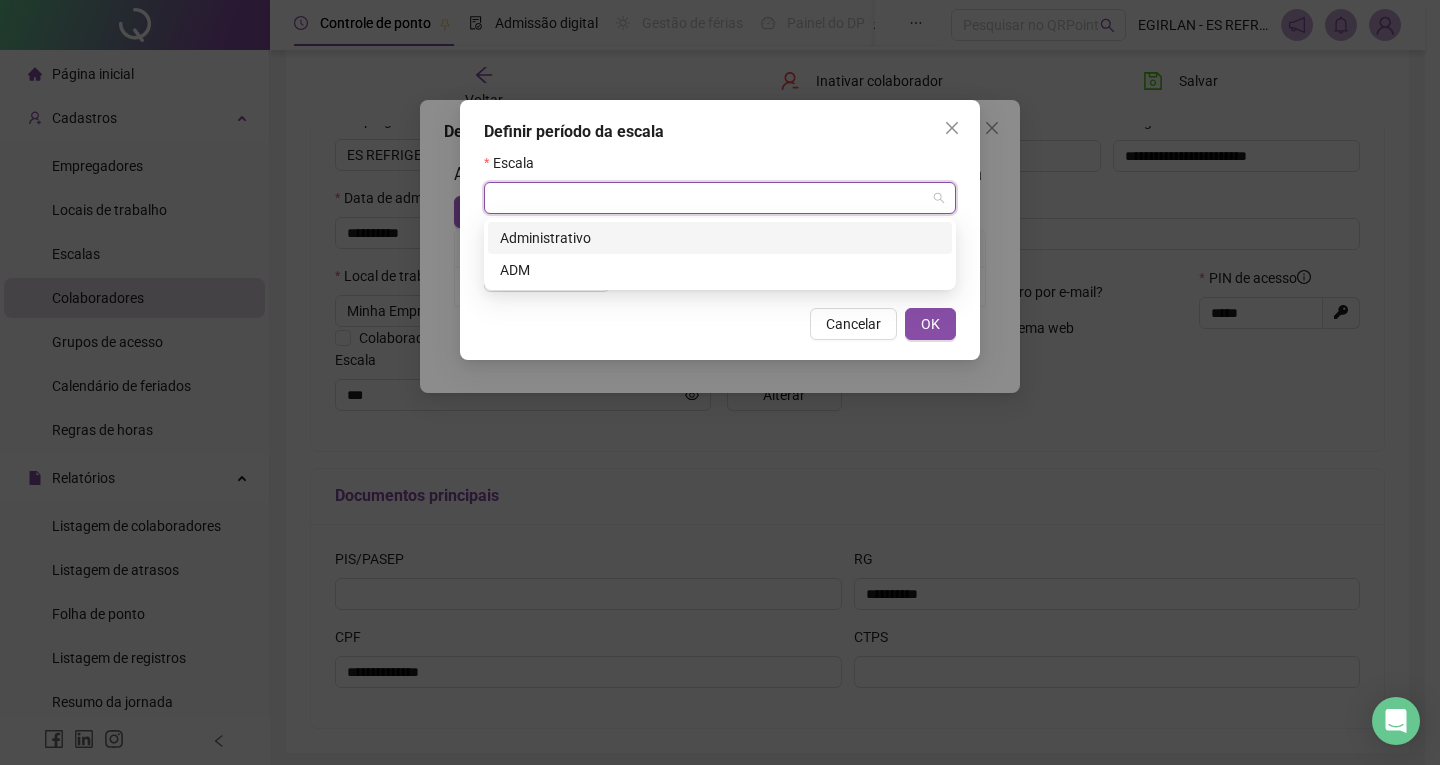 click on "Administrativo" at bounding box center [720, 238] 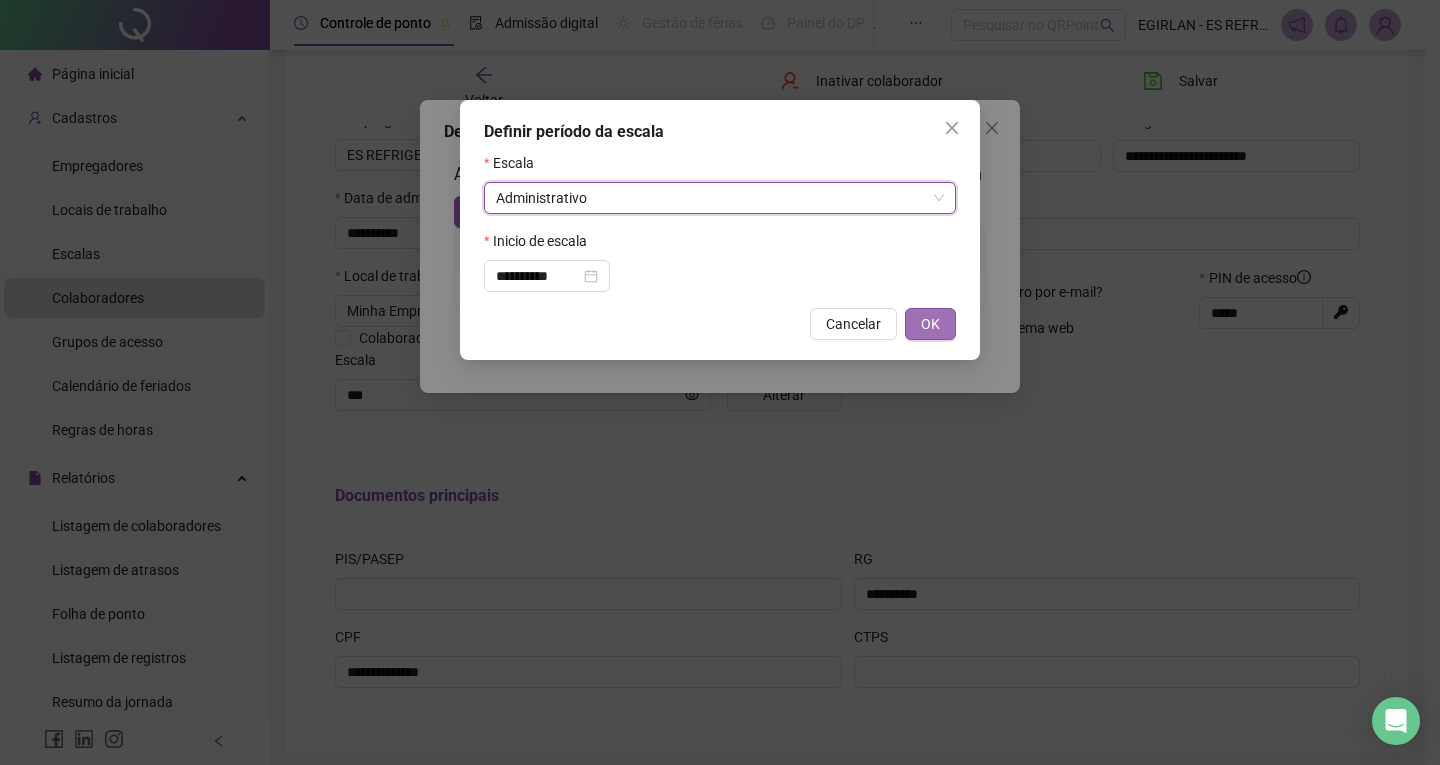 click on "OK" at bounding box center [930, 324] 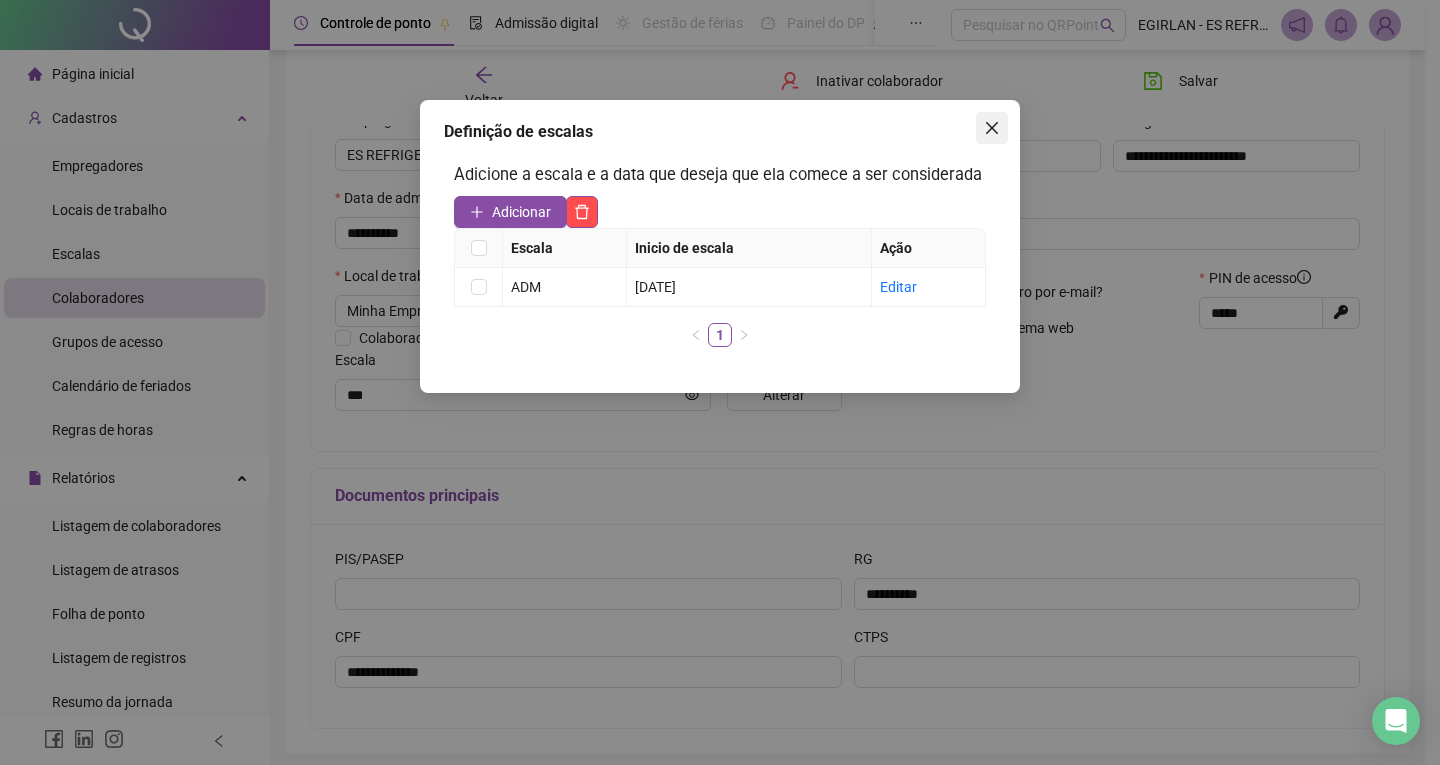 click 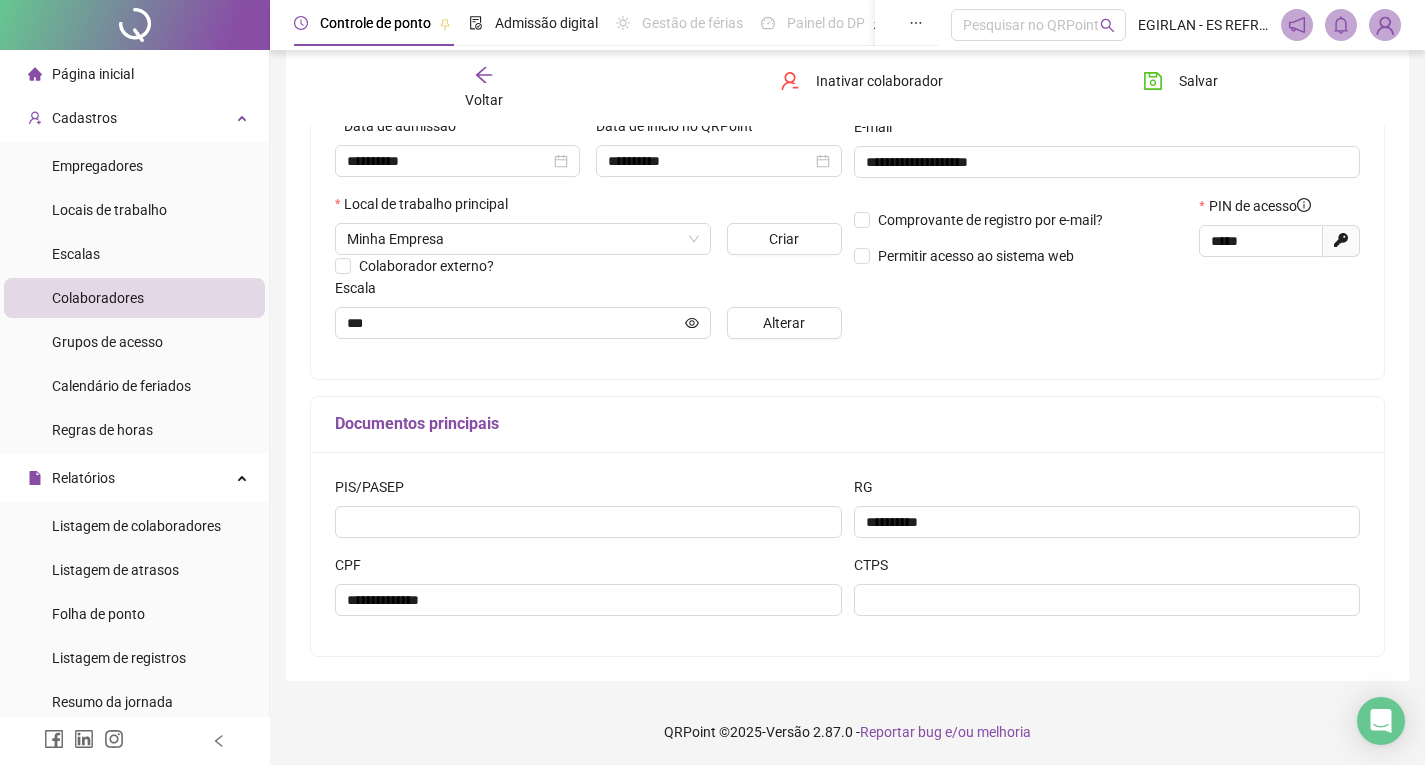 scroll, scrollTop: 376, scrollLeft: 0, axis: vertical 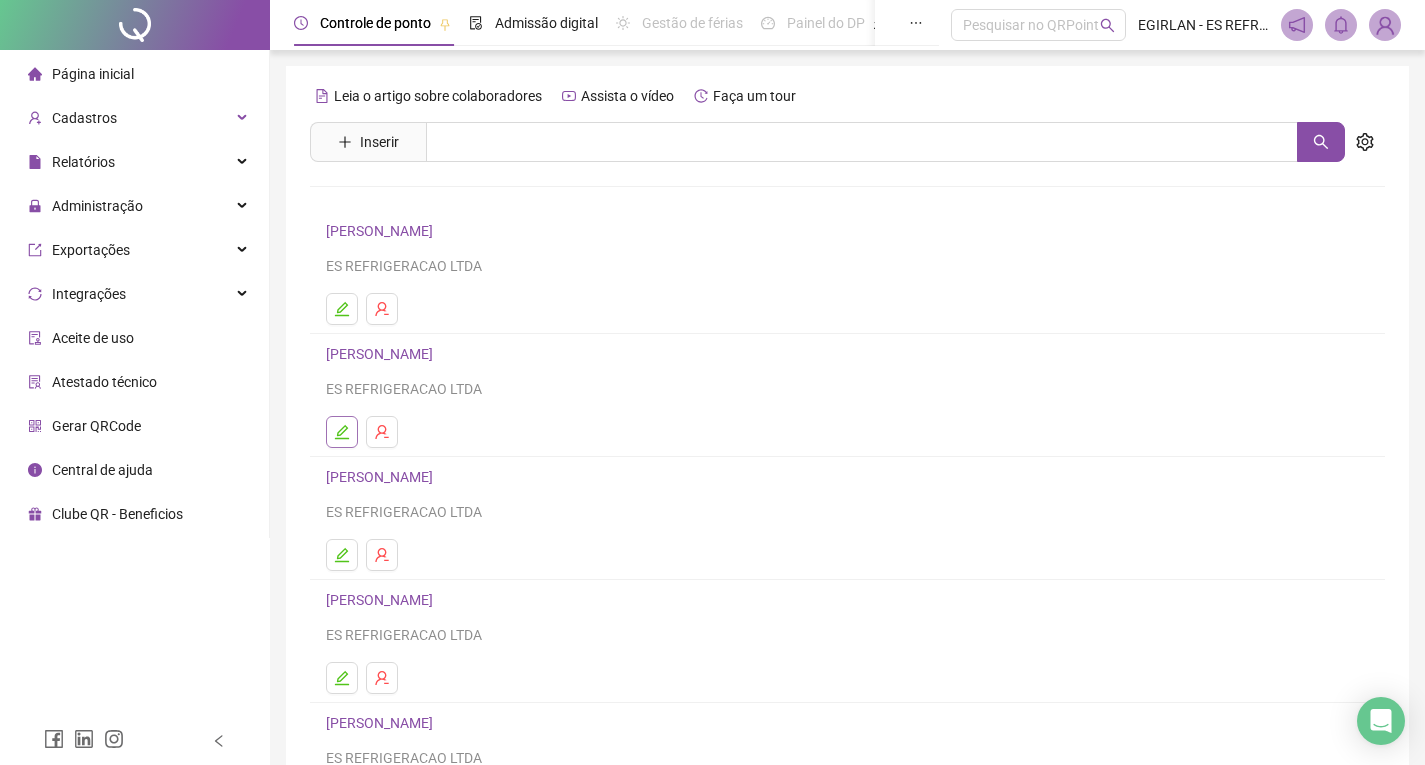 click 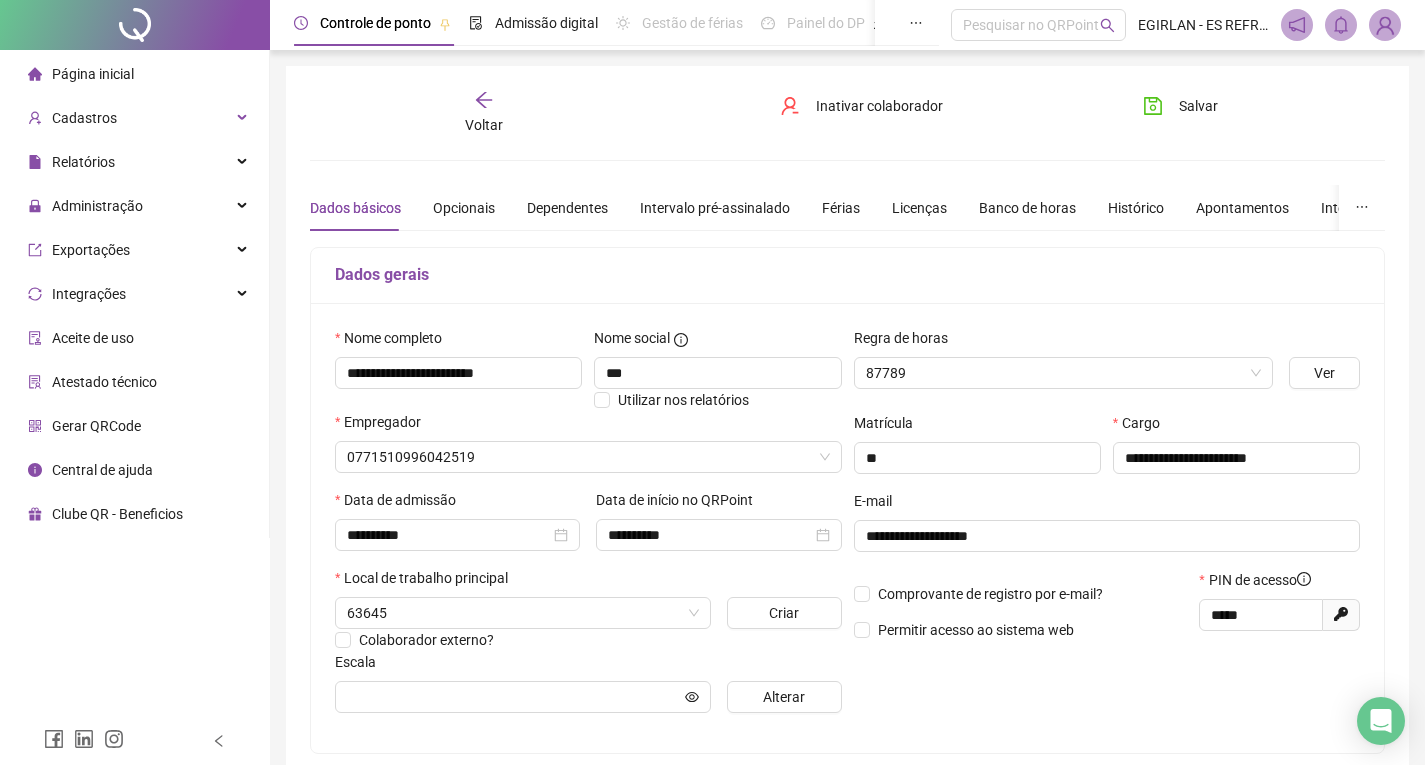 type on "***" 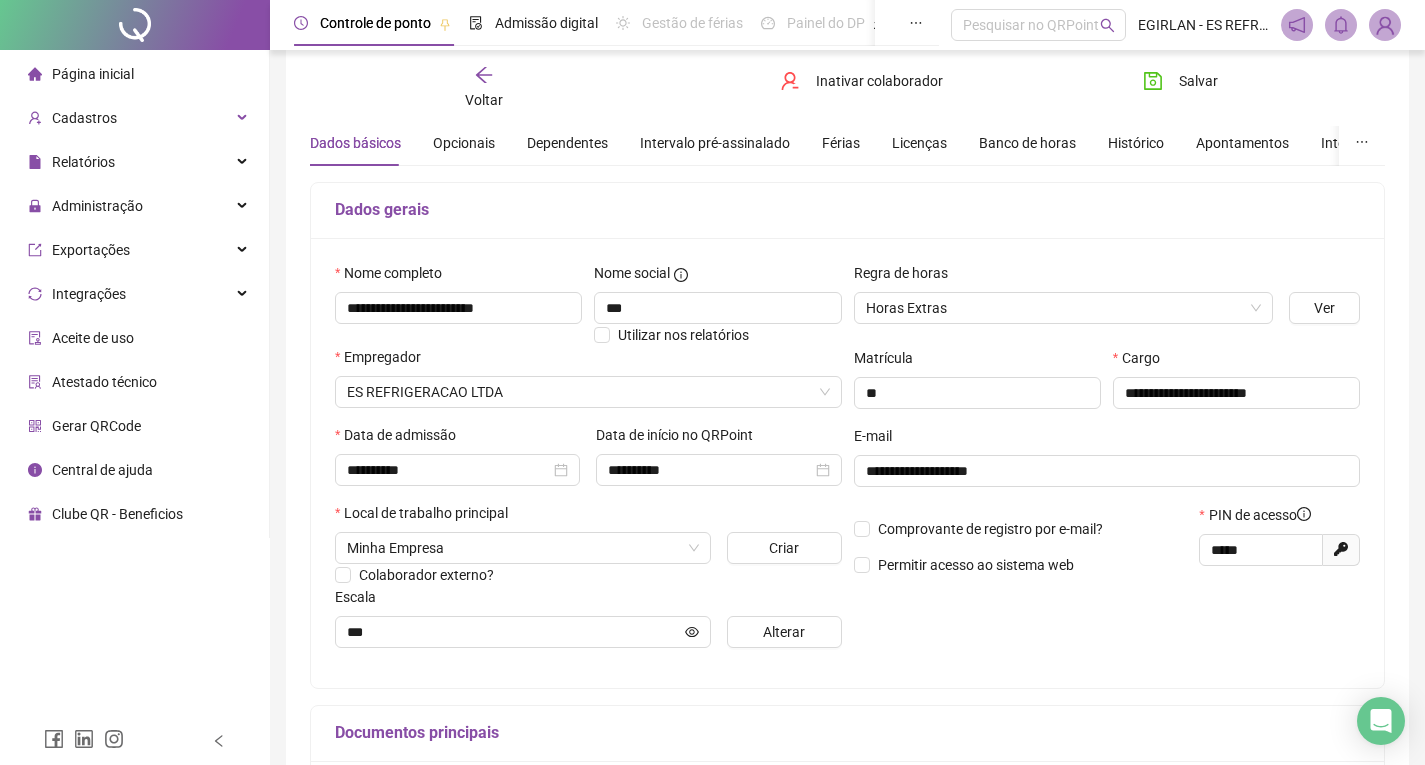 scroll, scrollTop: 100, scrollLeft: 0, axis: vertical 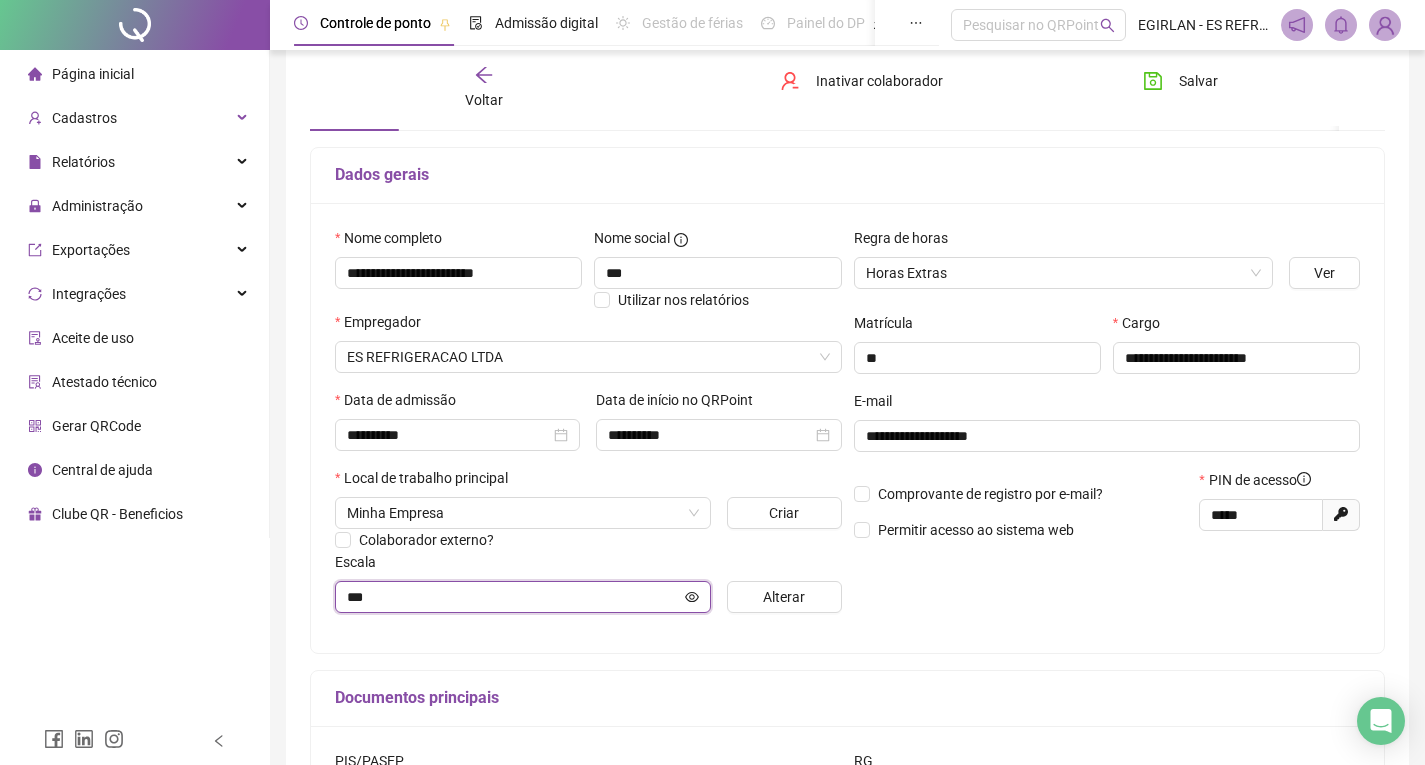 click 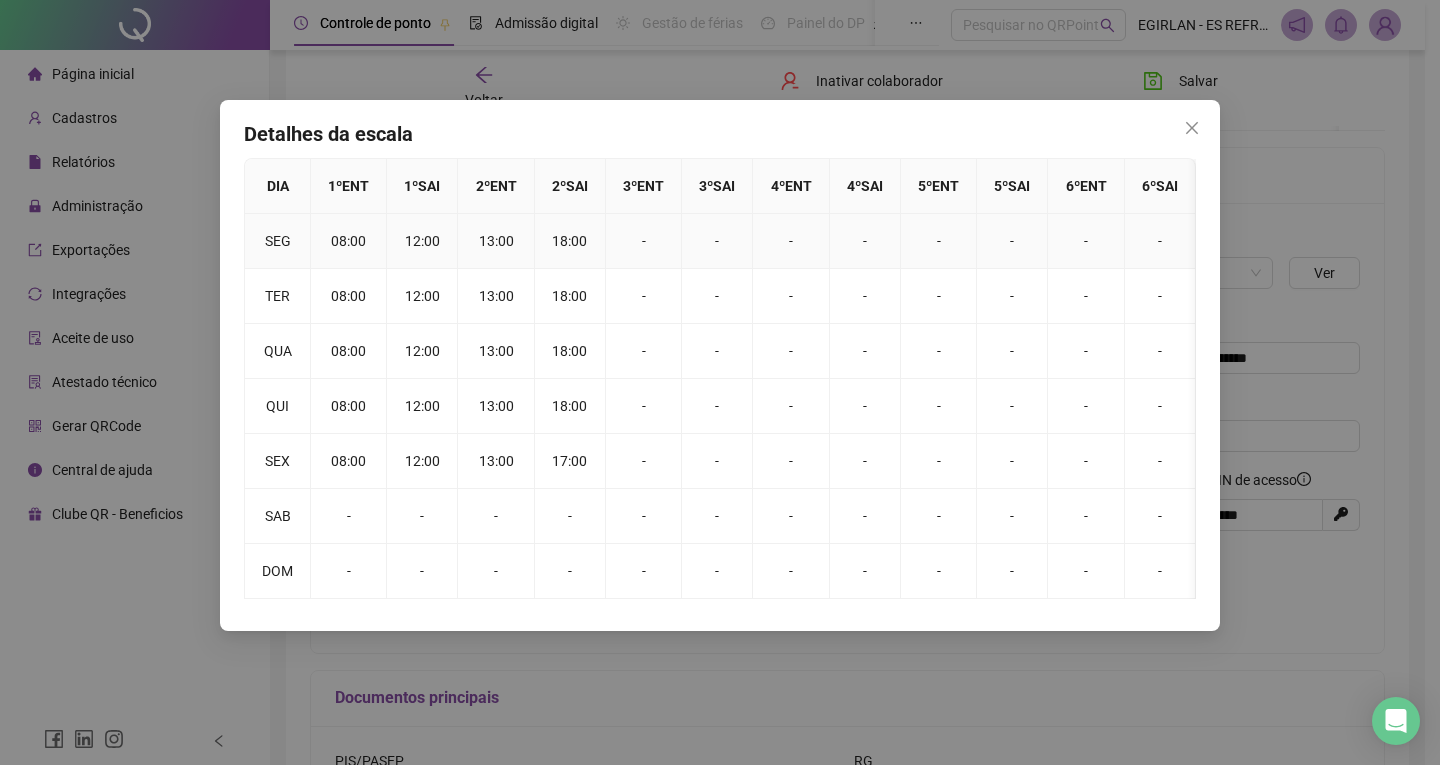 click on "08:00" at bounding box center (349, 241) 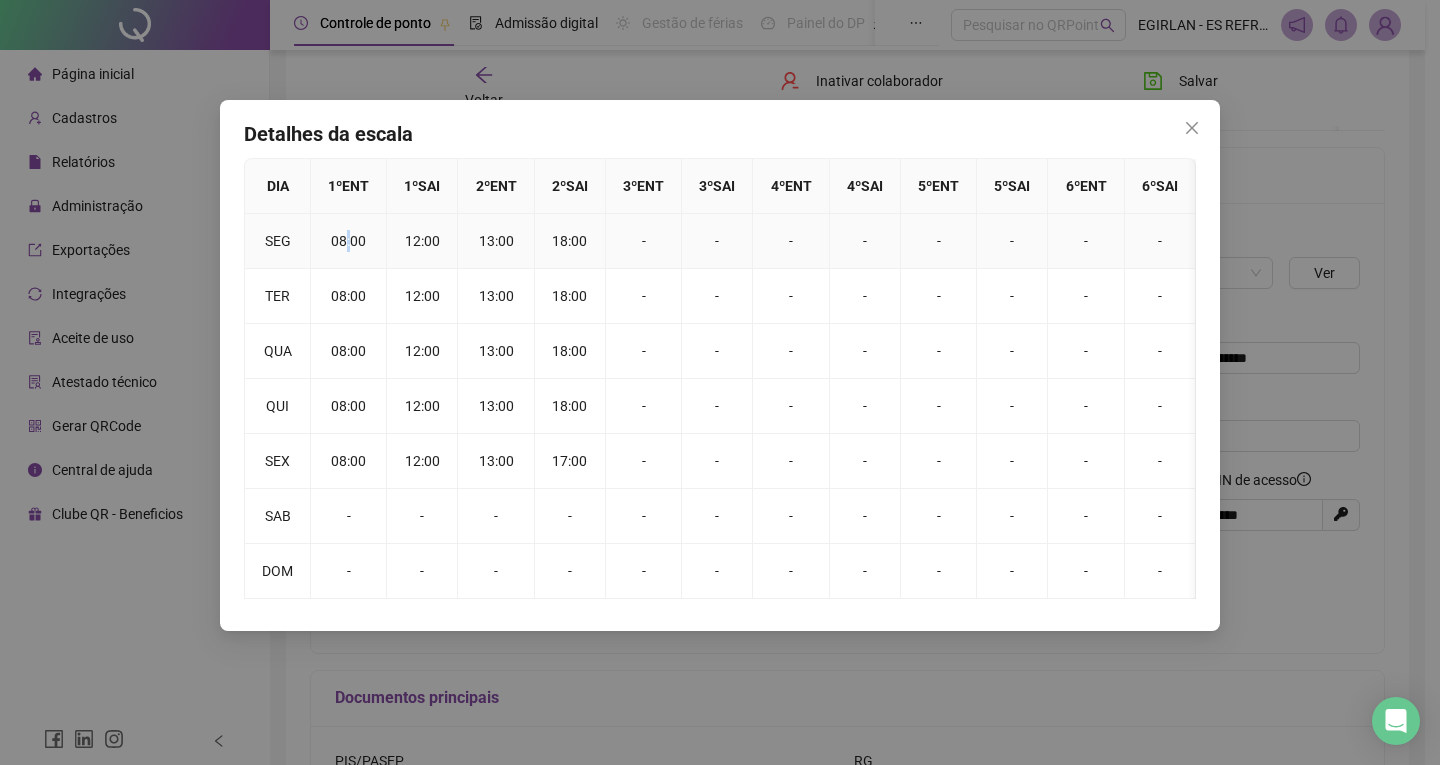 click on "08:00" at bounding box center [349, 241] 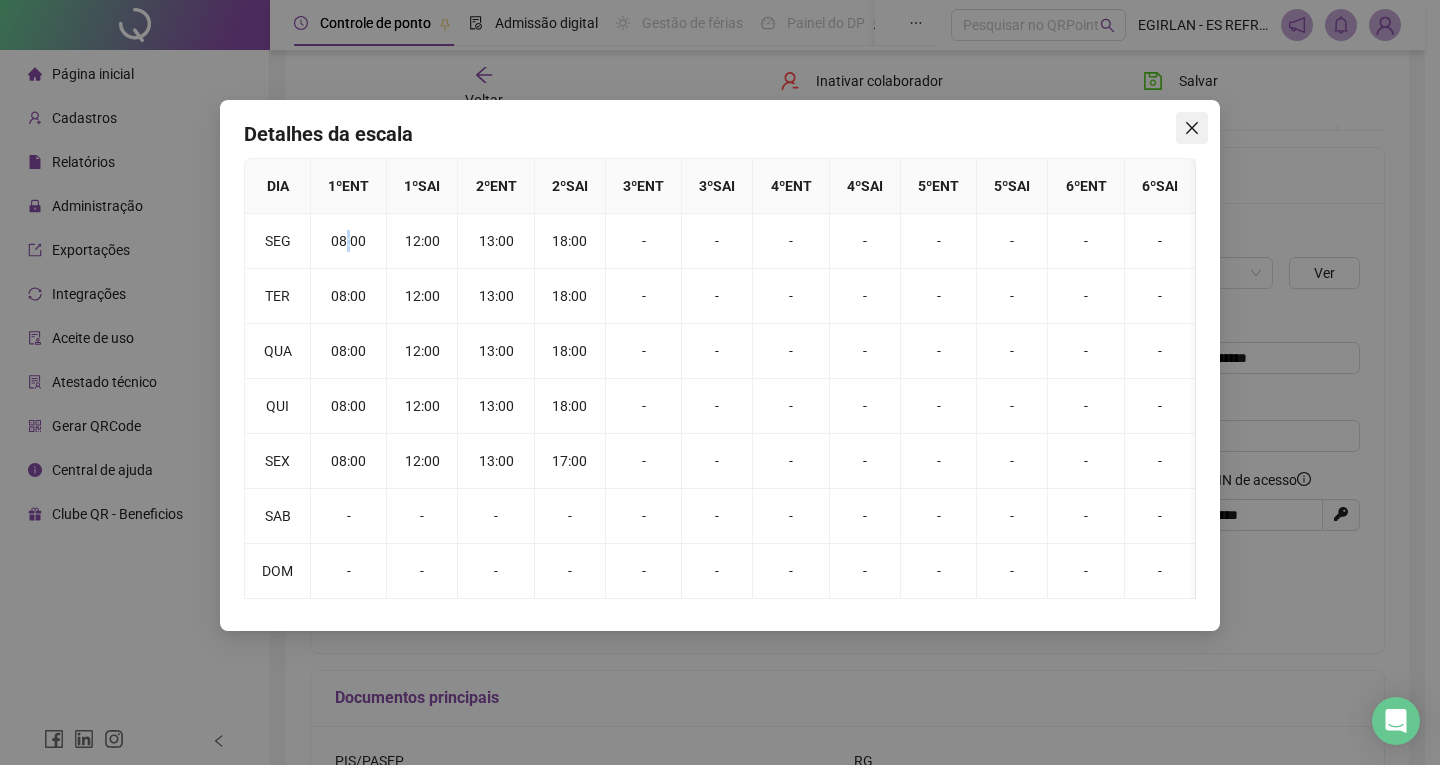 click at bounding box center (1192, 128) 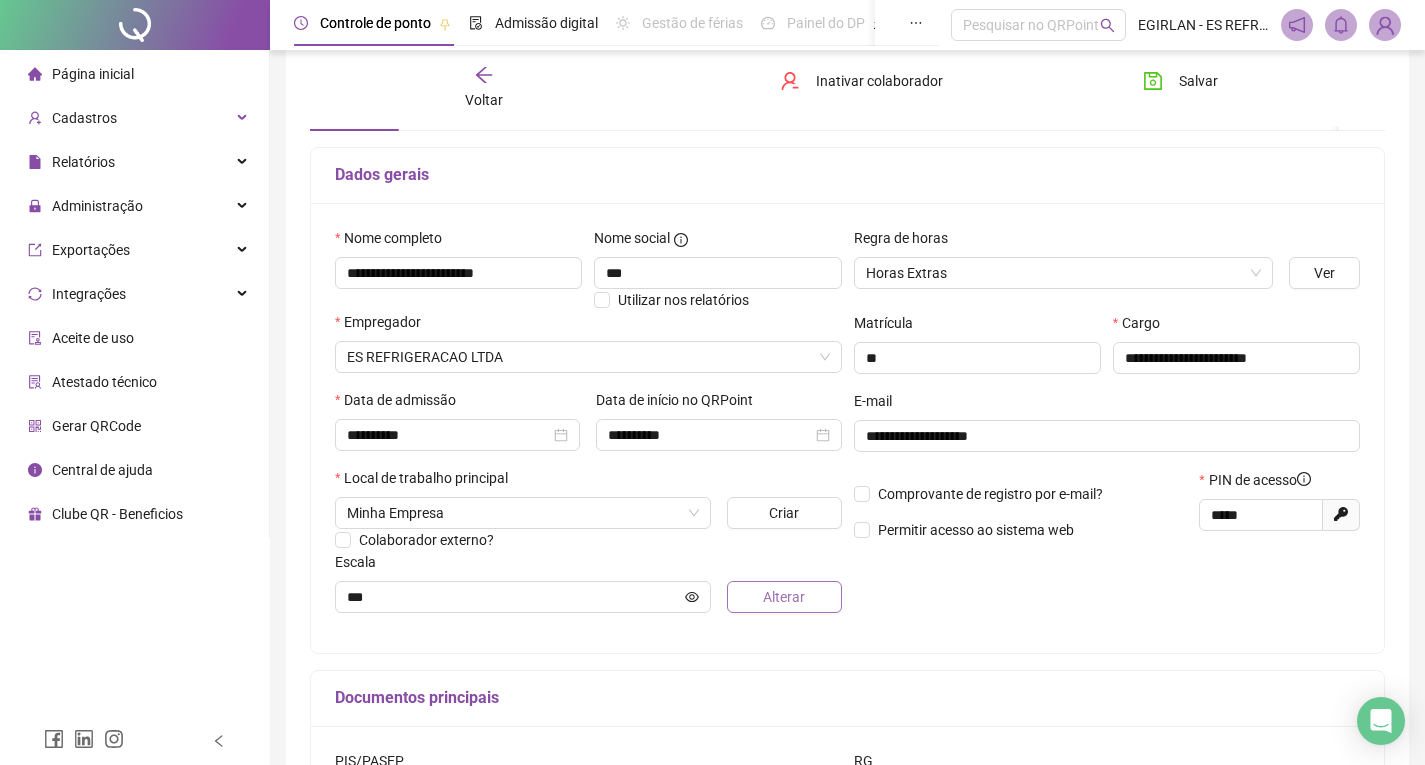 click on "Alterar" at bounding box center [784, 597] 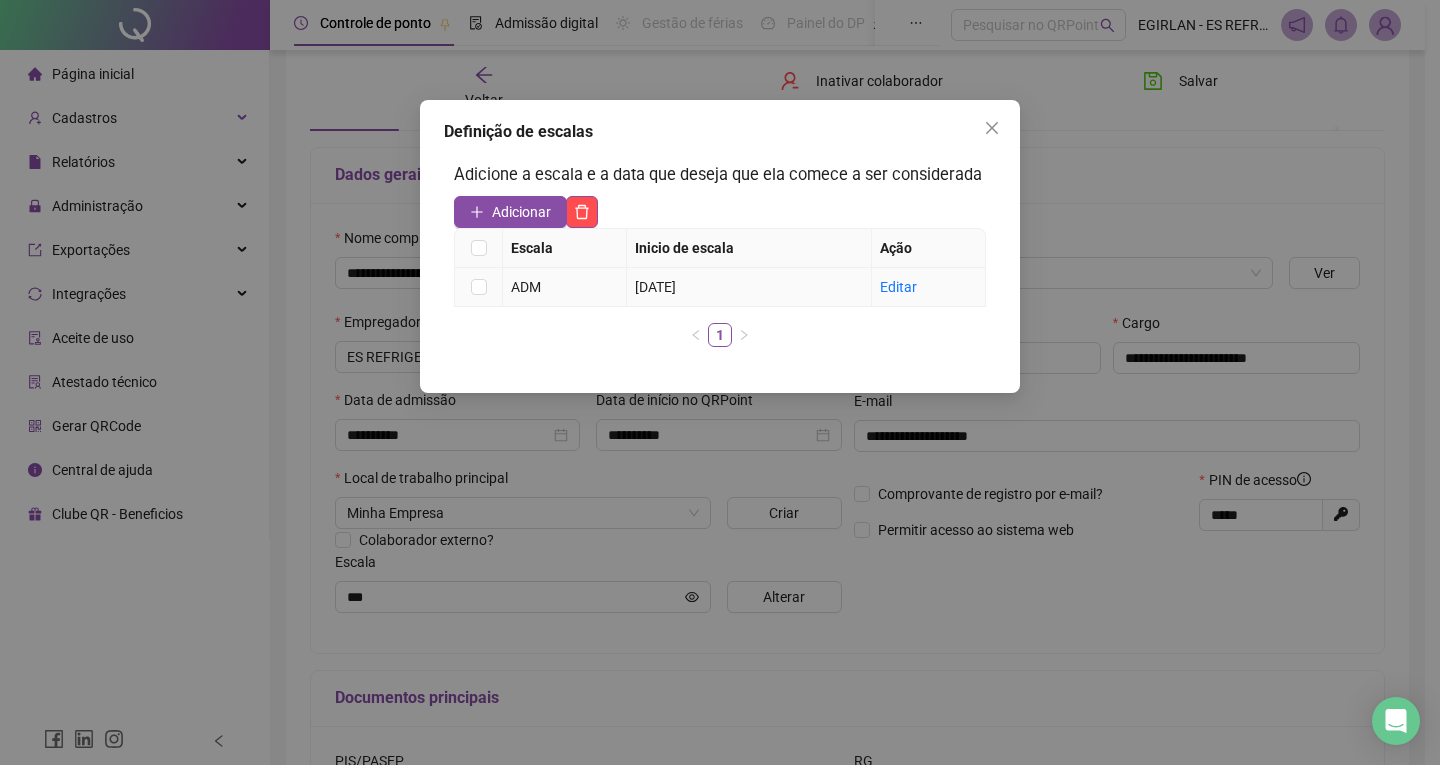 click on "Editar" at bounding box center (928, 287) 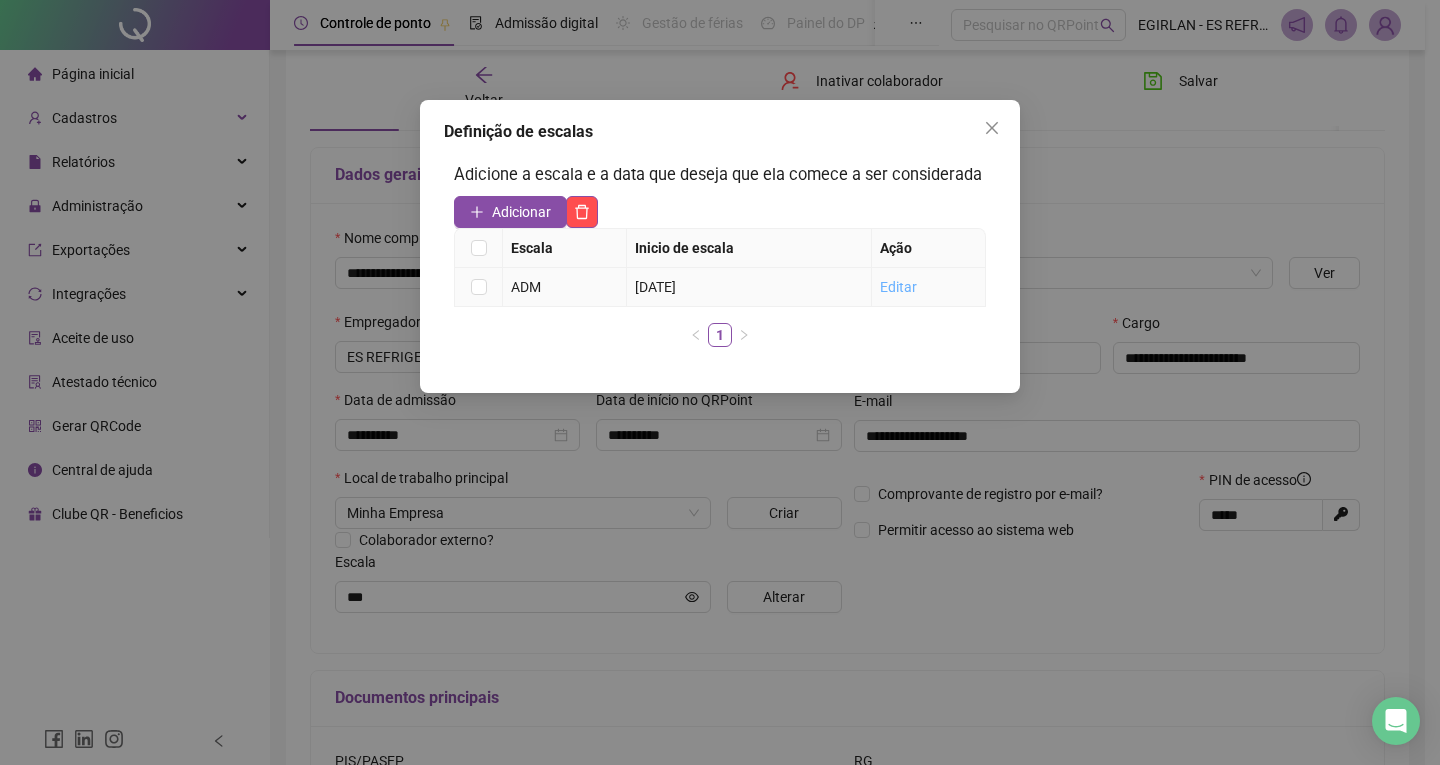 click on "Editar" at bounding box center [898, 287] 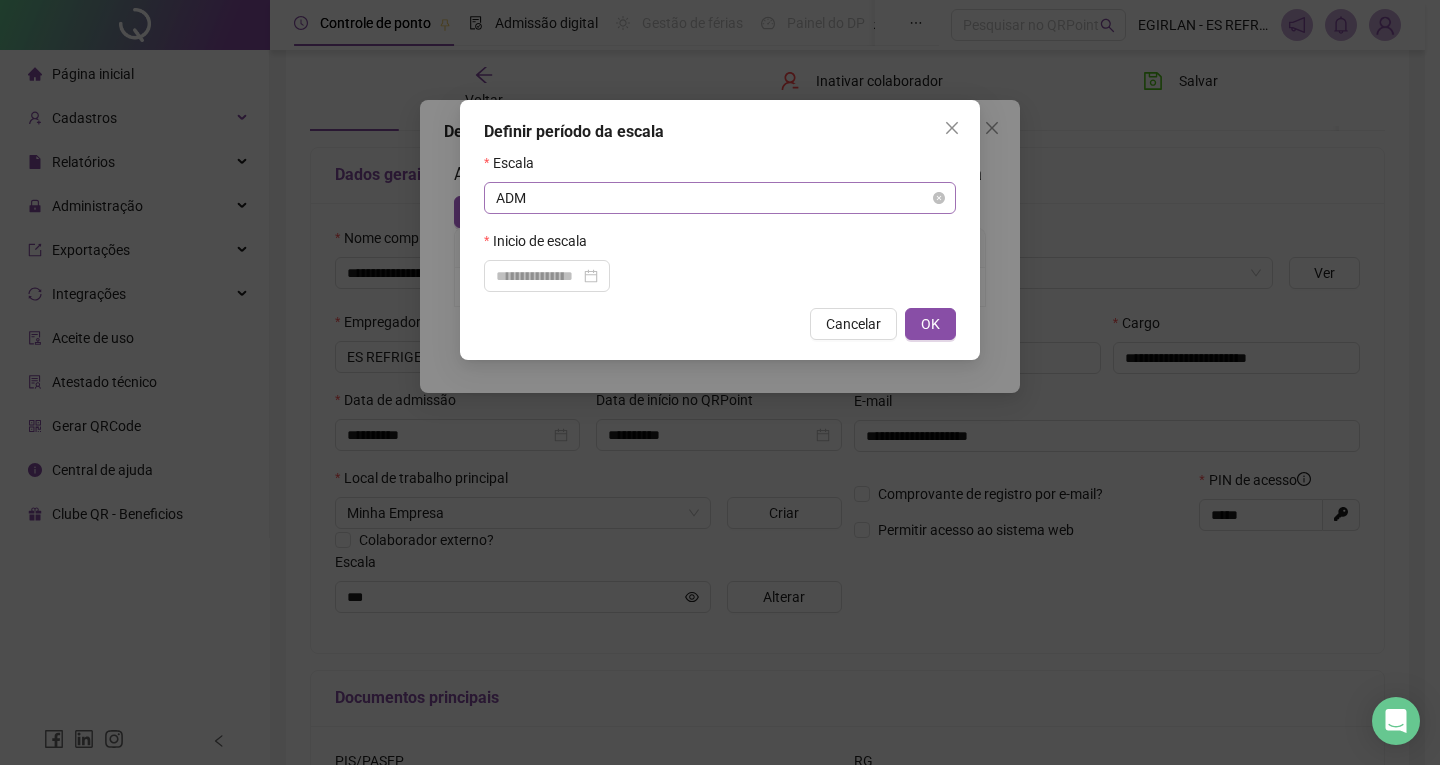 click on "ADM" at bounding box center [720, 198] 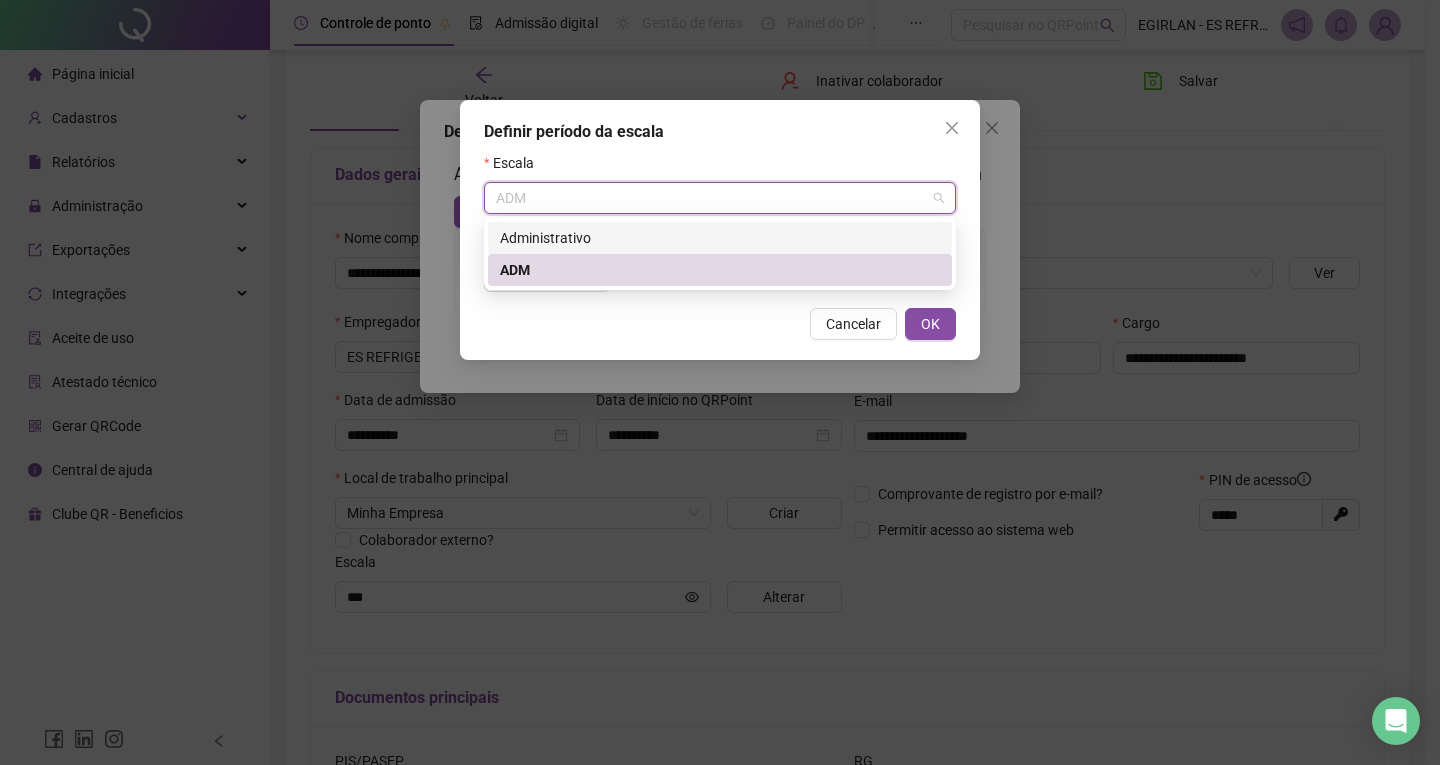 click on "Administrativo" at bounding box center (720, 238) 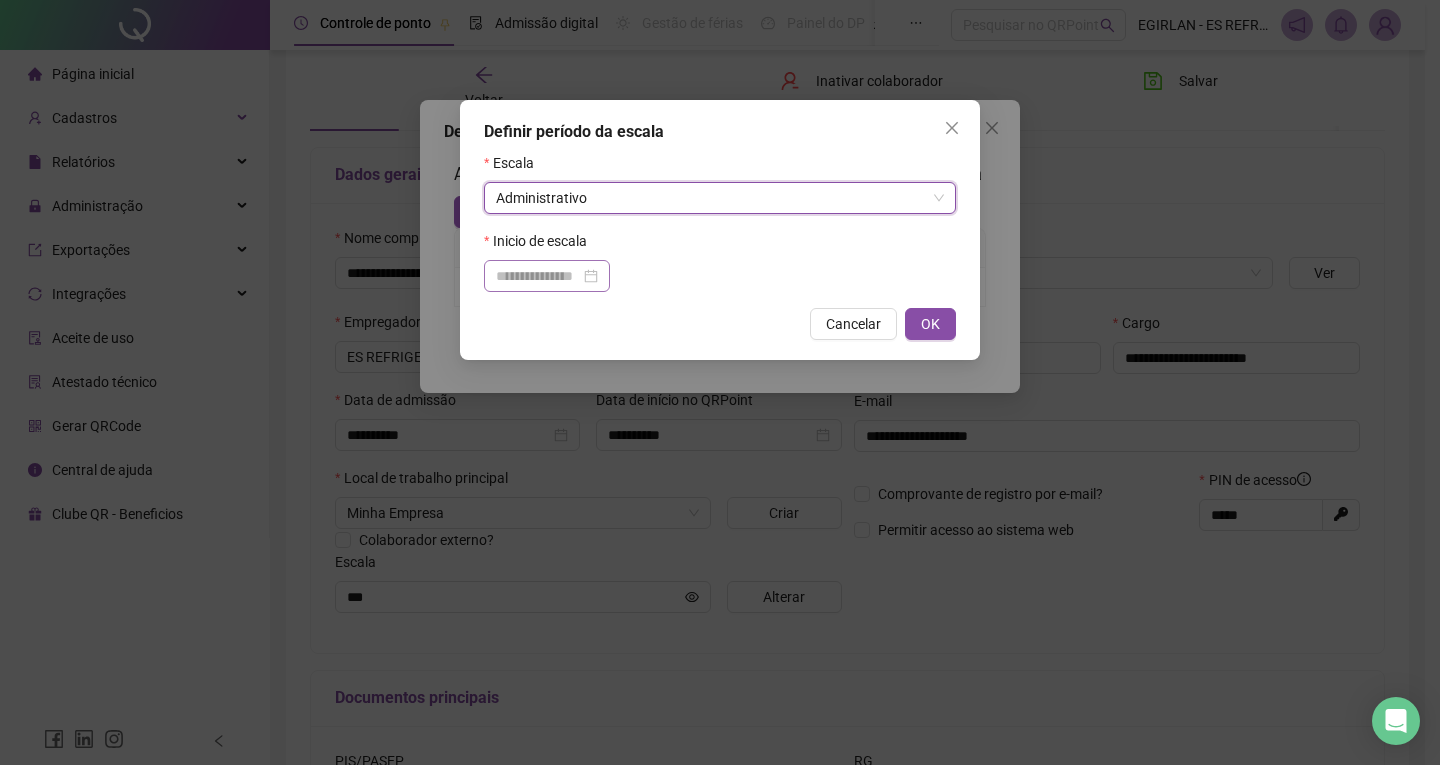 click at bounding box center (547, 276) 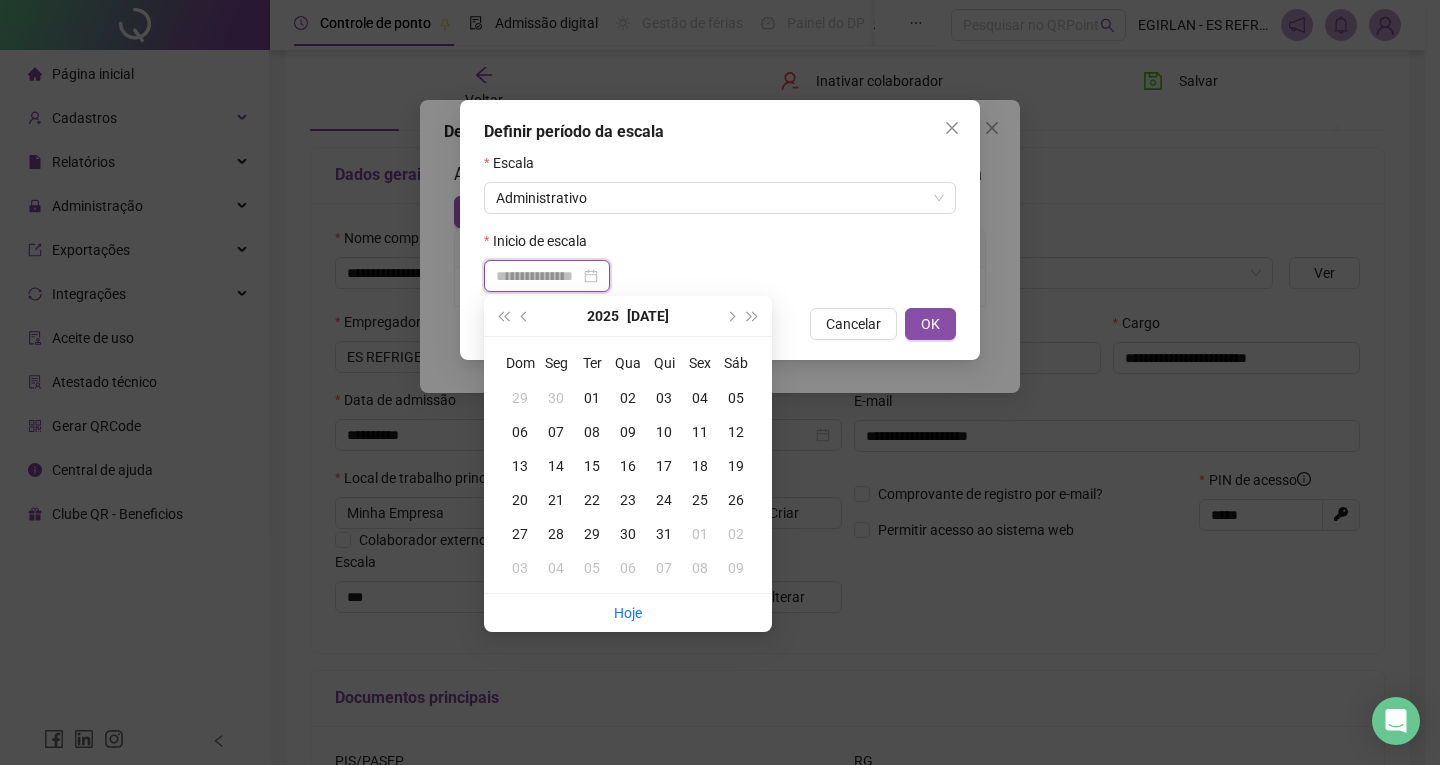 type on "**********" 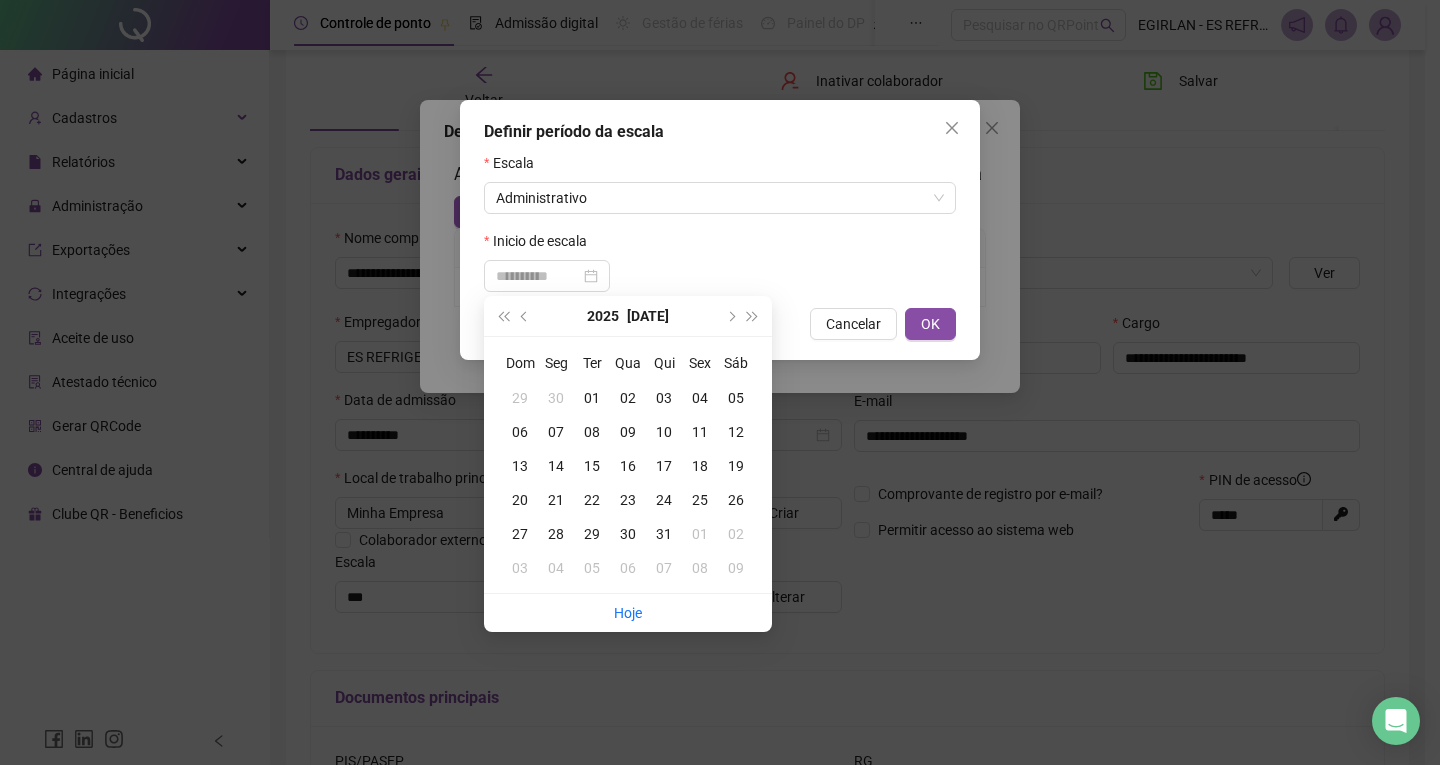 click on "19" at bounding box center (736, 466) 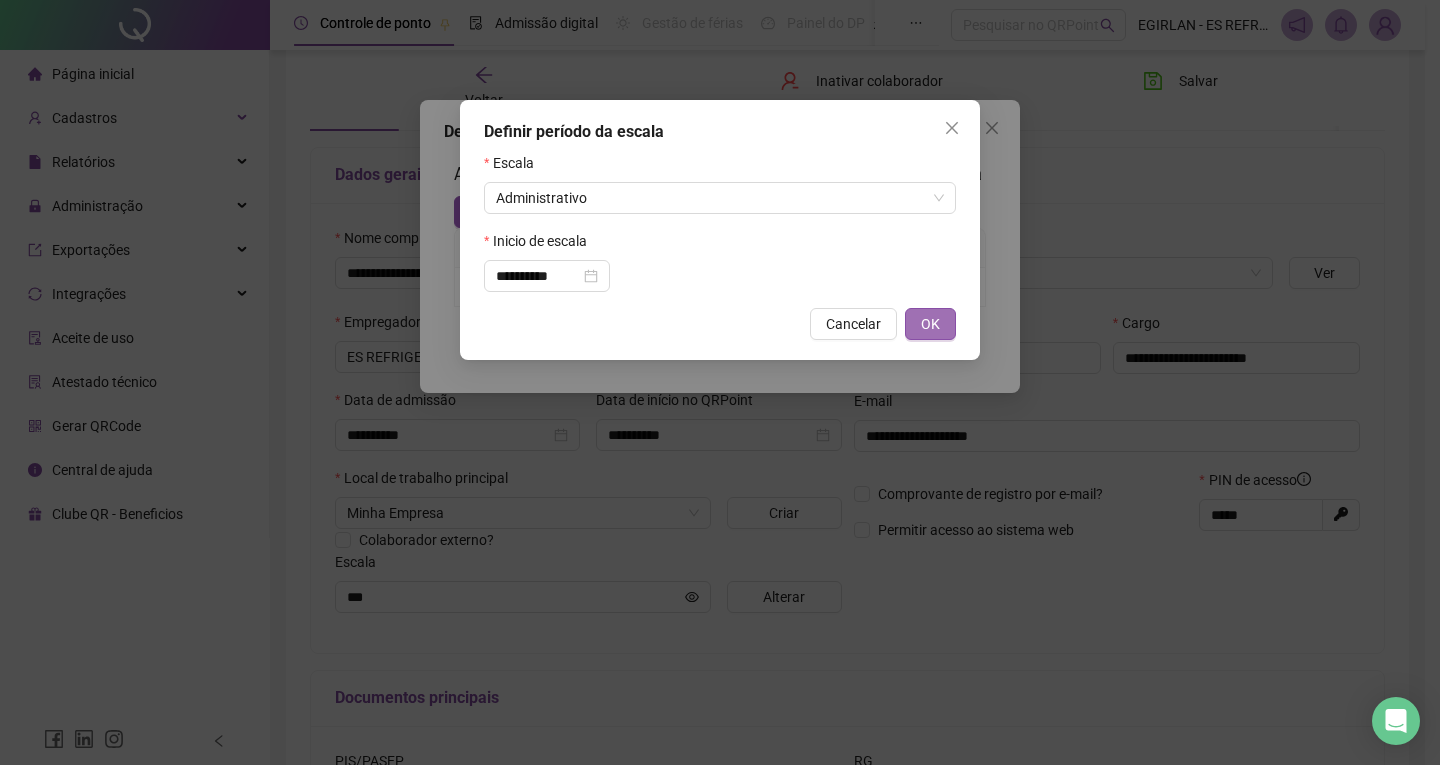 click on "OK" at bounding box center (930, 324) 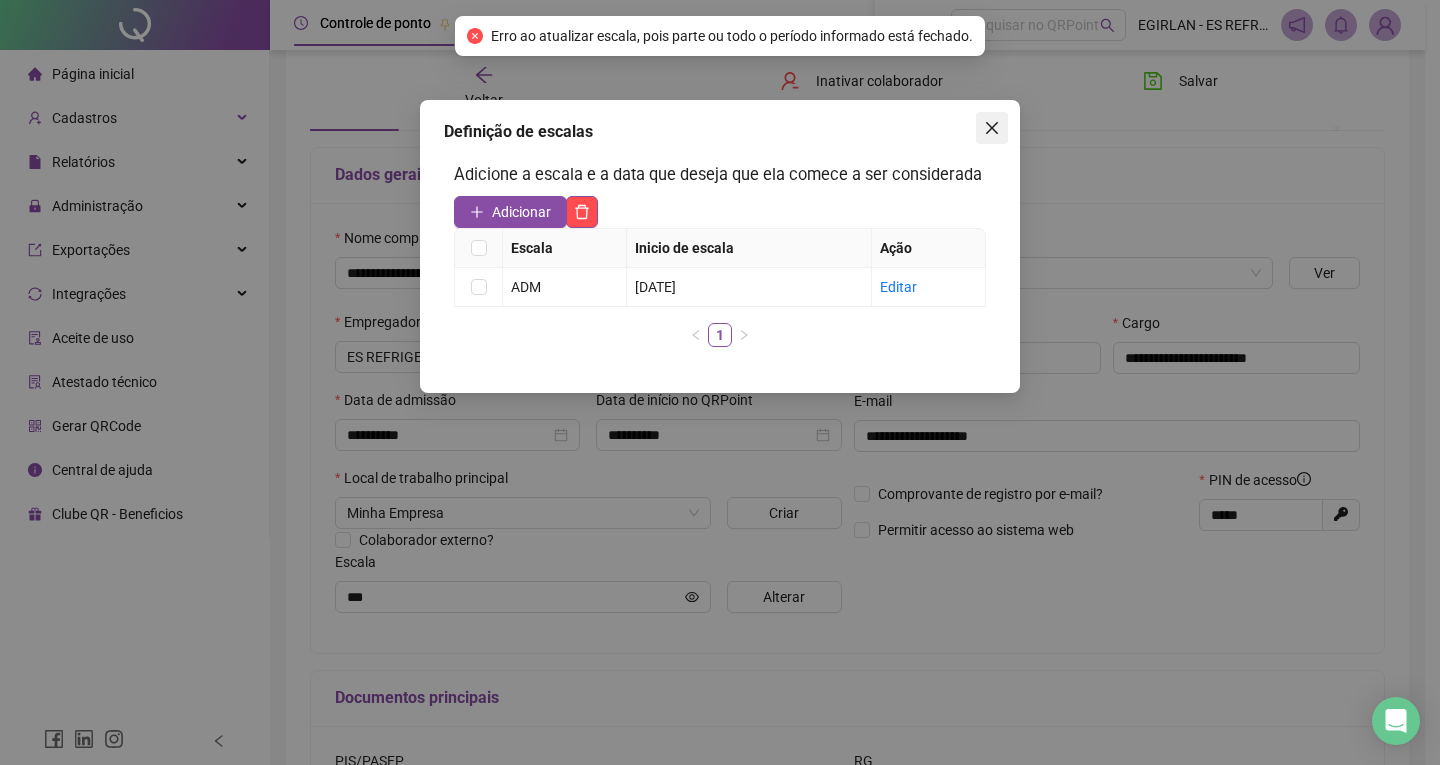 click at bounding box center [992, 128] 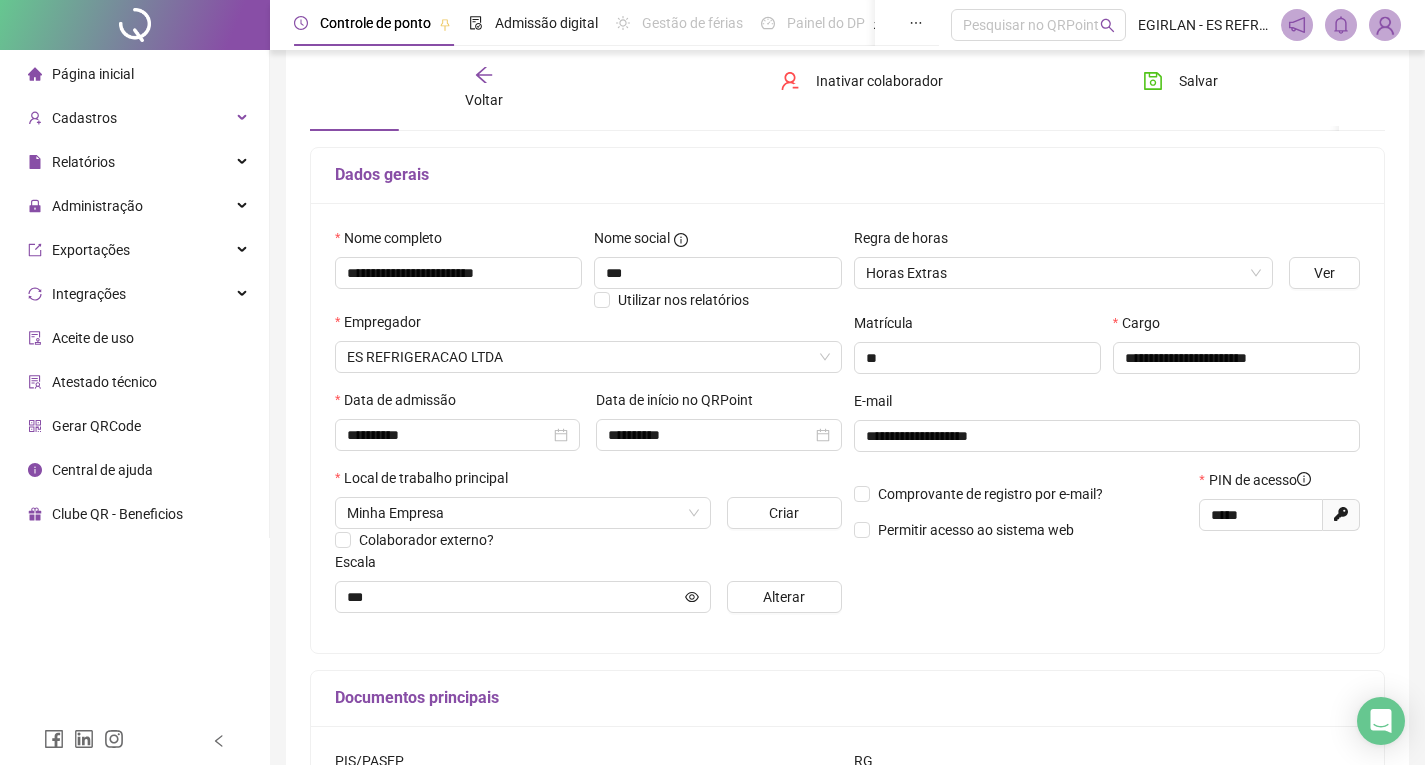 click on "Voltar" at bounding box center (484, 88) 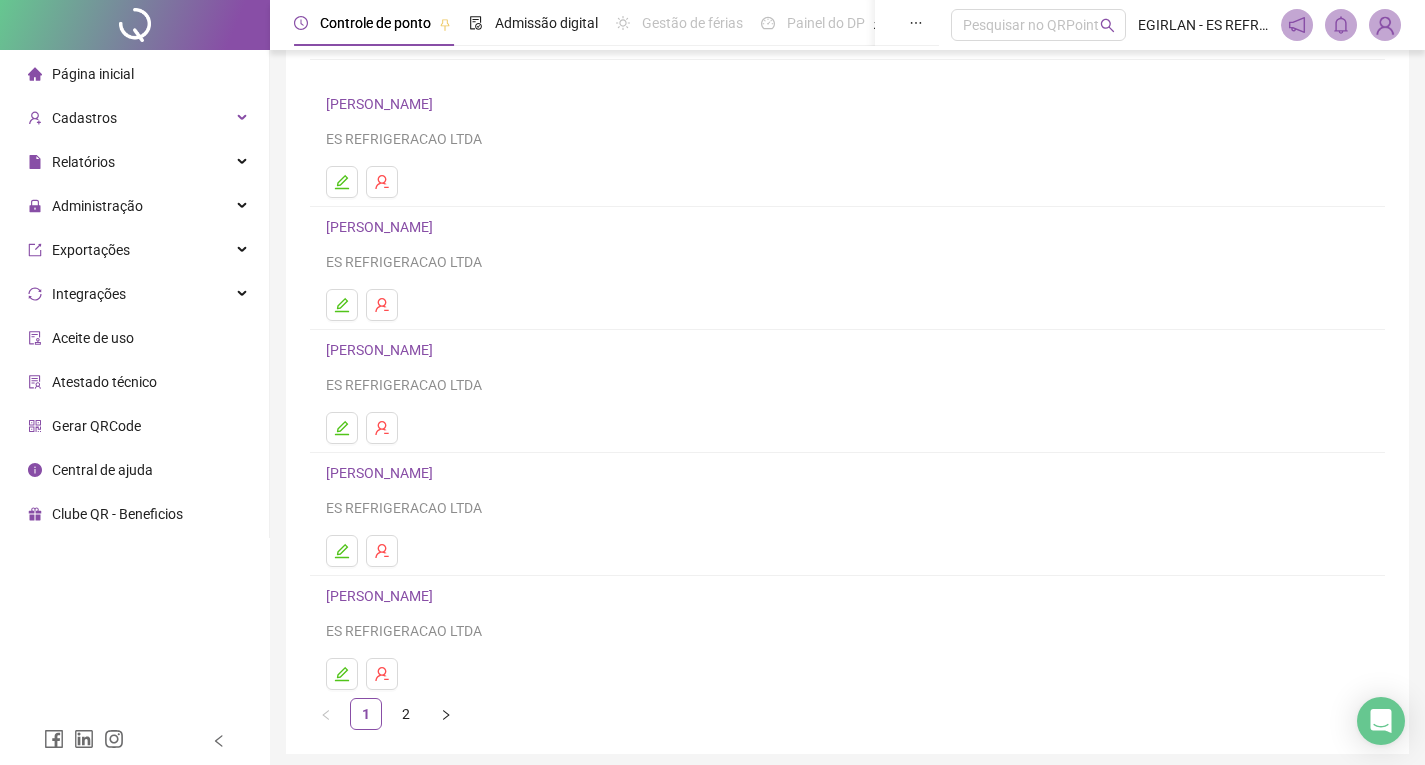 scroll, scrollTop: 200, scrollLeft: 0, axis: vertical 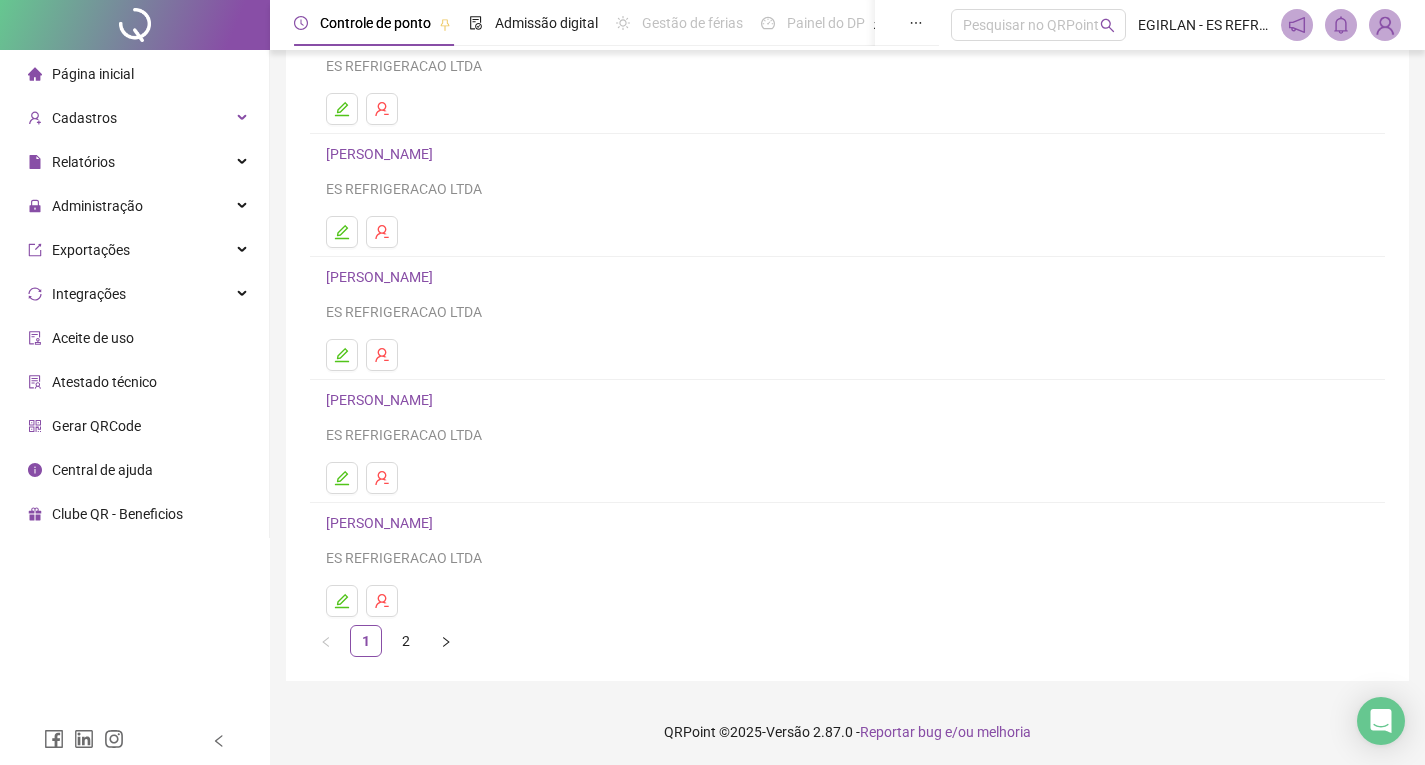 click on "Página inicial" at bounding box center (134, 74) 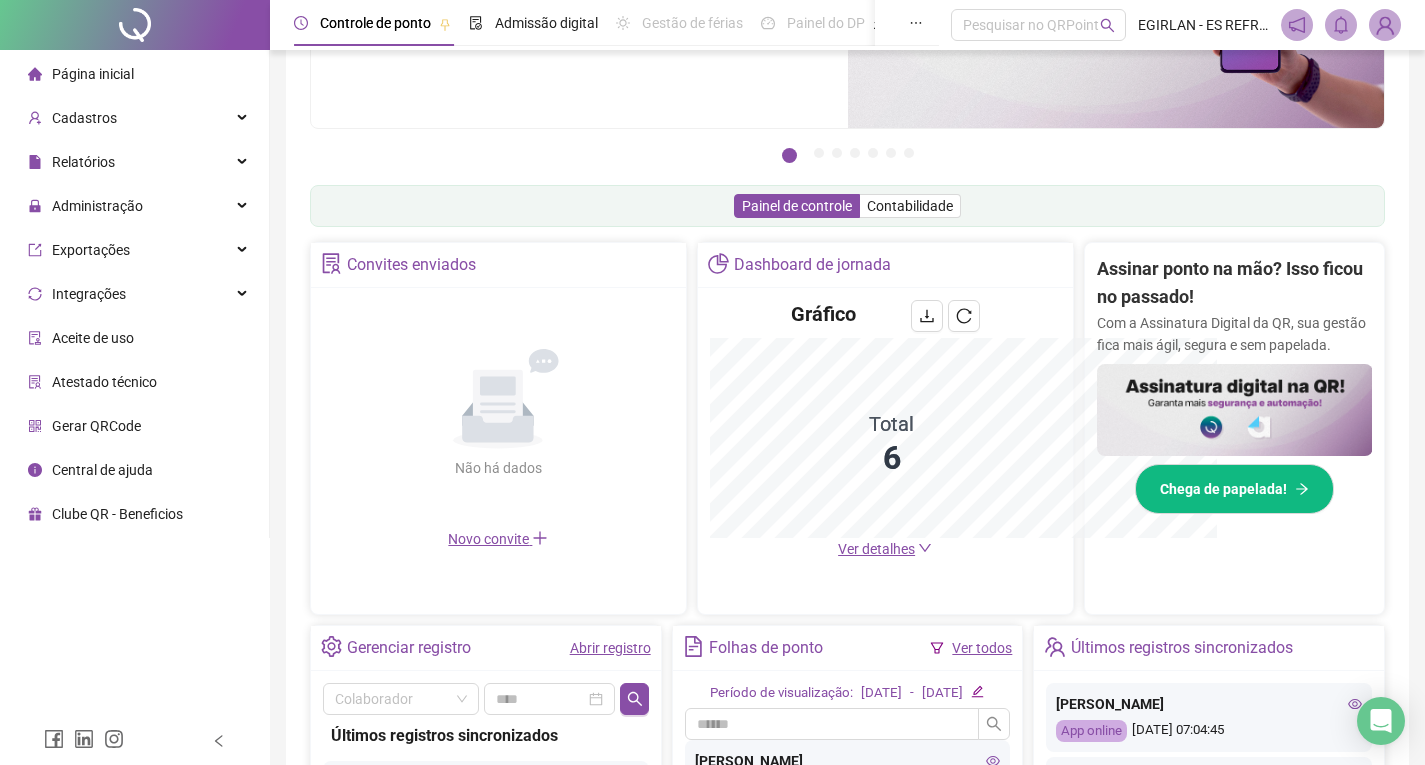 scroll, scrollTop: 100, scrollLeft: 0, axis: vertical 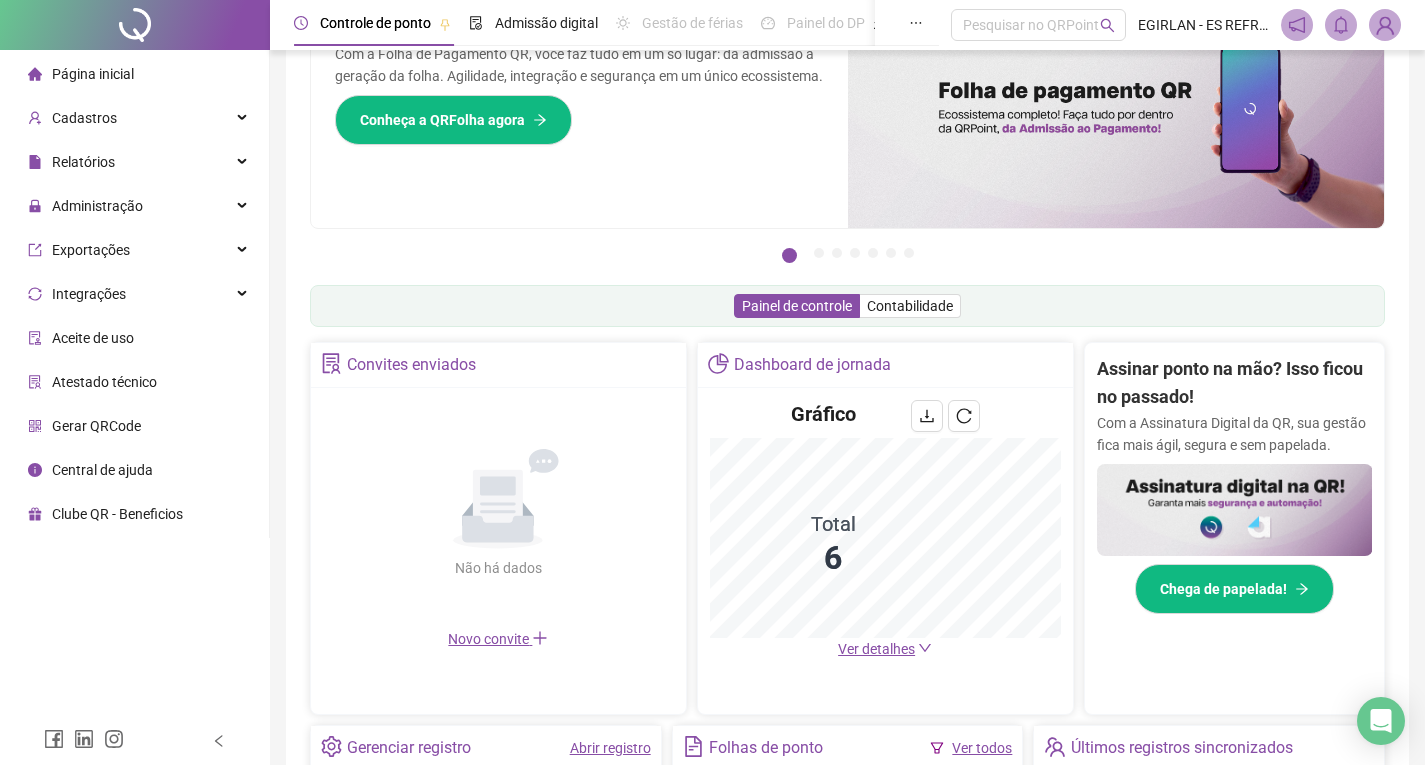 click on "Ver detalhes" at bounding box center (876, 649) 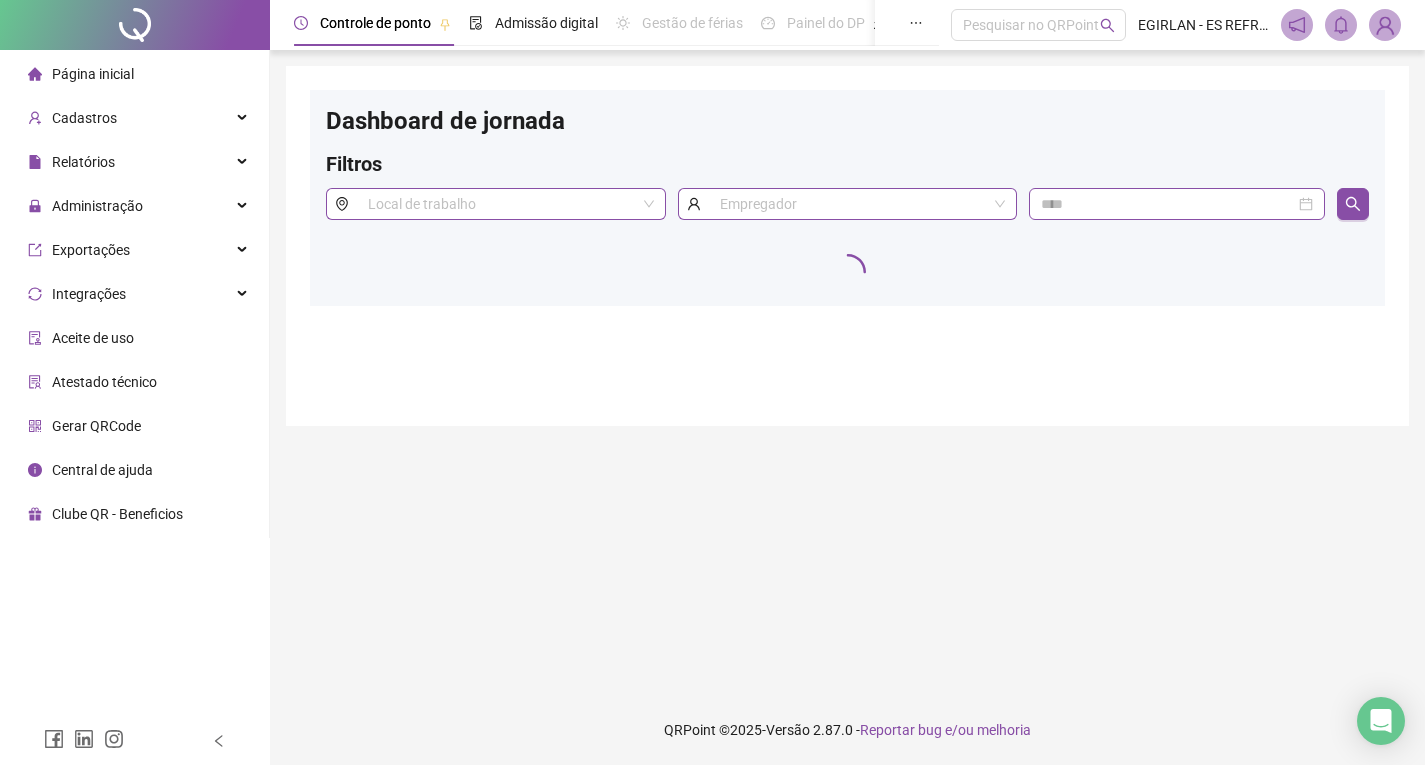 scroll, scrollTop: 0, scrollLeft: 0, axis: both 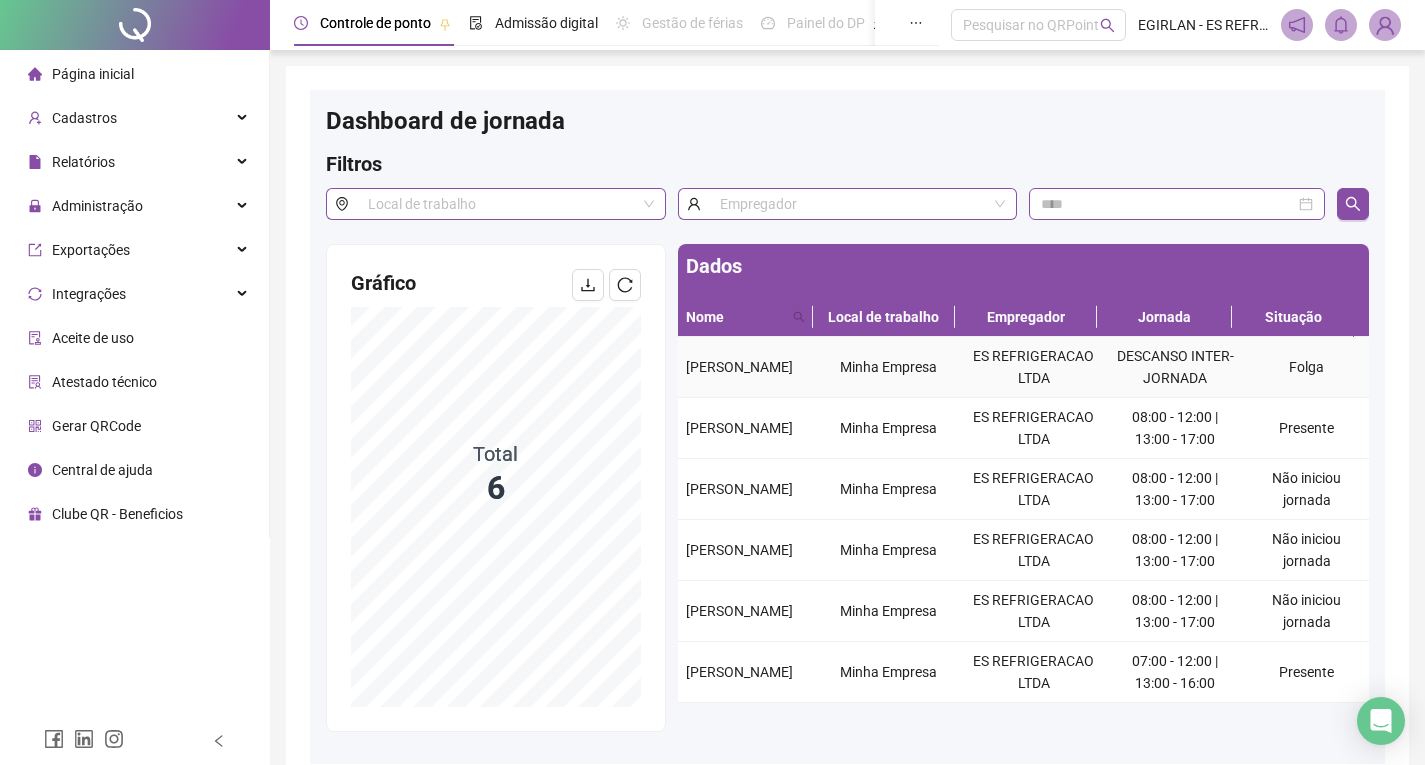 click on "DESCANSO INTER-JORNADA" at bounding box center (1175, 367) 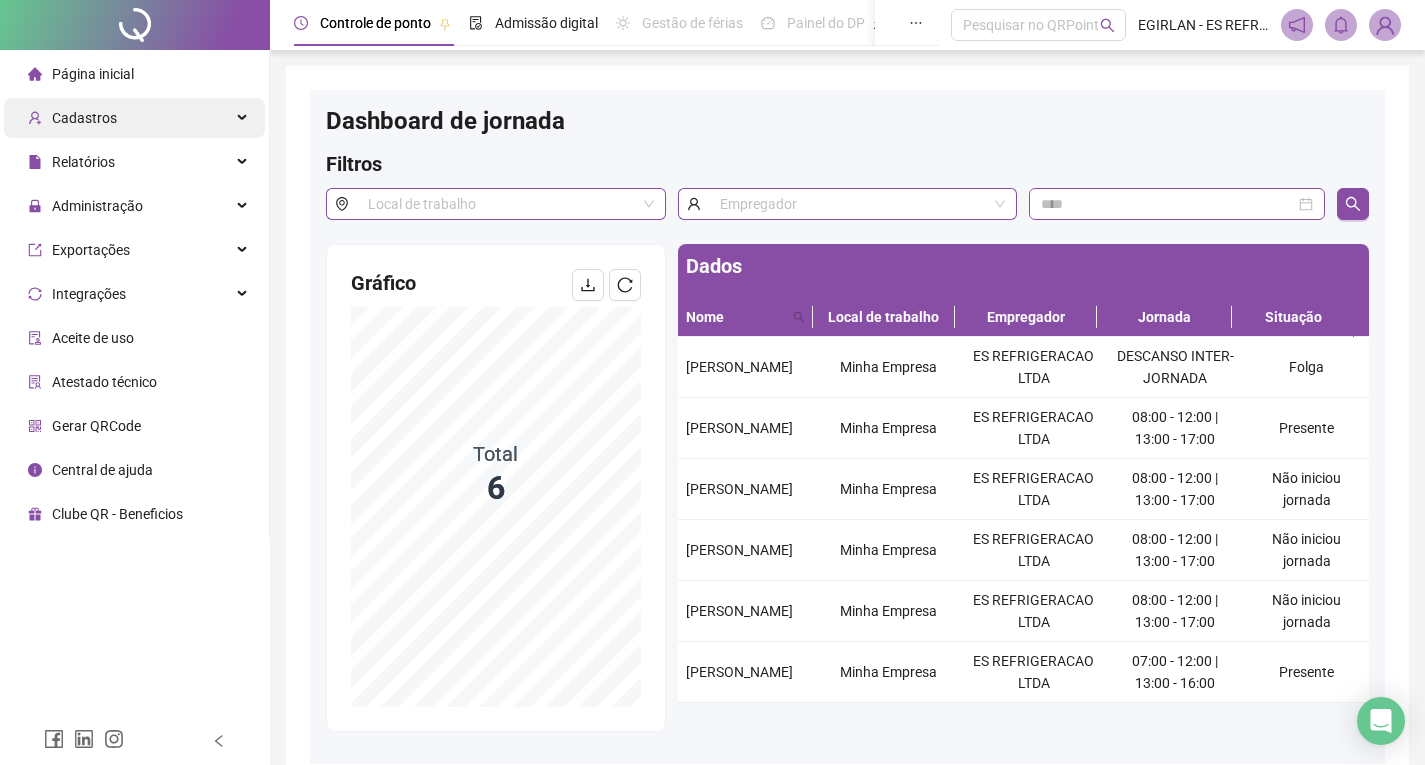 click on "Cadastros" at bounding box center (134, 118) 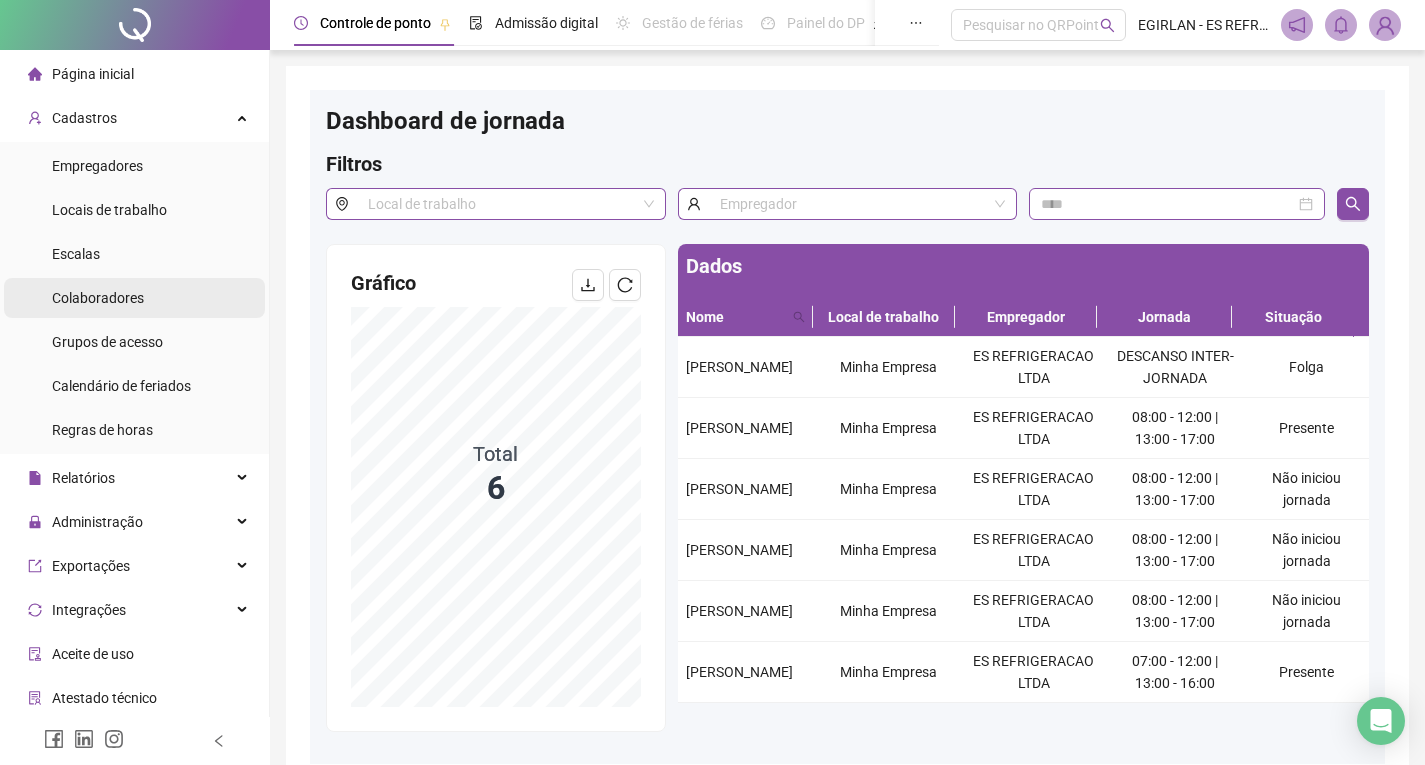 click on "Colaboradores" at bounding box center [98, 298] 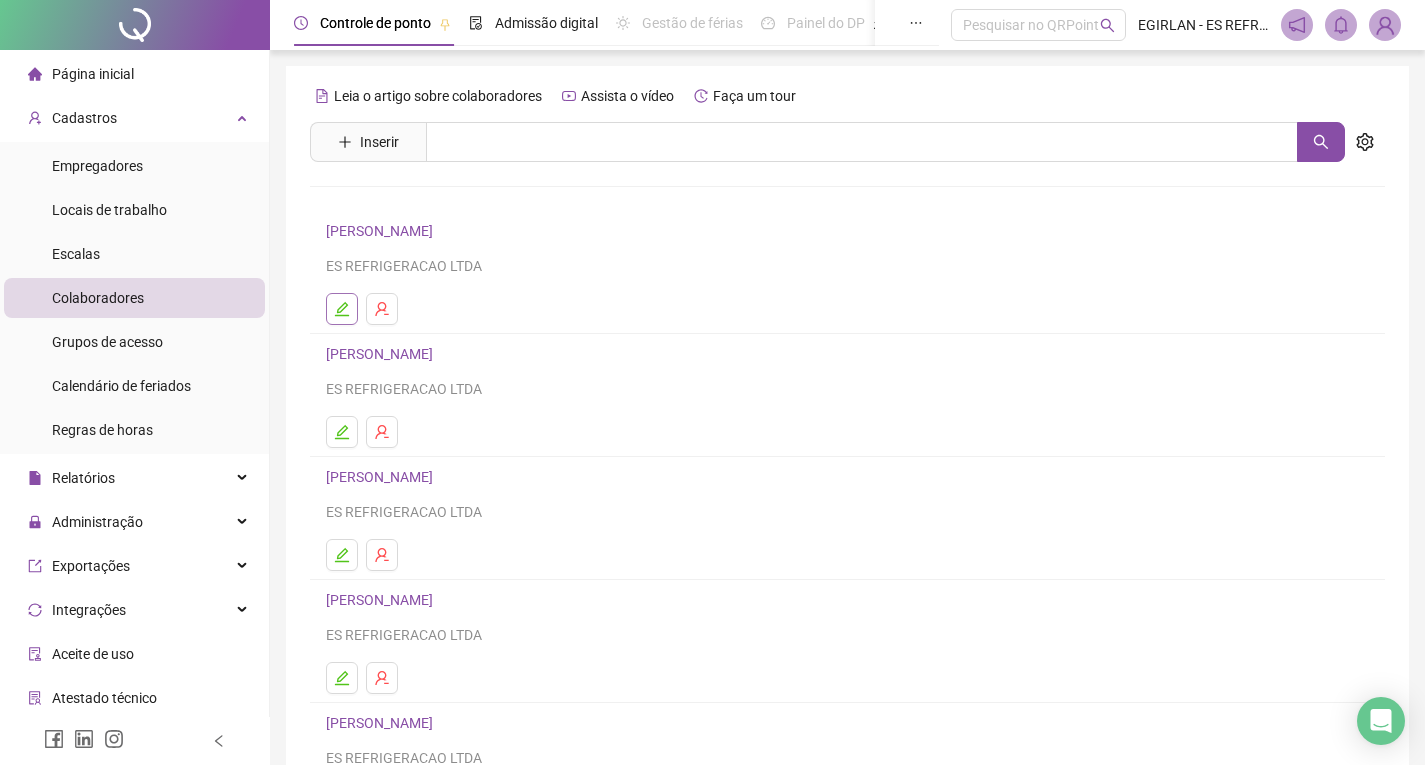 click 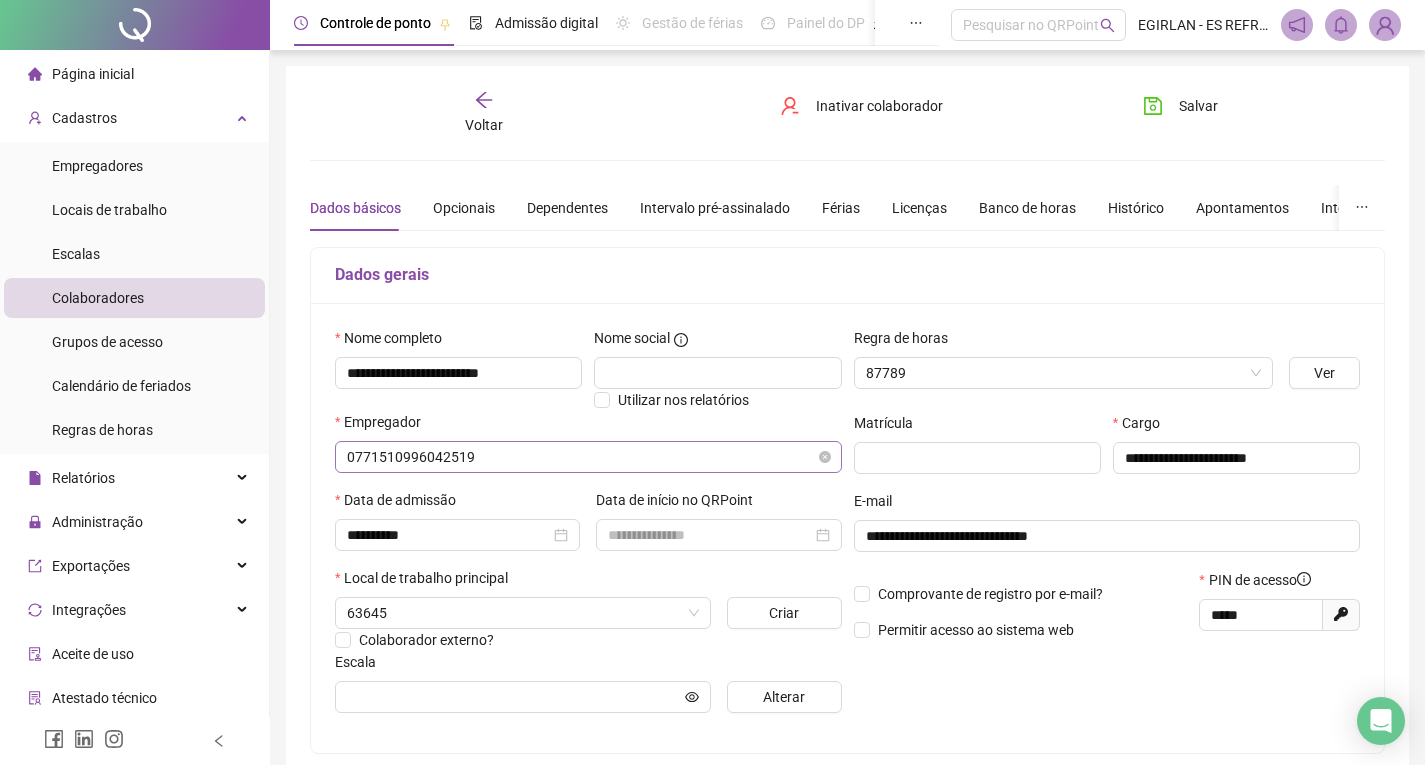 type on "**********" 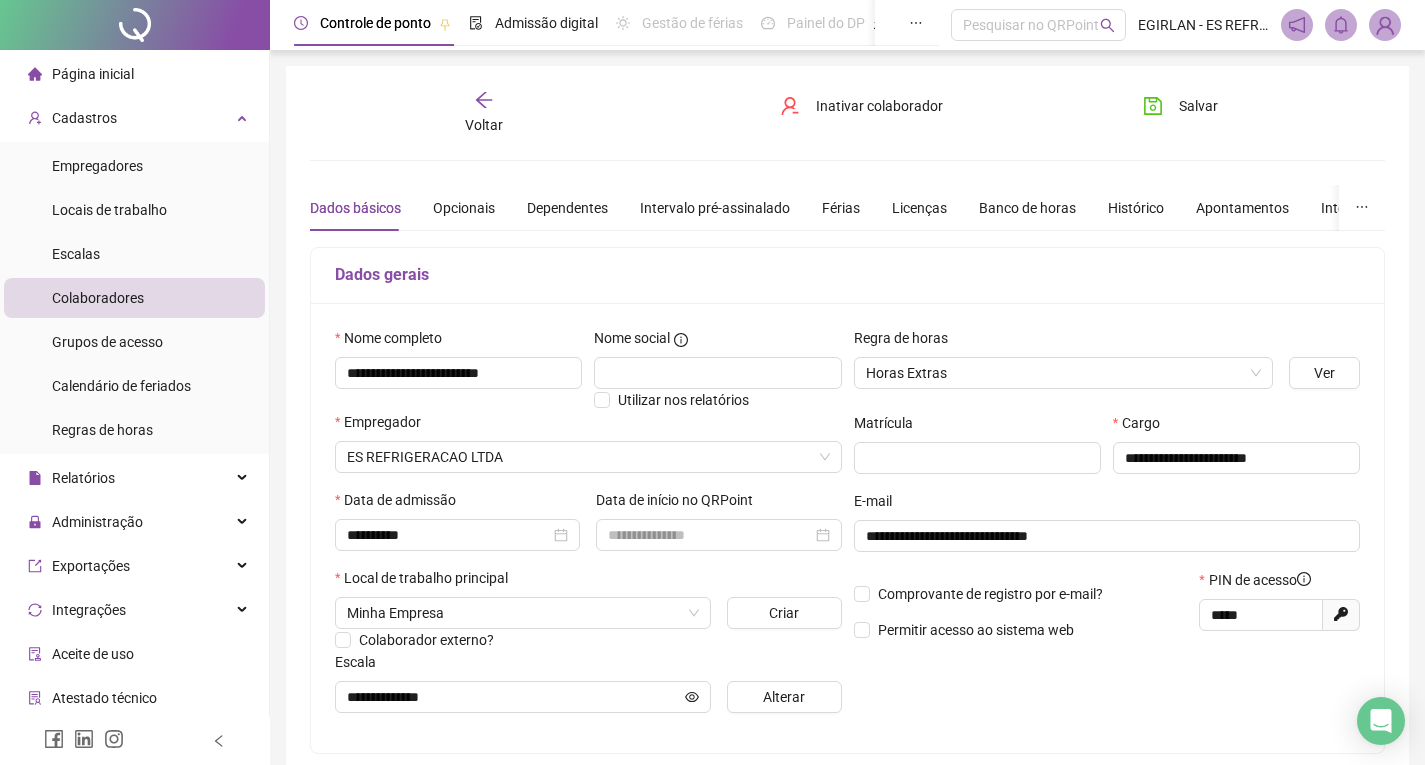 click on "Voltar" at bounding box center (484, 113) 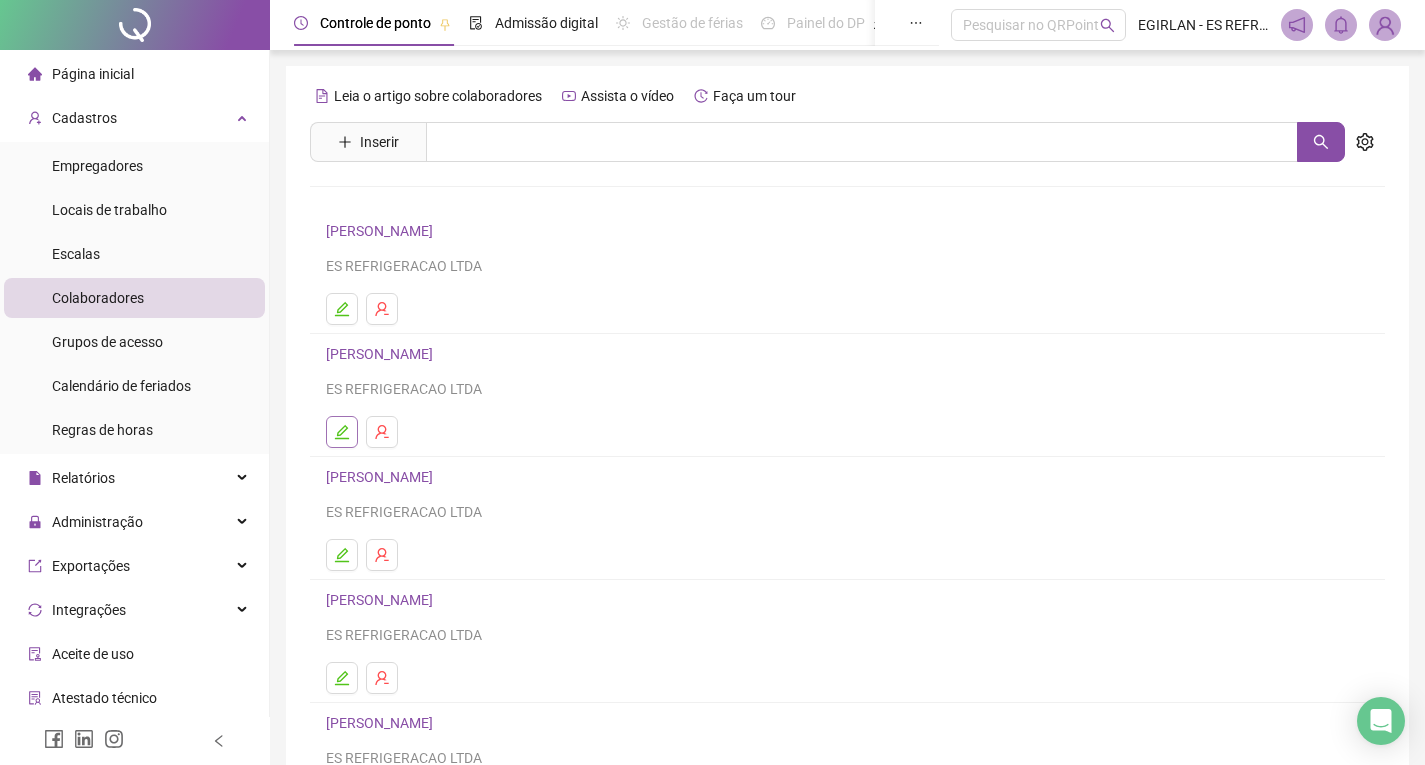 click 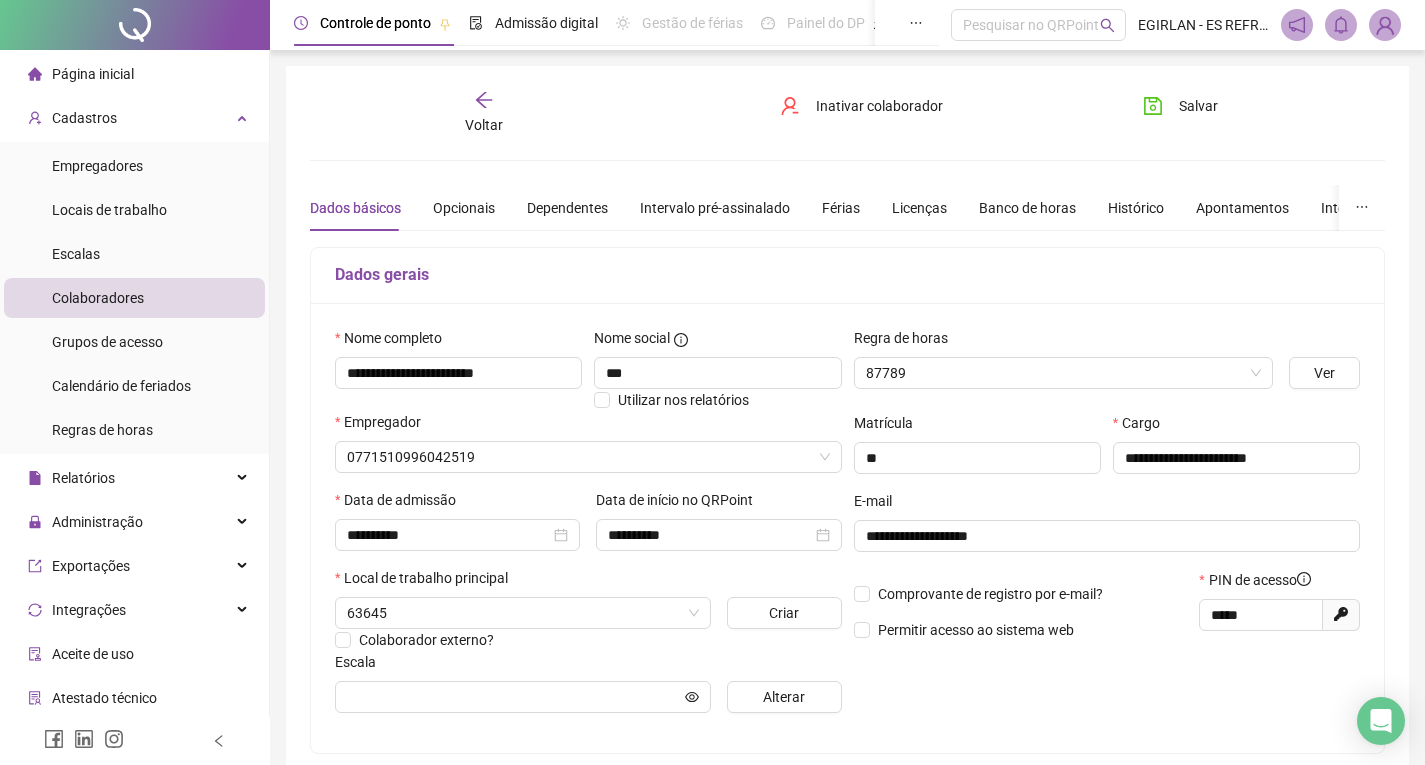 type on "***" 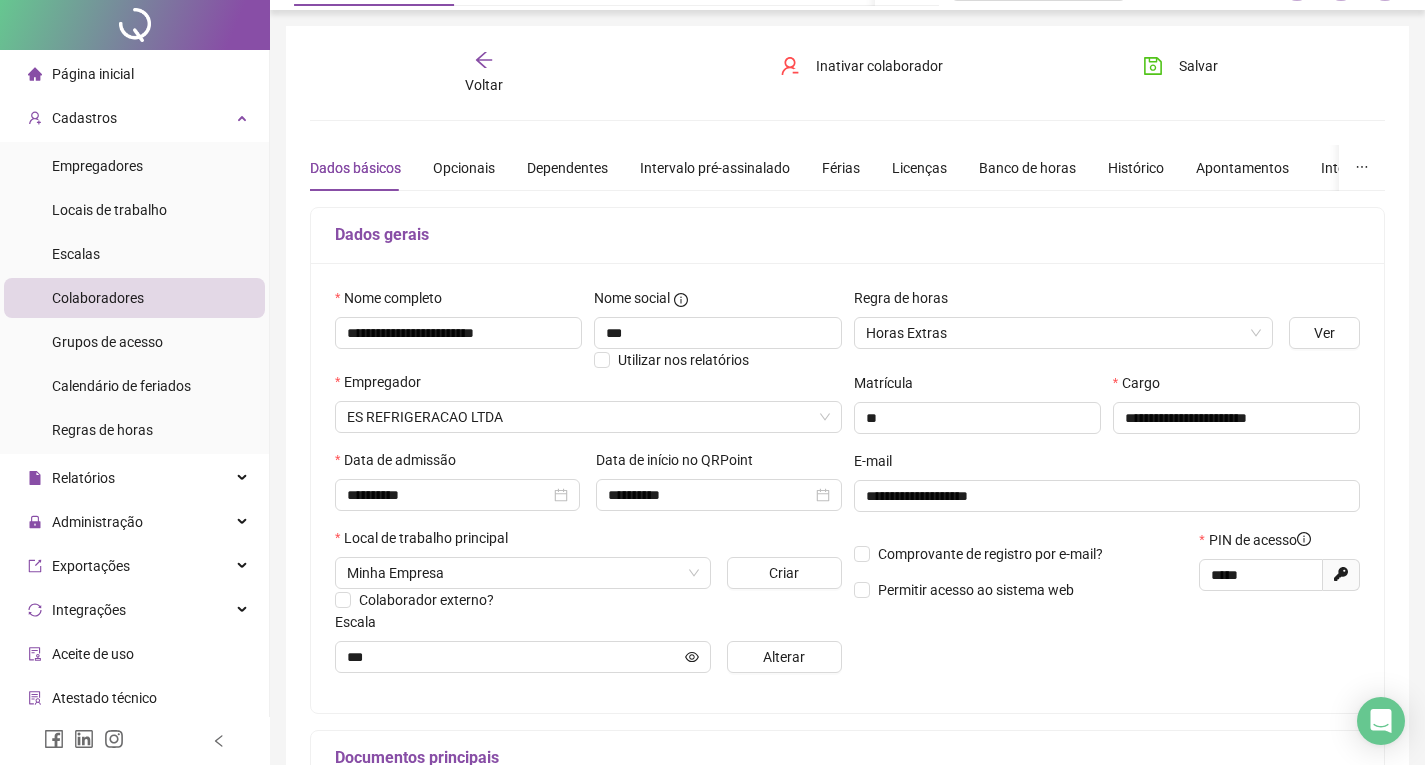 scroll, scrollTop: 0, scrollLeft: 0, axis: both 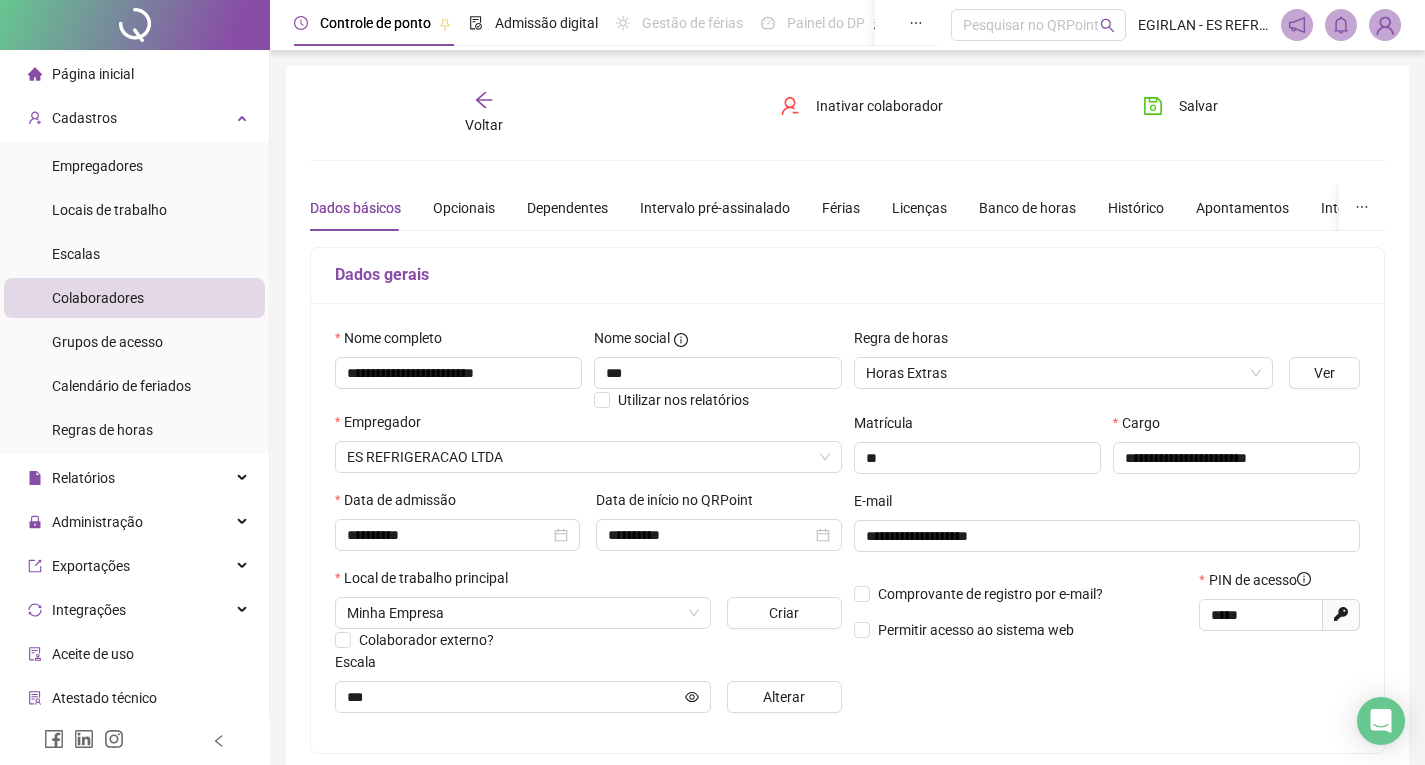 click on "Voltar" at bounding box center (484, 125) 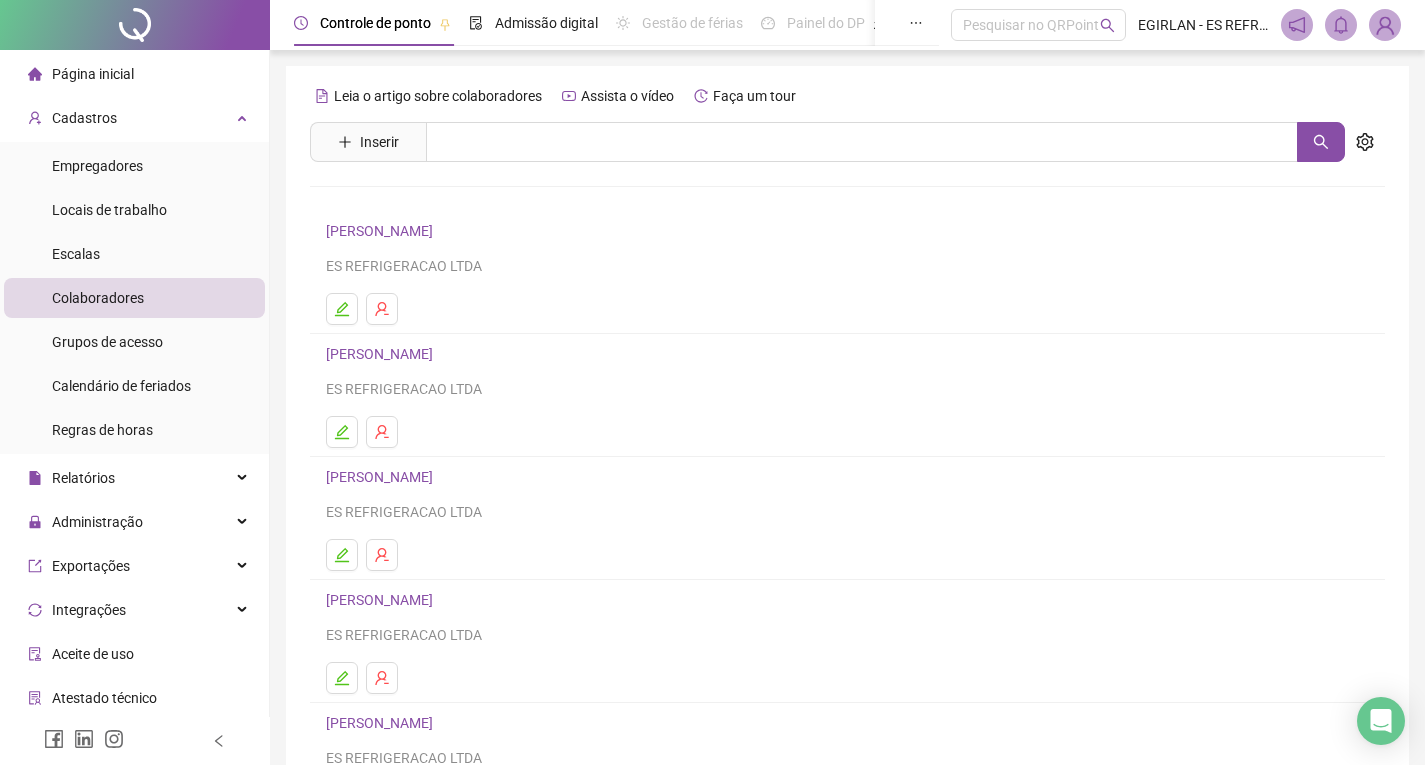 click on "[PERSON_NAME]" at bounding box center [847, 477] 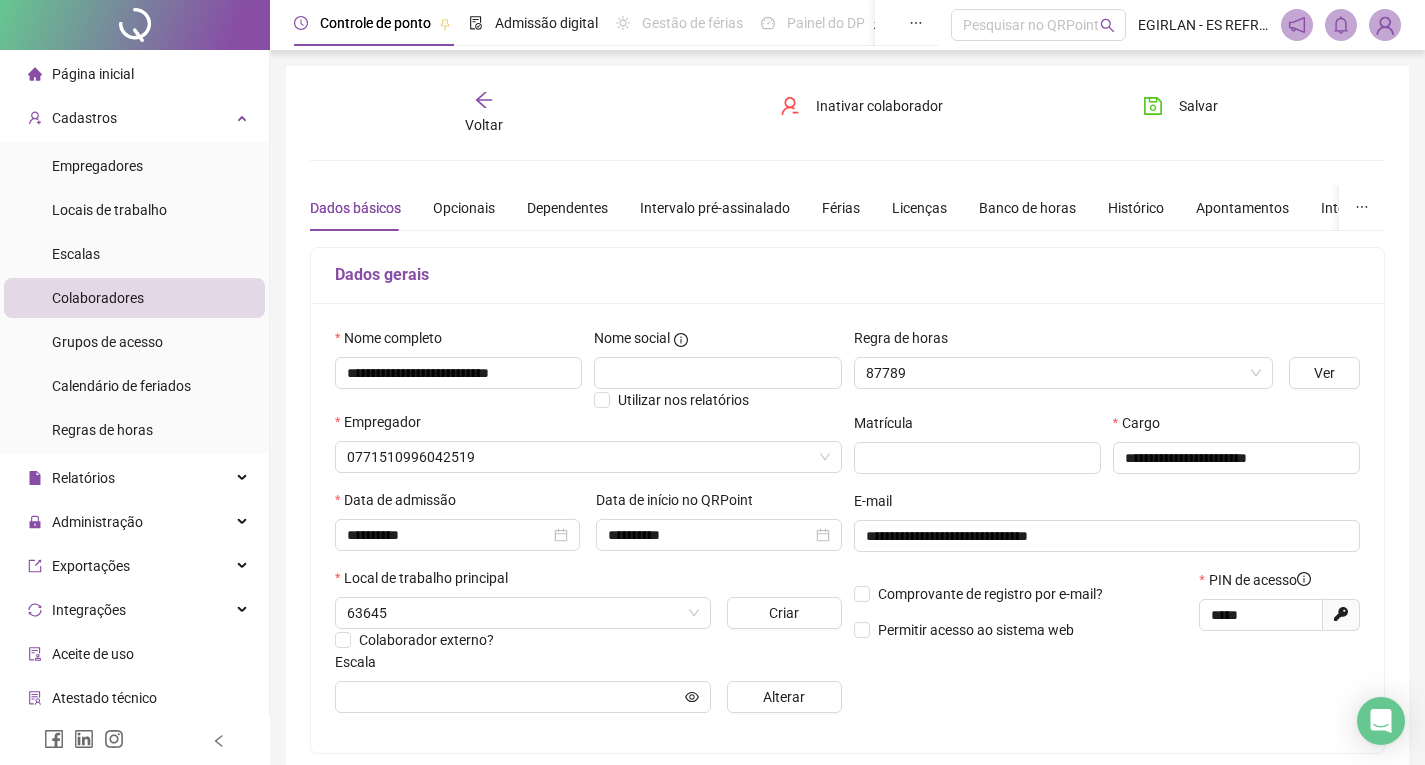 type on "***" 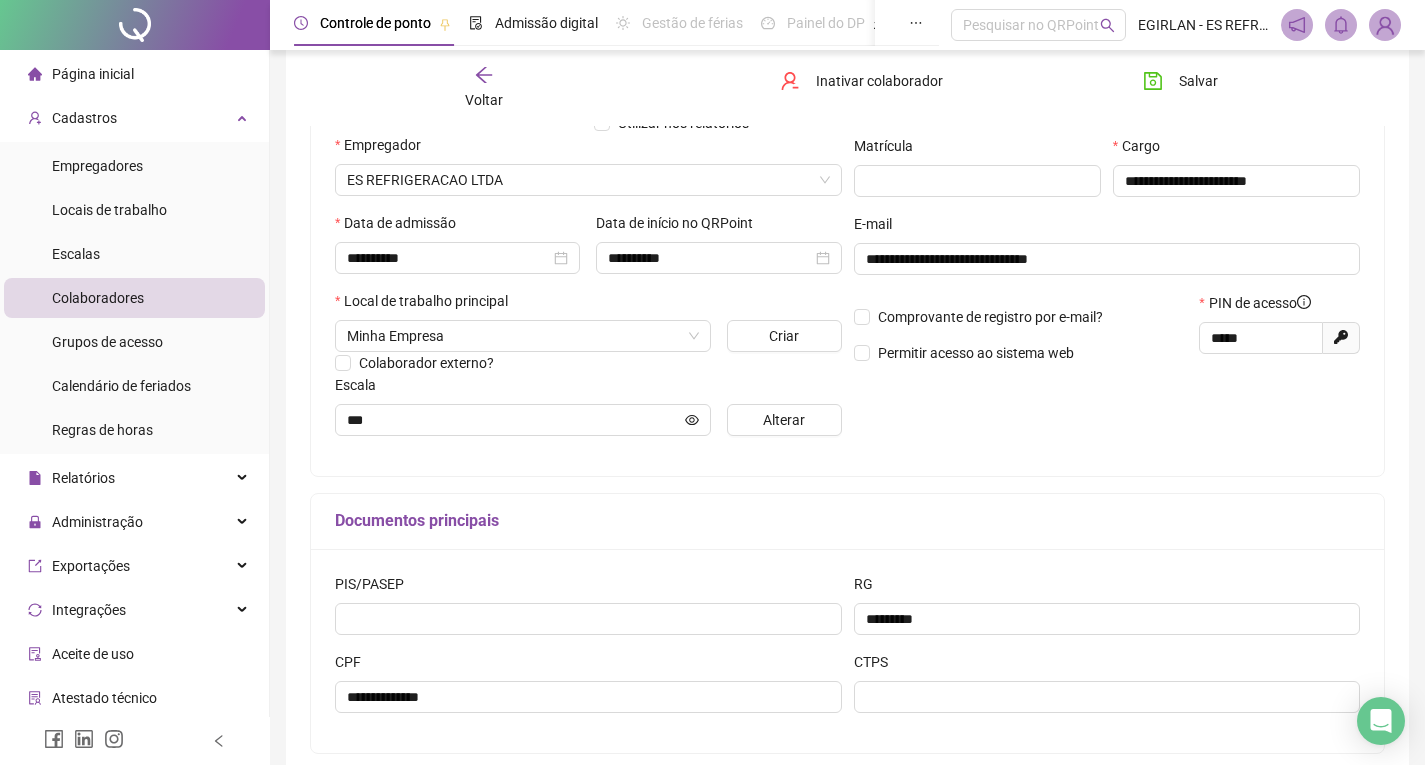scroll, scrollTop: 300, scrollLeft: 0, axis: vertical 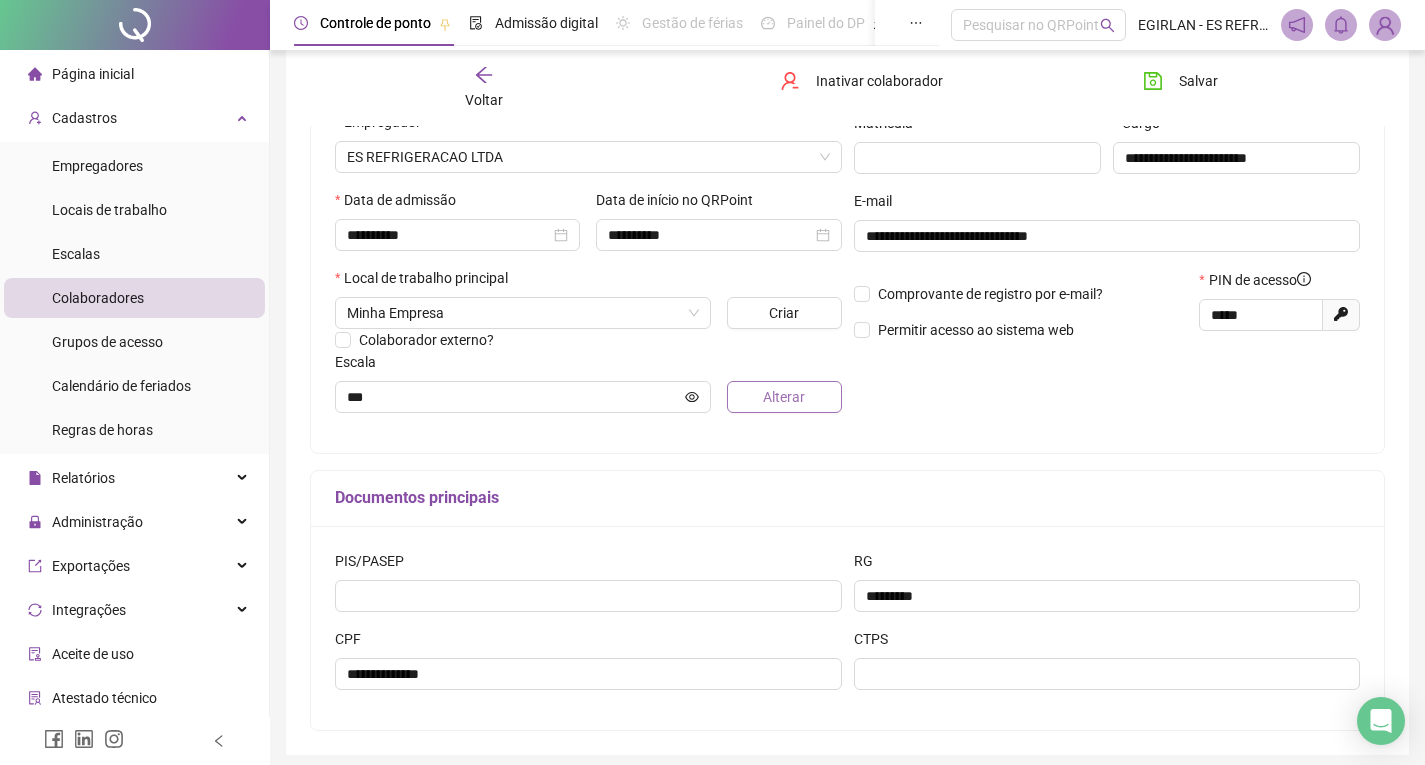 click on "Alterar" at bounding box center [784, 397] 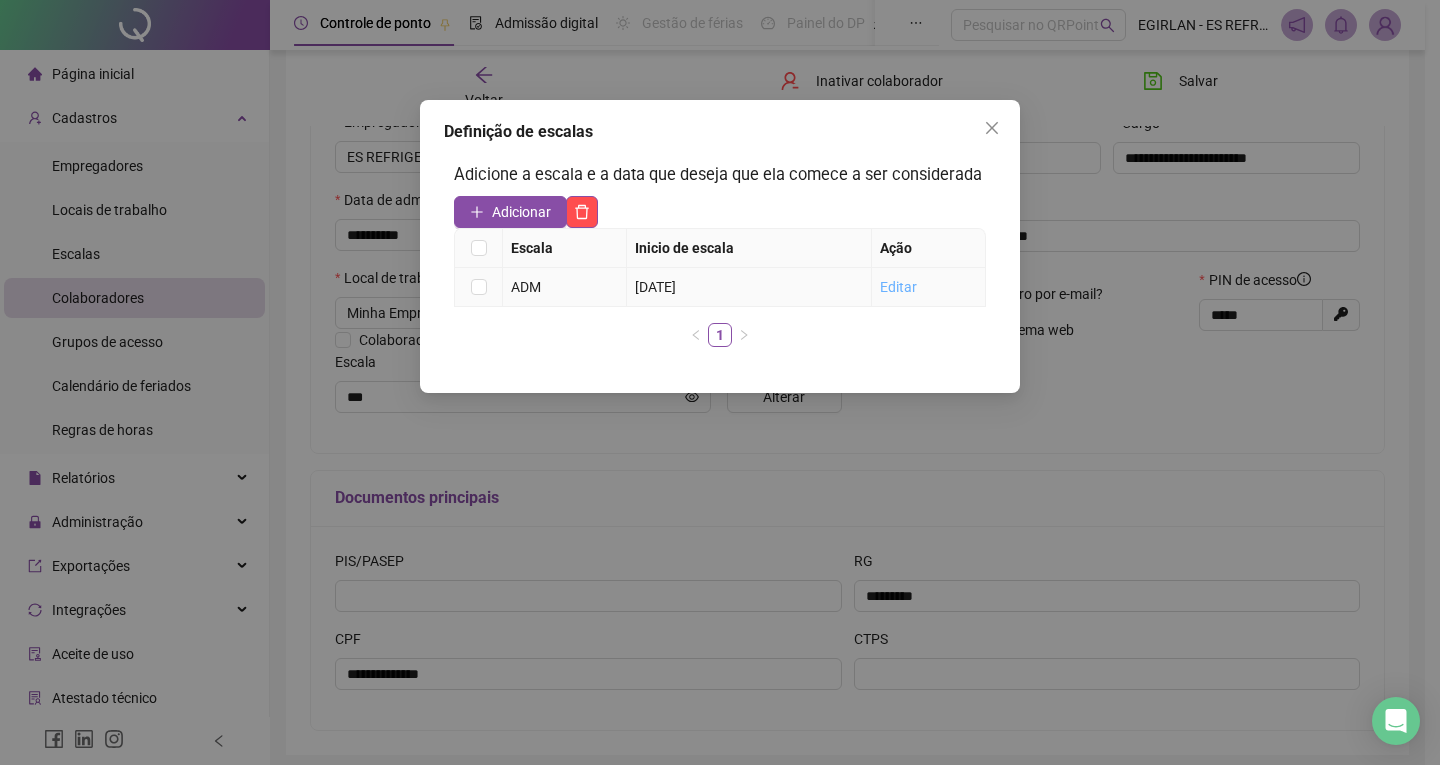 click on "Editar" at bounding box center [898, 287] 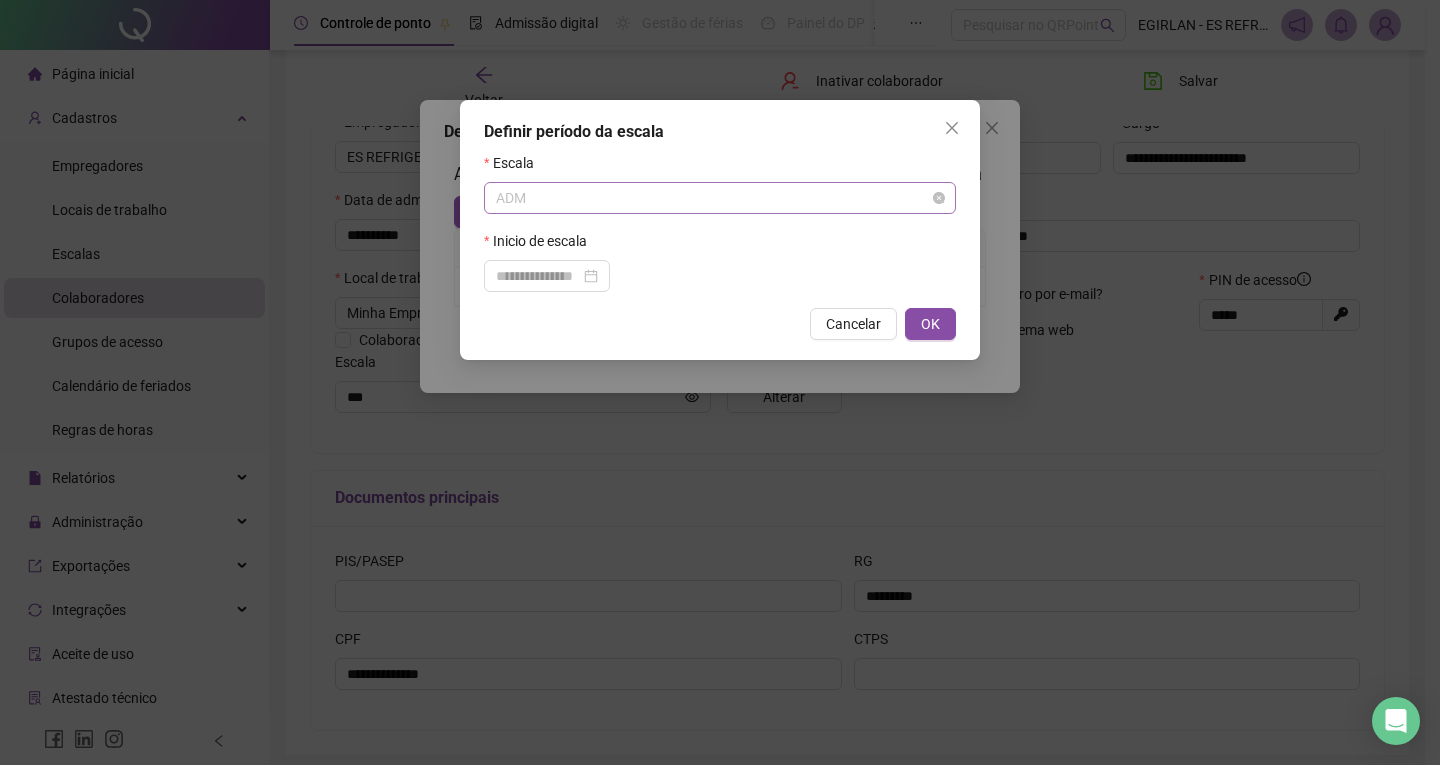 click on "ADM" at bounding box center (720, 198) 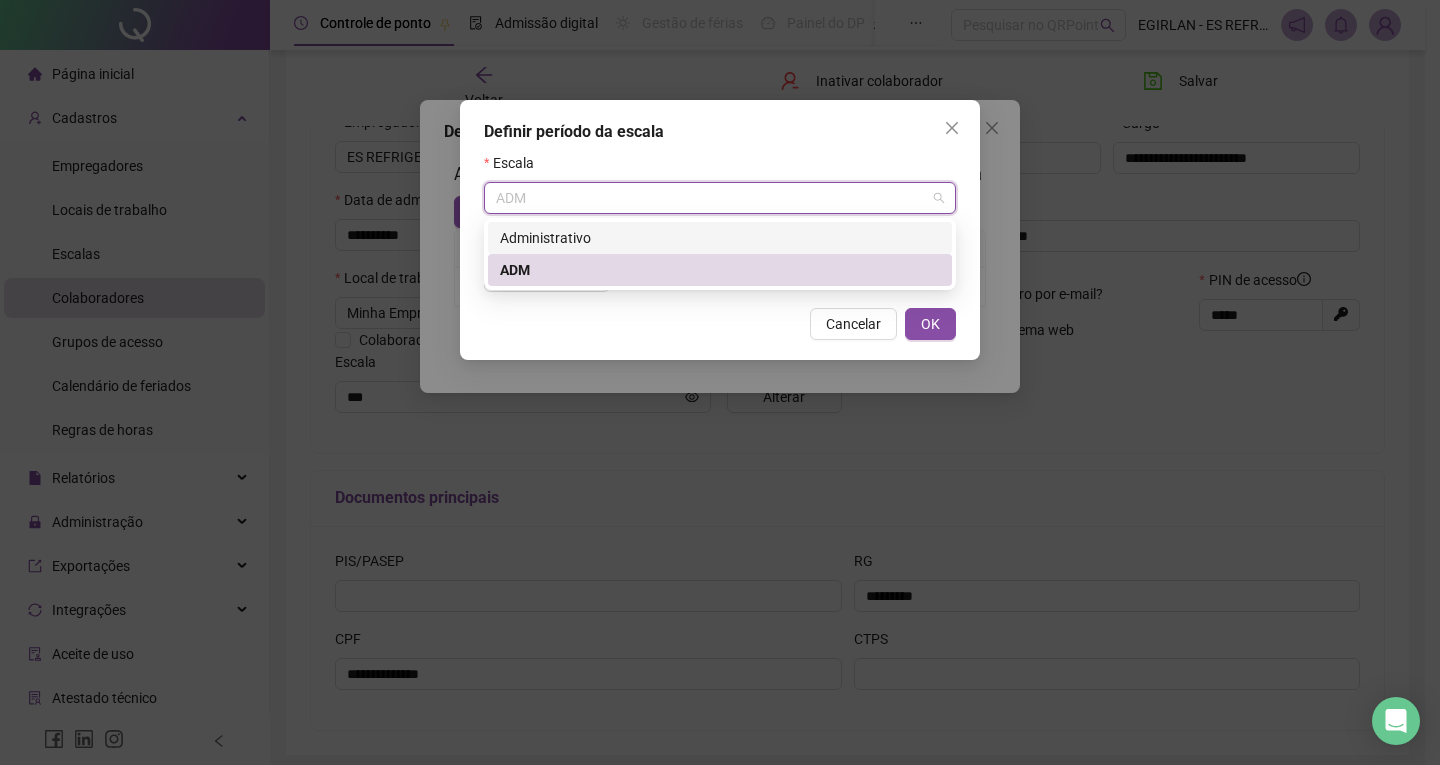 click on "Administrativo" at bounding box center [720, 238] 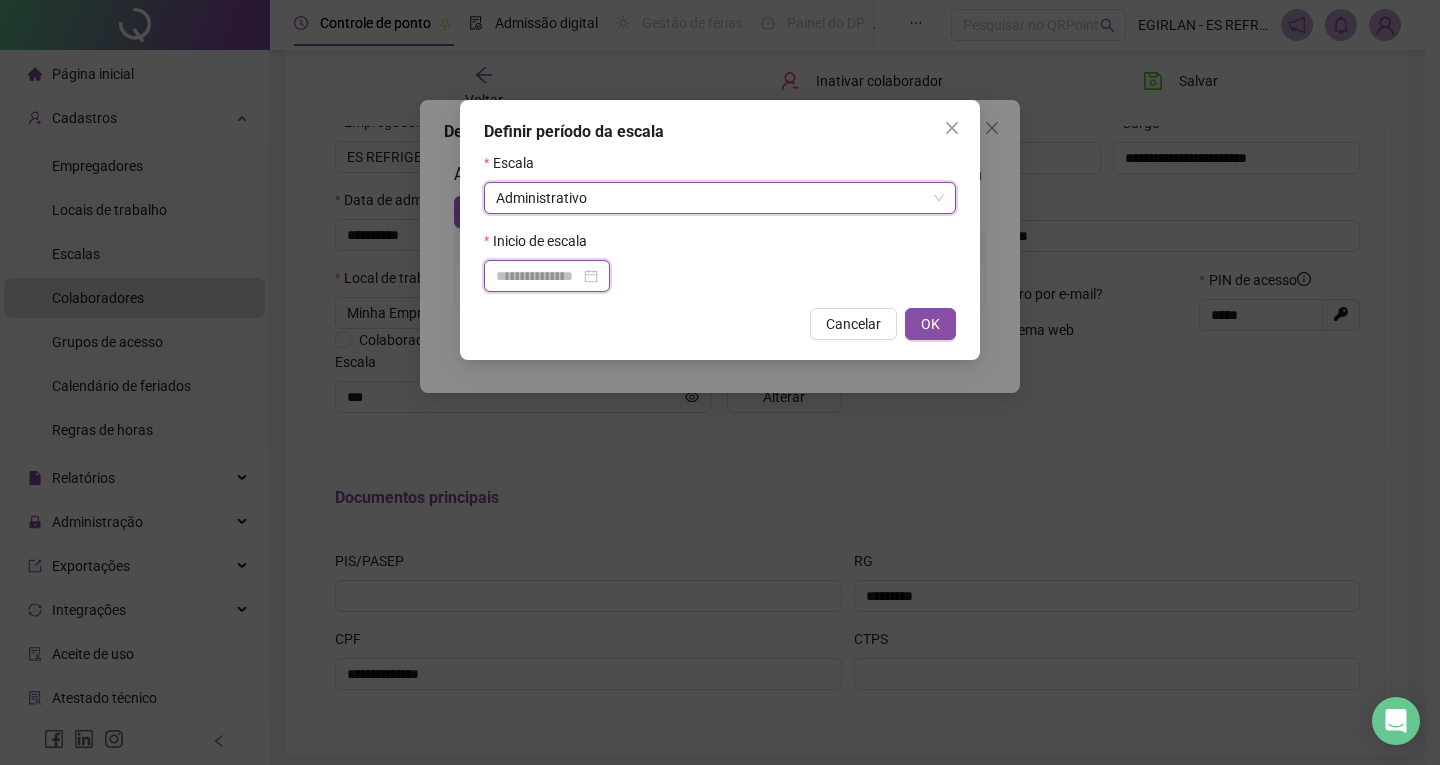 click at bounding box center [538, 276] 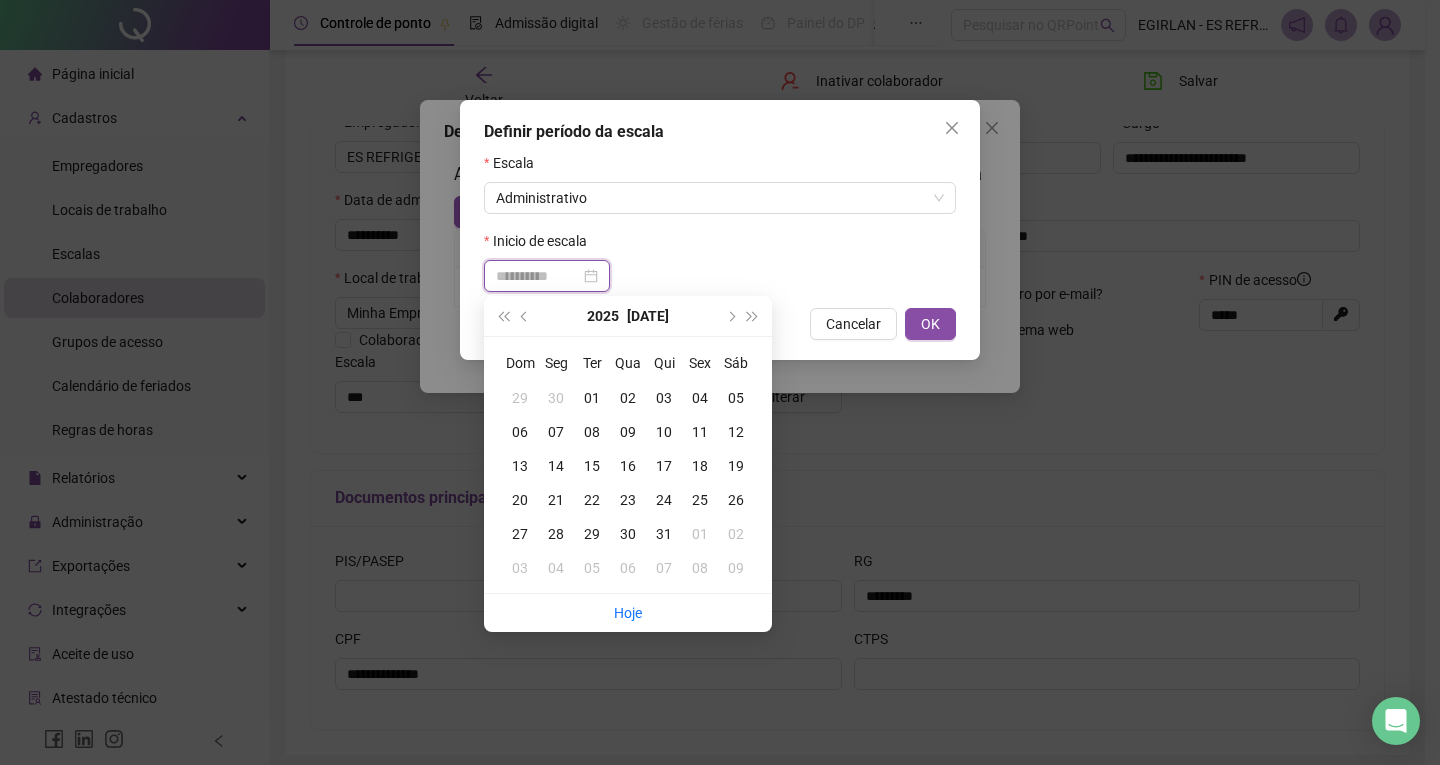 type on "**********" 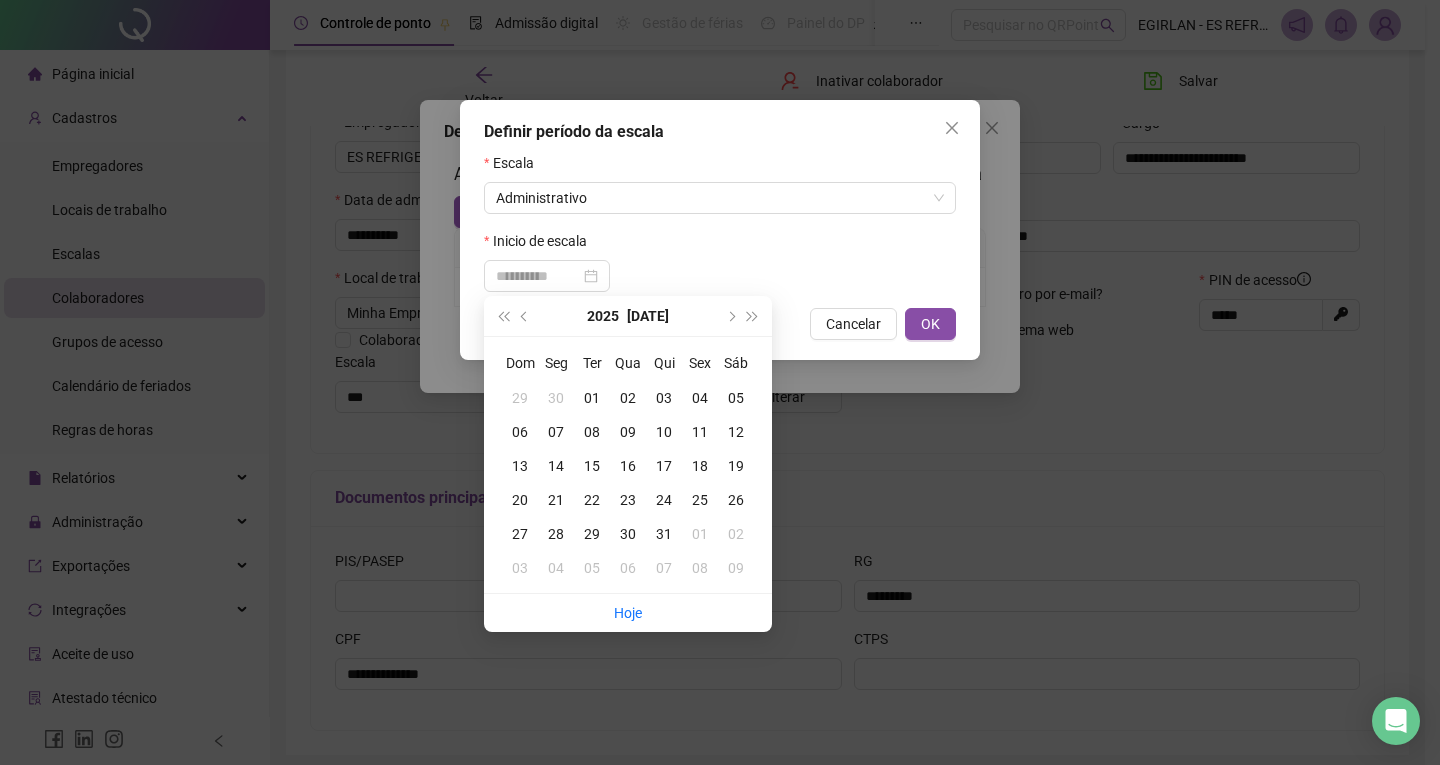 click on "01" at bounding box center (700, 534) 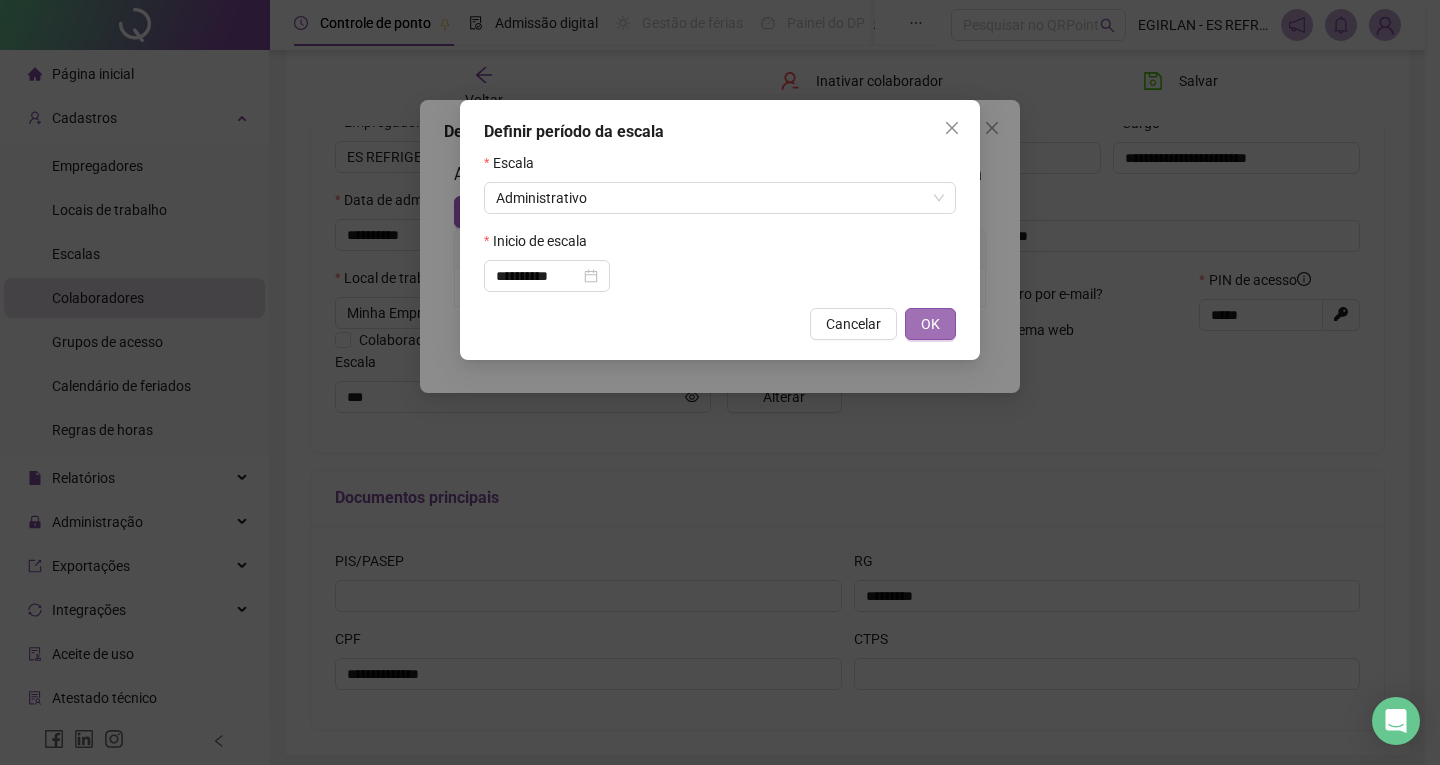 click on "OK" at bounding box center (930, 324) 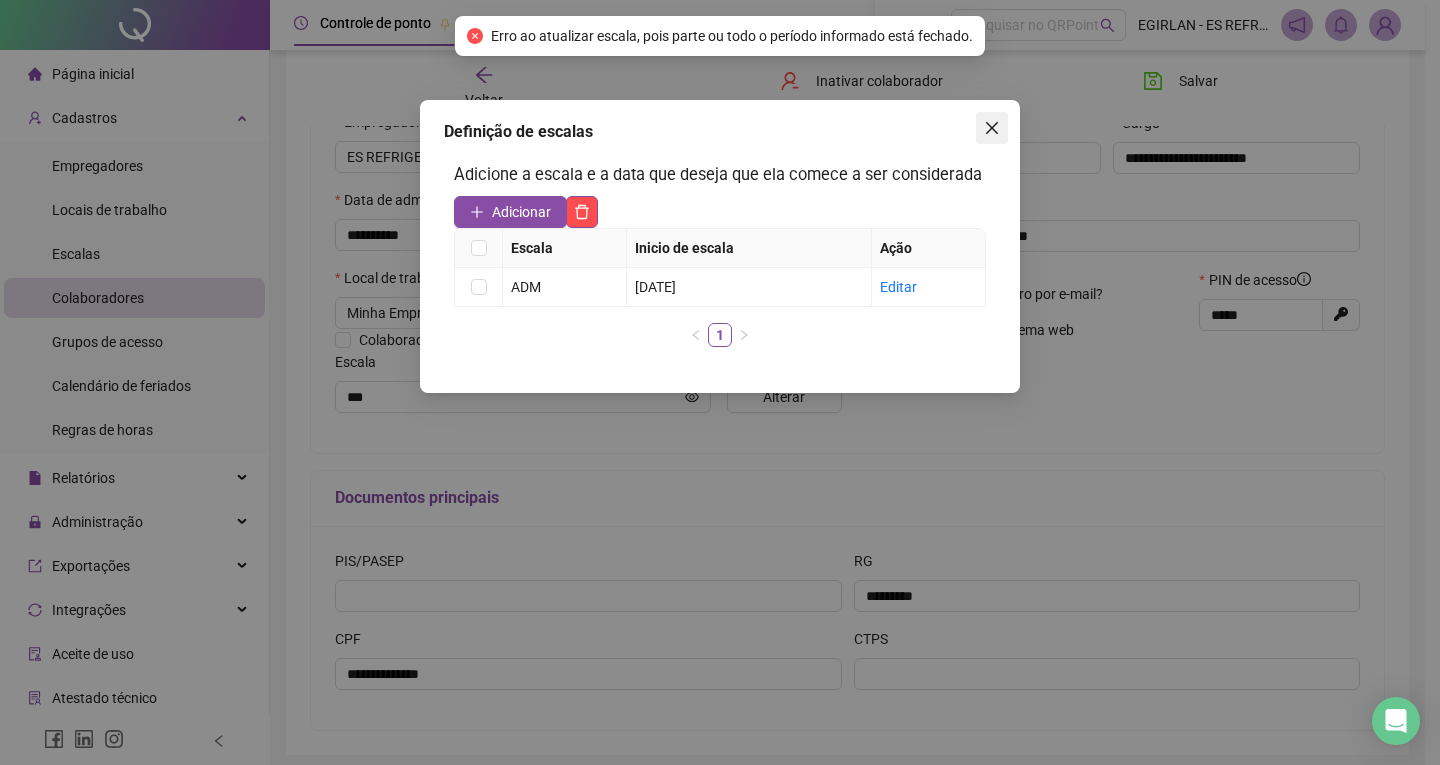 click 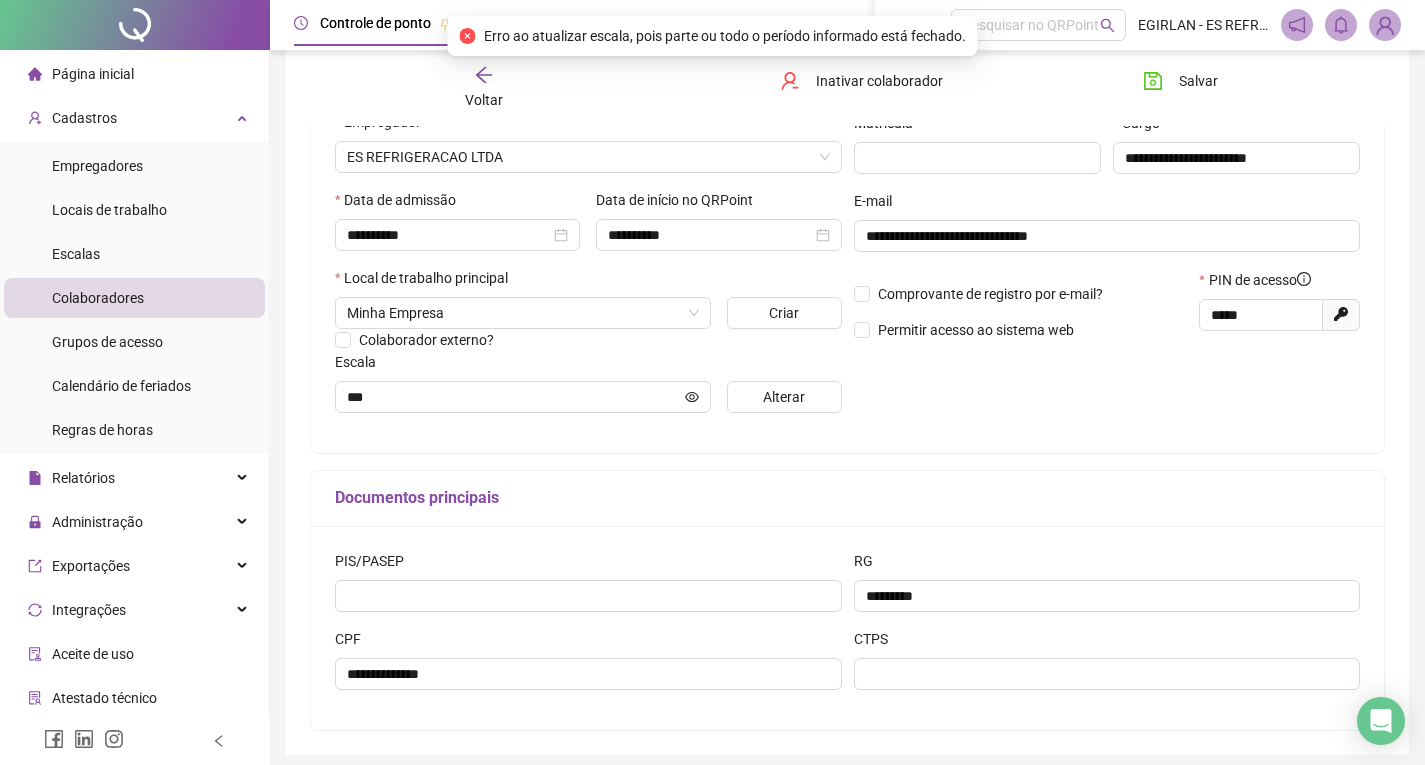 click on "Página inicial" at bounding box center [81, 74] 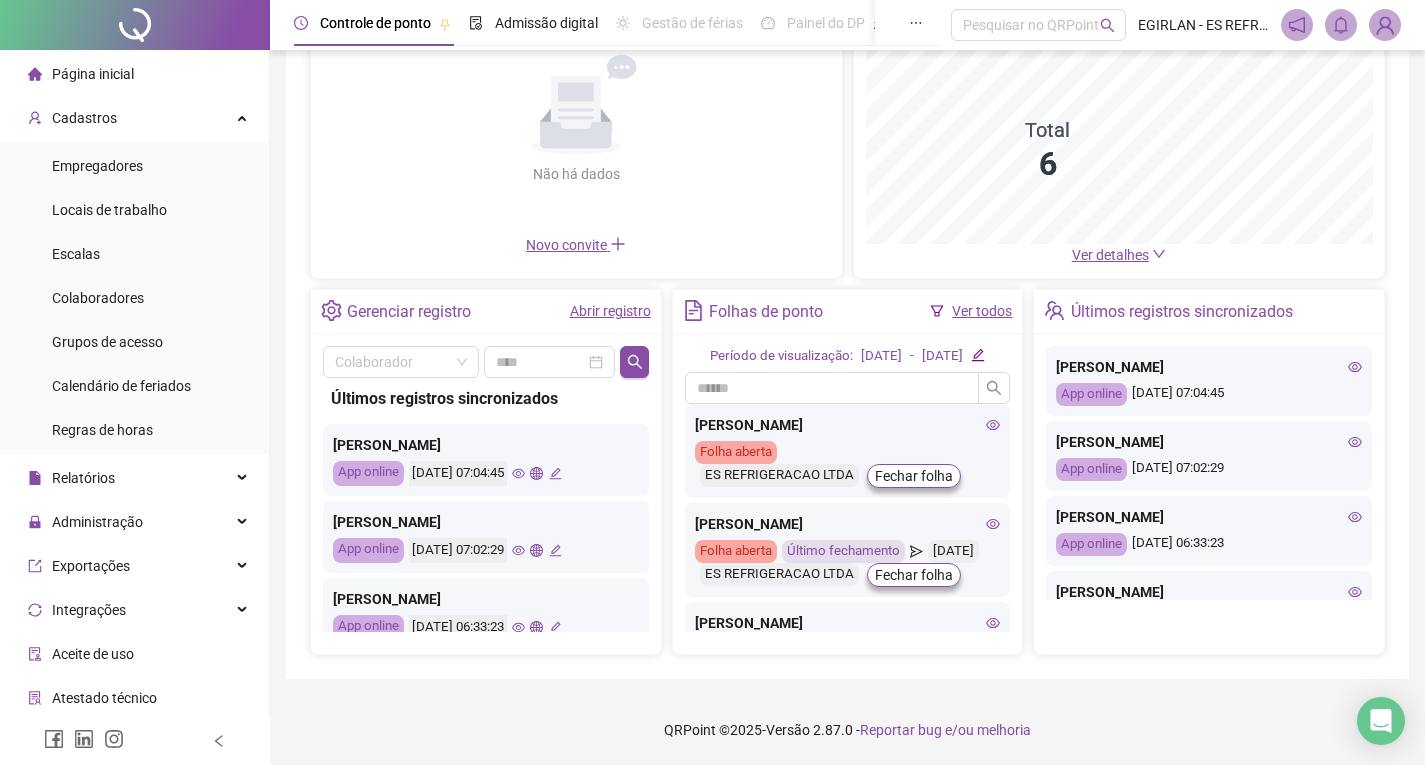 scroll, scrollTop: 220, scrollLeft: 0, axis: vertical 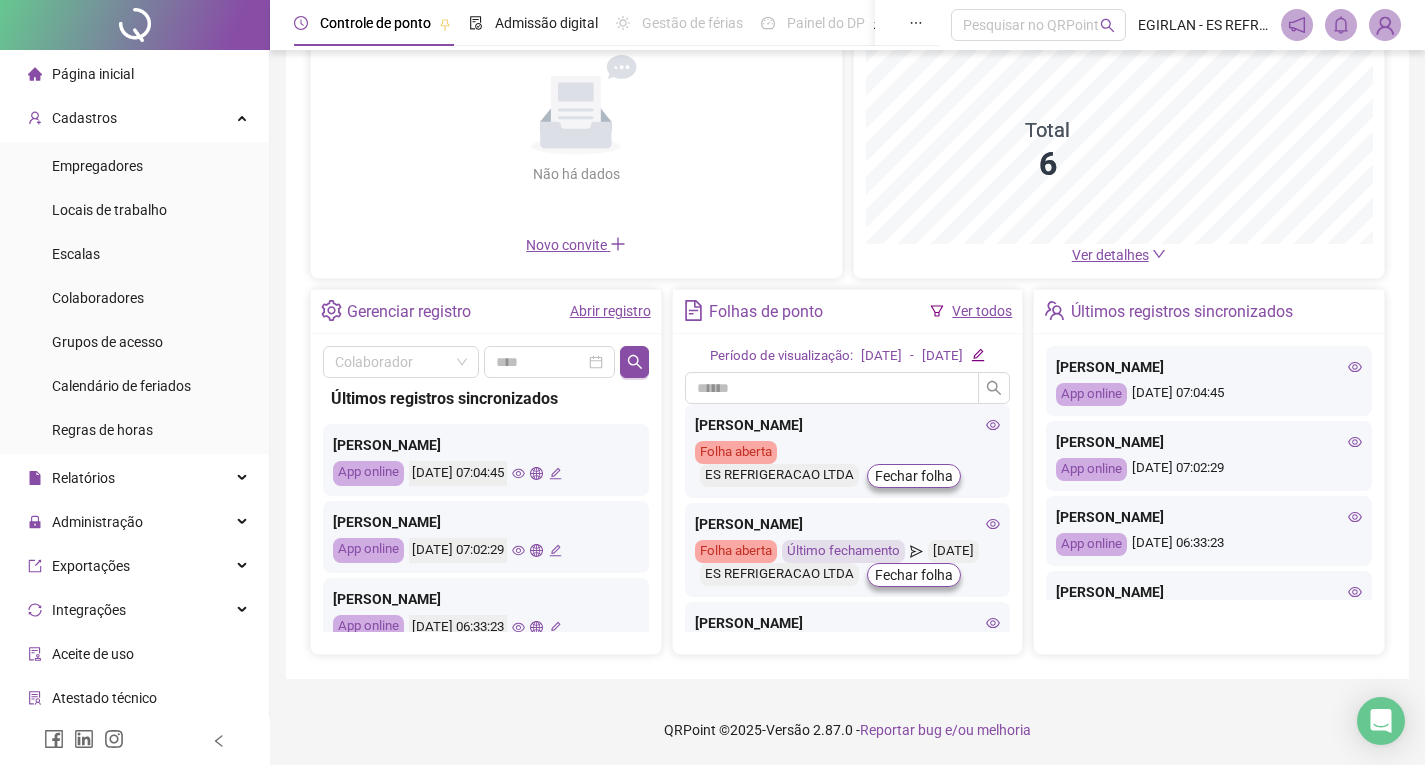 click on "Gráfico Total 6 Ver detalhes" at bounding box center [1119, 136] 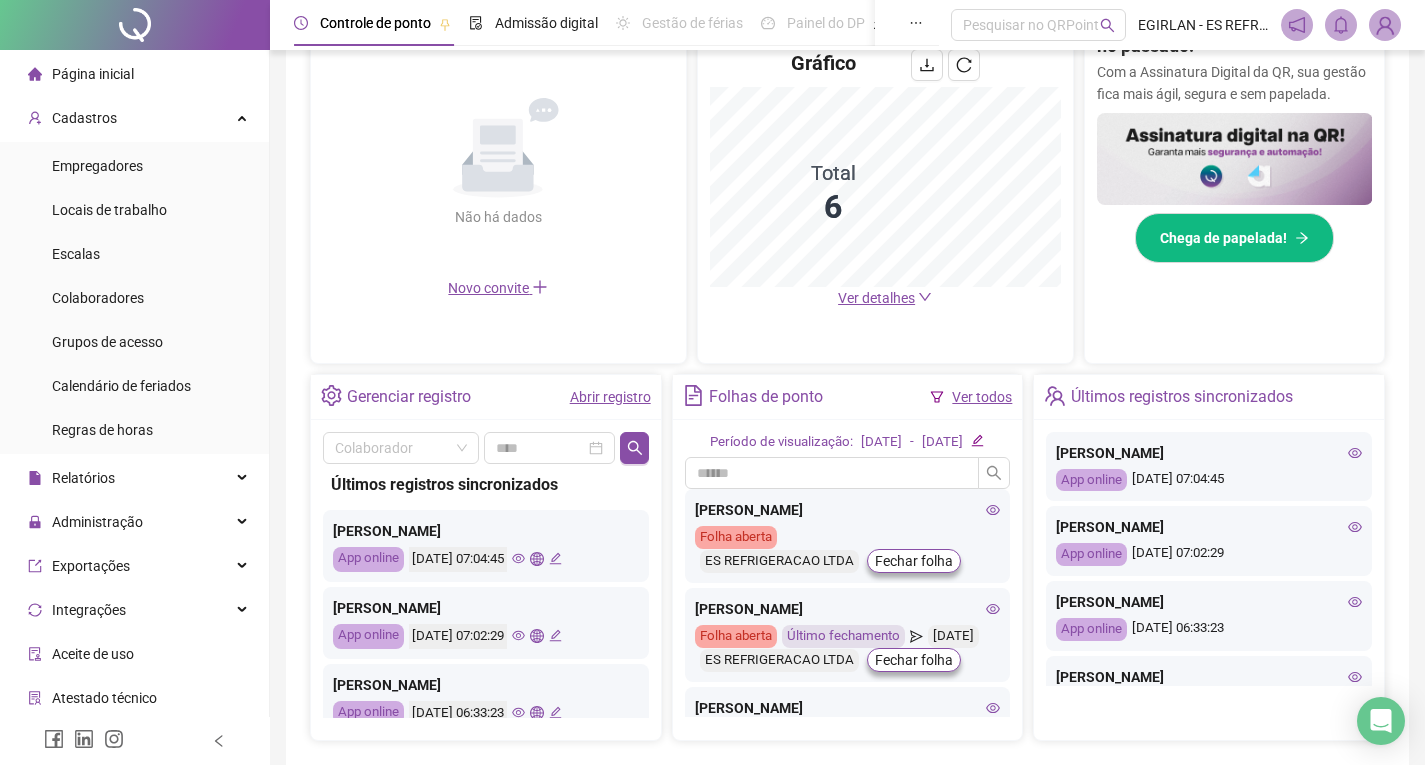 scroll, scrollTop: 415, scrollLeft: 0, axis: vertical 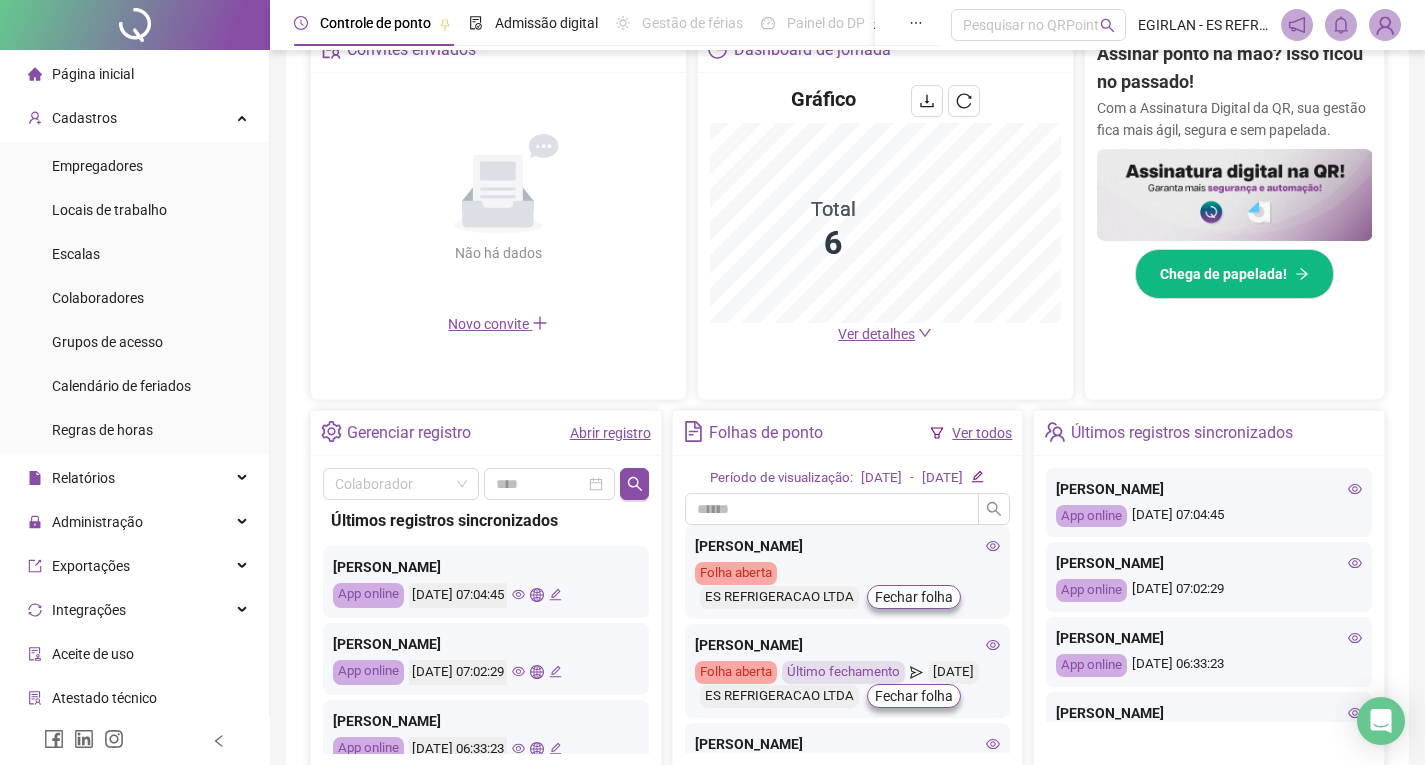 click on "Ver detalhes" at bounding box center [885, 334] 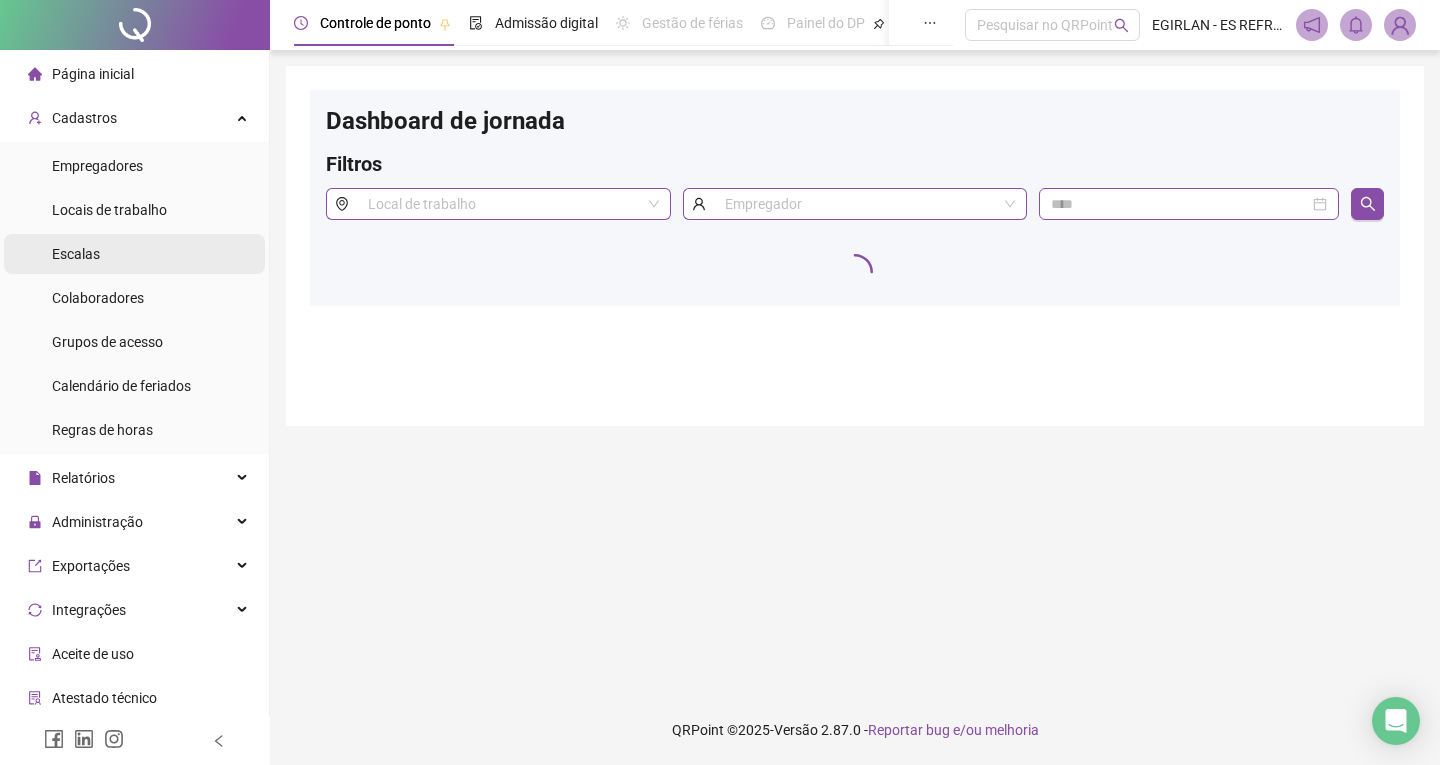 click on "Escalas" at bounding box center [134, 254] 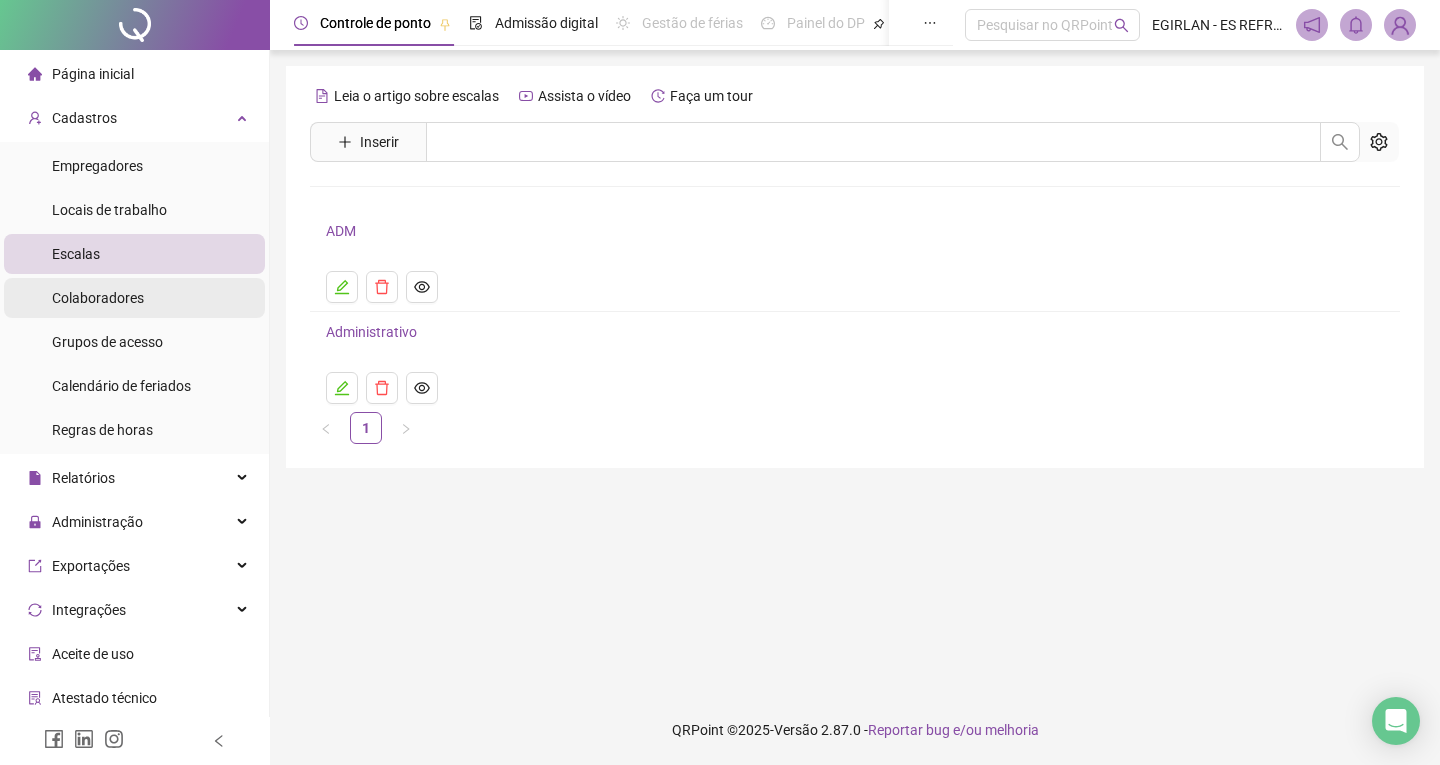 click on "Colaboradores" at bounding box center (98, 298) 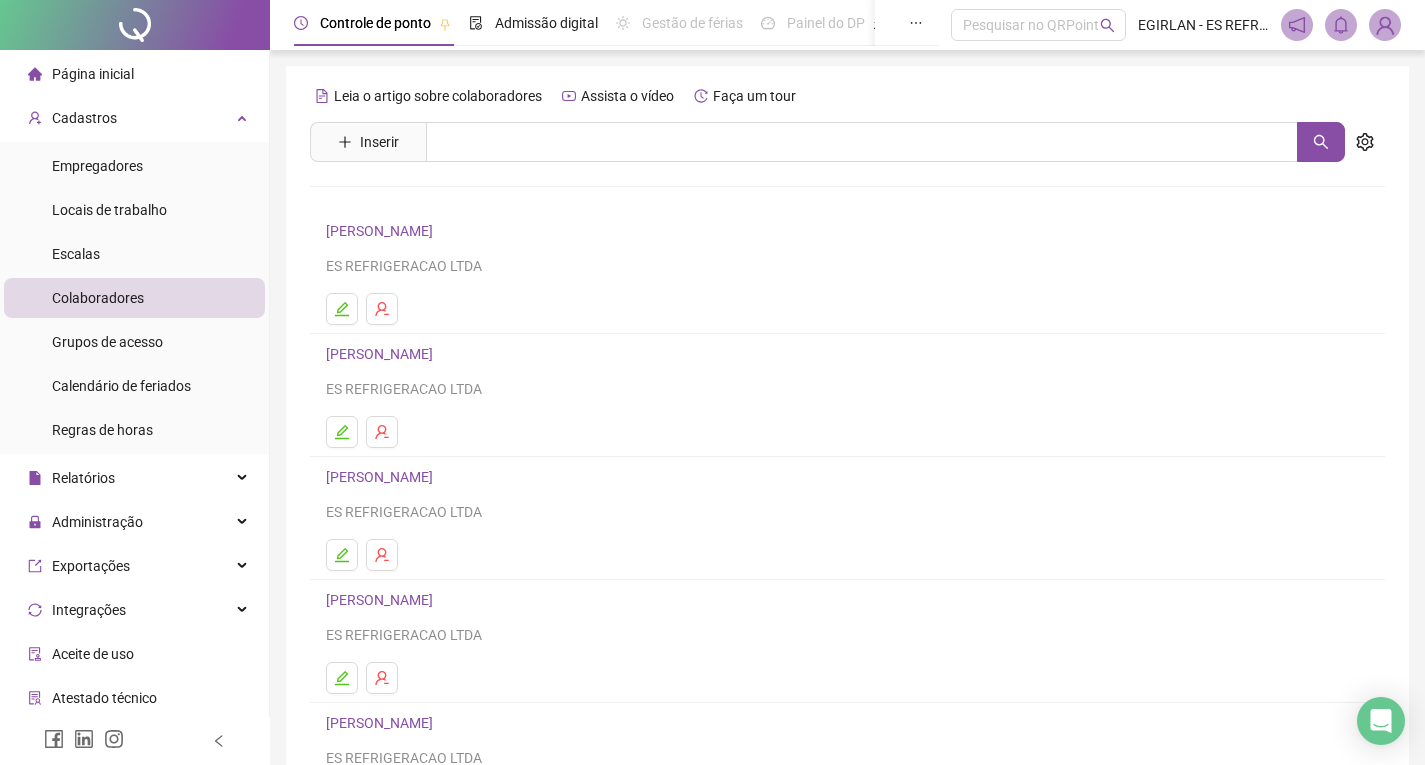 click on "[PERSON_NAME]" at bounding box center (382, 231) 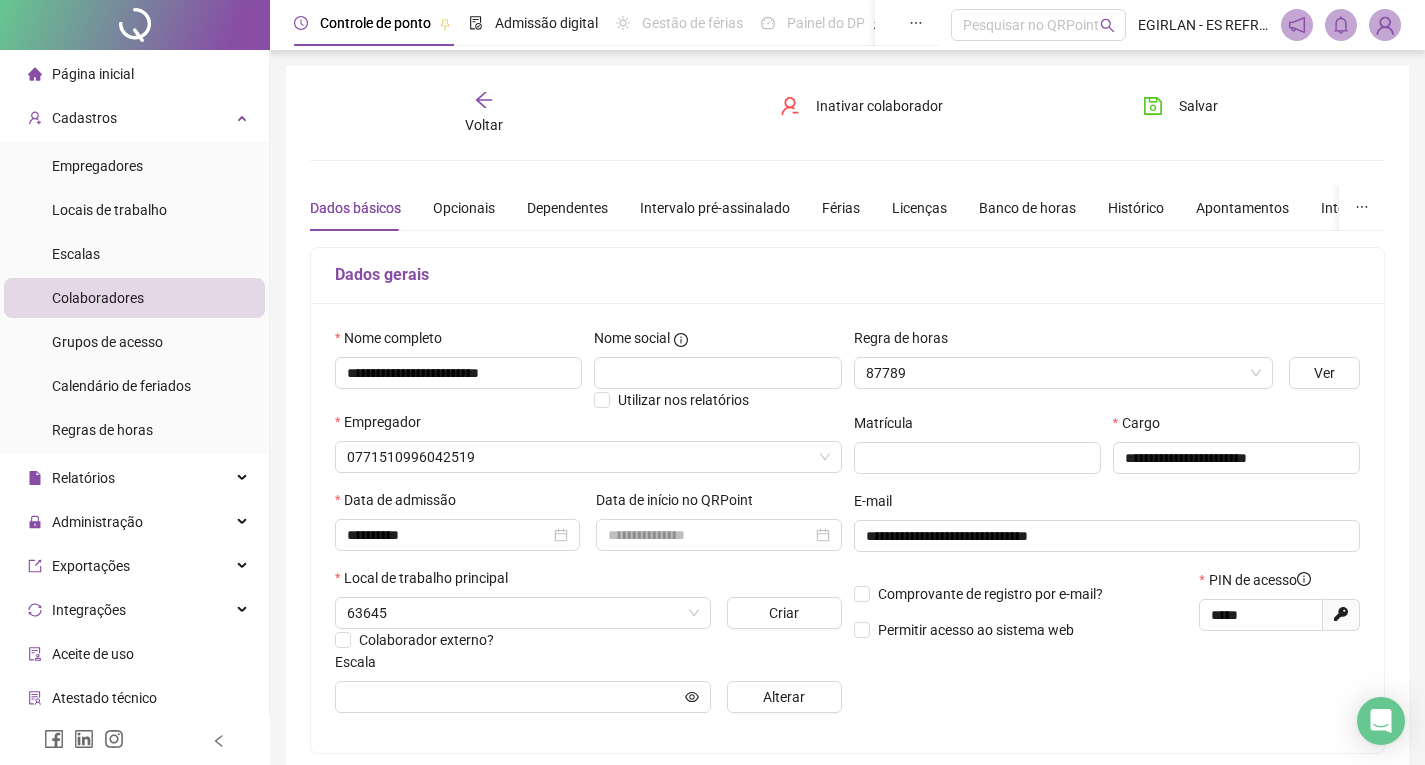 type on "**********" 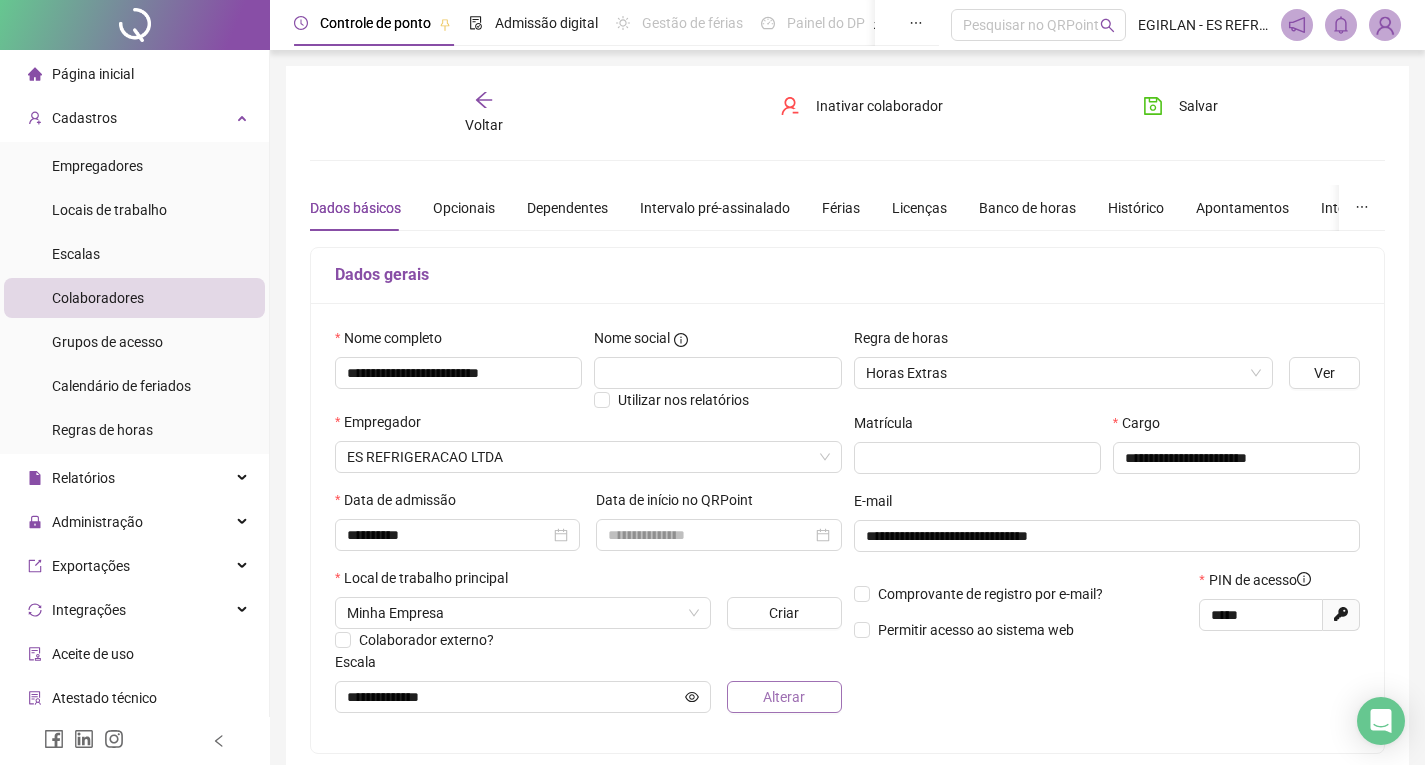 click on "Alterar" at bounding box center (784, 697) 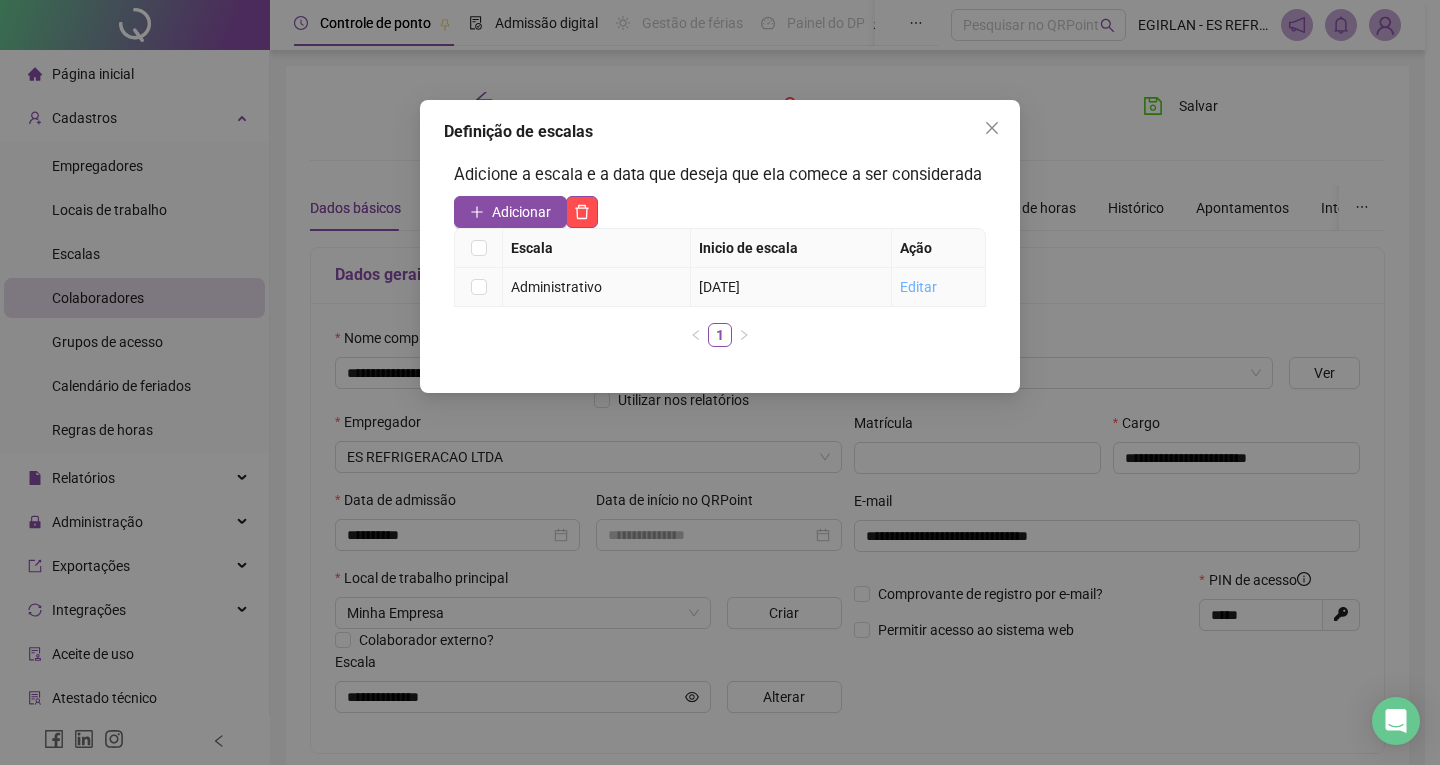 click on "Editar" at bounding box center [918, 287] 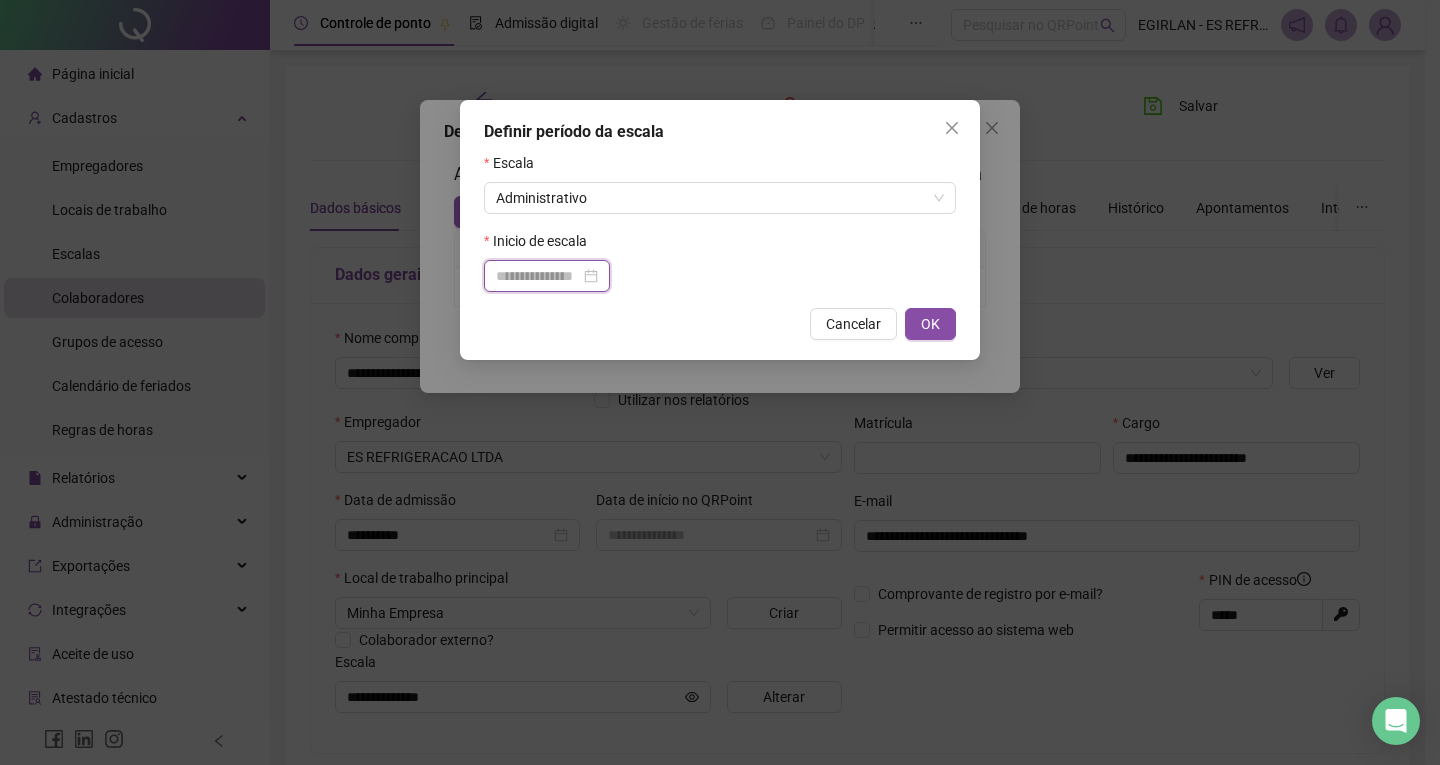 click at bounding box center (538, 276) 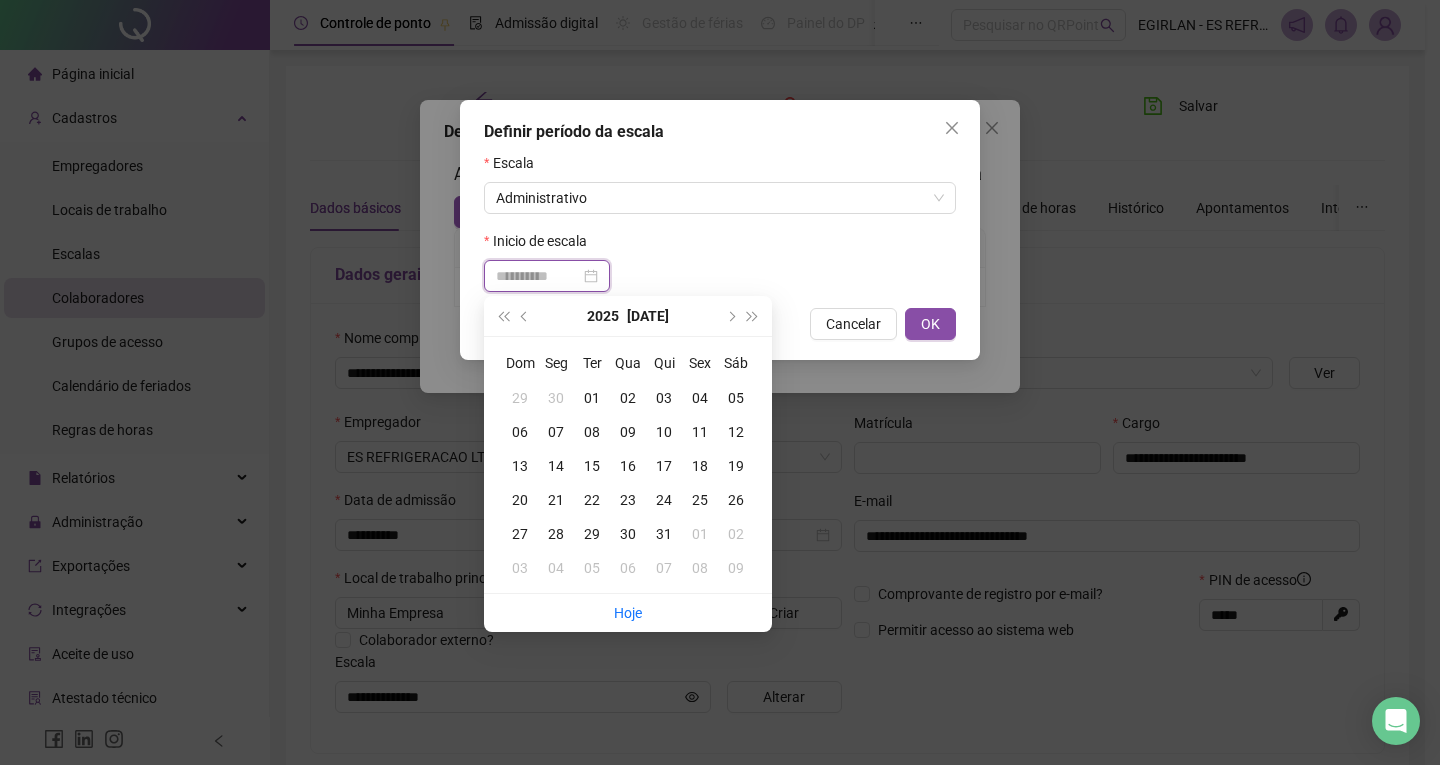 type on "**********" 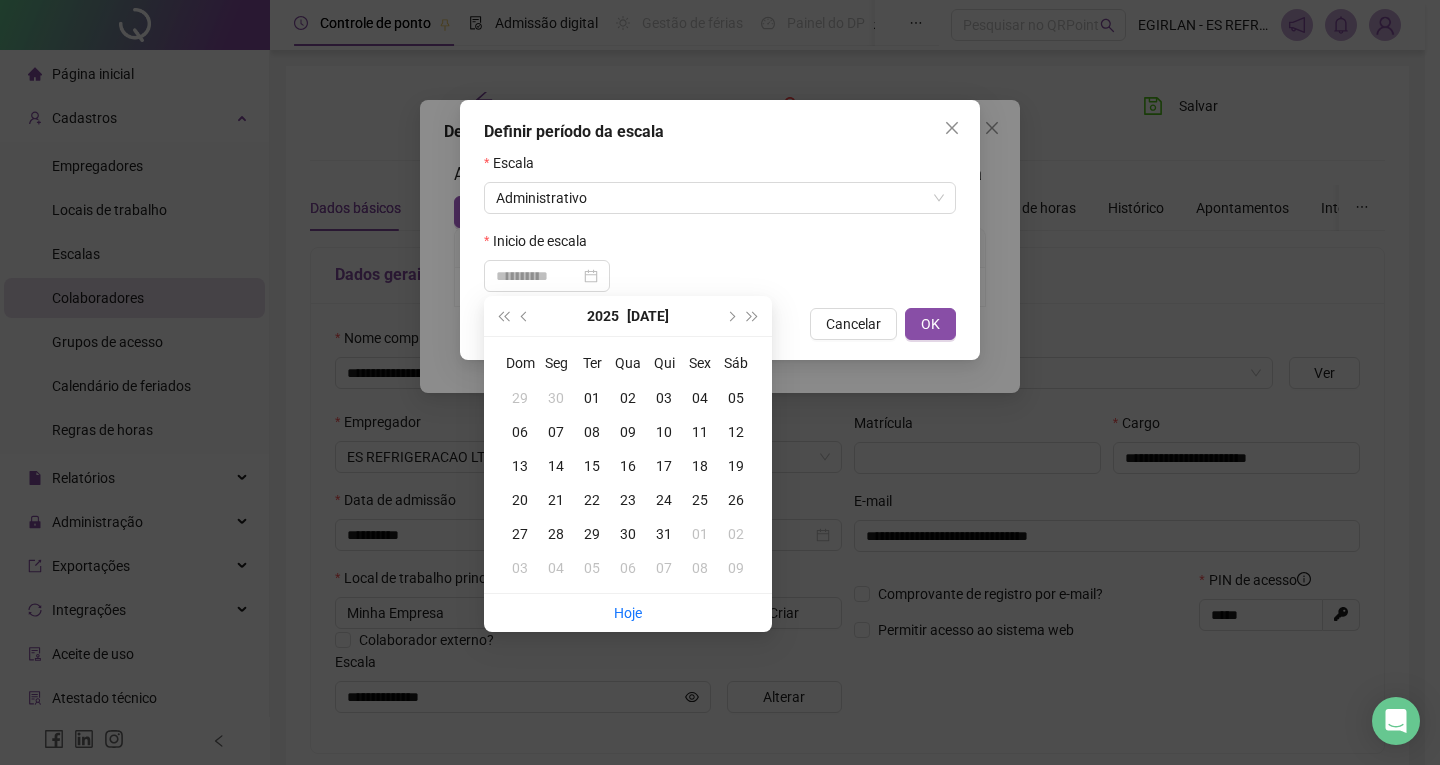click on "01" at bounding box center (700, 534) 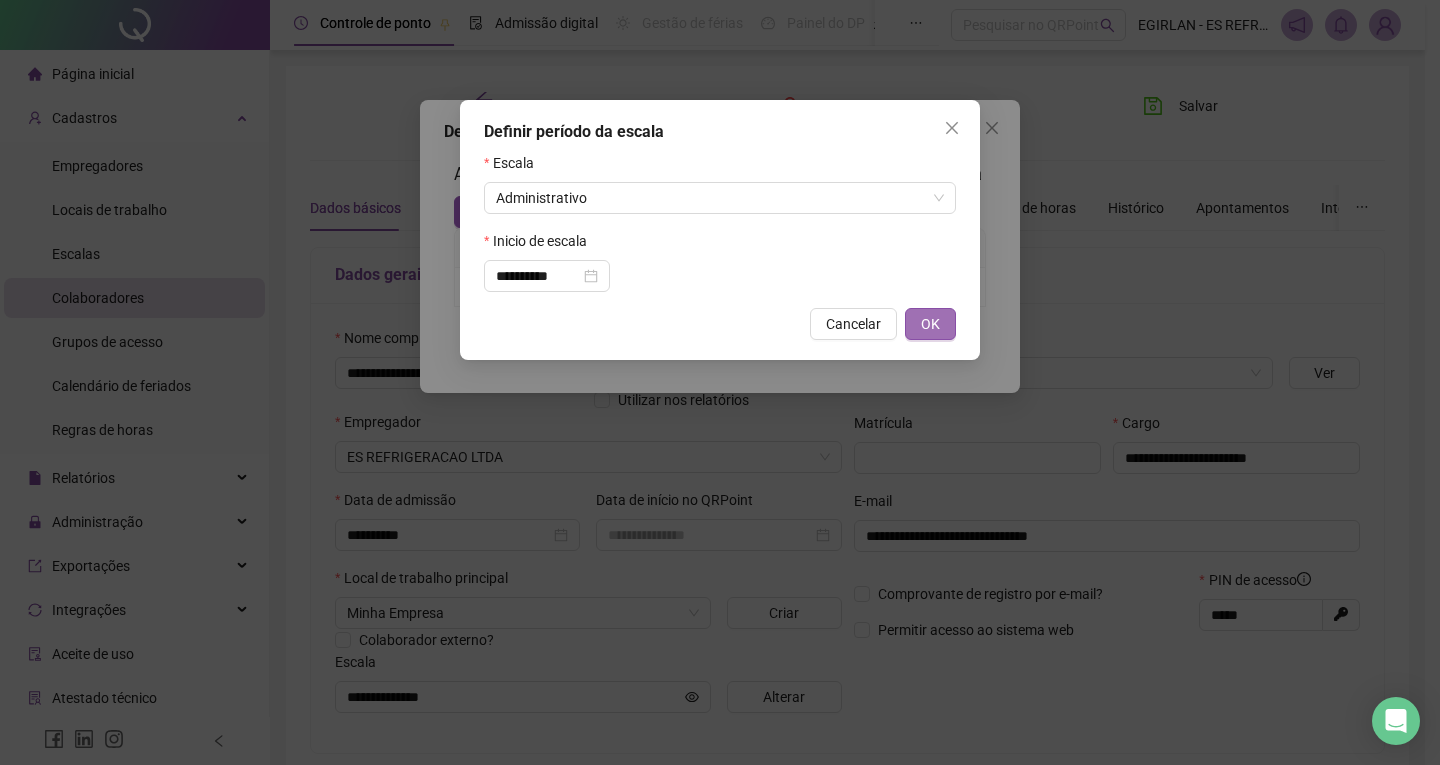 click on "OK" at bounding box center [930, 324] 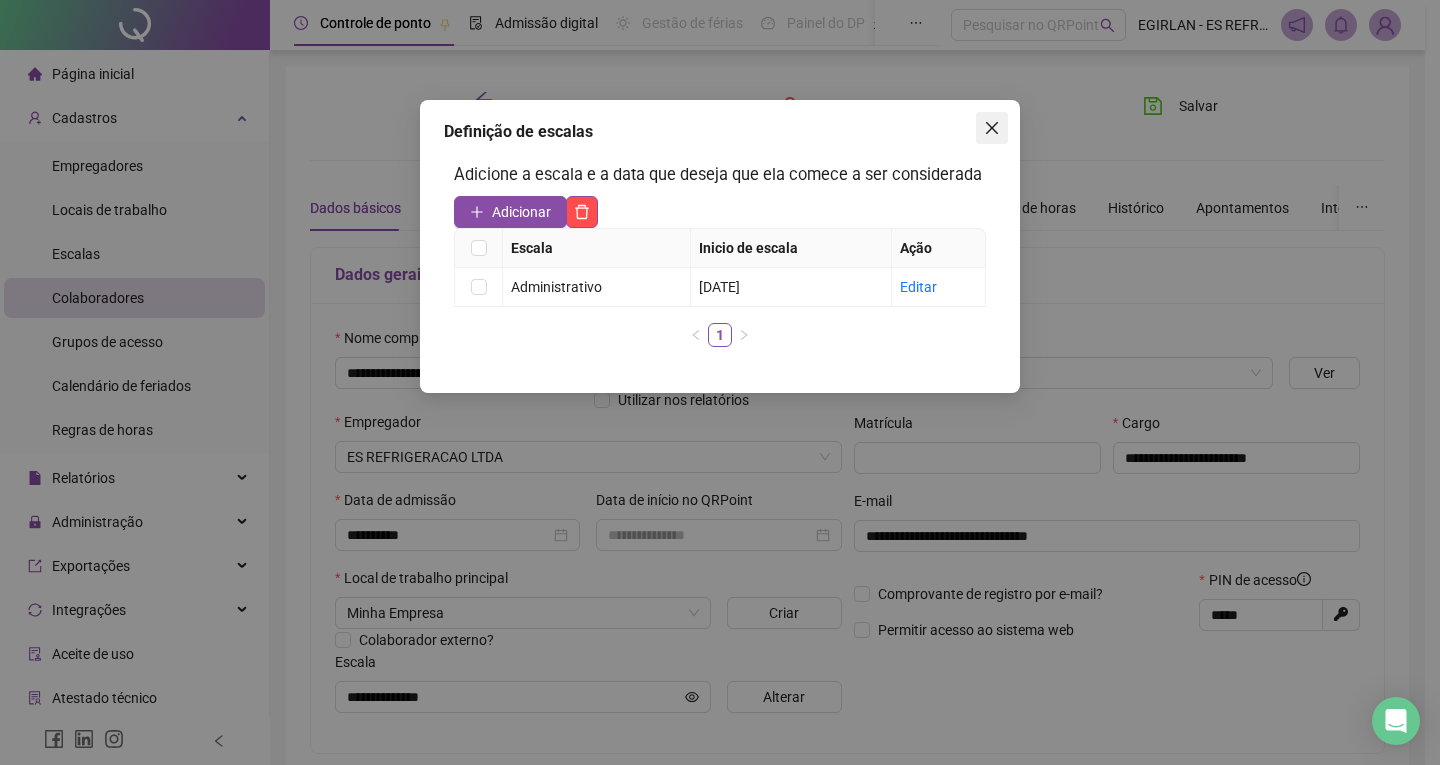 click 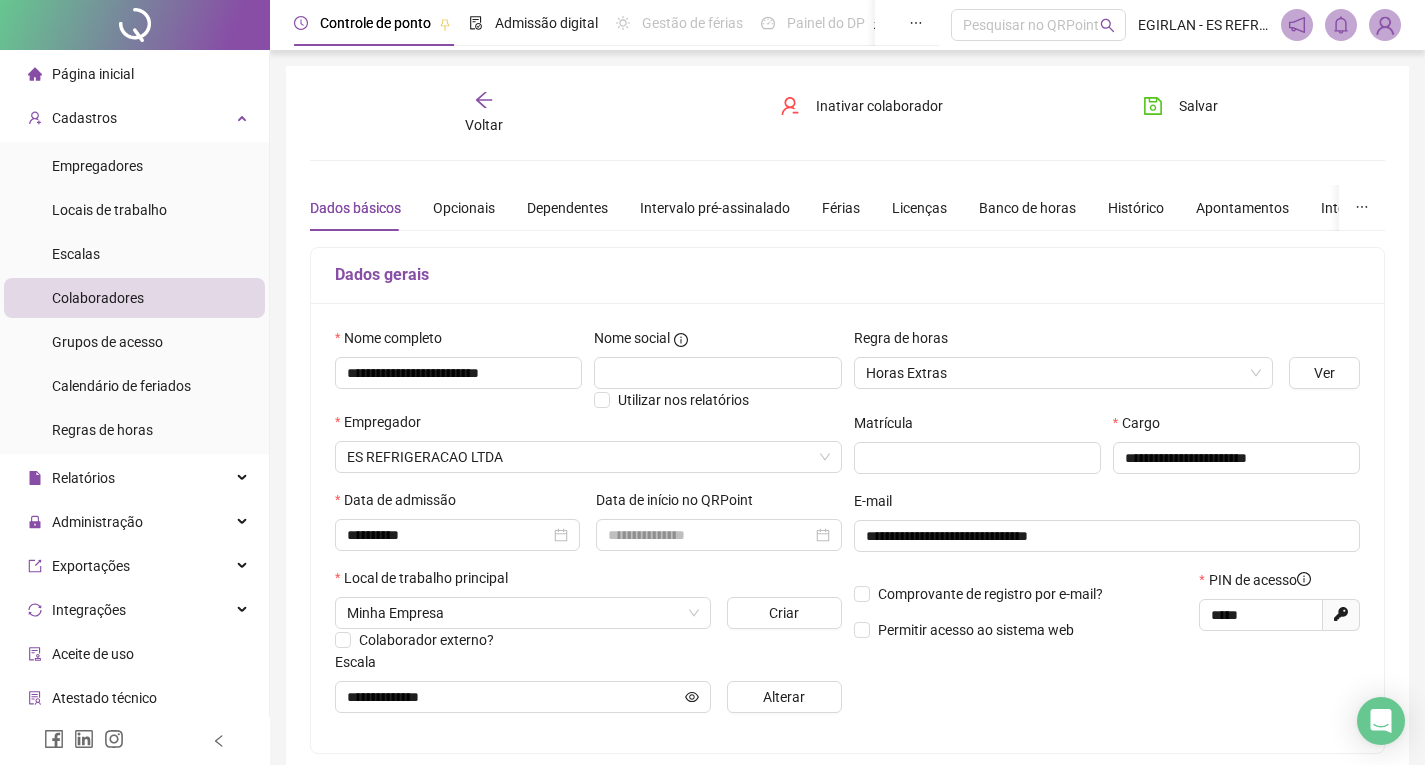 click on "Voltar" at bounding box center [484, 125] 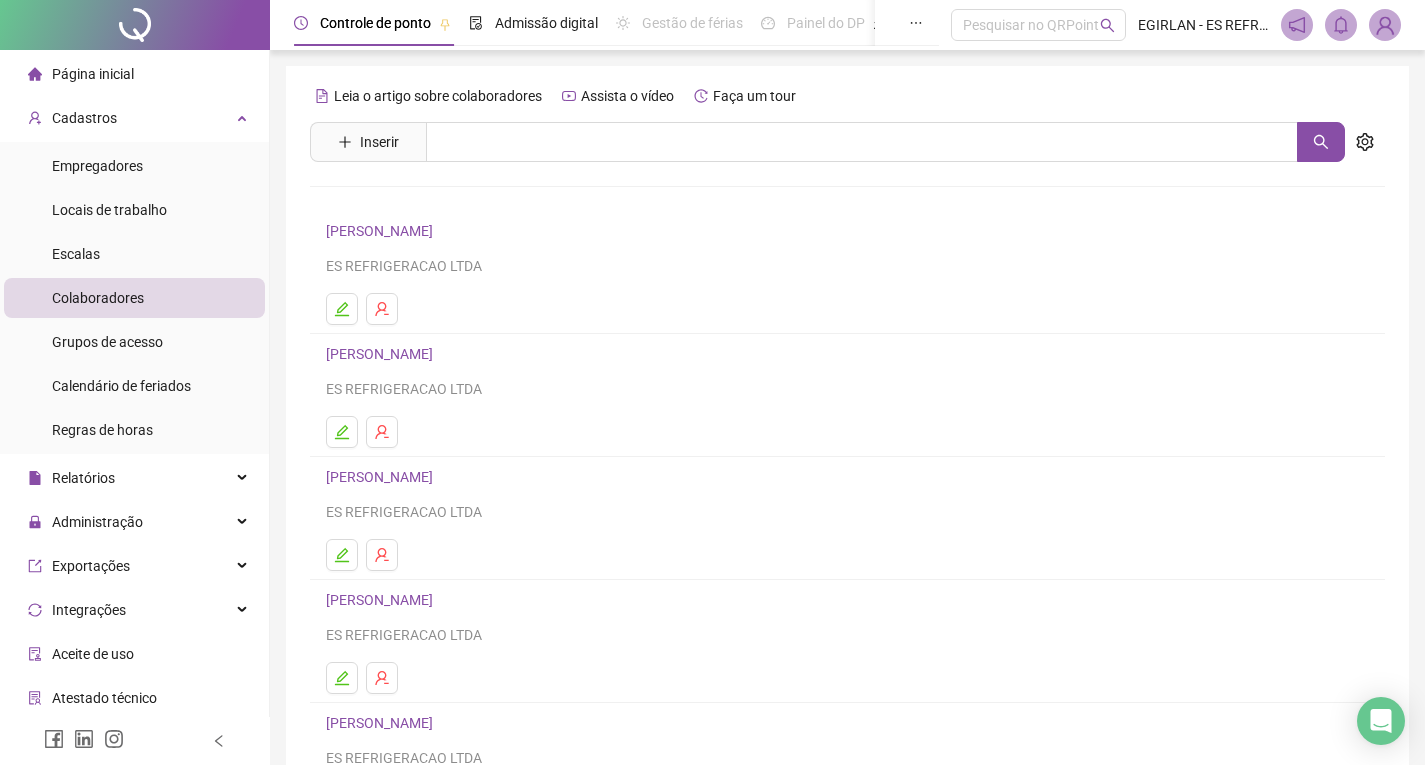 click on "[PERSON_NAME]" at bounding box center [847, 231] 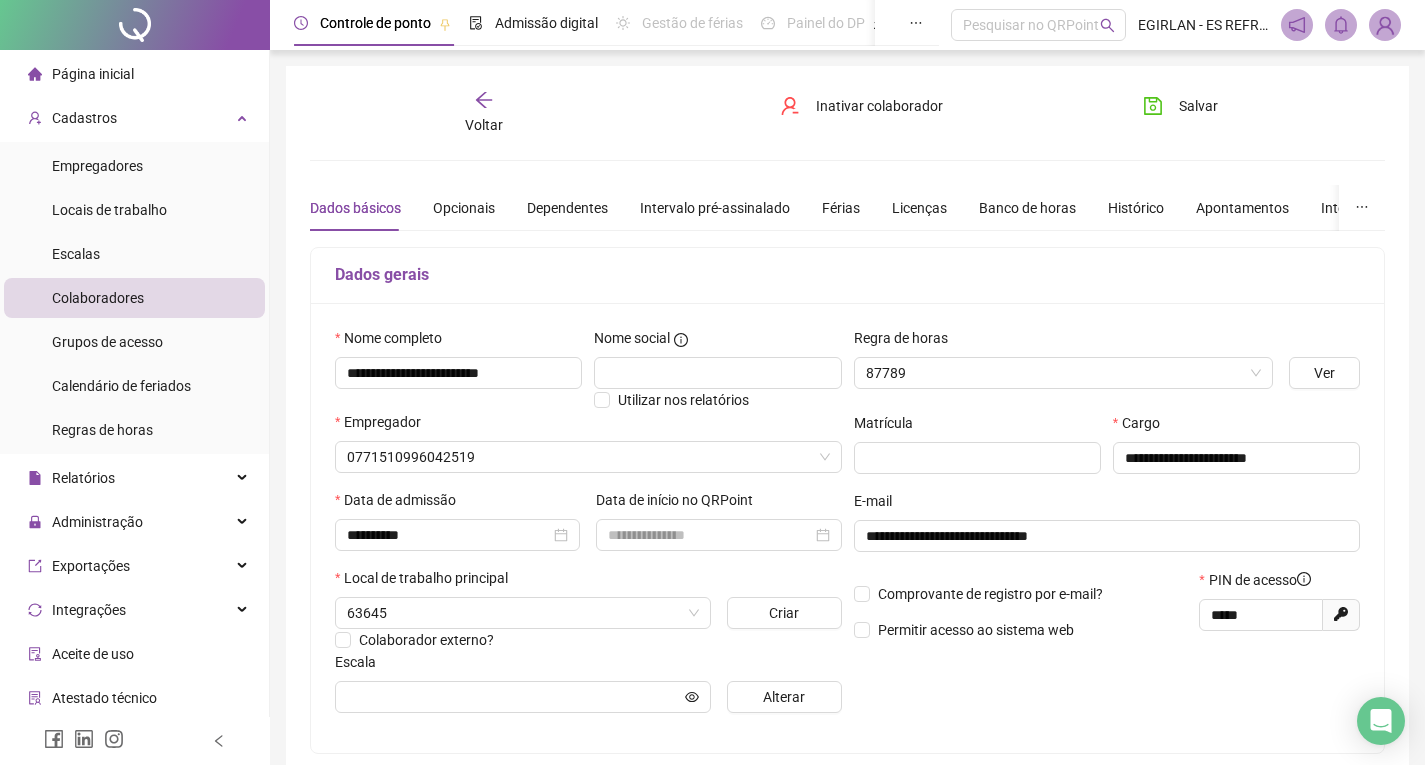 type on "**********" 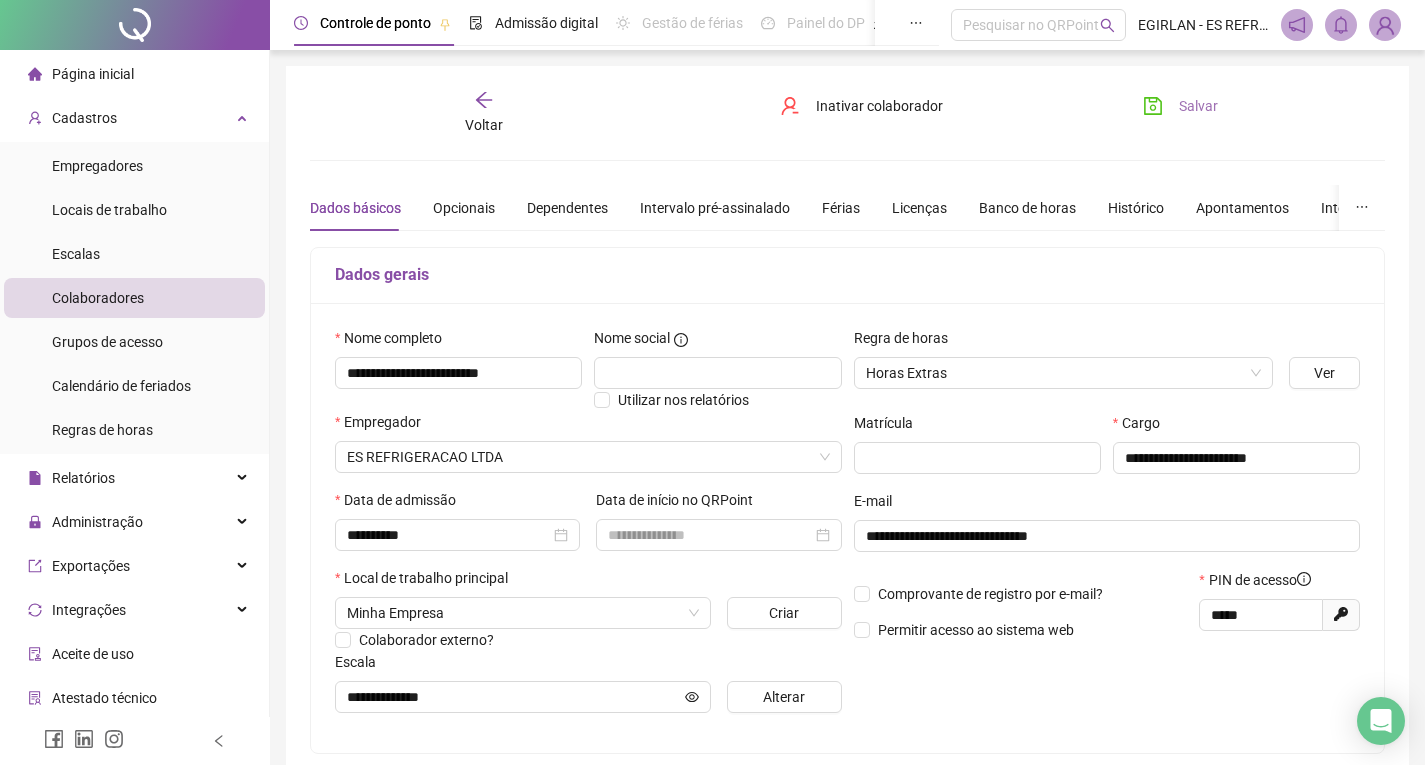 click on "Salvar" at bounding box center (1180, 106) 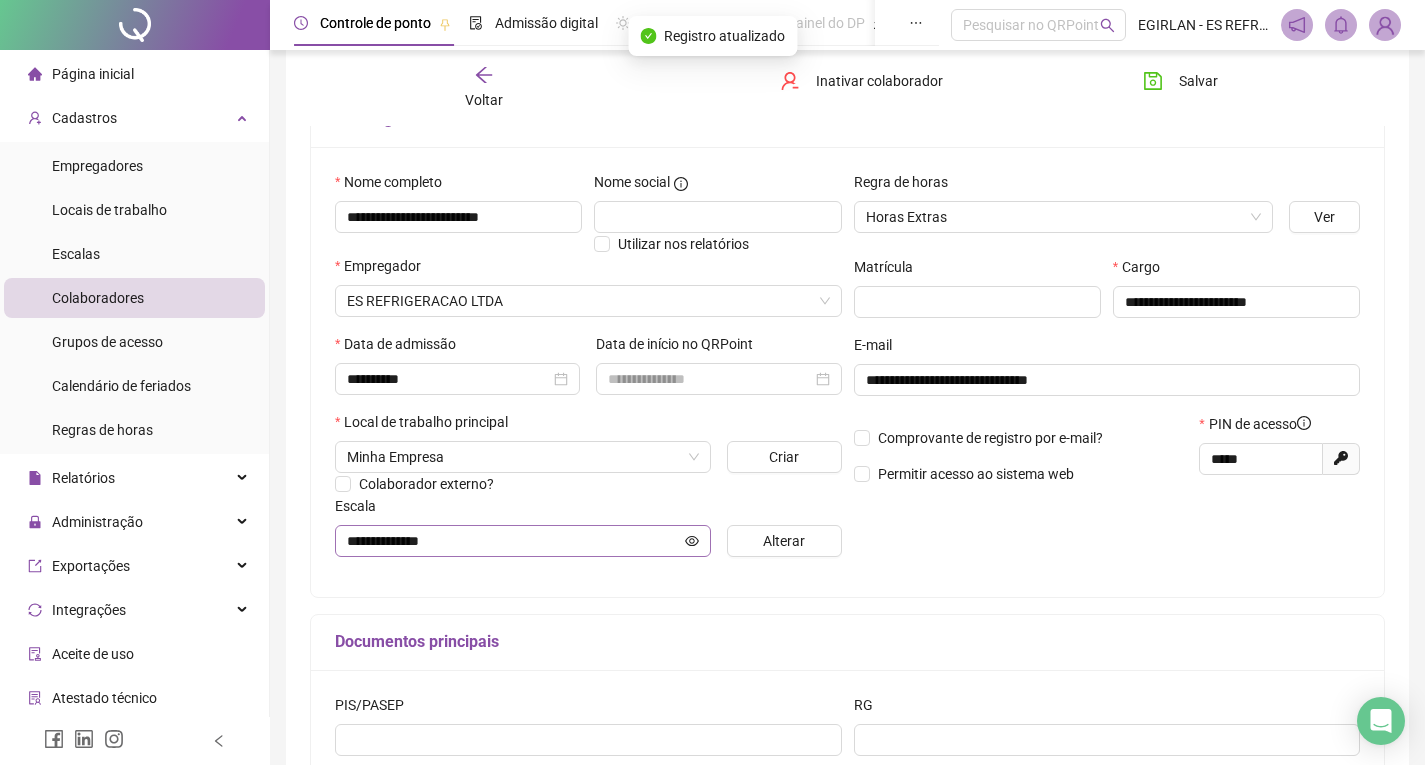 scroll, scrollTop: 200, scrollLeft: 0, axis: vertical 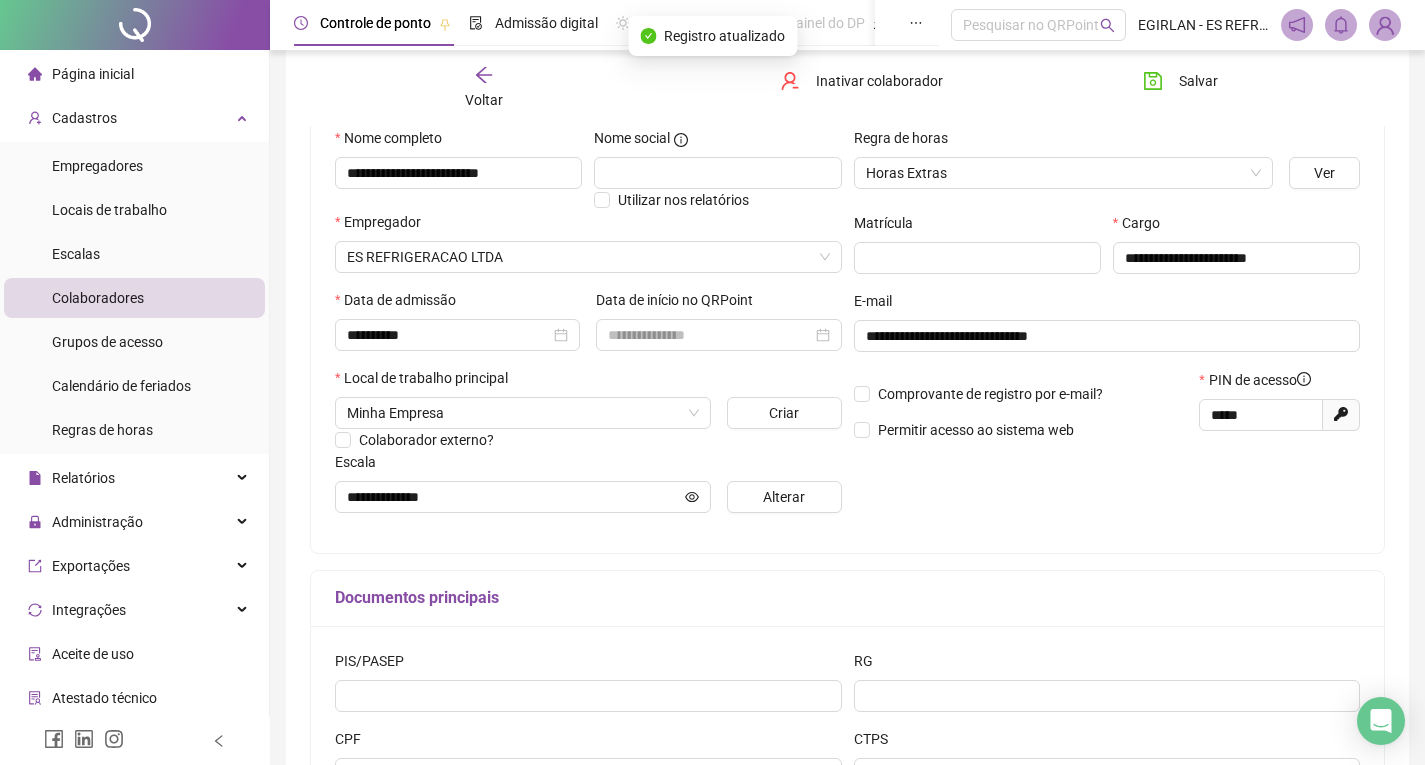 click on "Página inicial" at bounding box center (134, 74) 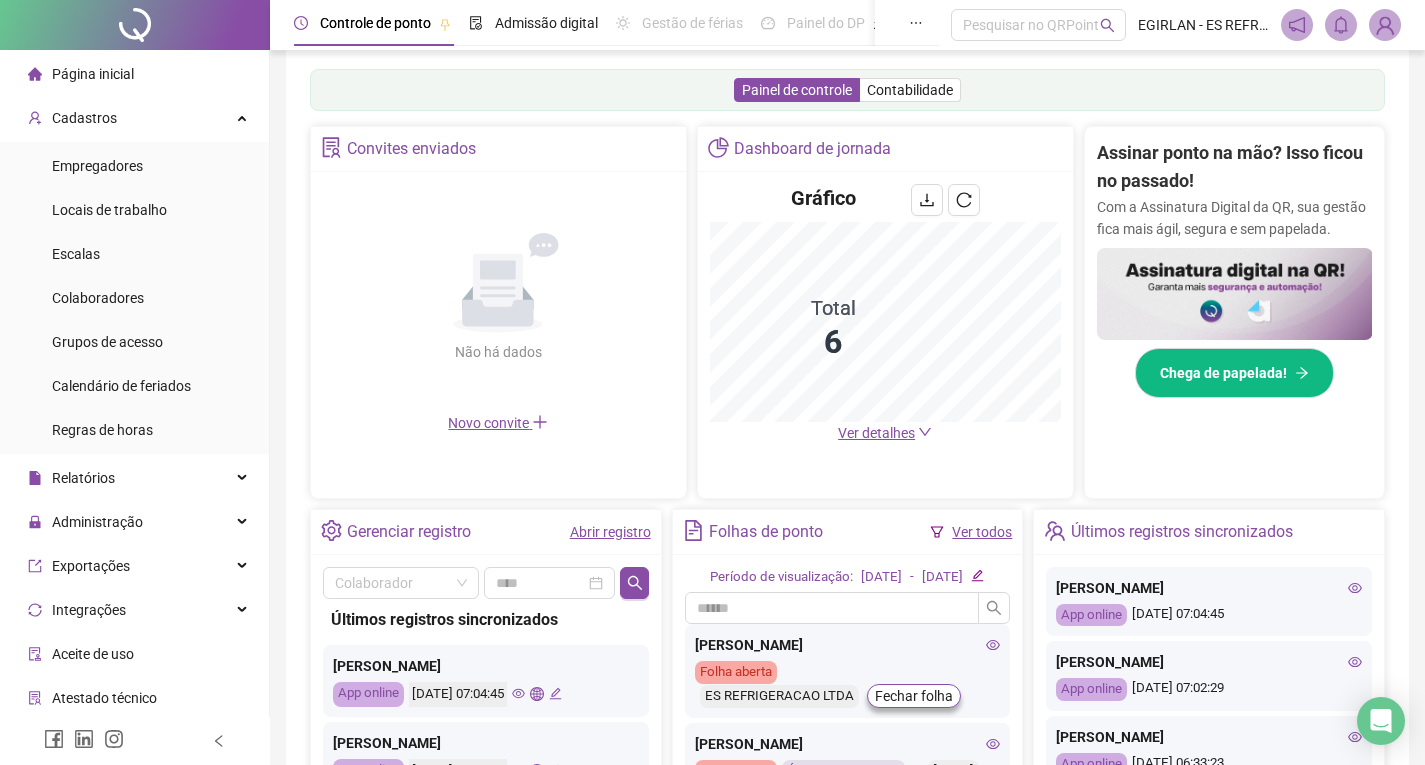 scroll, scrollTop: 400, scrollLeft: 0, axis: vertical 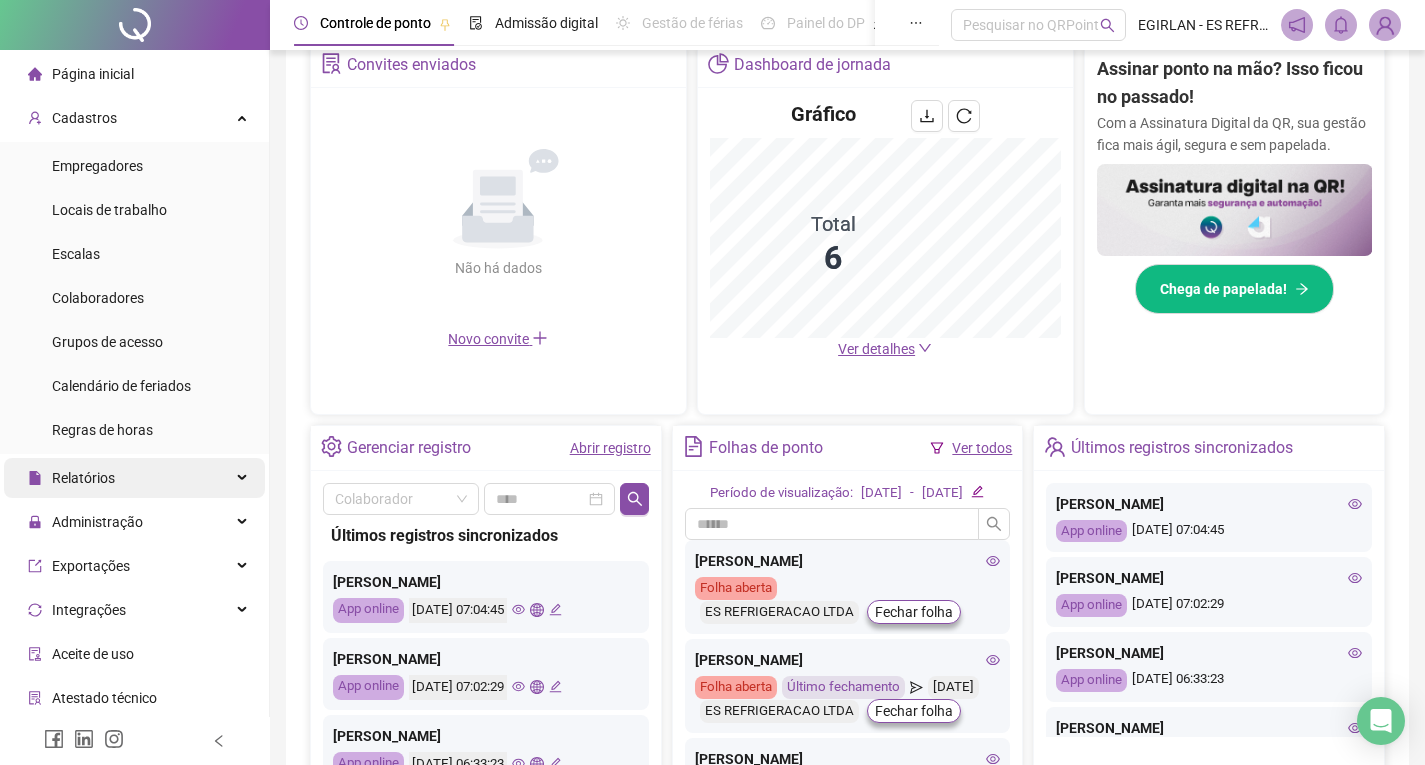 click on "Relatórios" at bounding box center [134, 478] 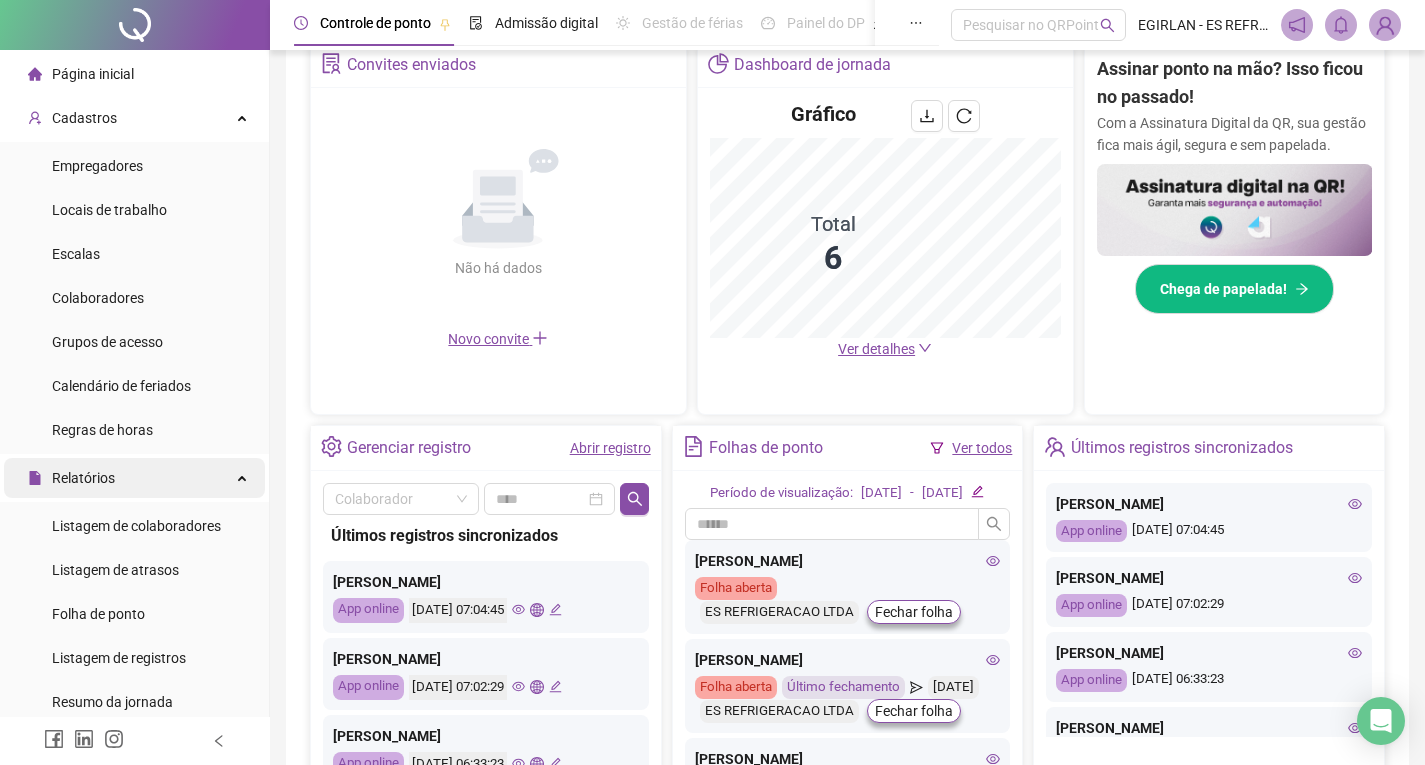 click on "Relatórios" at bounding box center (134, 478) 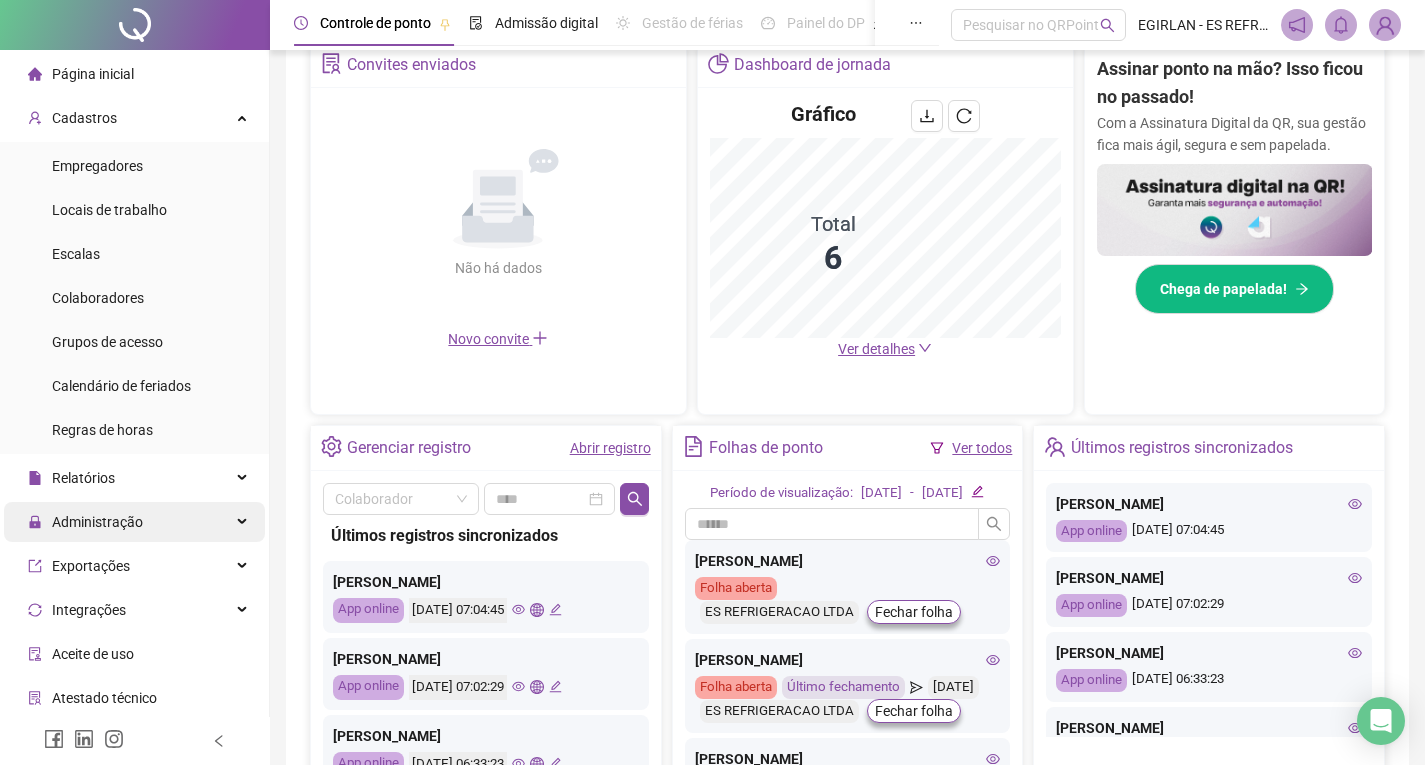 click on "Administração" at bounding box center [134, 522] 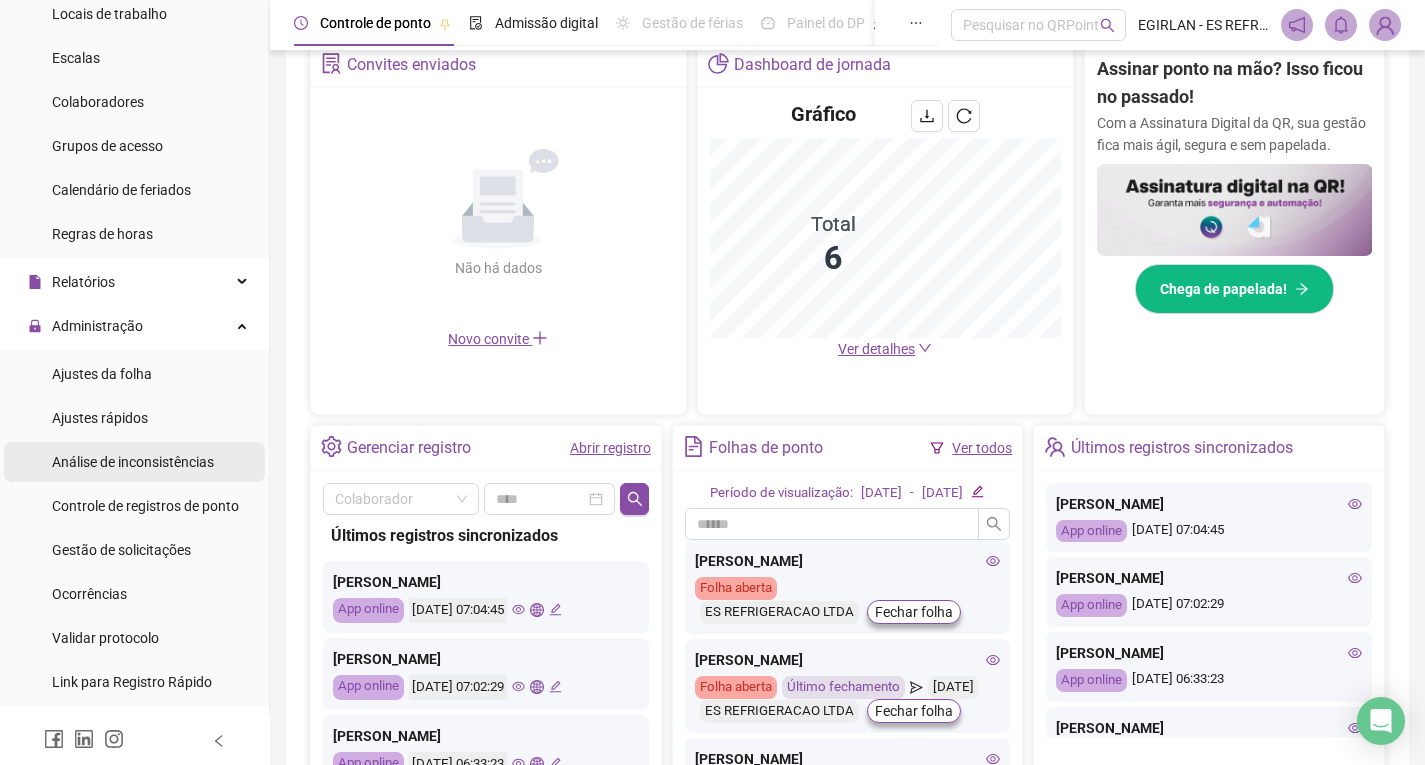 scroll, scrollTop: 200, scrollLeft: 0, axis: vertical 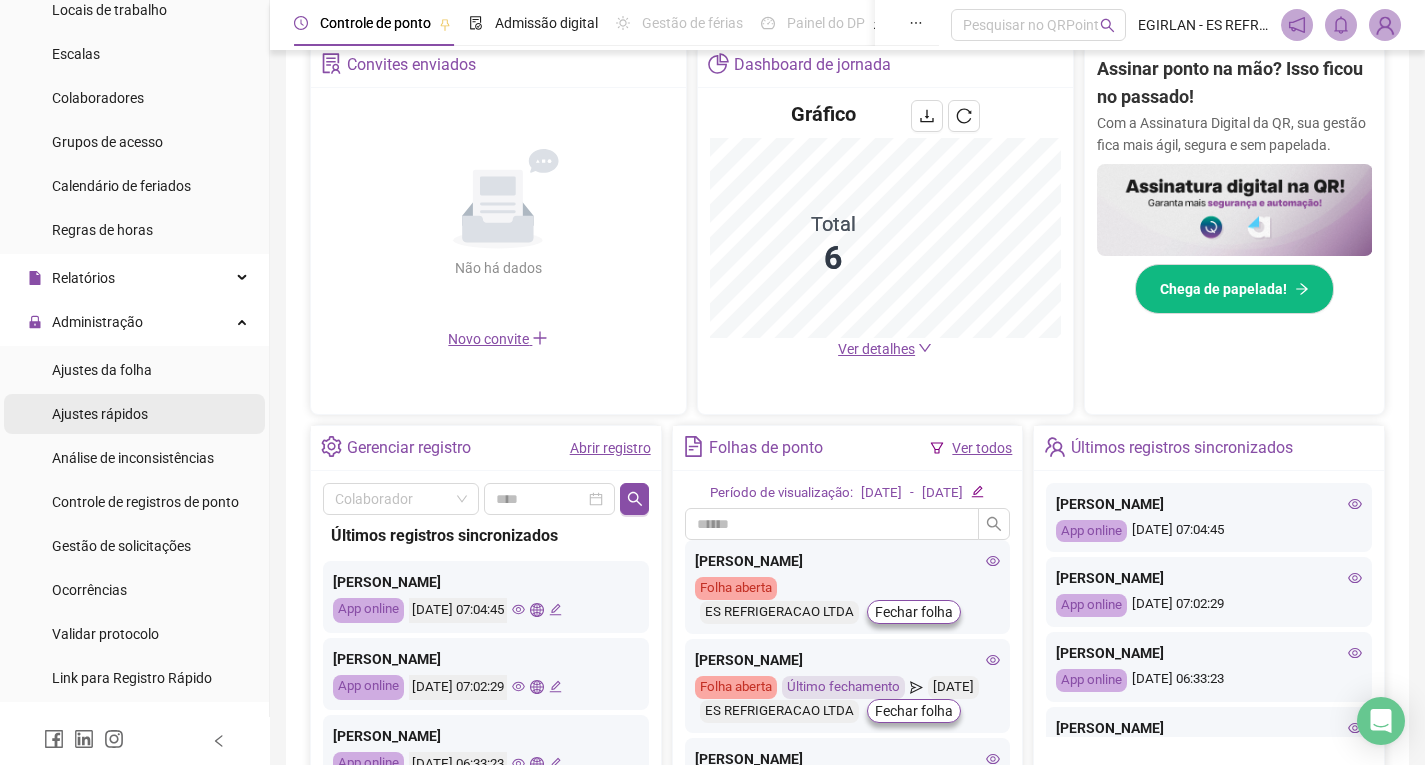 click on "Ajustes rápidos" at bounding box center [134, 414] 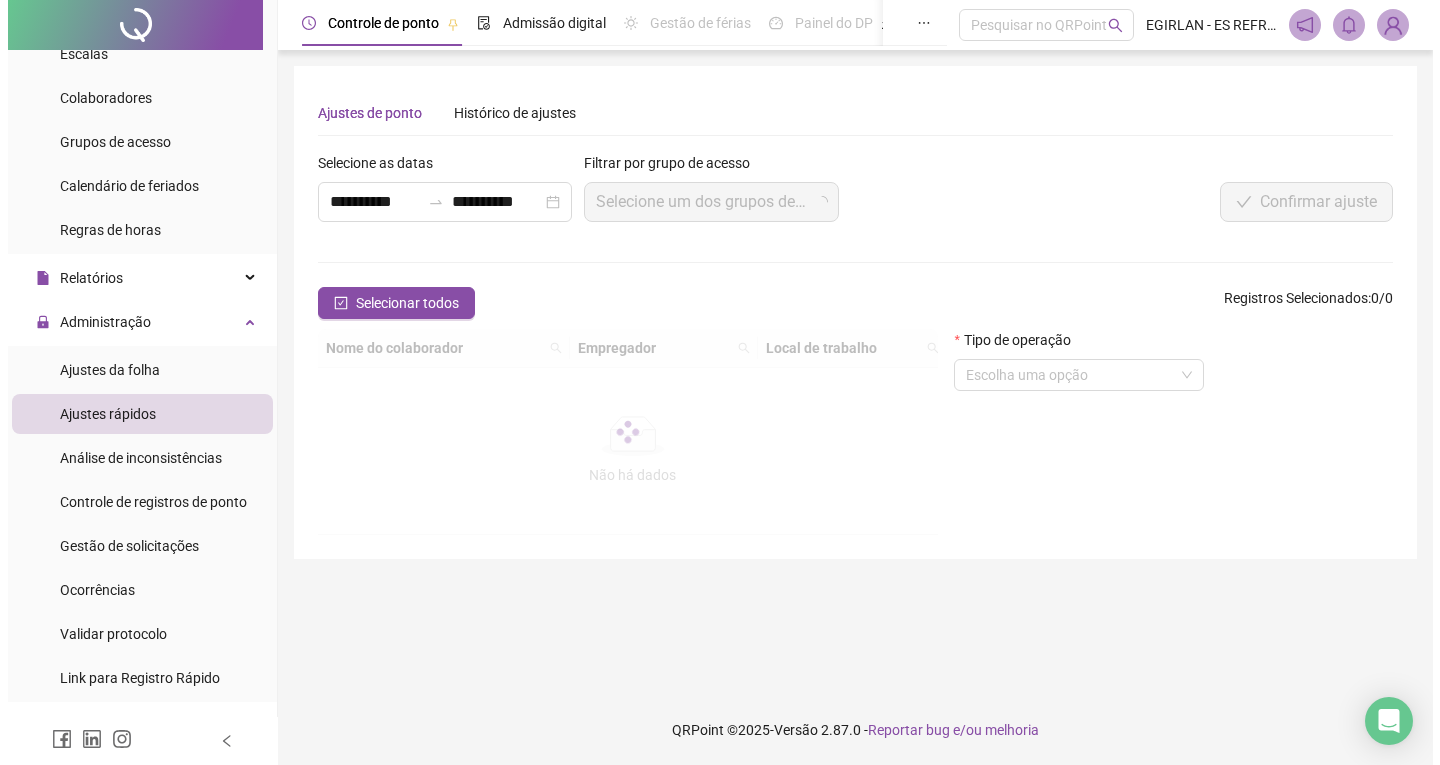 scroll, scrollTop: 0, scrollLeft: 0, axis: both 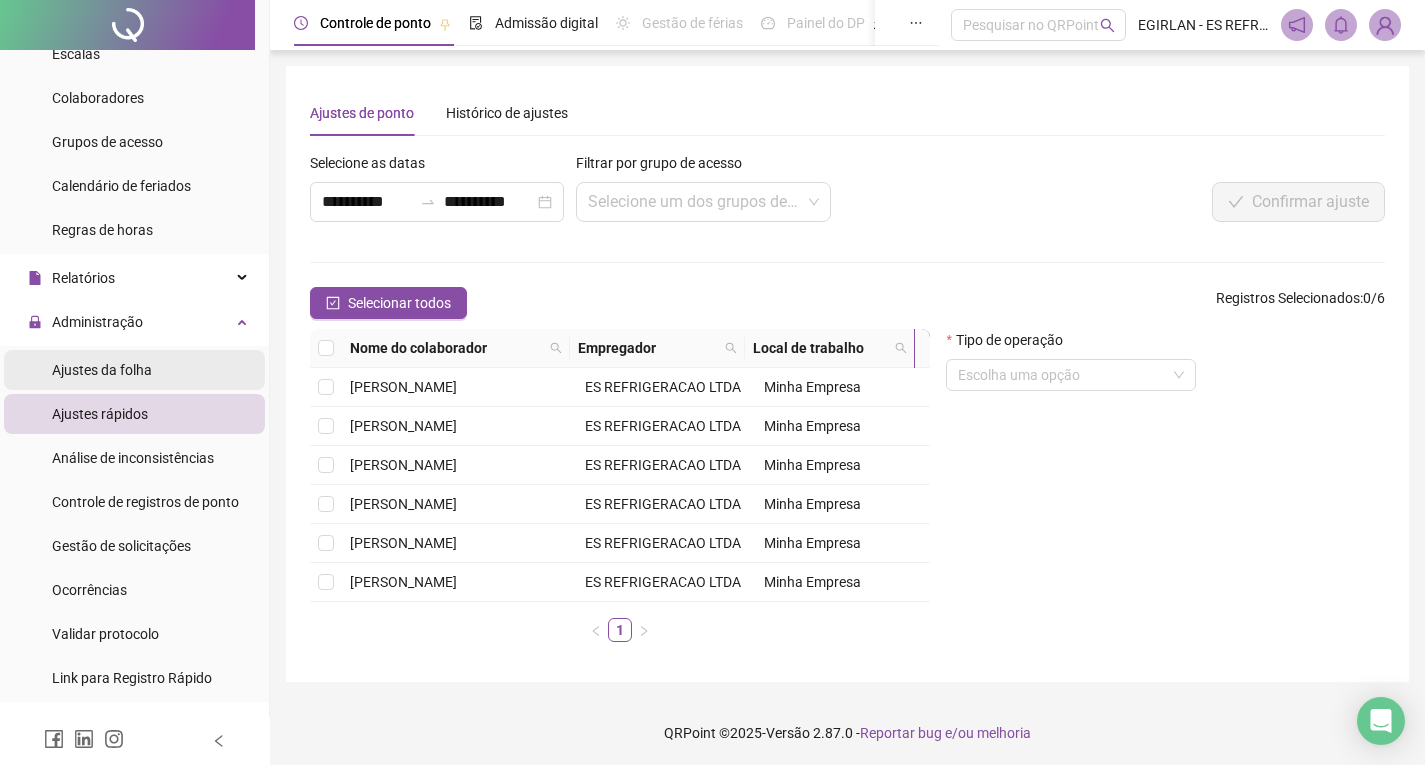 click on "Ajustes da folha" at bounding box center (102, 370) 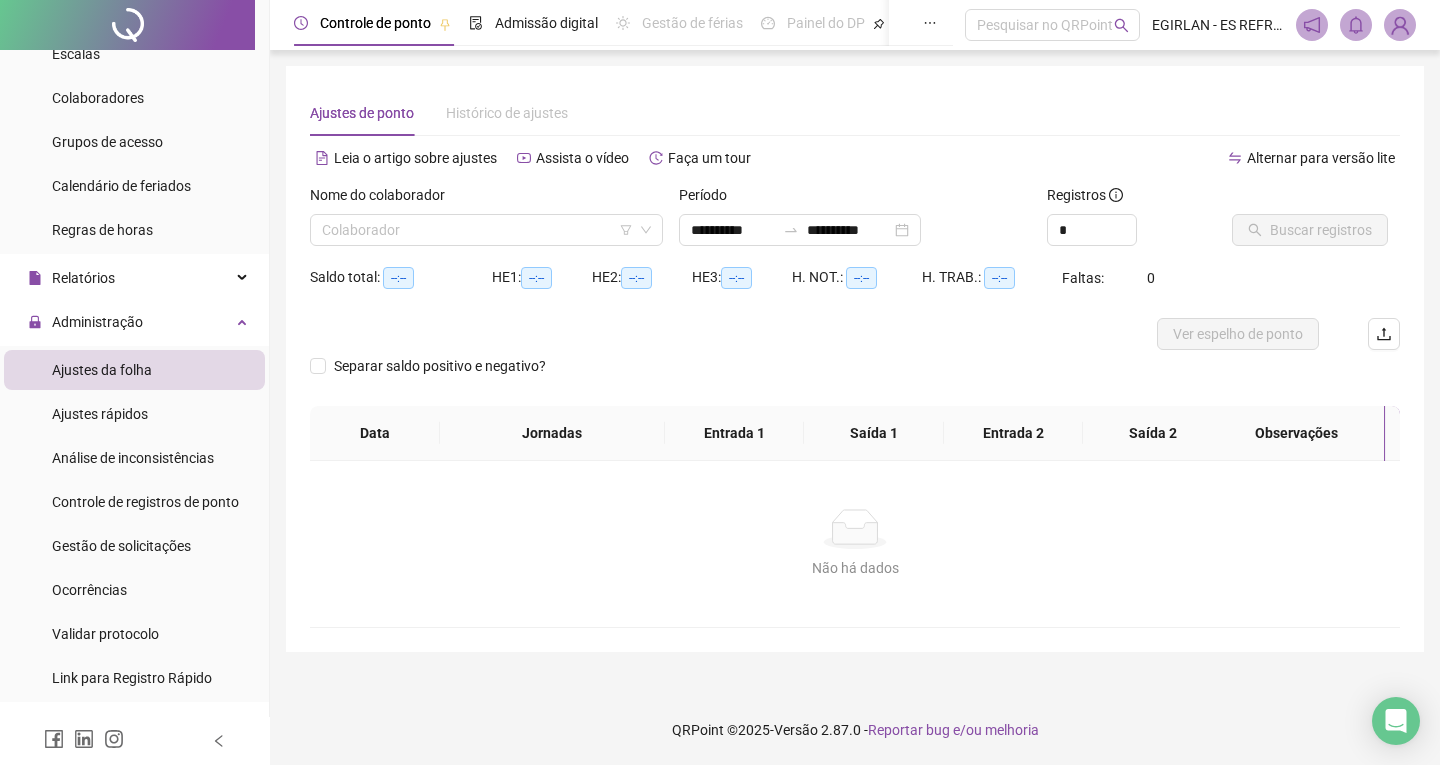 type on "**********" 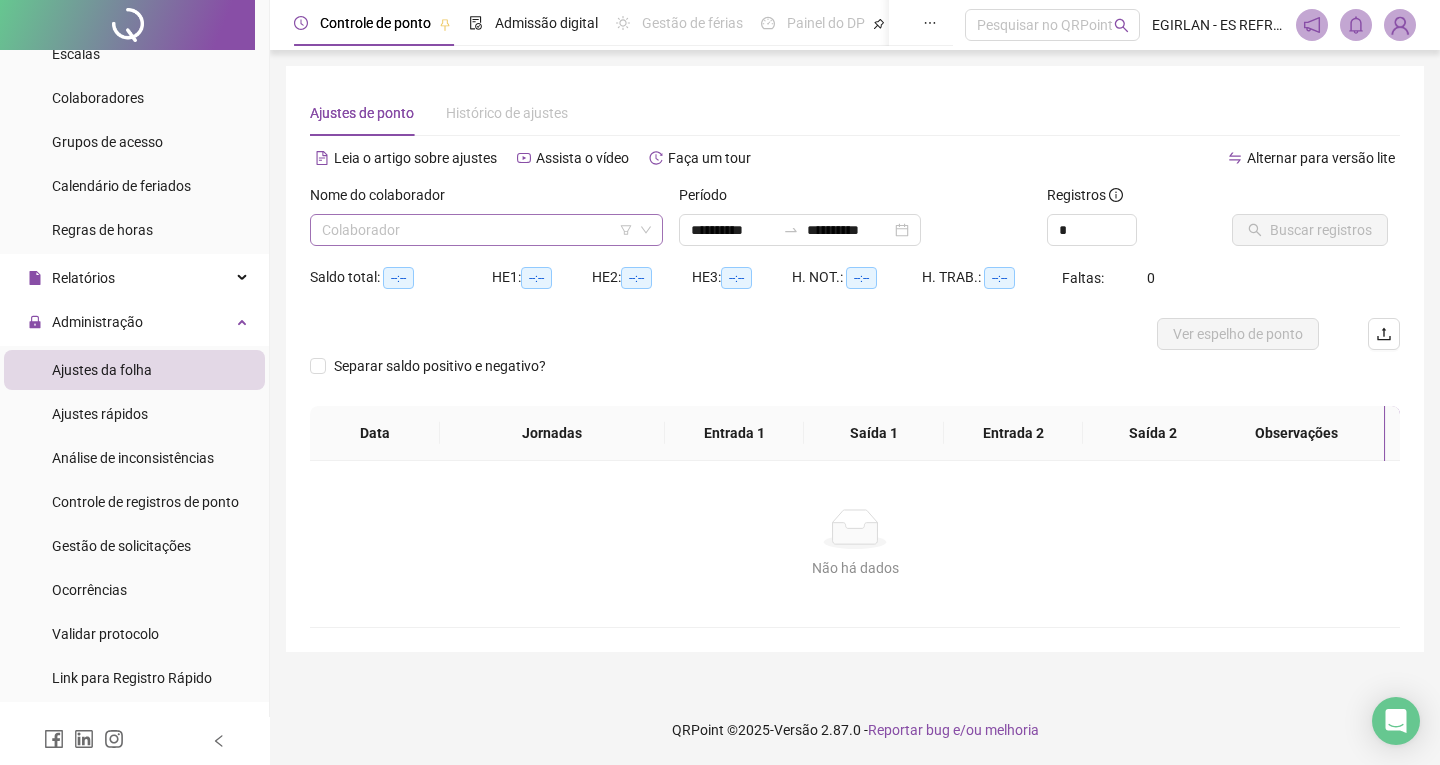 click at bounding box center (480, 230) 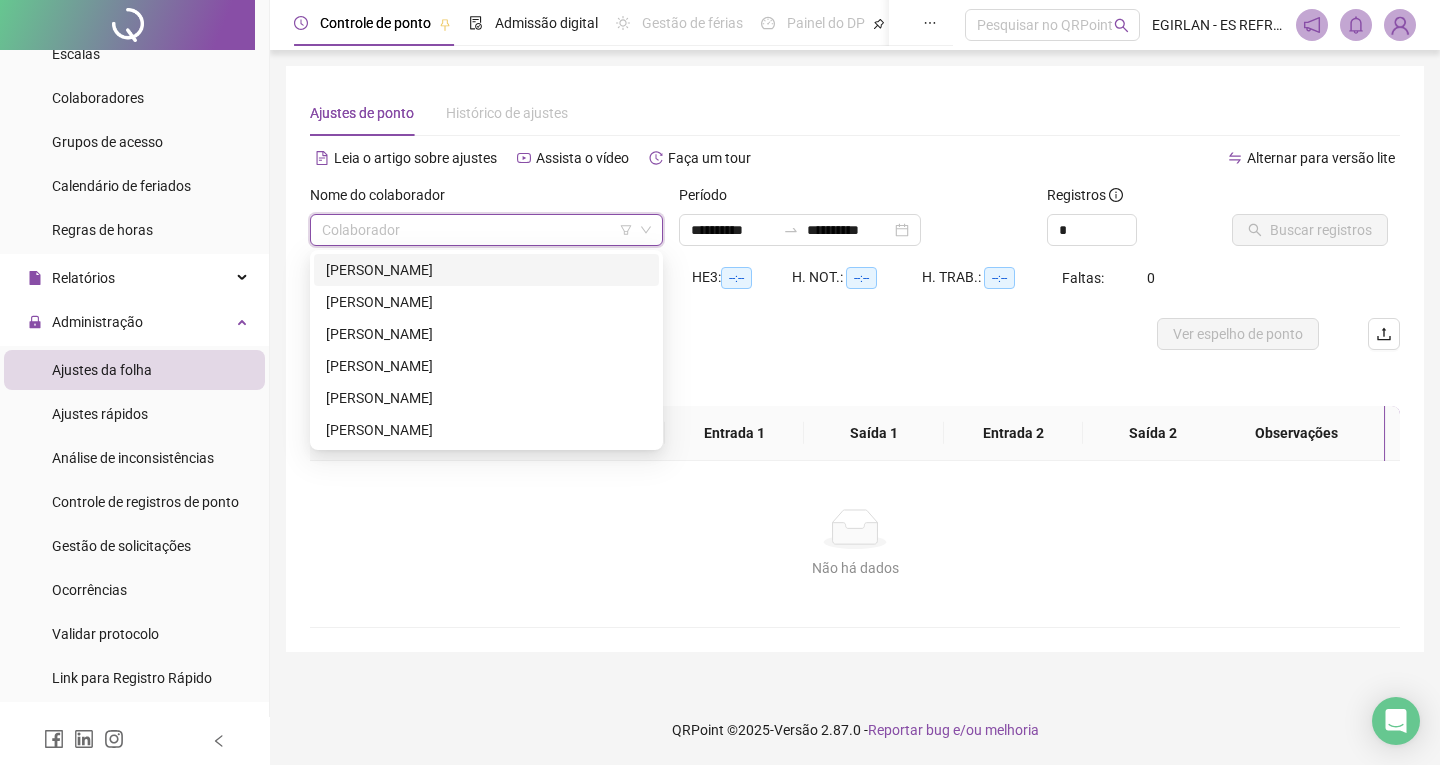 click on "[PERSON_NAME]" at bounding box center [486, 270] 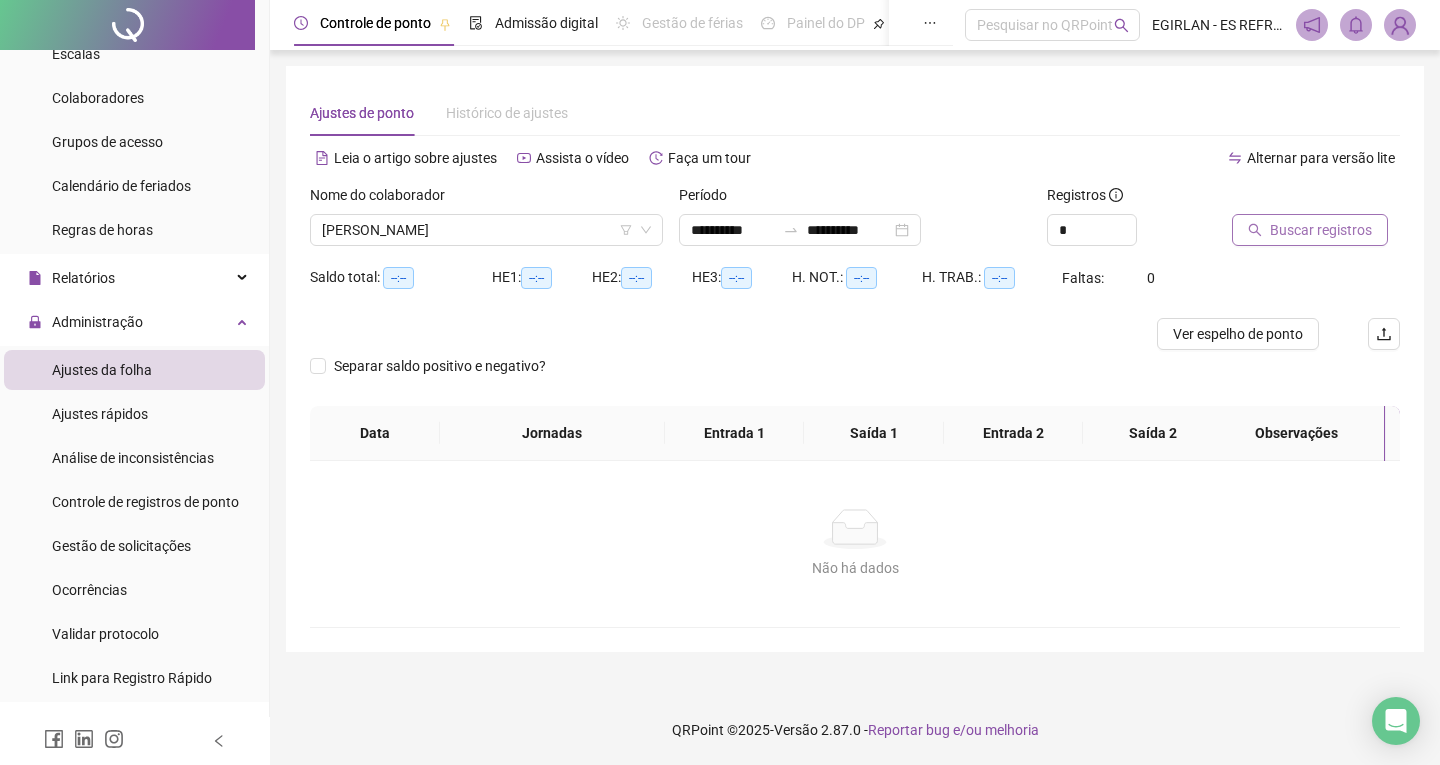 click on "Buscar registros" at bounding box center [1321, 230] 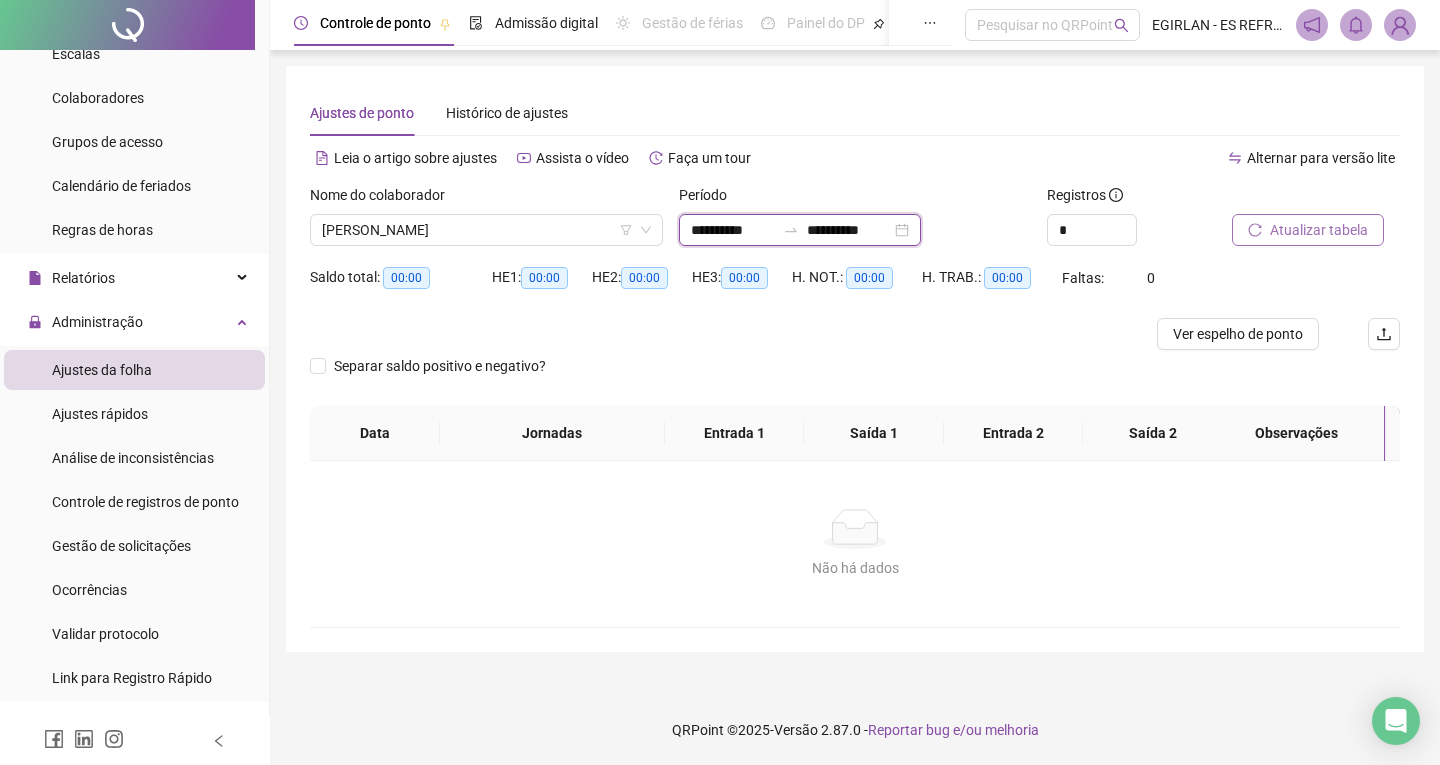 click on "**********" at bounding box center [733, 230] 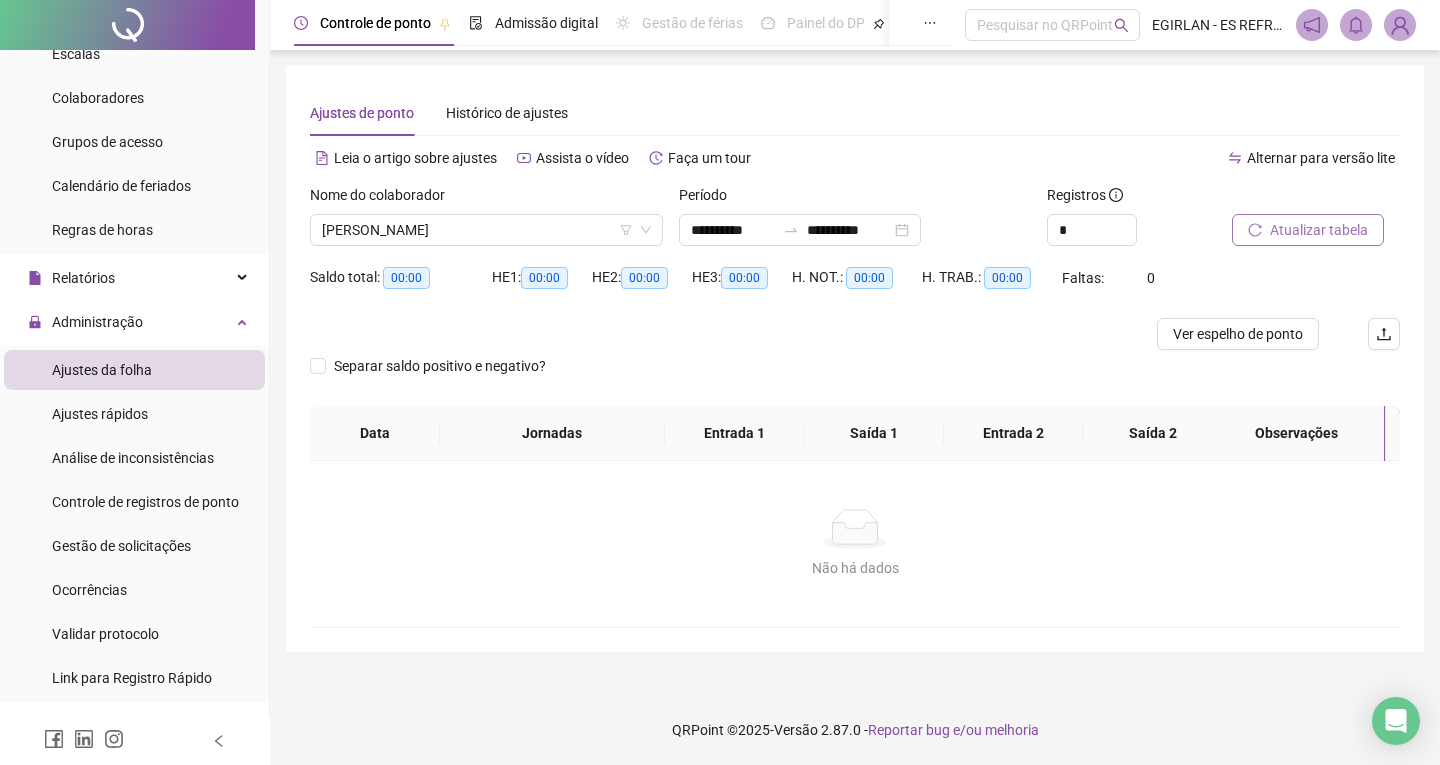 click on "Atualizar tabela" at bounding box center [1319, 230] 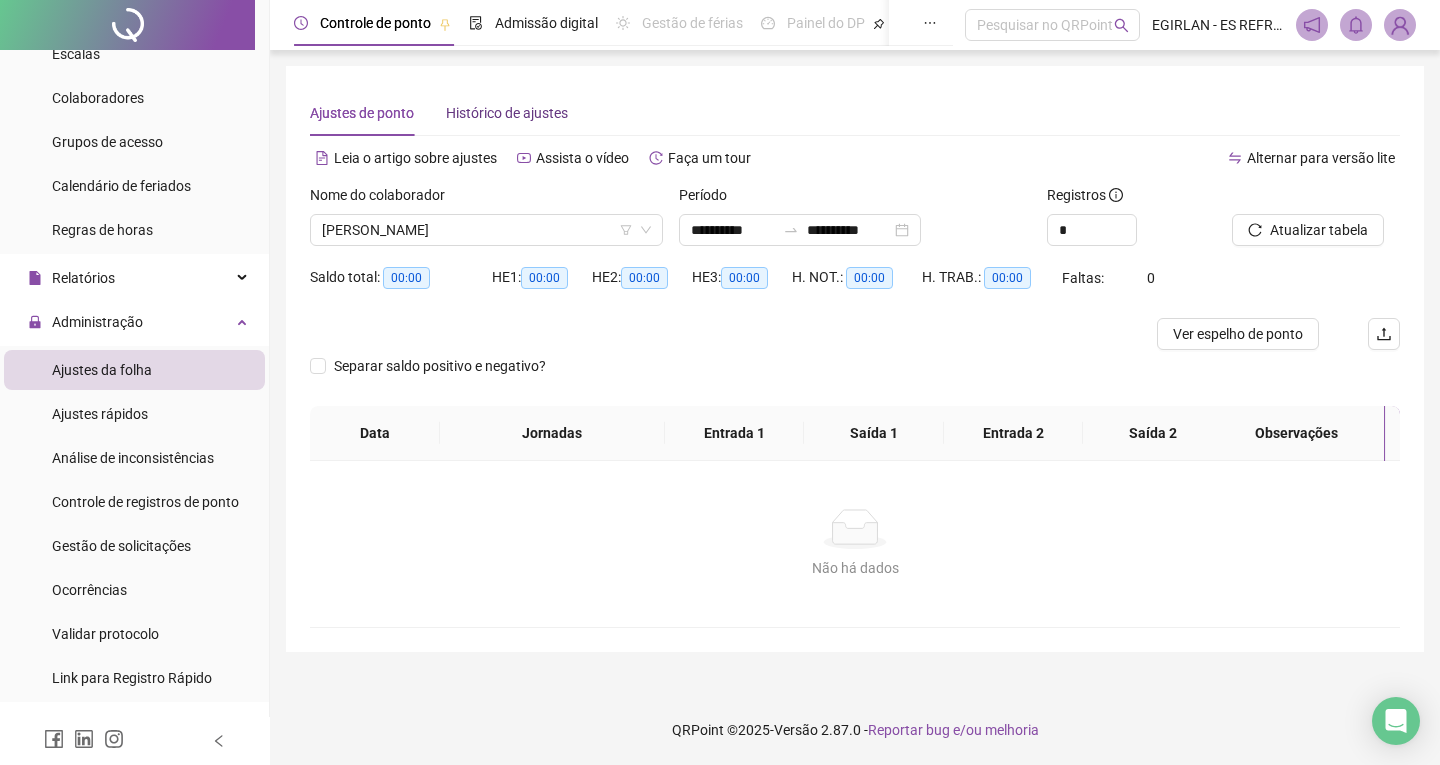 click on "Histórico de ajustes" at bounding box center [507, 113] 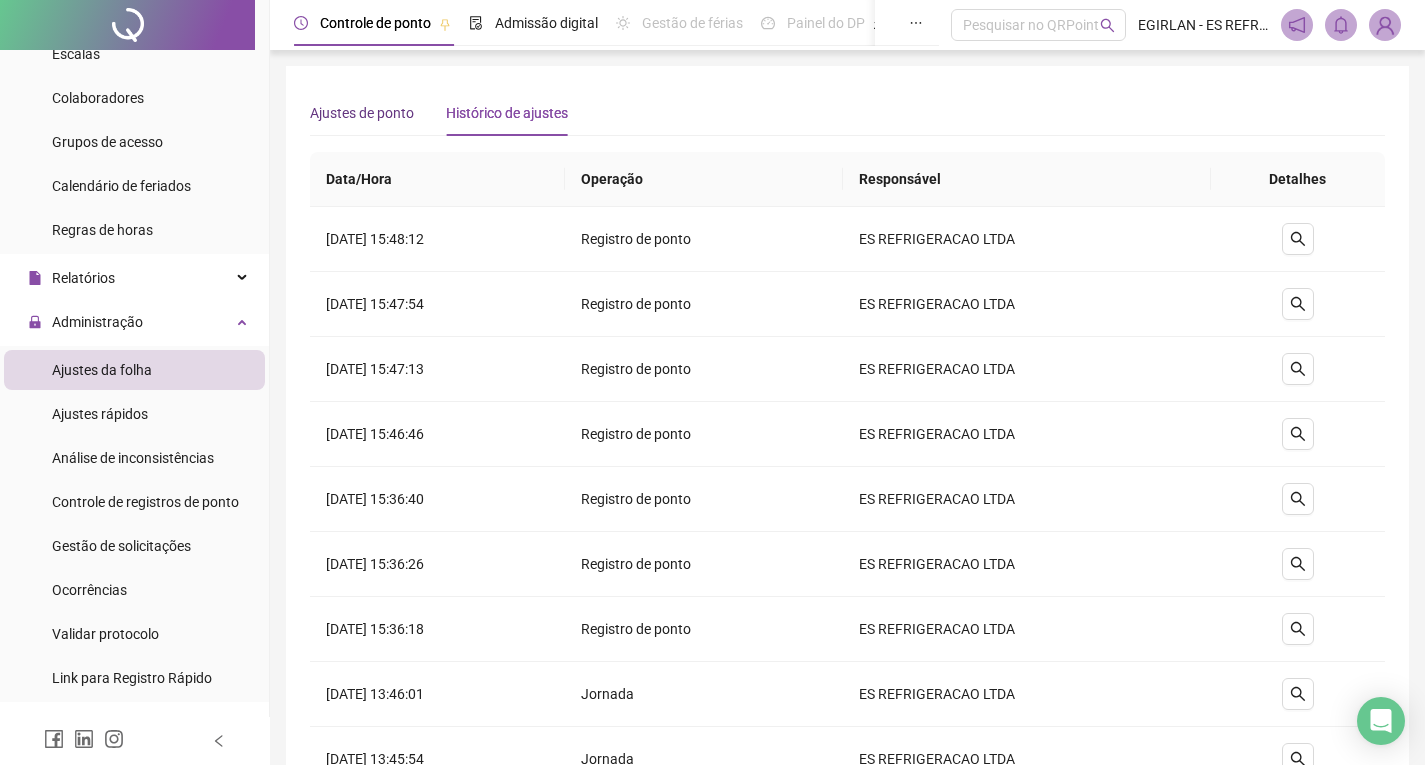 click on "Ajustes de ponto" at bounding box center (362, 113) 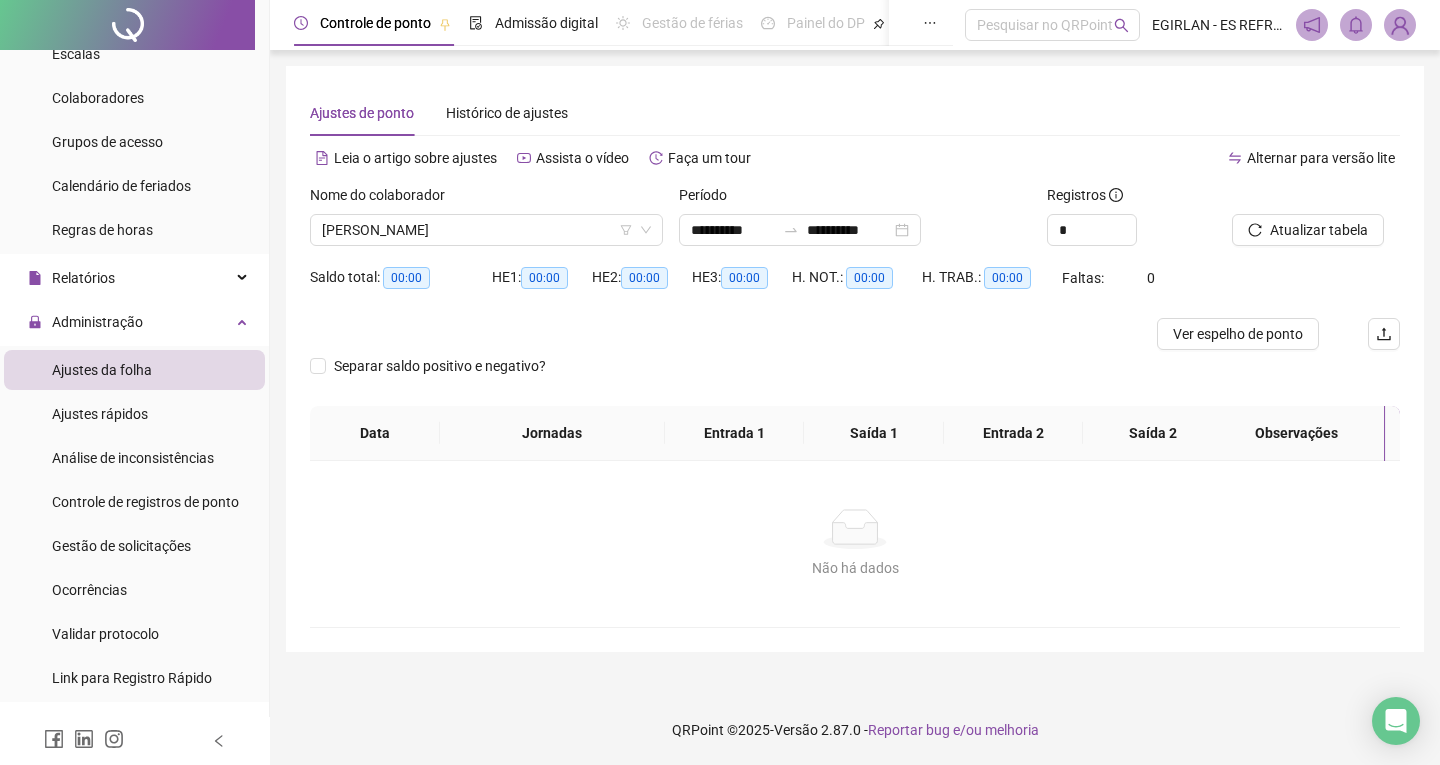 click on "Período" at bounding box center (855, 199) 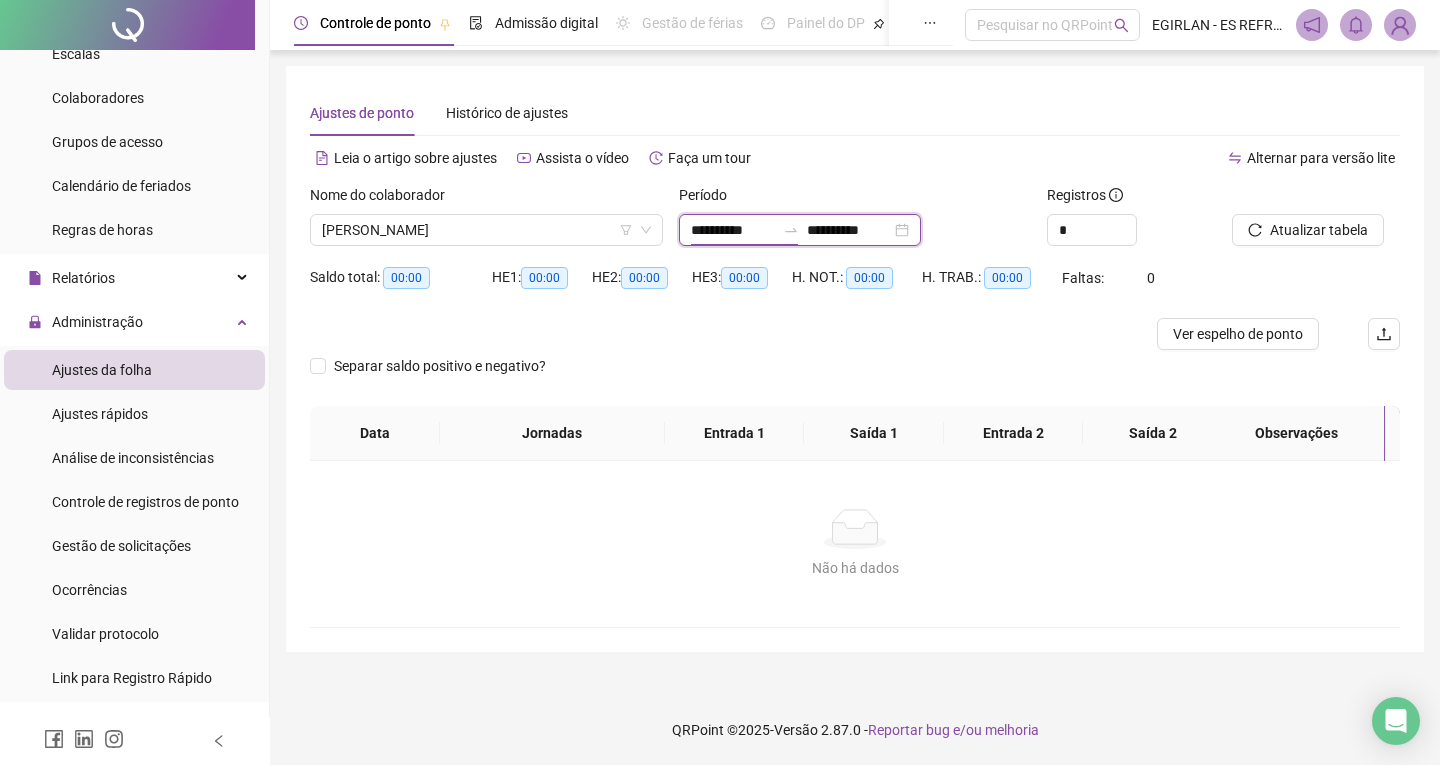 click on "**********" at bounding box center [733, 230] 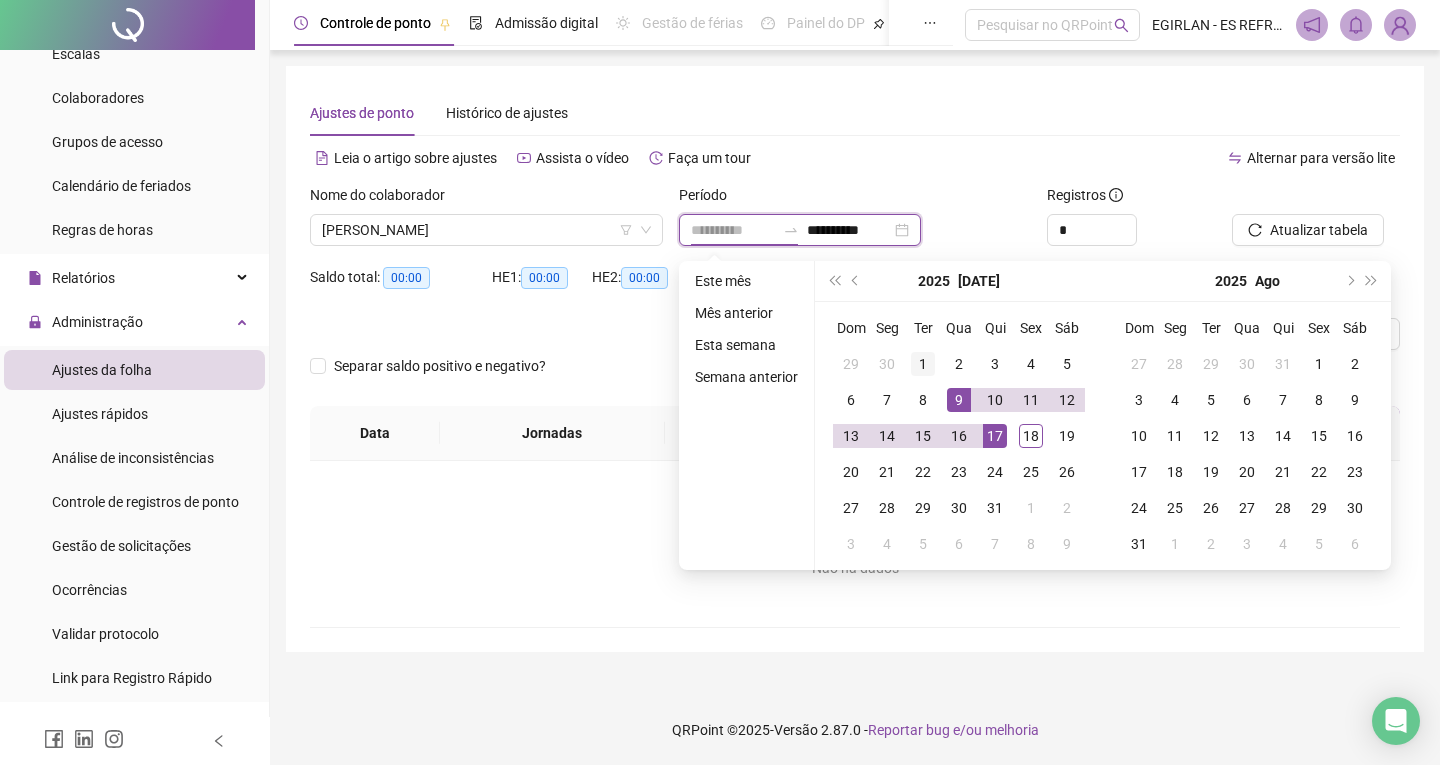 type on "**********" 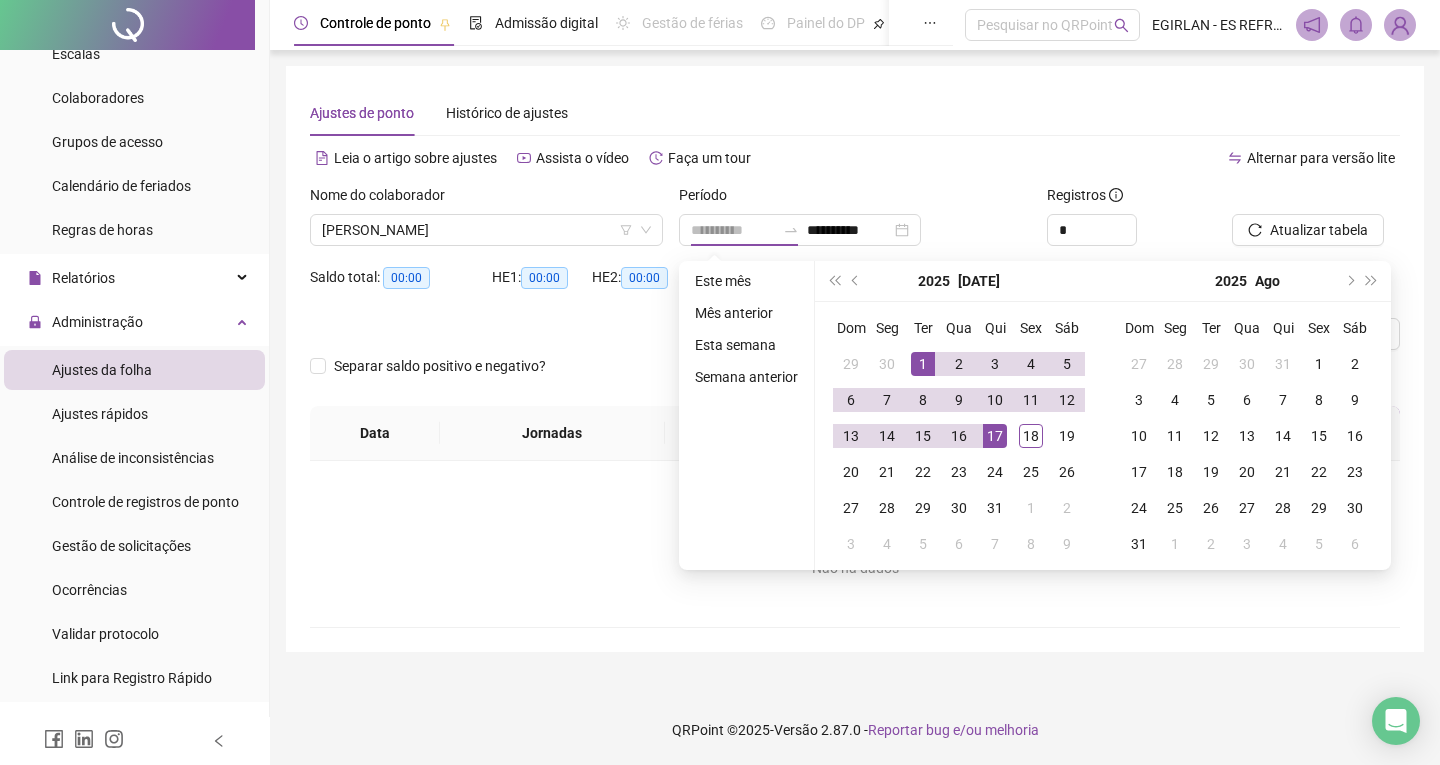 click on "1" at bounding box center [923, 364] 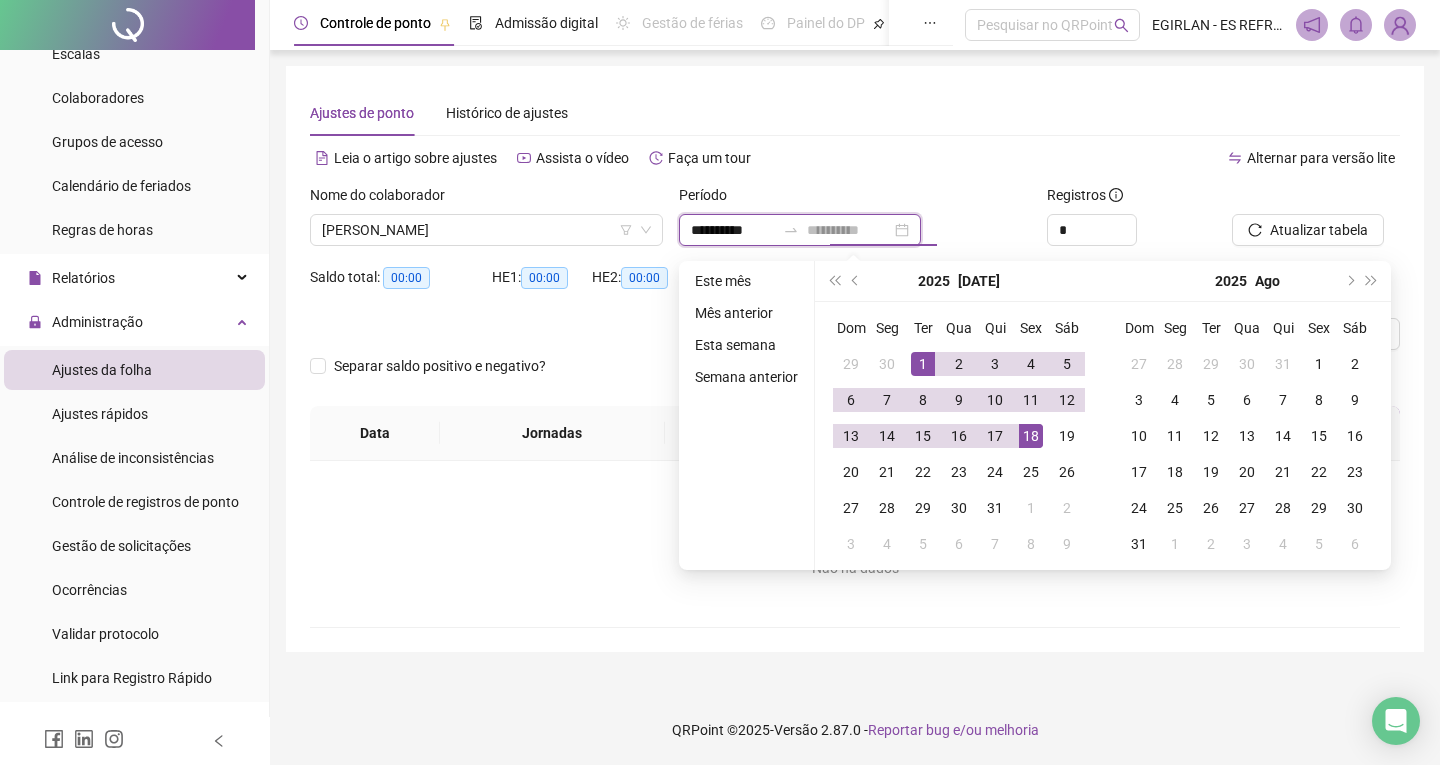 type on "**********" 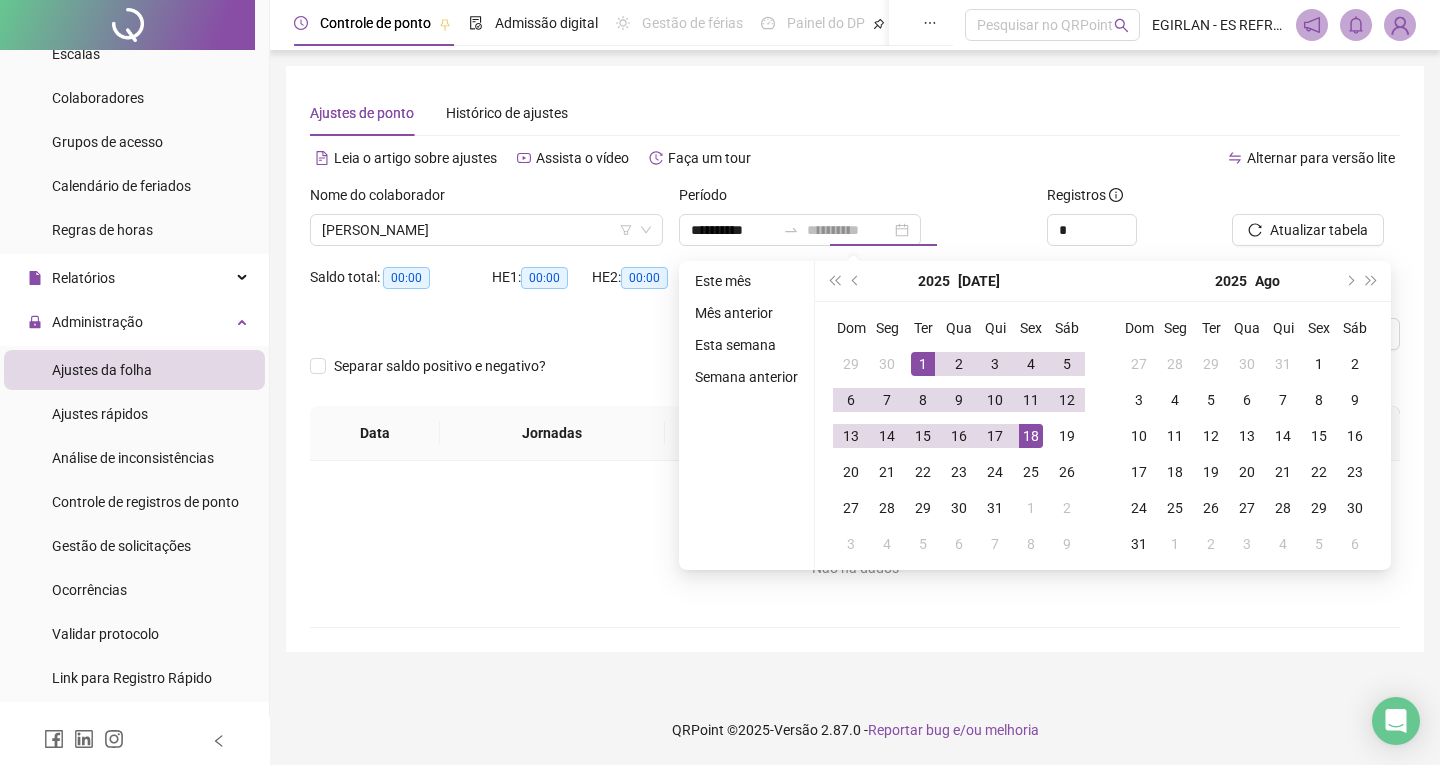 click on "18" at bounding box center (1031, 436) 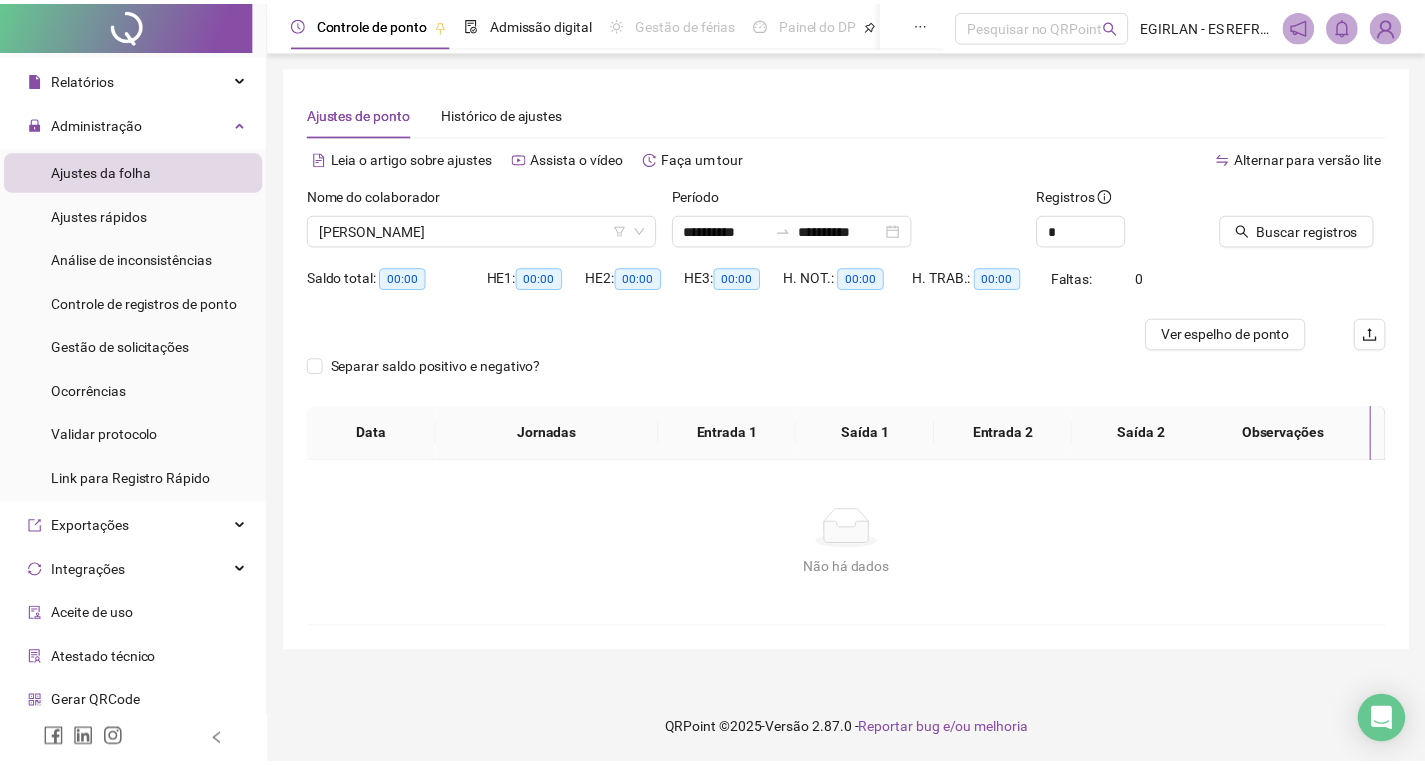 scroll, scrollTop: 400, scrollLeft: 0, axis: vertical 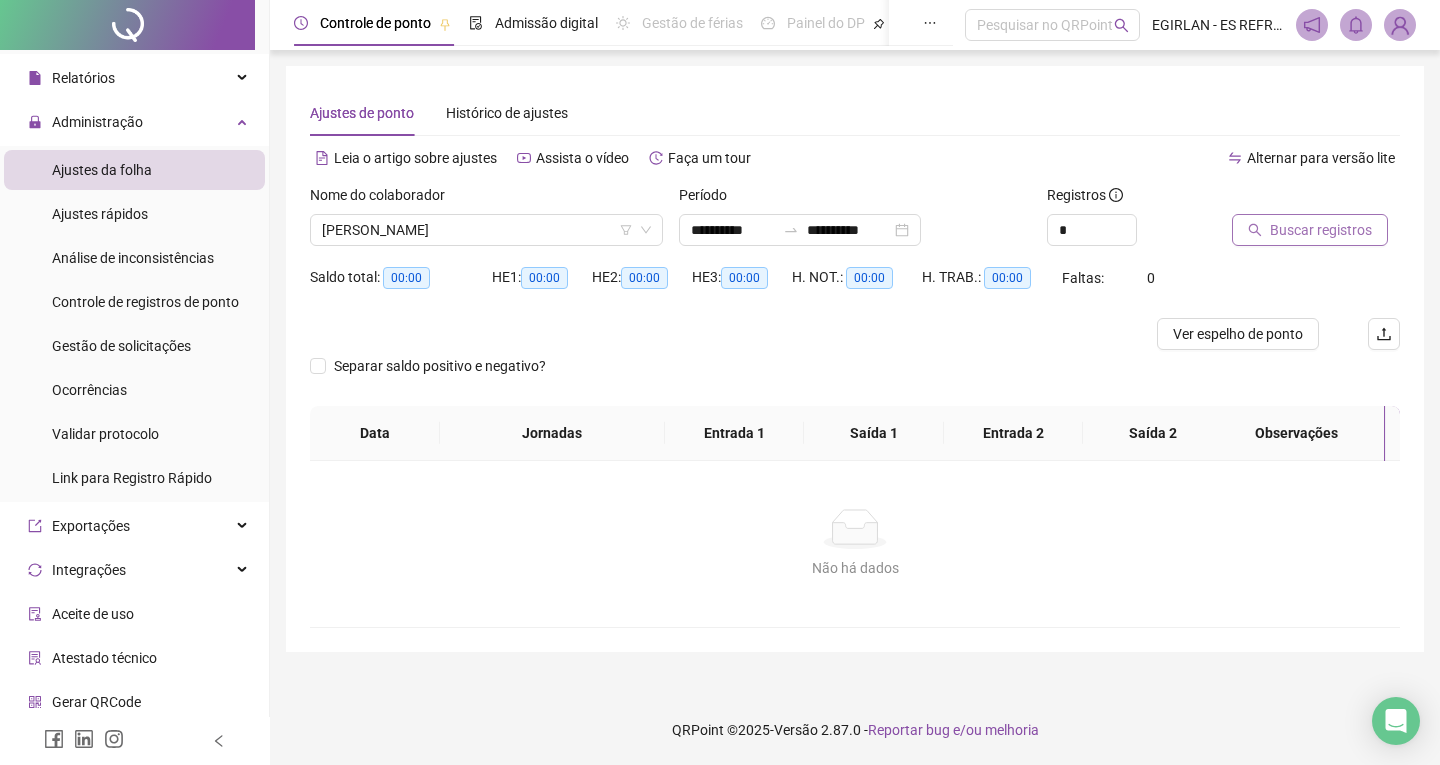 click on "Buscar registros" at bounding box center (1321, 230) 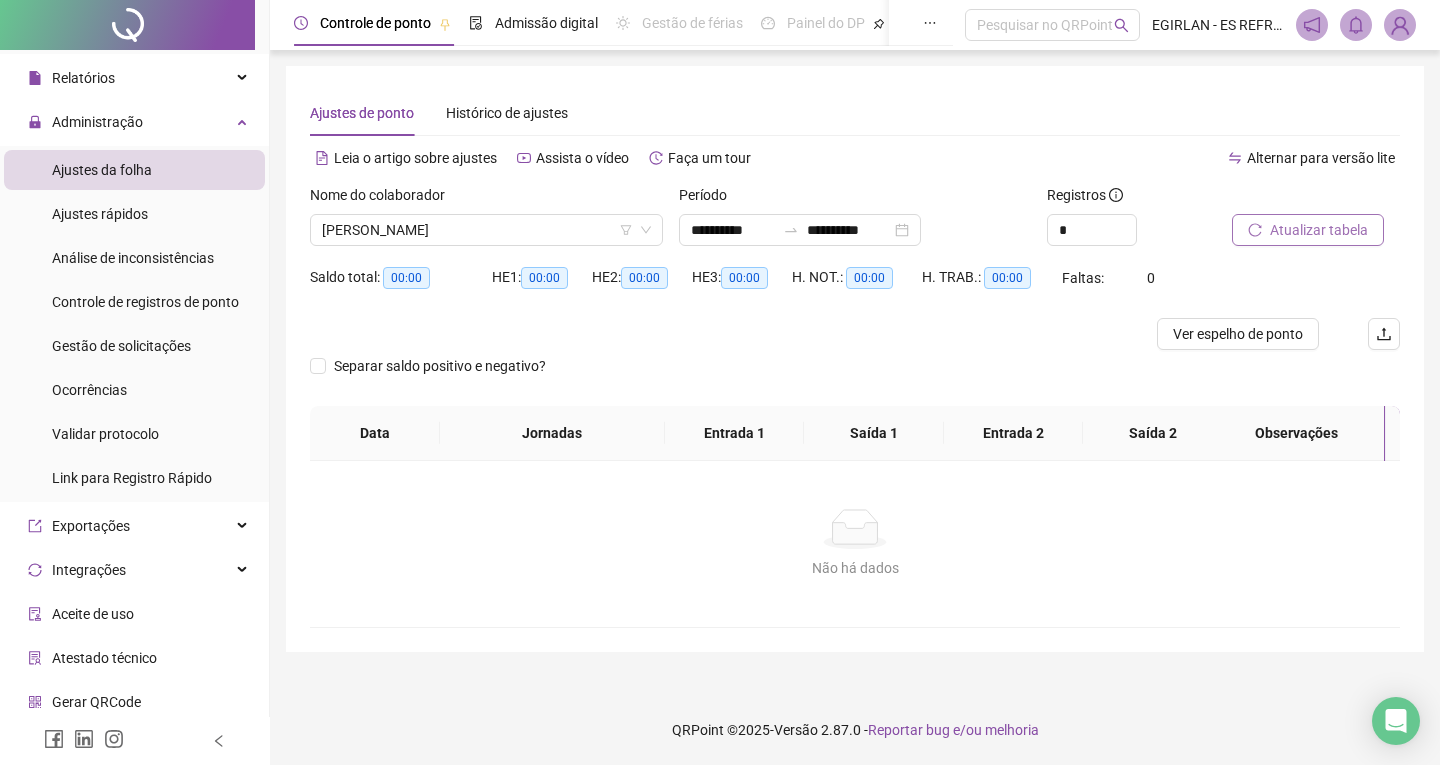 click on "Não há dados" at bounding box center [855, 568] 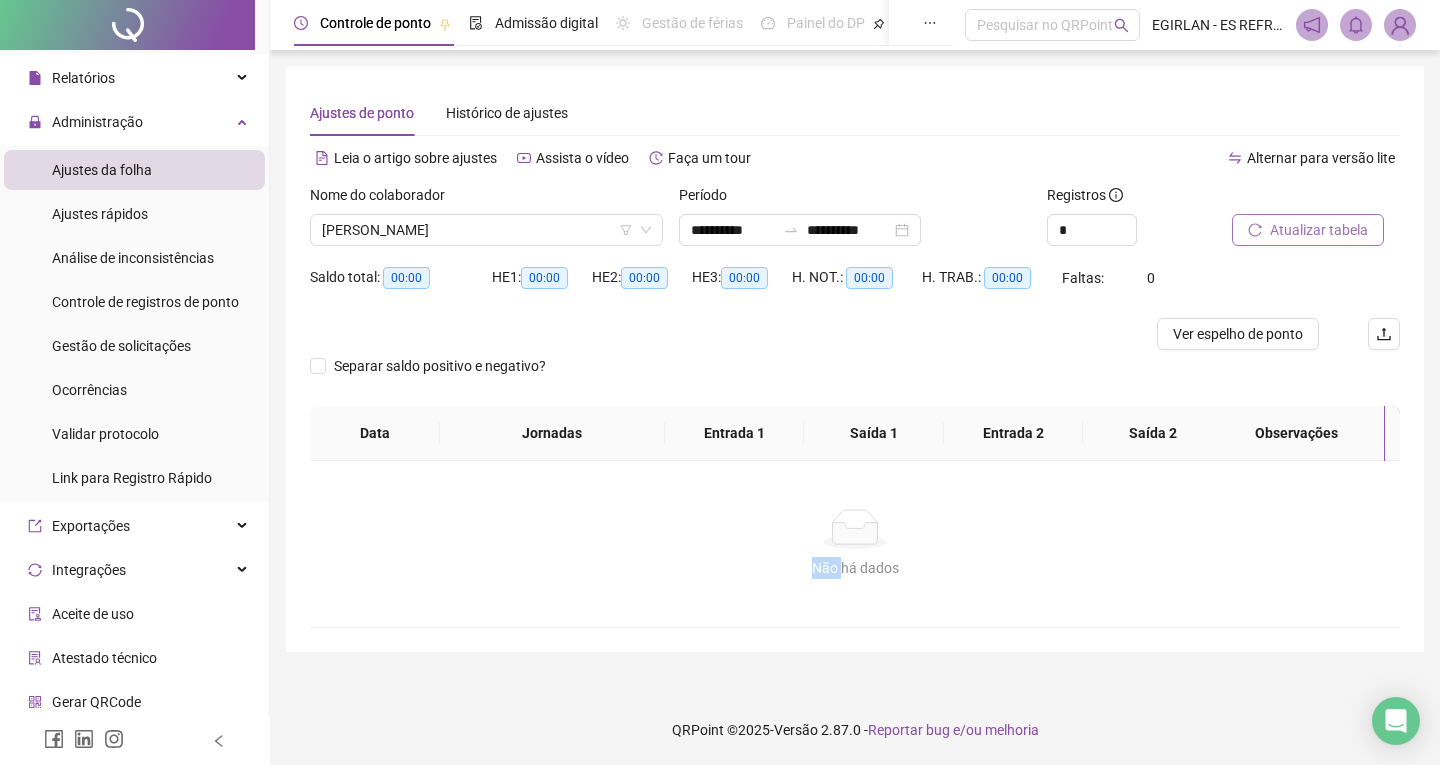 click on "Não há dados" at bounding box center [855, 568] 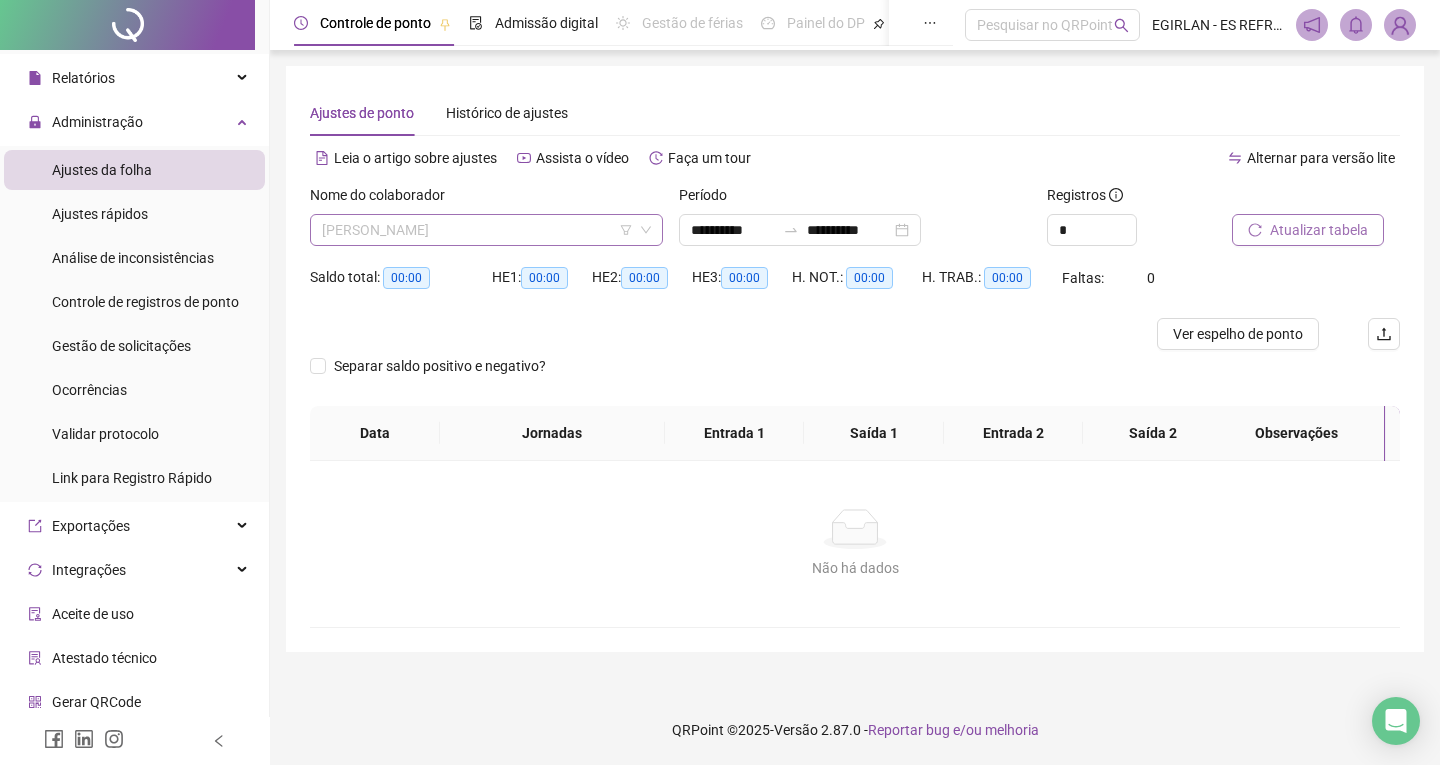 click on "[PERSON_NAME]" at bounding box center (486, 230) 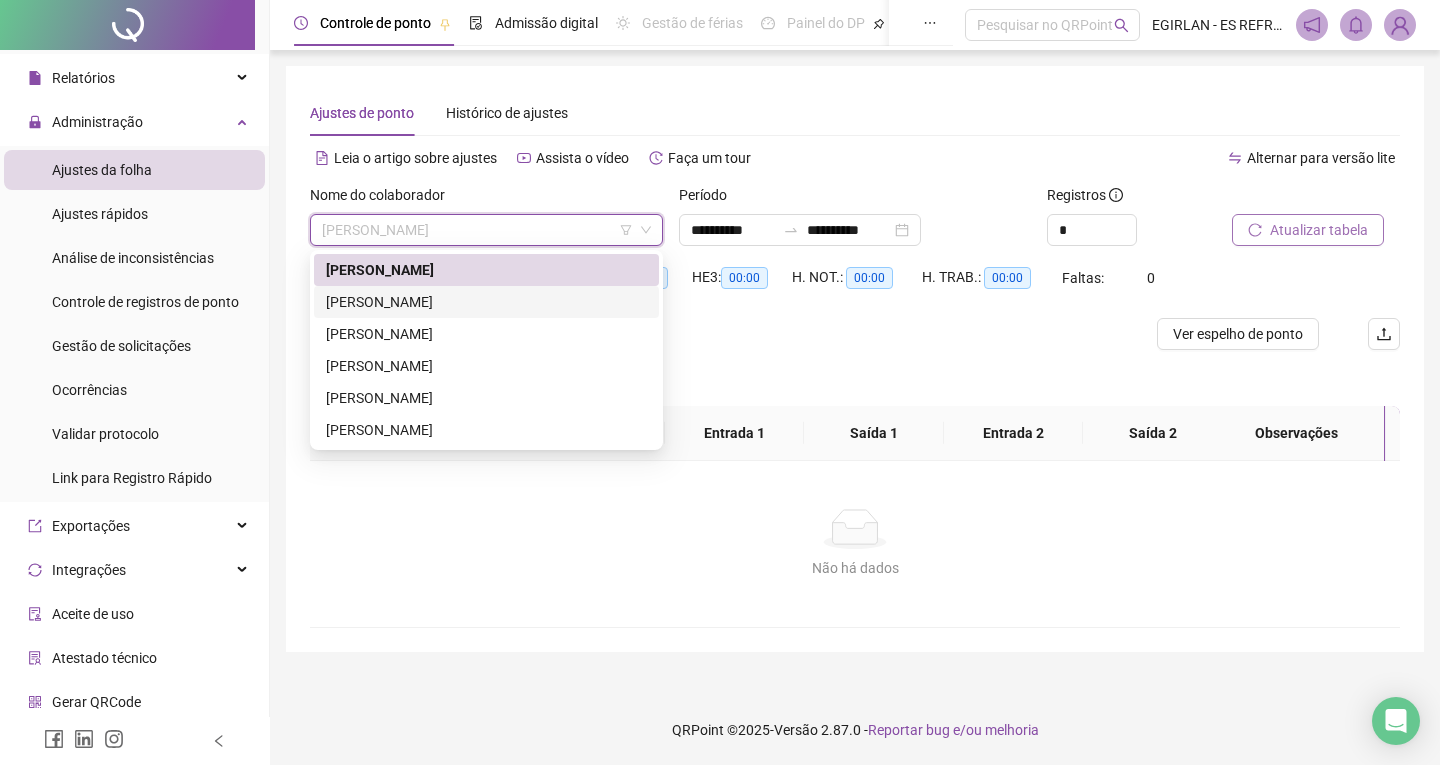 click on "[PERSON_NAME]" at bounding box center (486, 302) 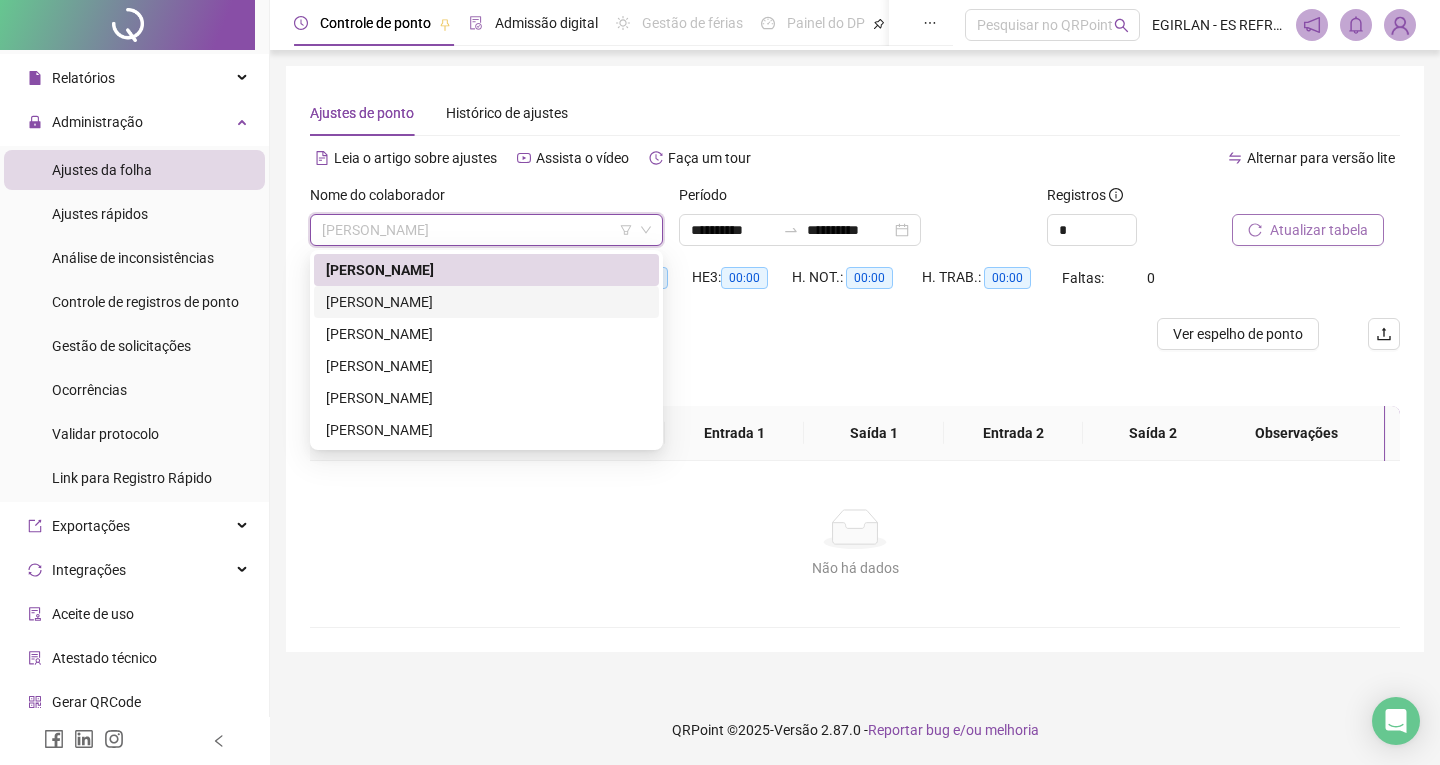 click on "HE 1:   00:00" at bounding box center (542, 290) 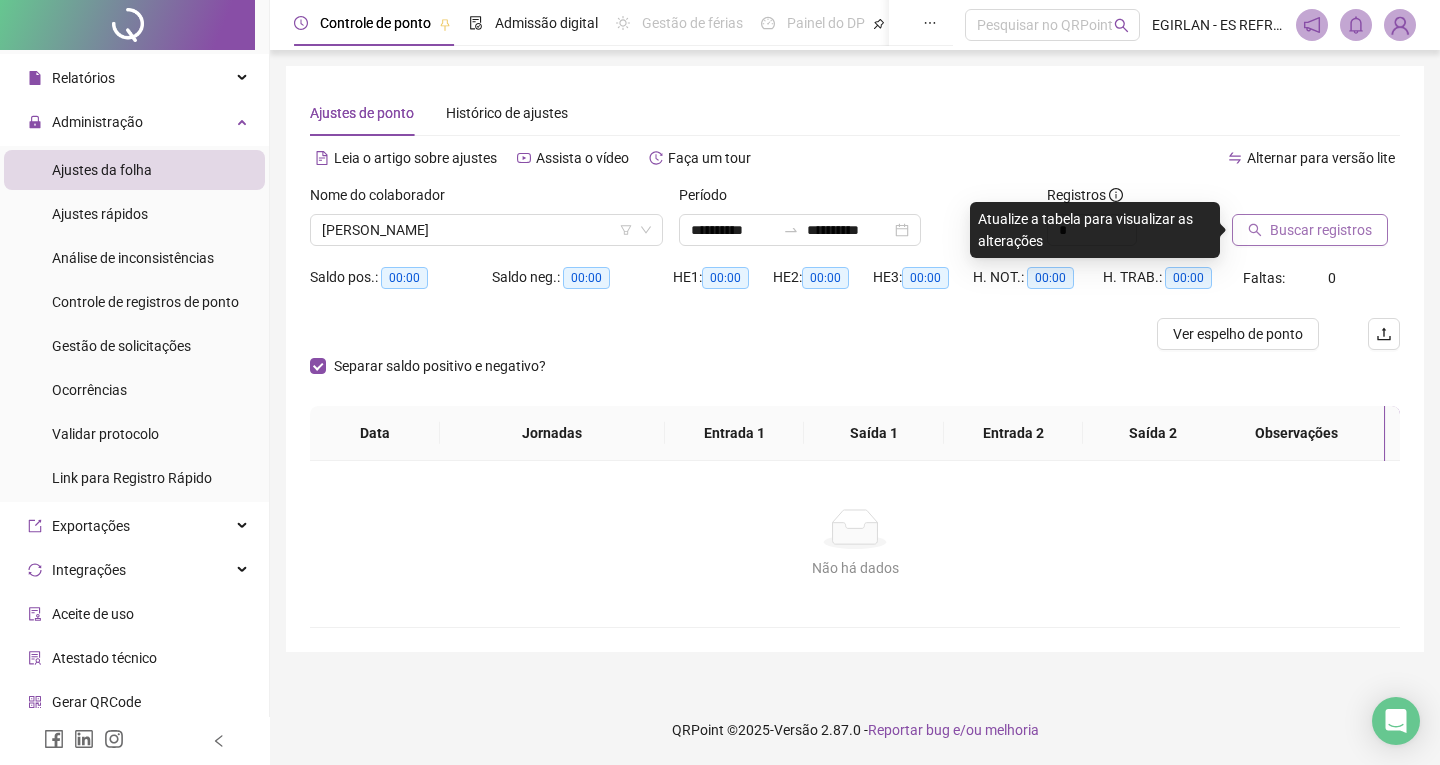 click on "Buscar registros" at bounding box center [1310, 230] 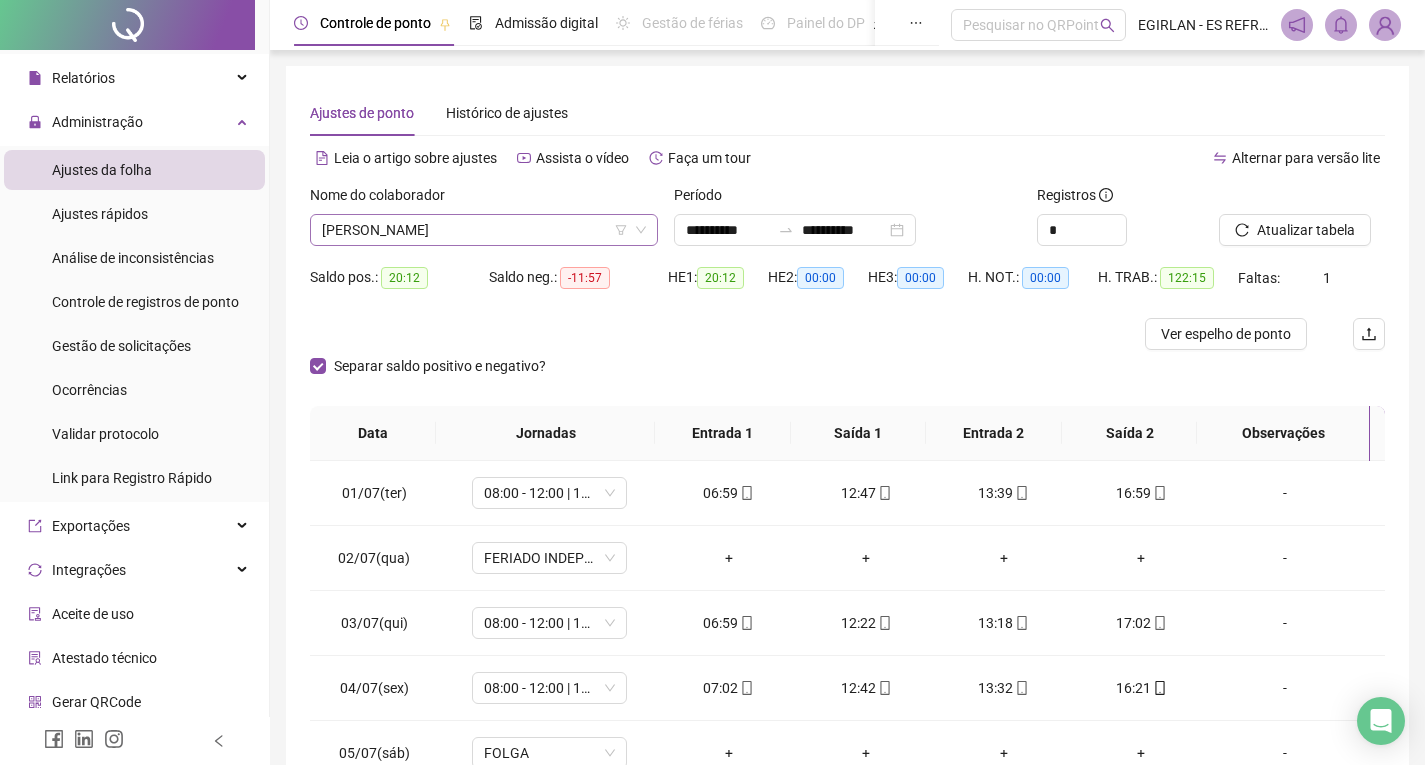 click on "[PERSON_NAME]" at bounding box center (484, 230) 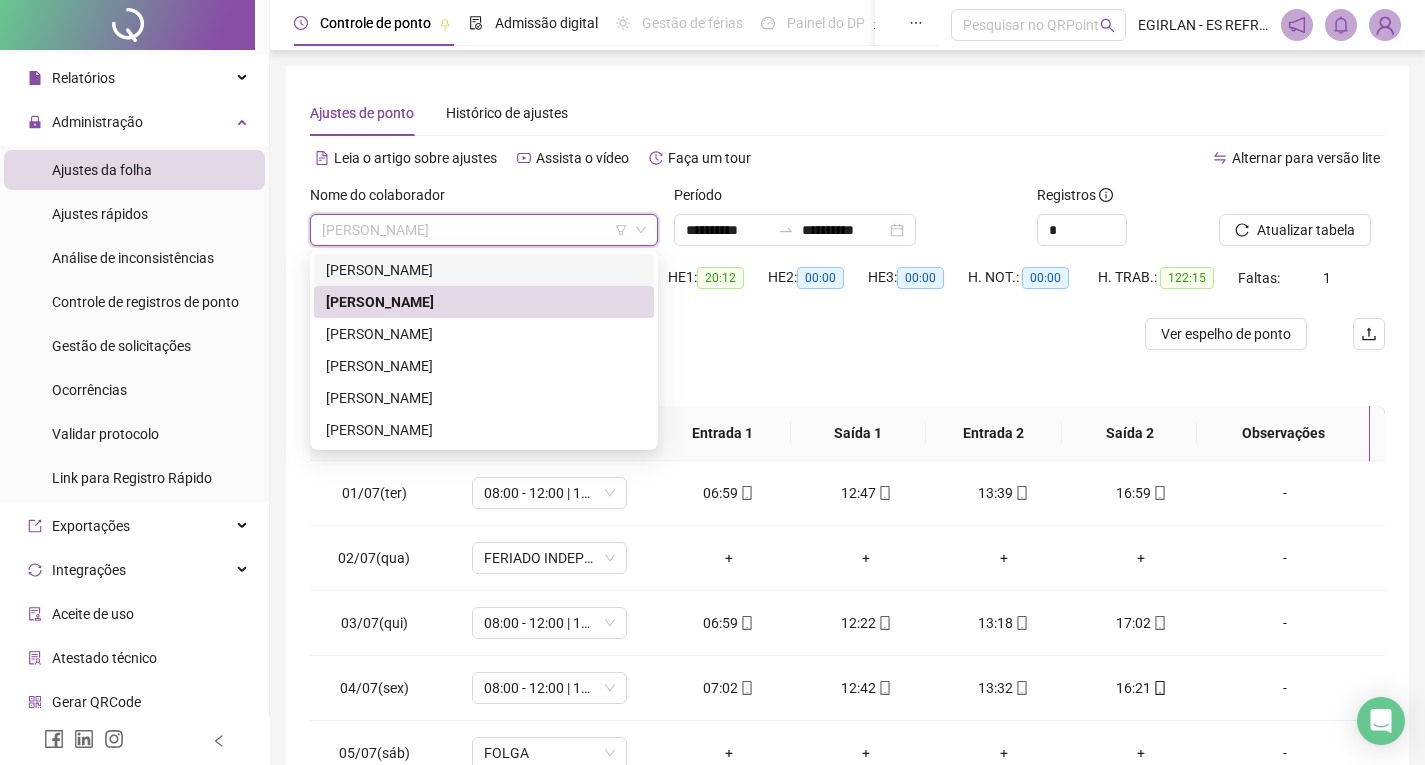 click on "[PERSON_NAME]" at bounding box center [484, 270] 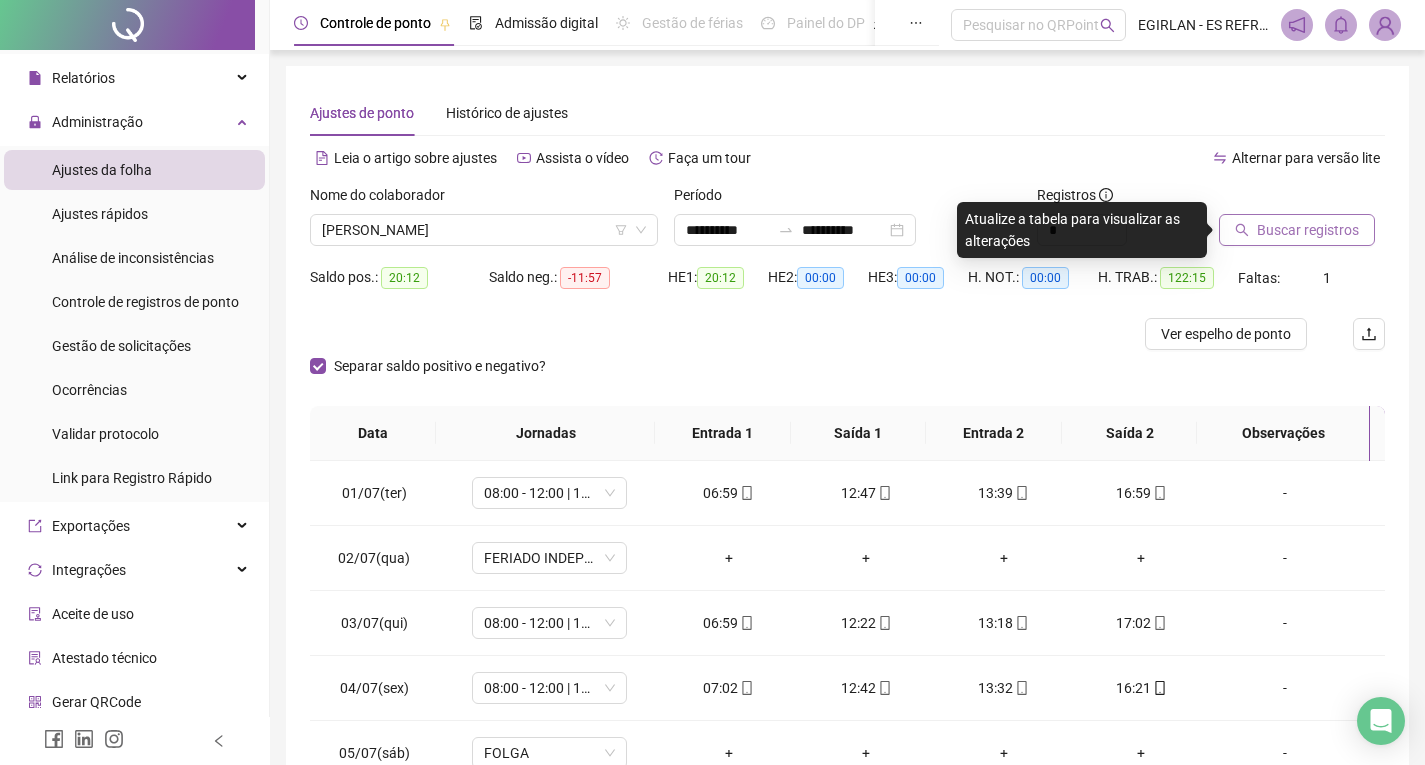 click on "Buscar registros" at bounding box center [1308, 230] 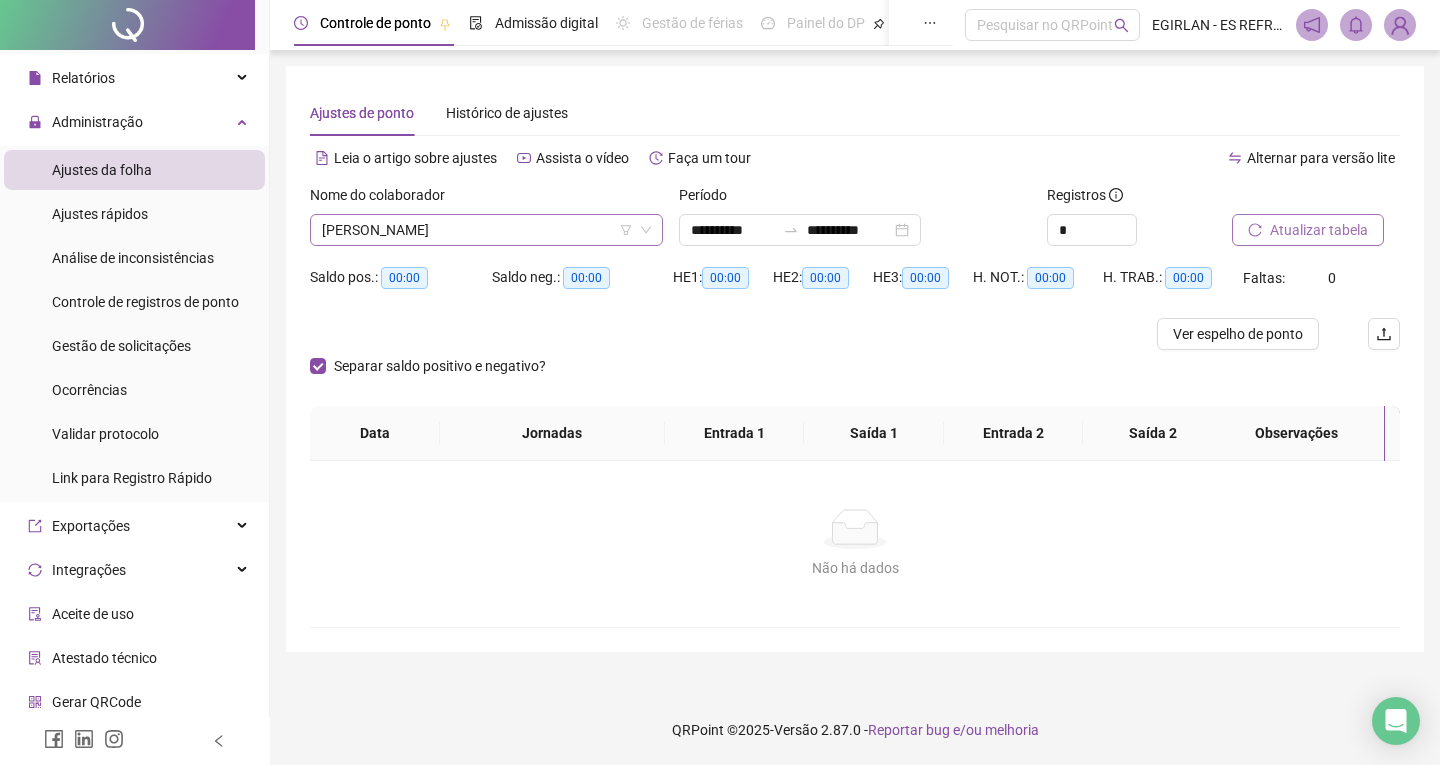 click on "[PERSON_NAME]" at bounding box center (486, 230) 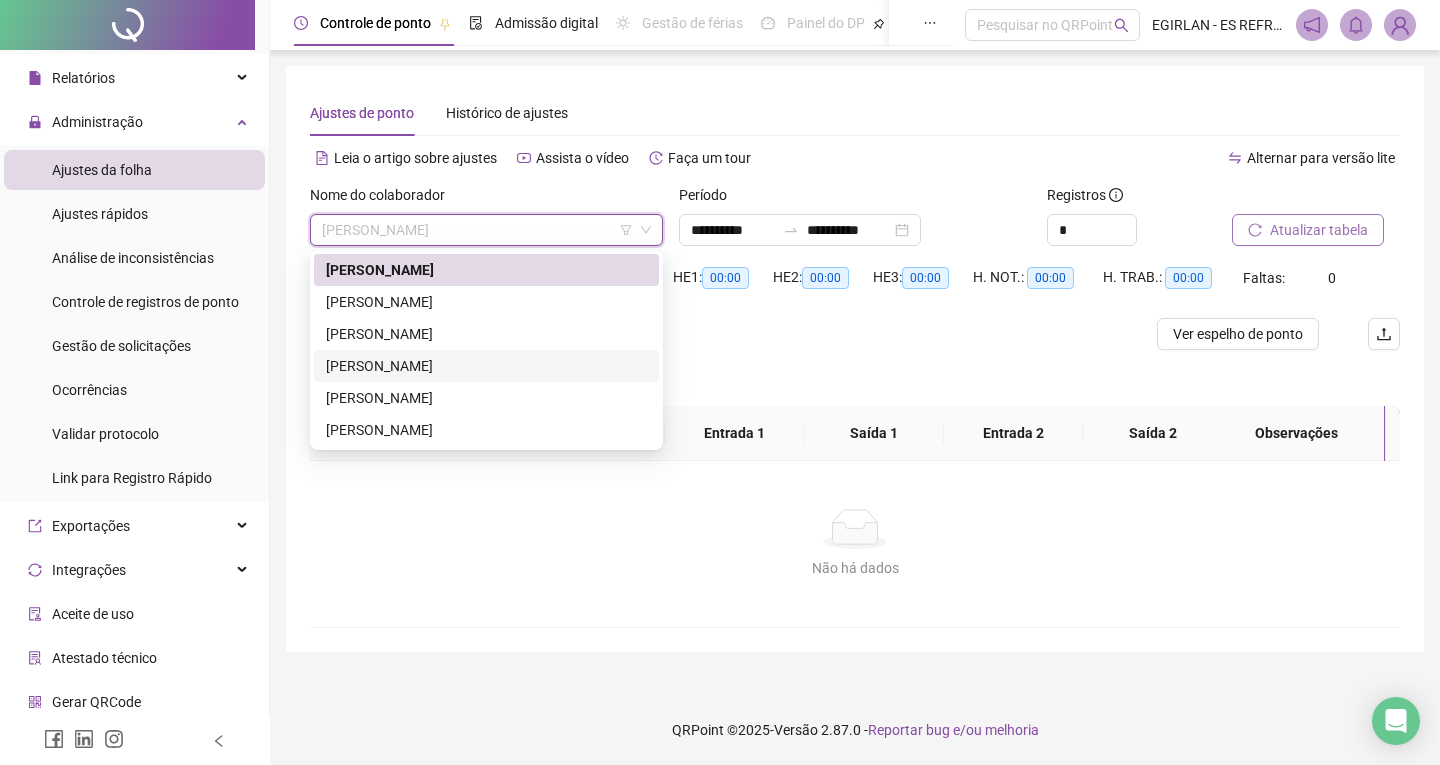 click on "[PERSON_NAME]" at bounding box center [486, 366] 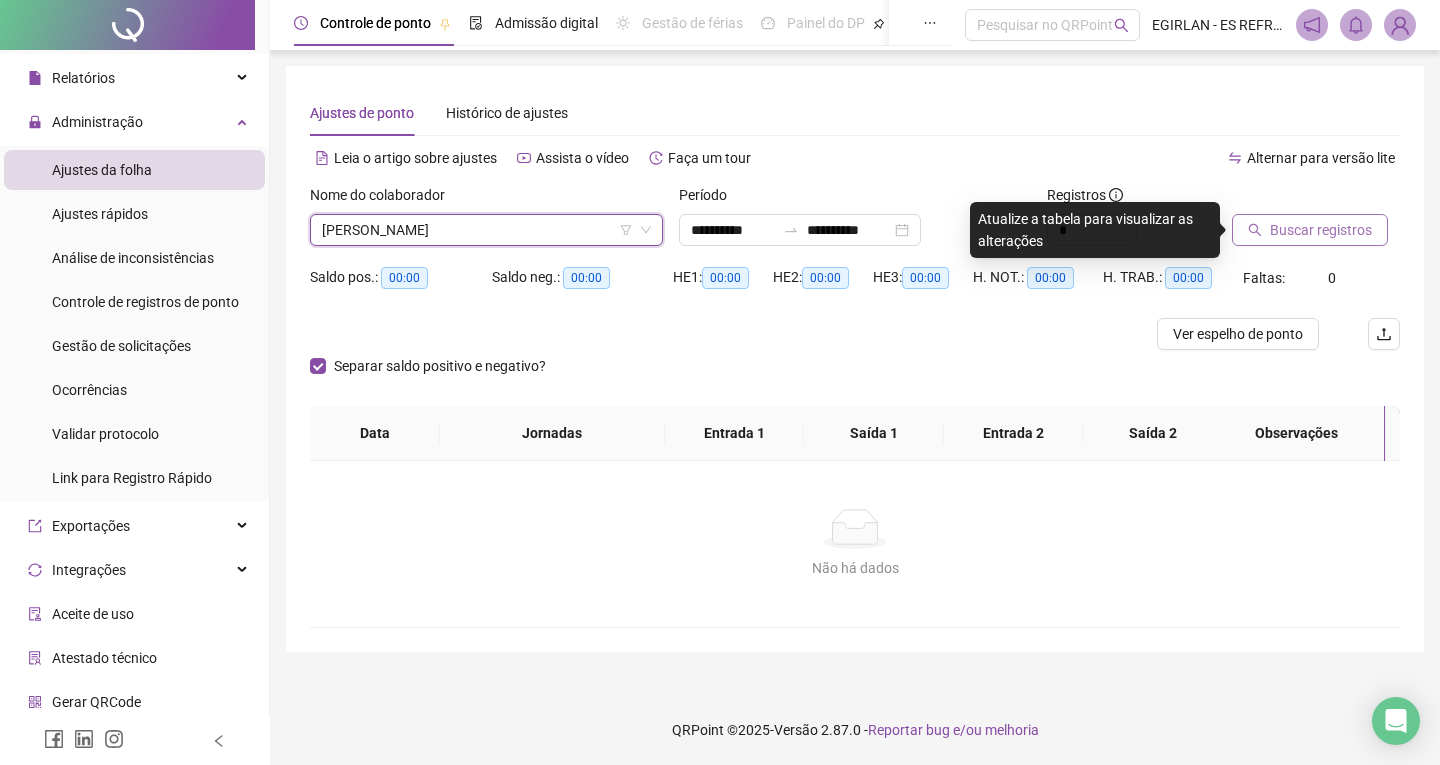 click on "Buscar registros" at bounding box center (1321, 230) 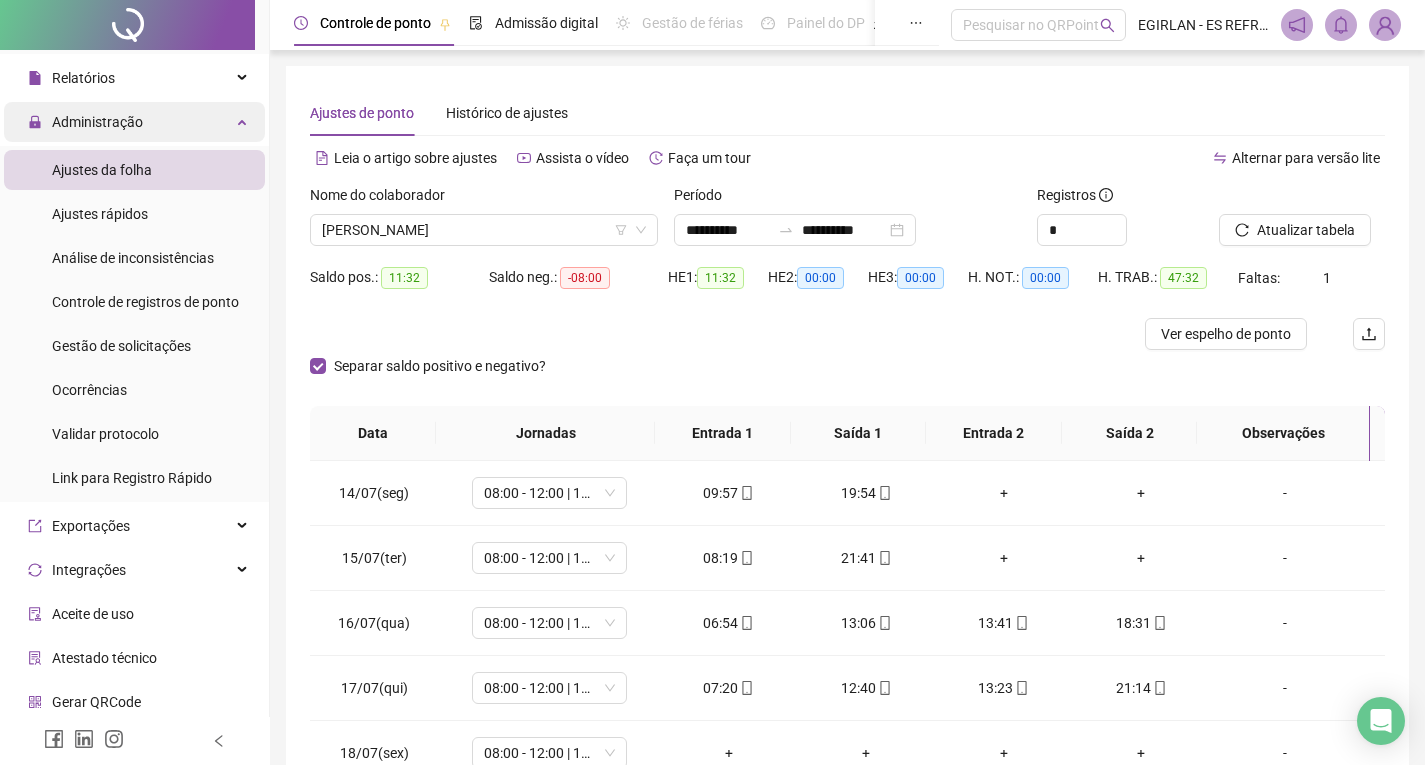 click on "Administração" at bounding box center [134, 122] 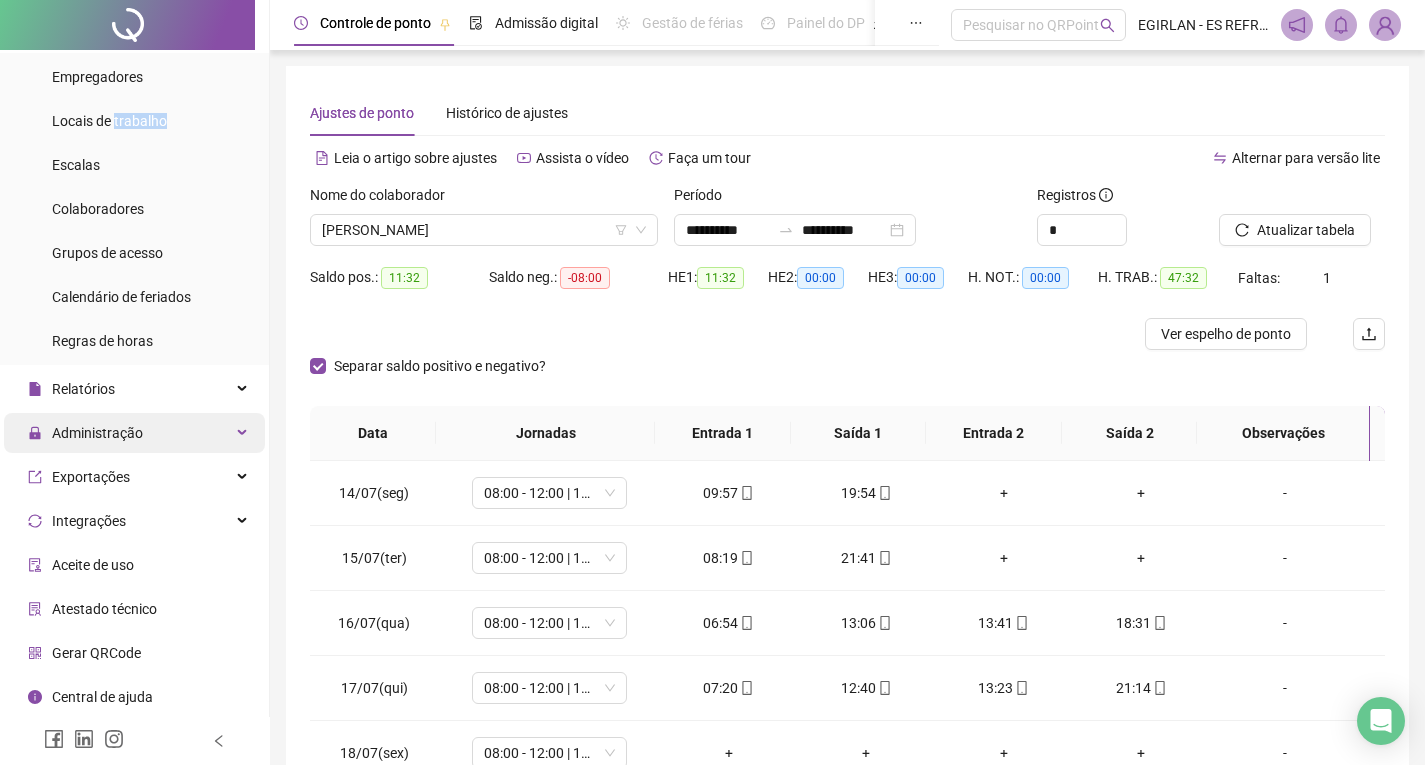click on "Locais de trabalho" at bounding box center [109, 121] 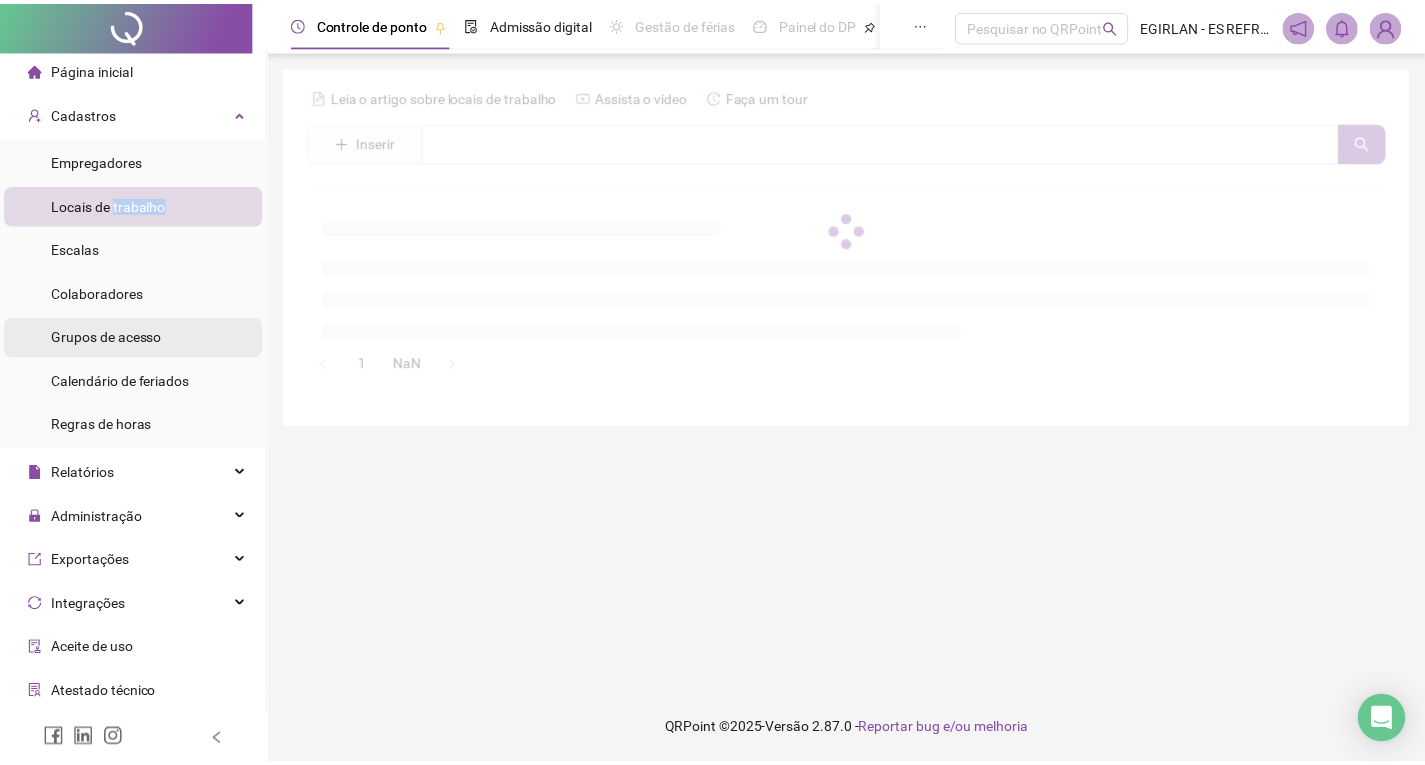 scroll, scrollTop: 0, scrollLeft: 0, axis: both 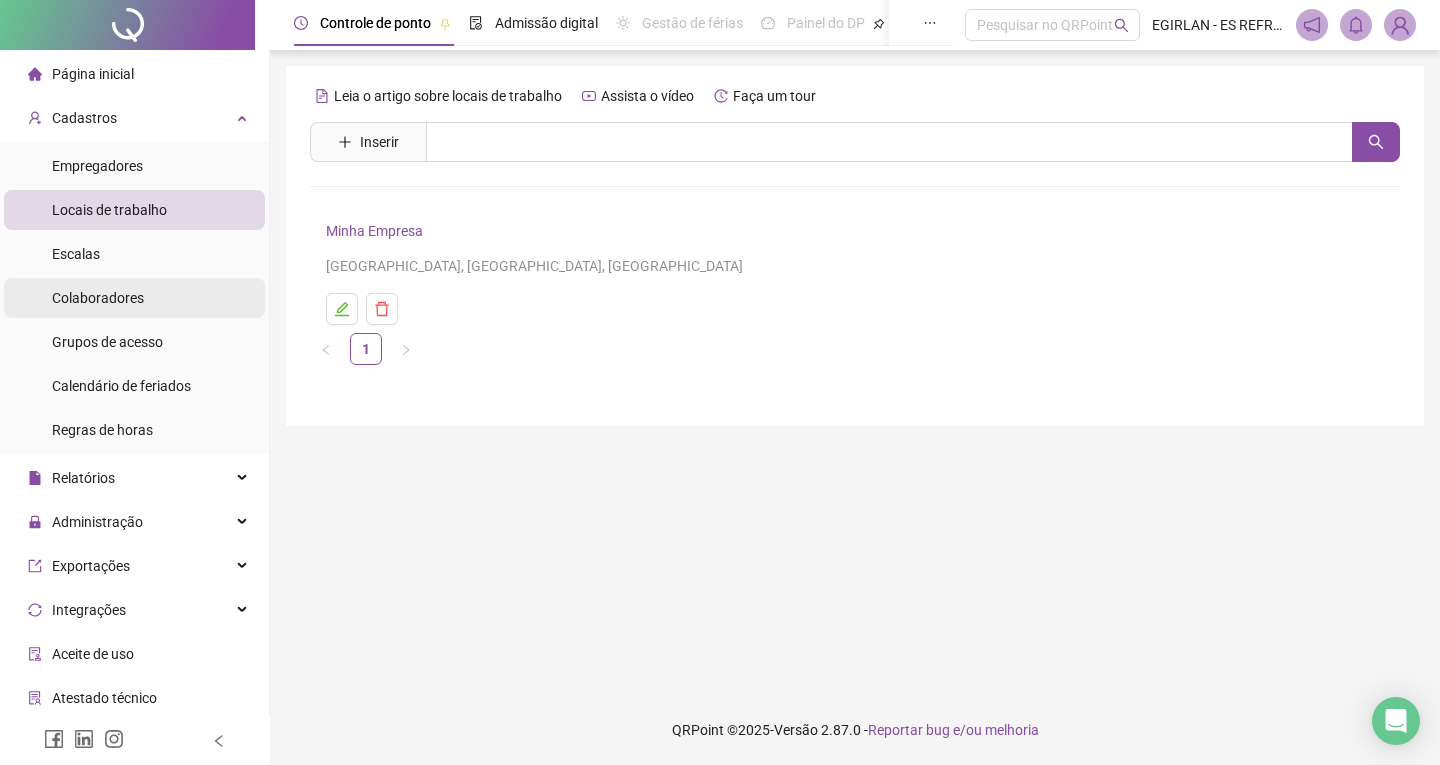 click on "Colaboradores" at bounding box center [98, 298] 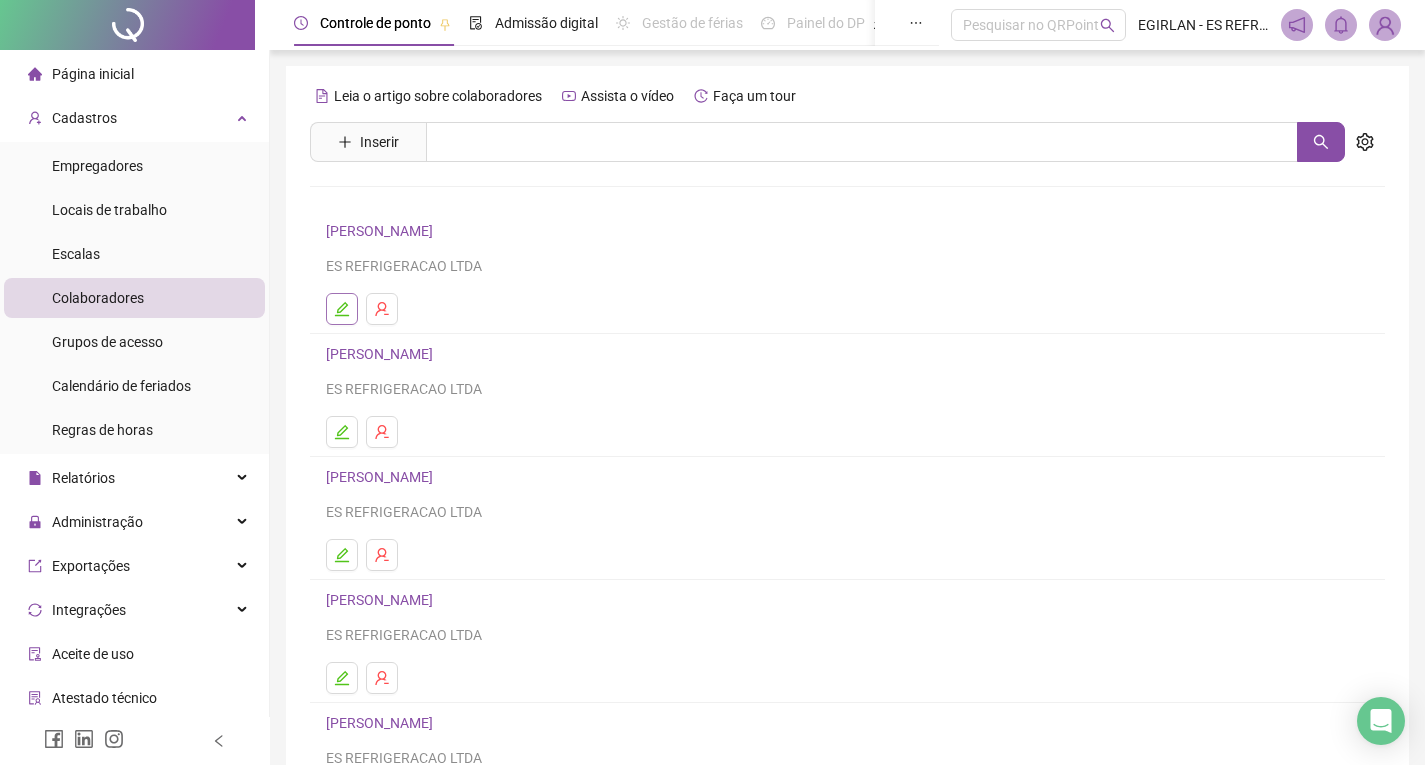 click 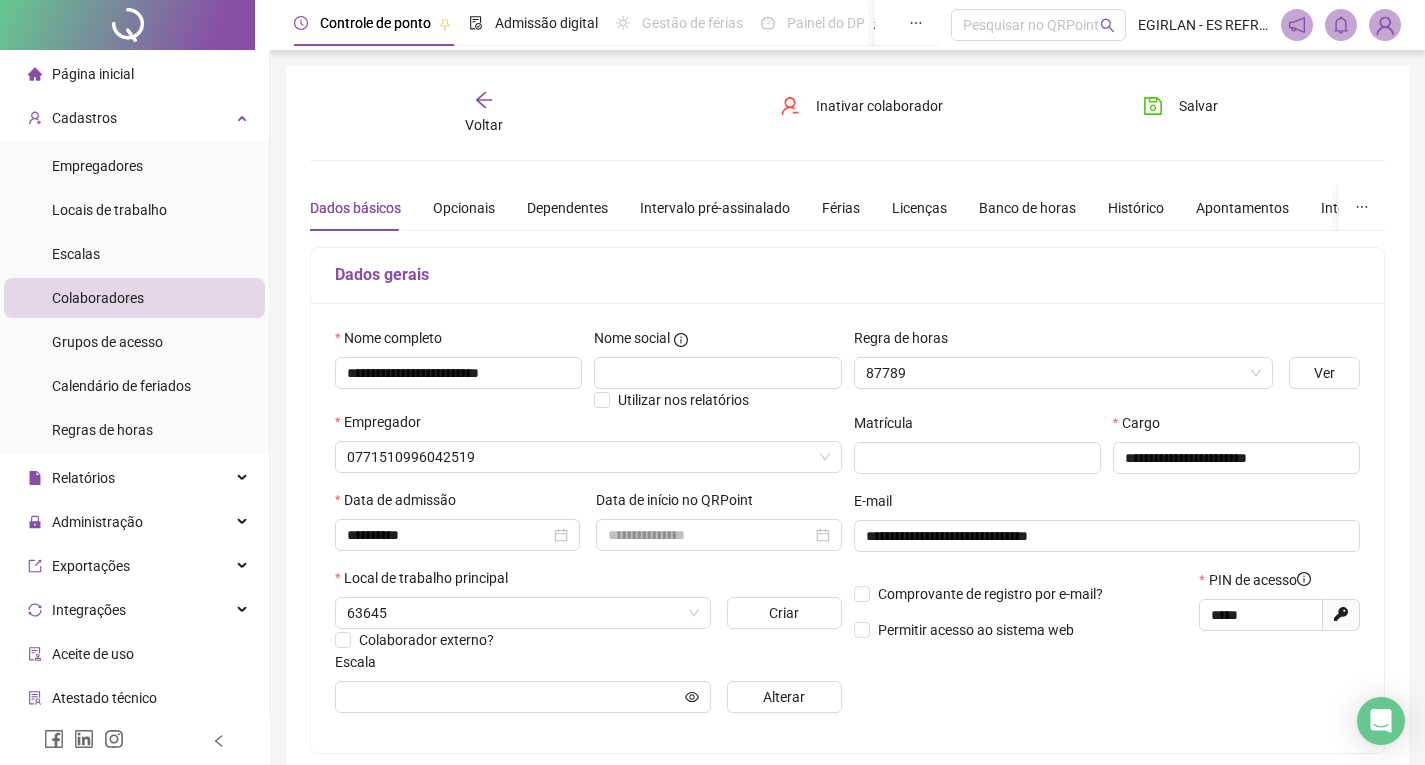 type on "**********" 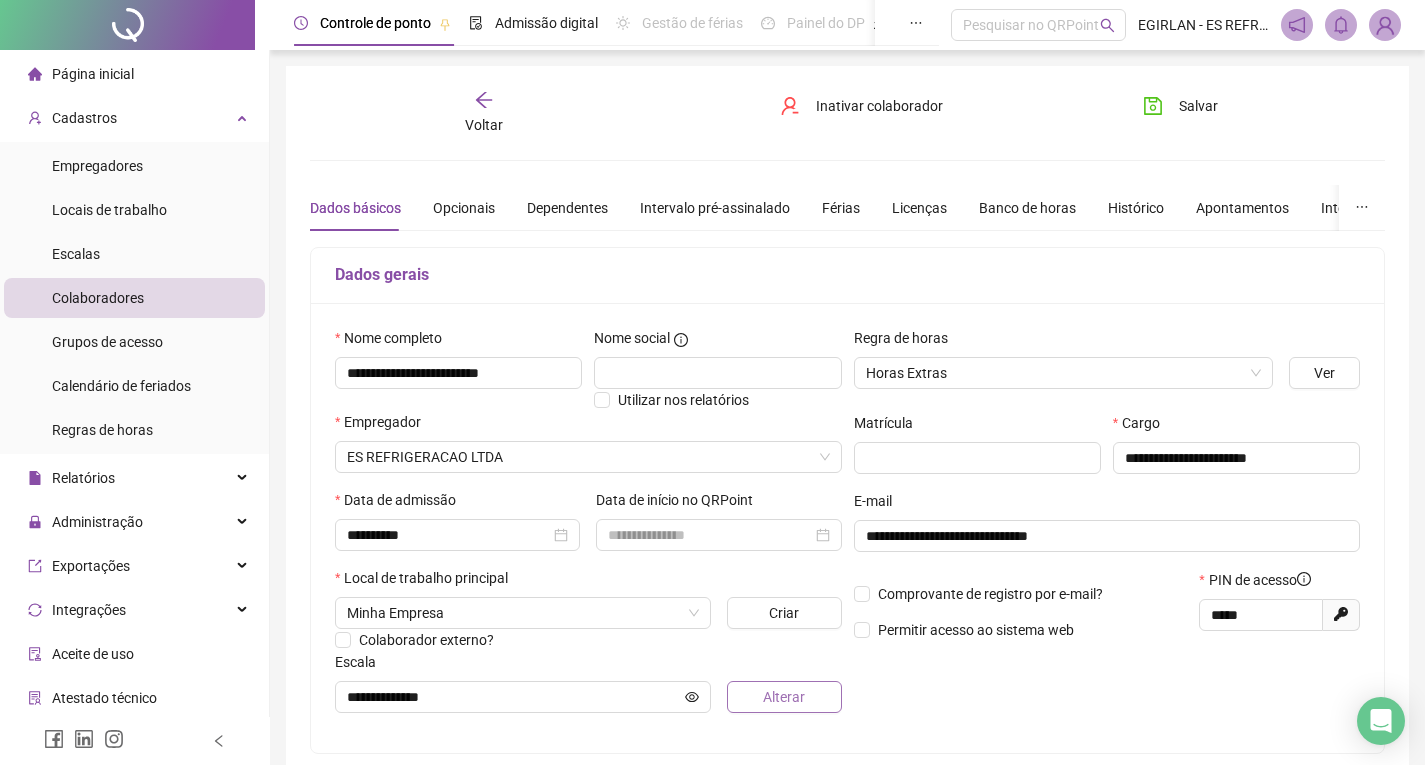 click on "Alterar" at bounding box center (784, 697) 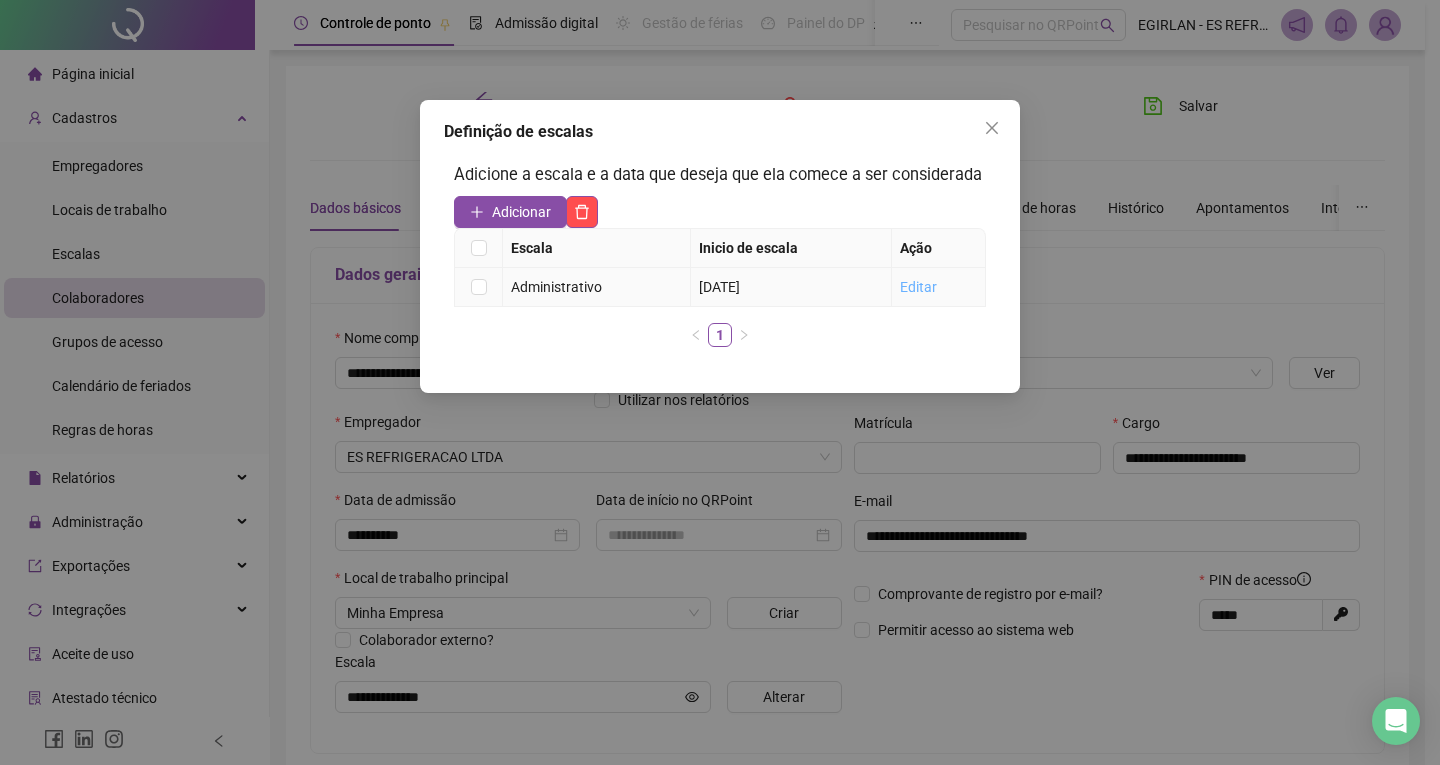 click on "Editar" at bounding box center [918, 287] 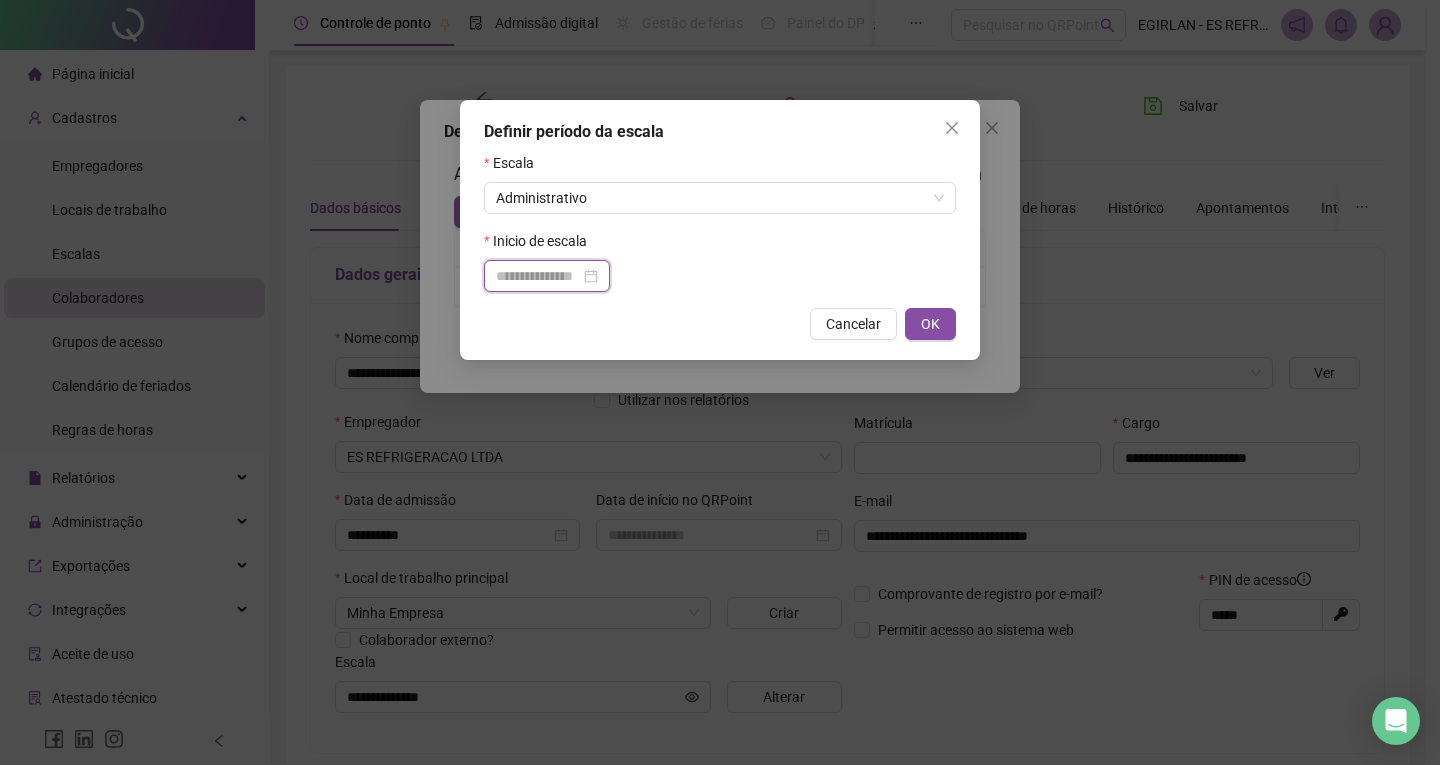 click at bounding box center [538, 276] 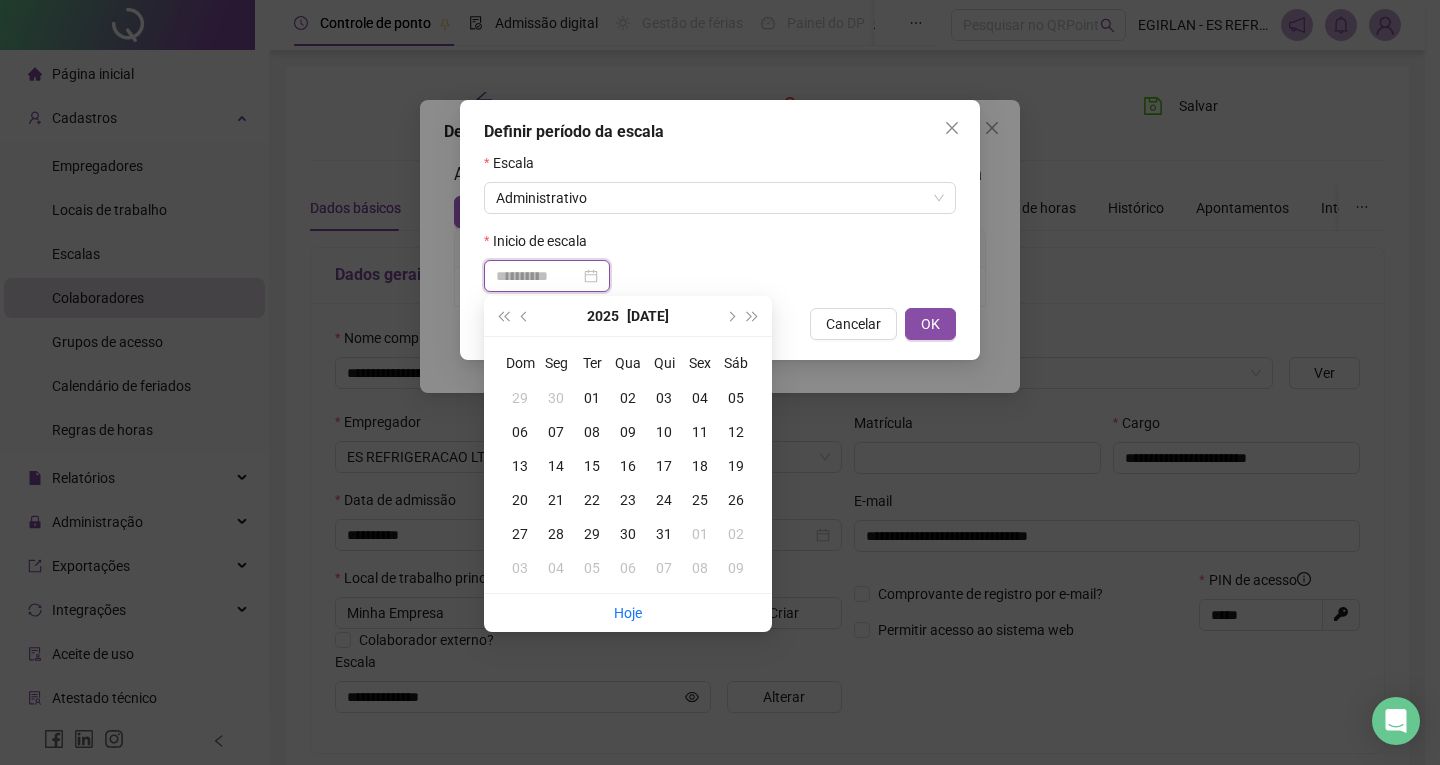 type on "**********" 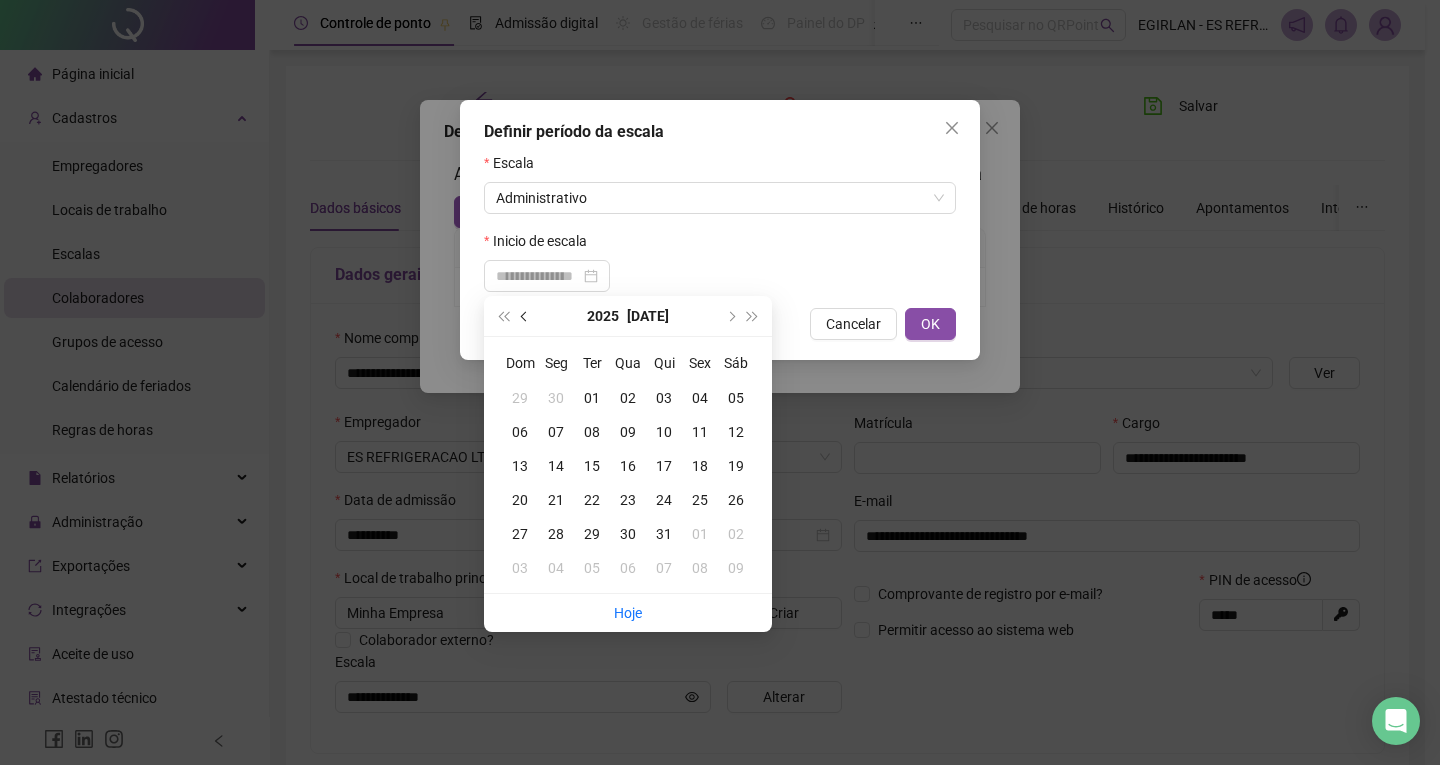 click at bounding box center [526, 316] 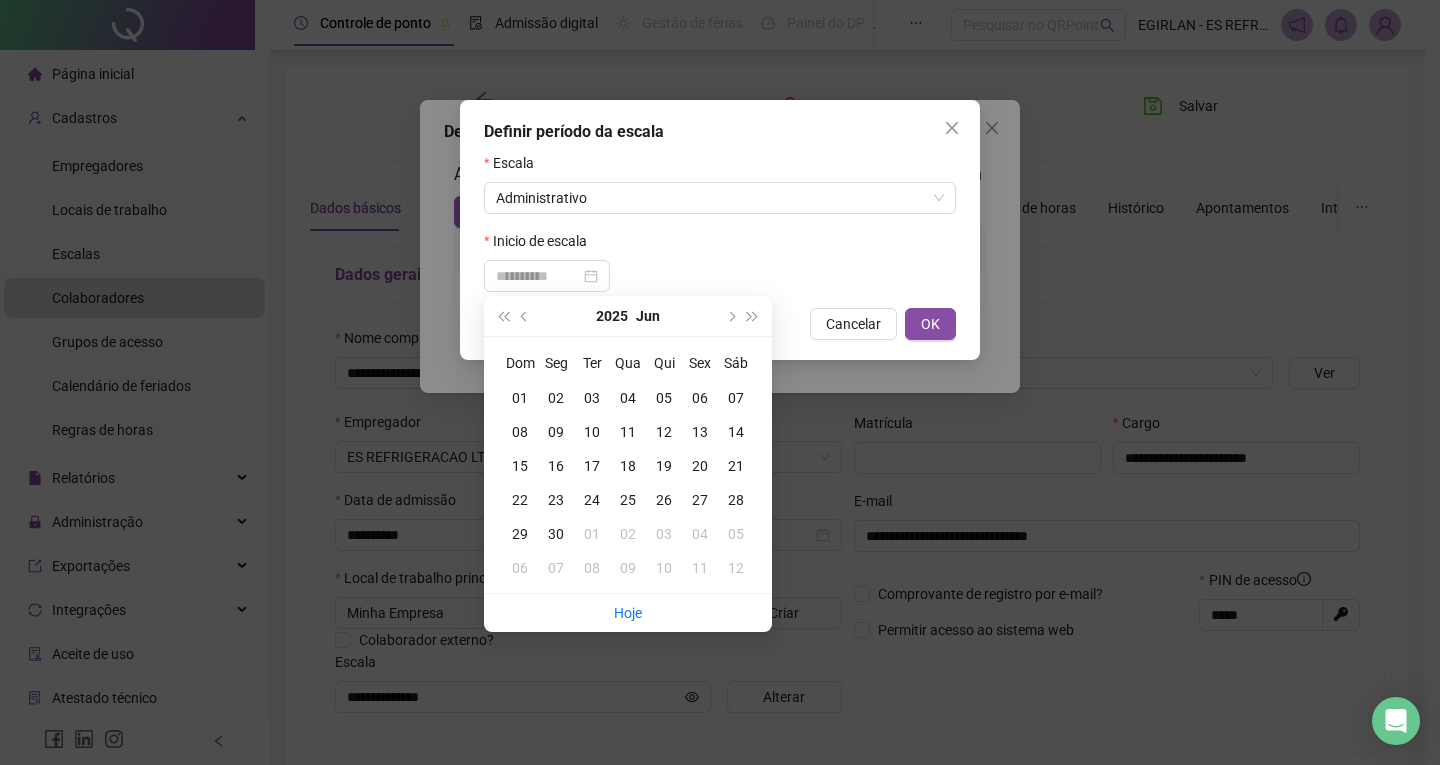 type on "**********" 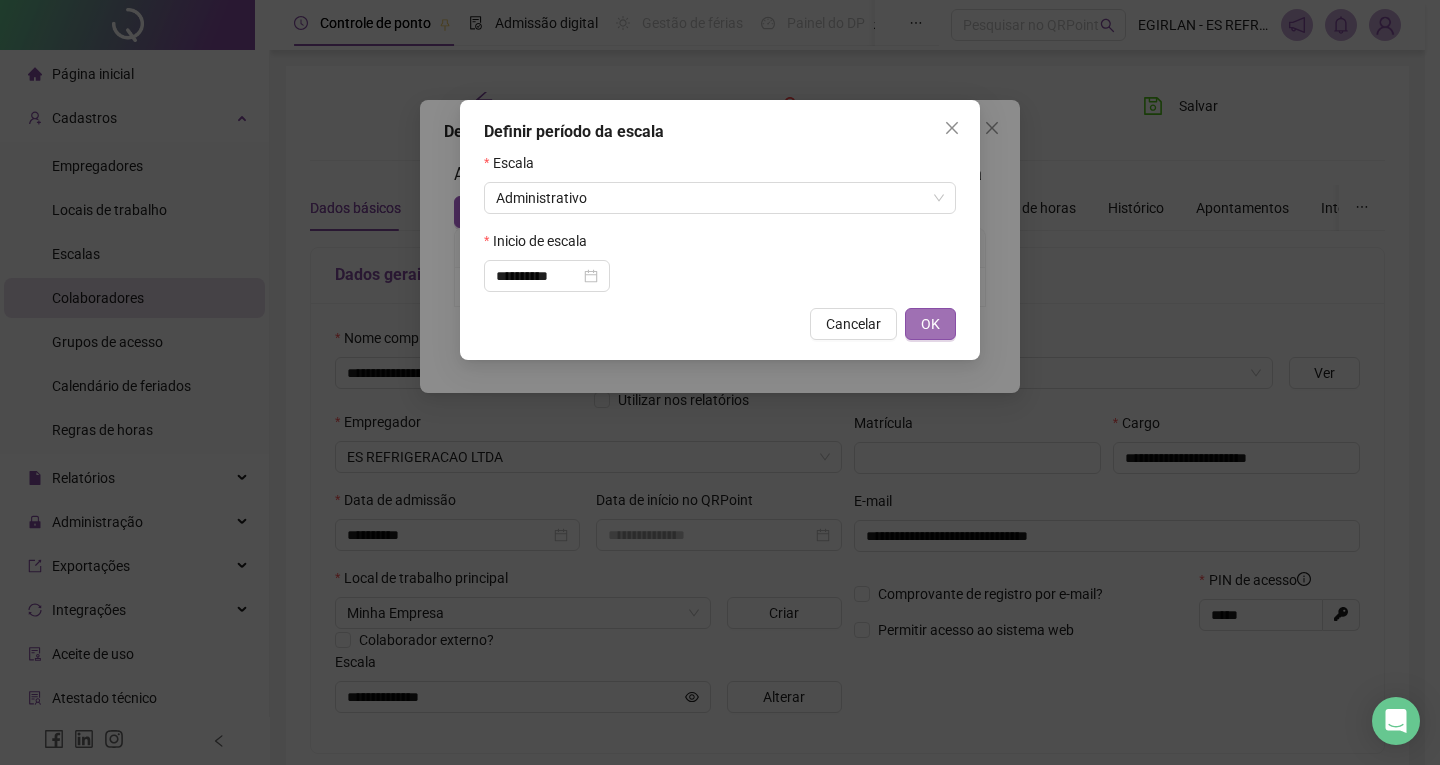 click on "OK" at bounding box center (930, 324) 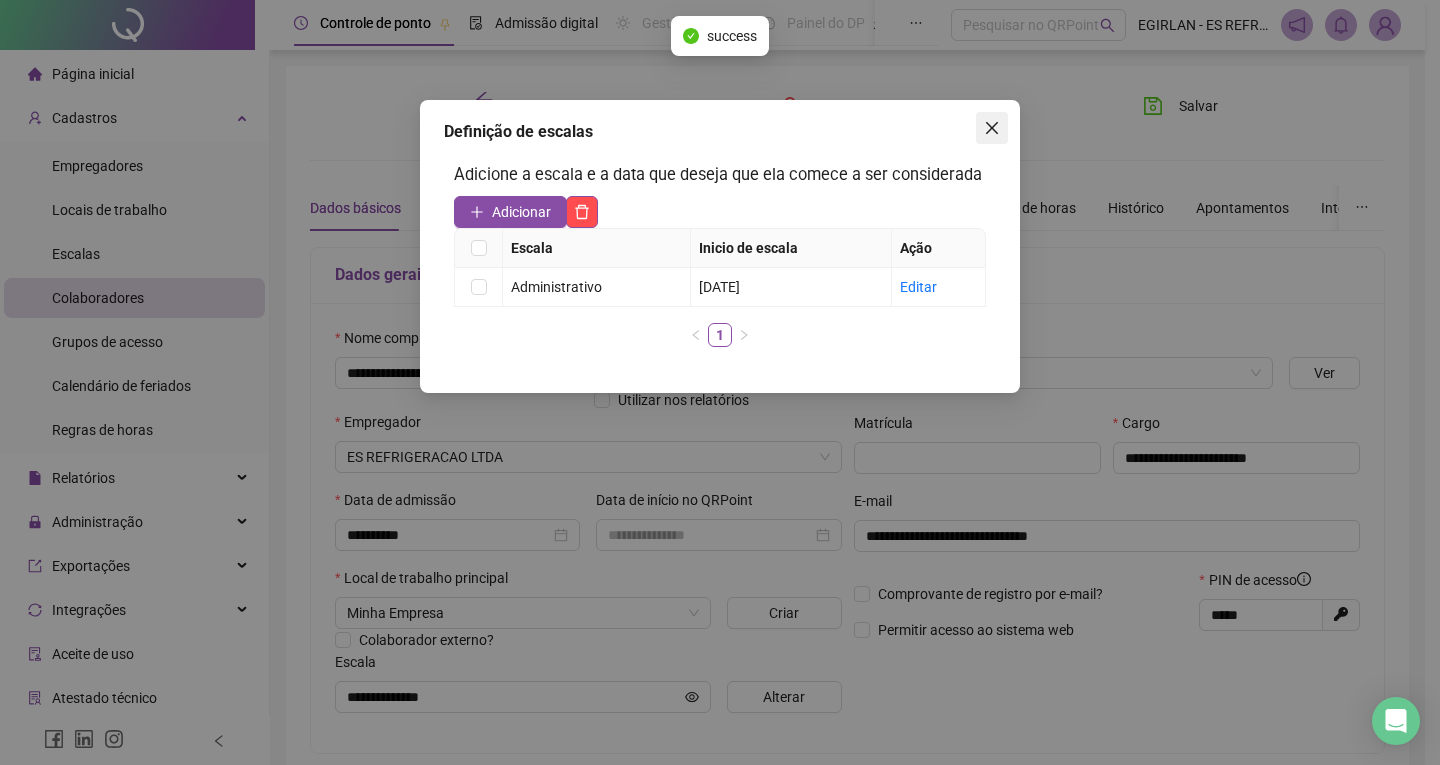 click 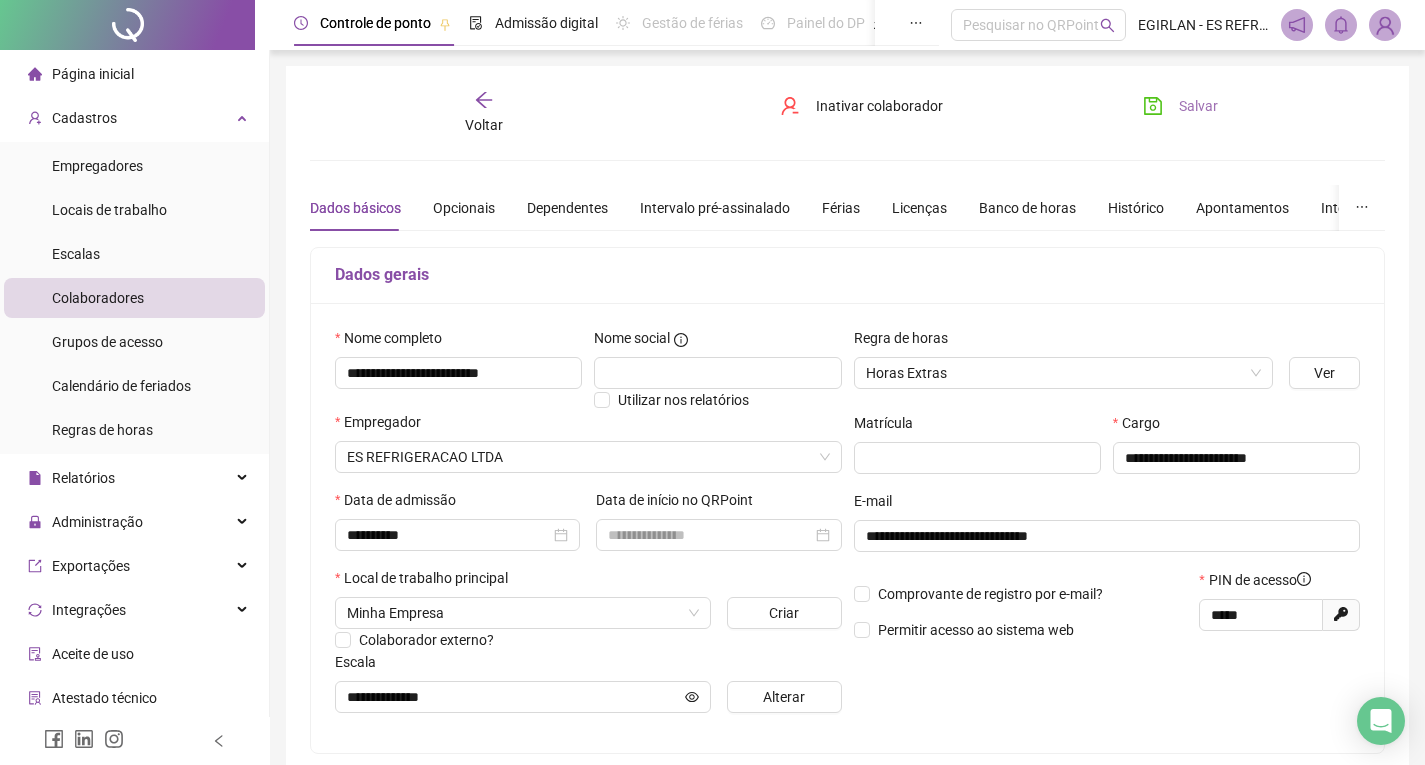 click on "Salvar" at bounding box center [1198, 106] 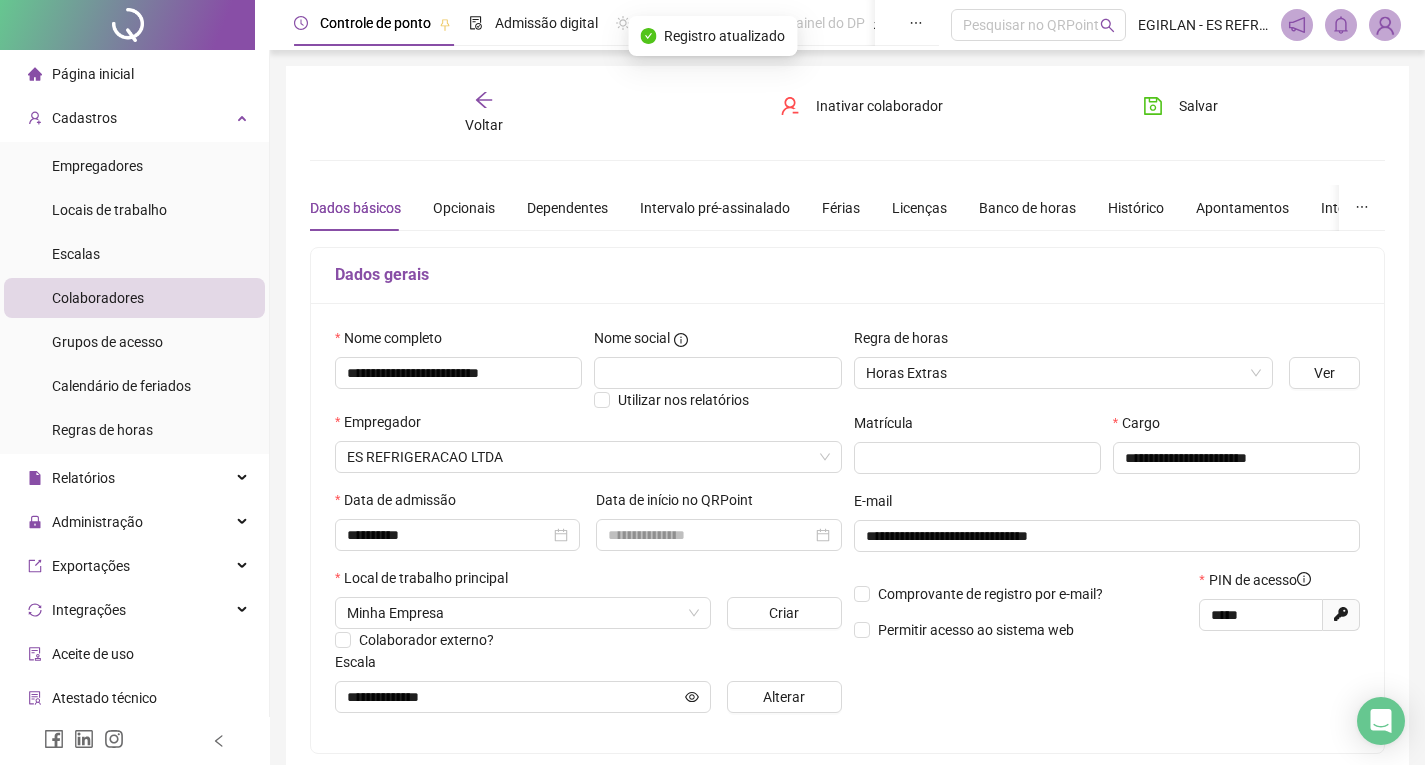 click on "Página inicial" at bounding box center (93, 74) 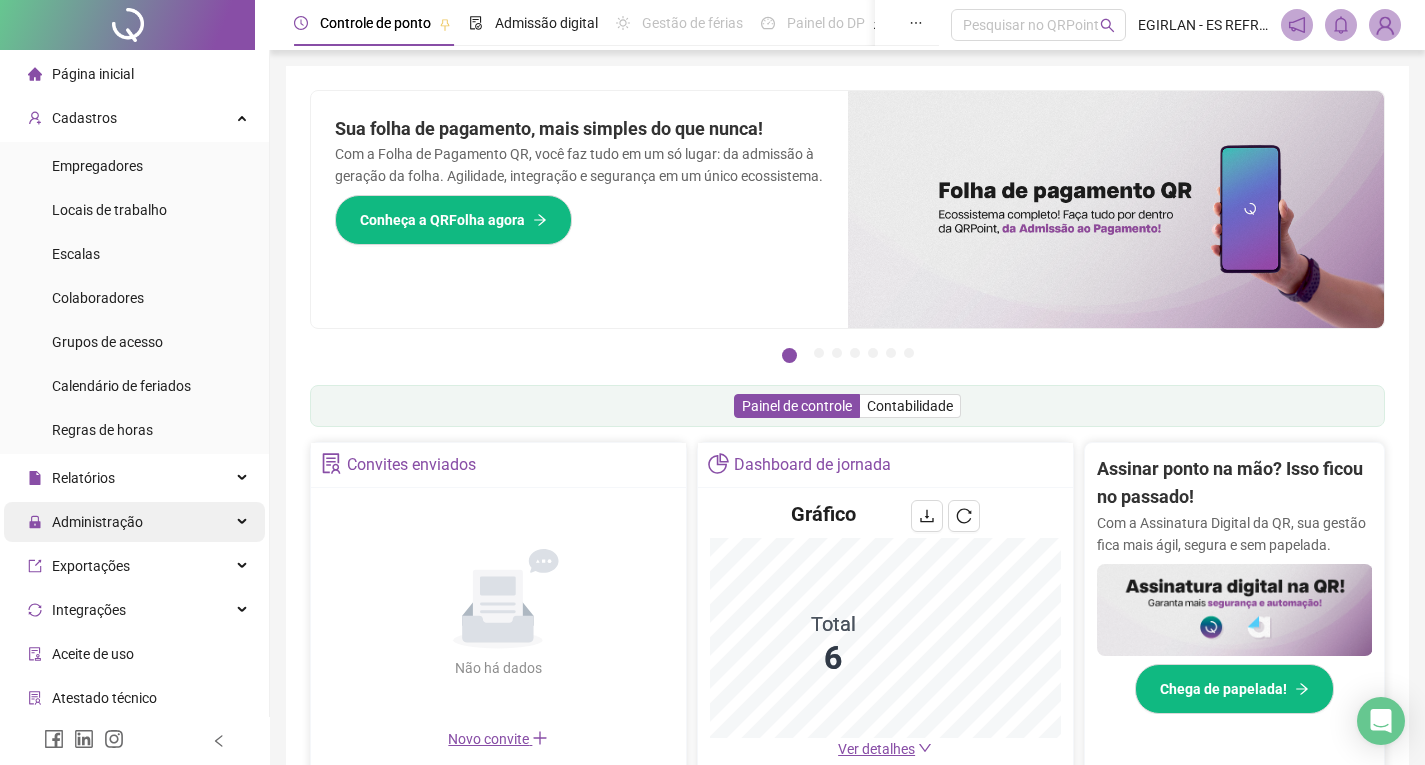 click on "Administração" at bounding box center [134, 522] 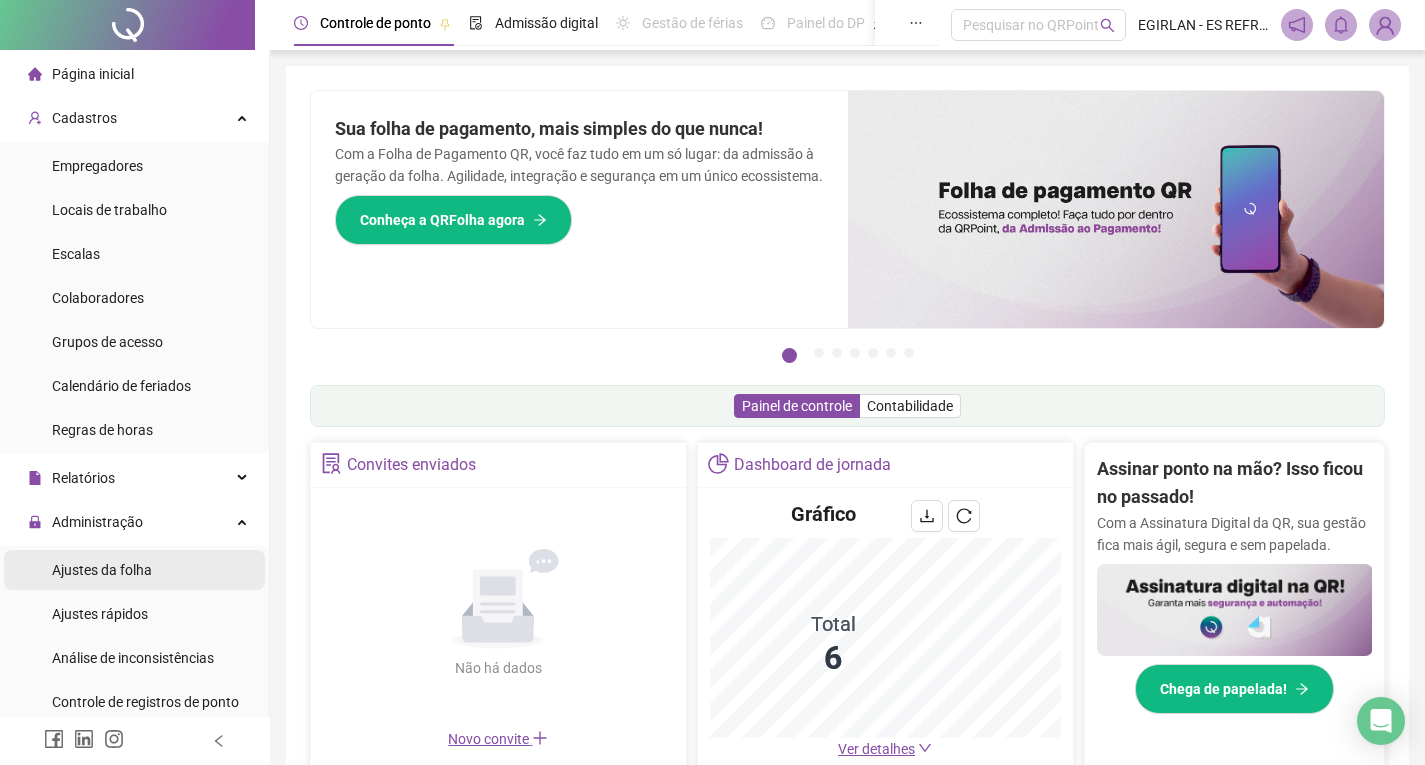click on "Ajustes da folha" at bounding box center [102, 570] 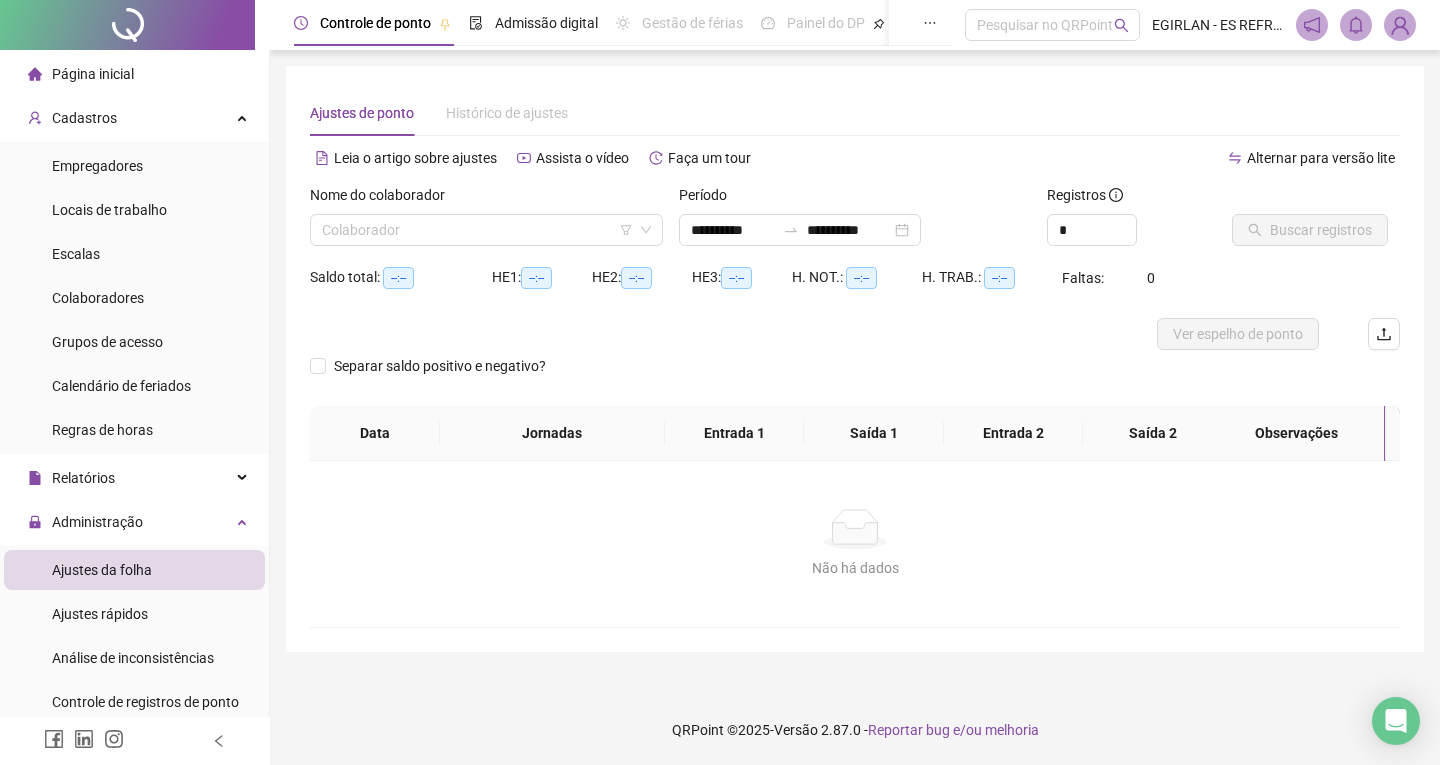 type on "**********" 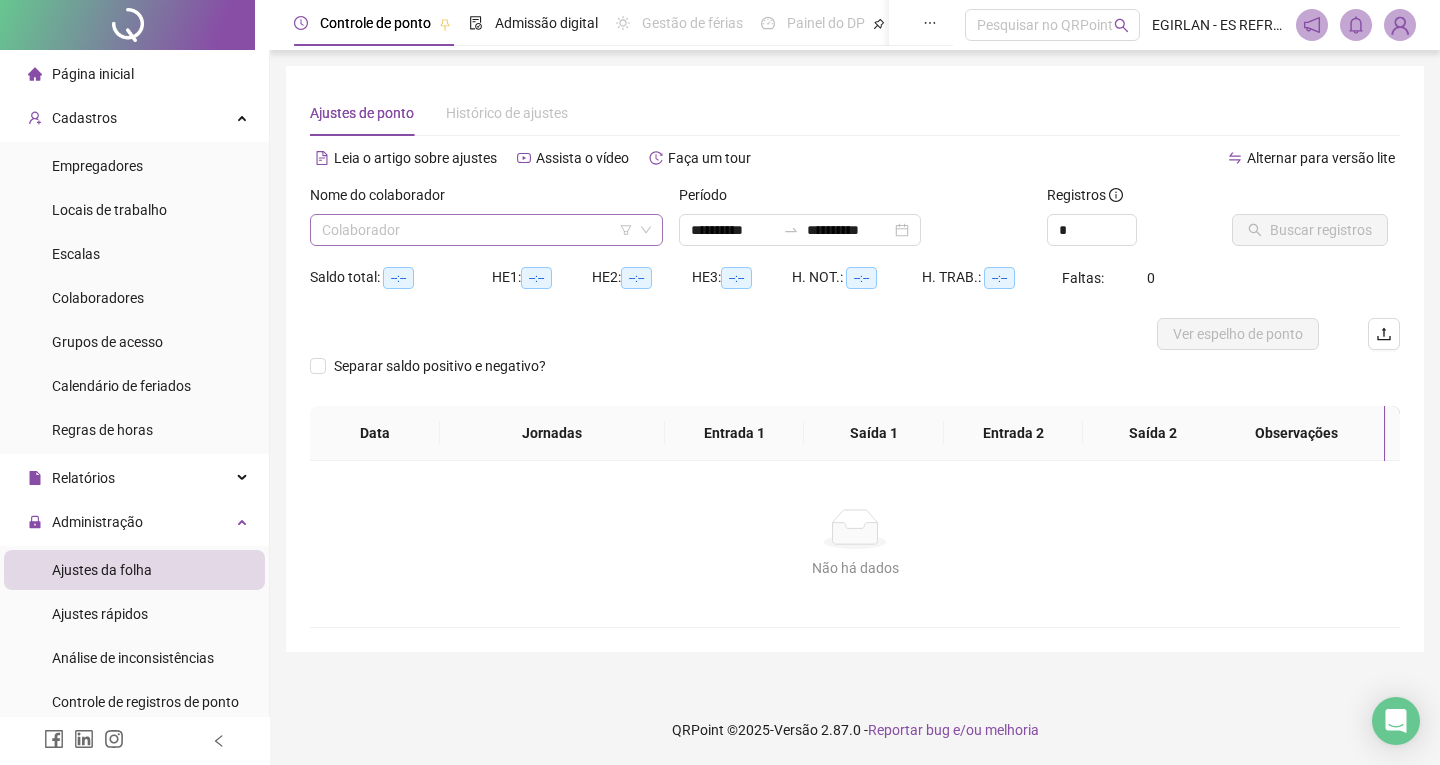 click at bounding box center [480, 230] 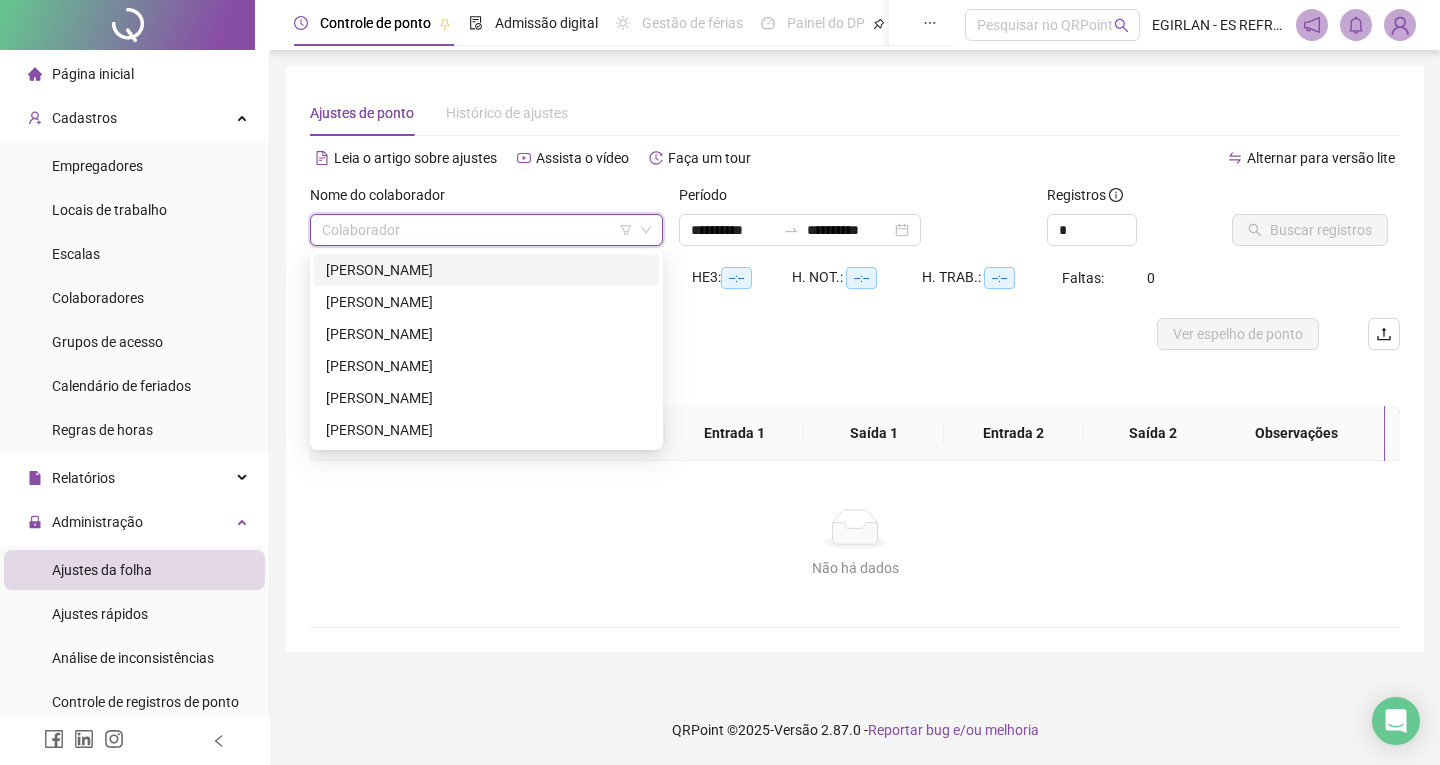 click on "[PERSON_NAME]" at bounding box center [486, 270] 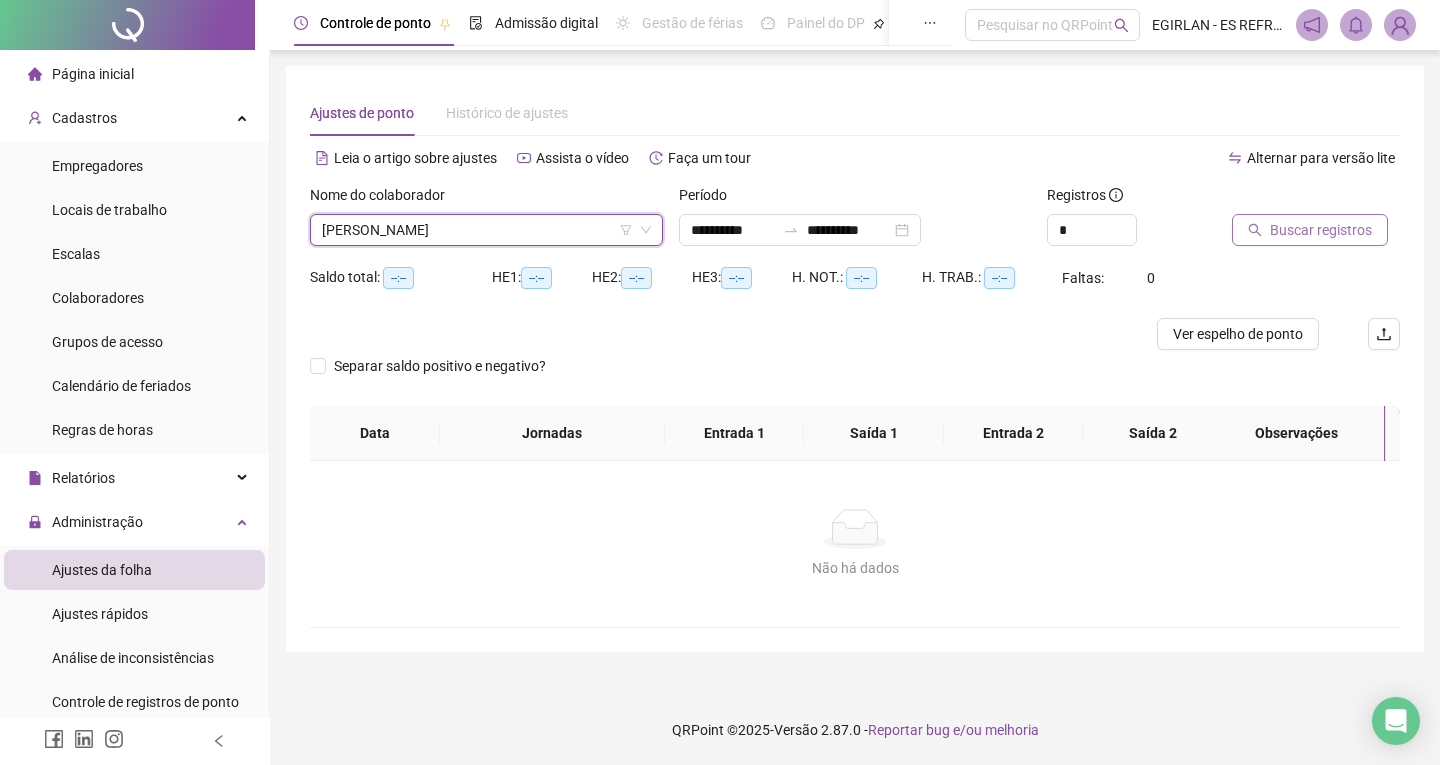 click 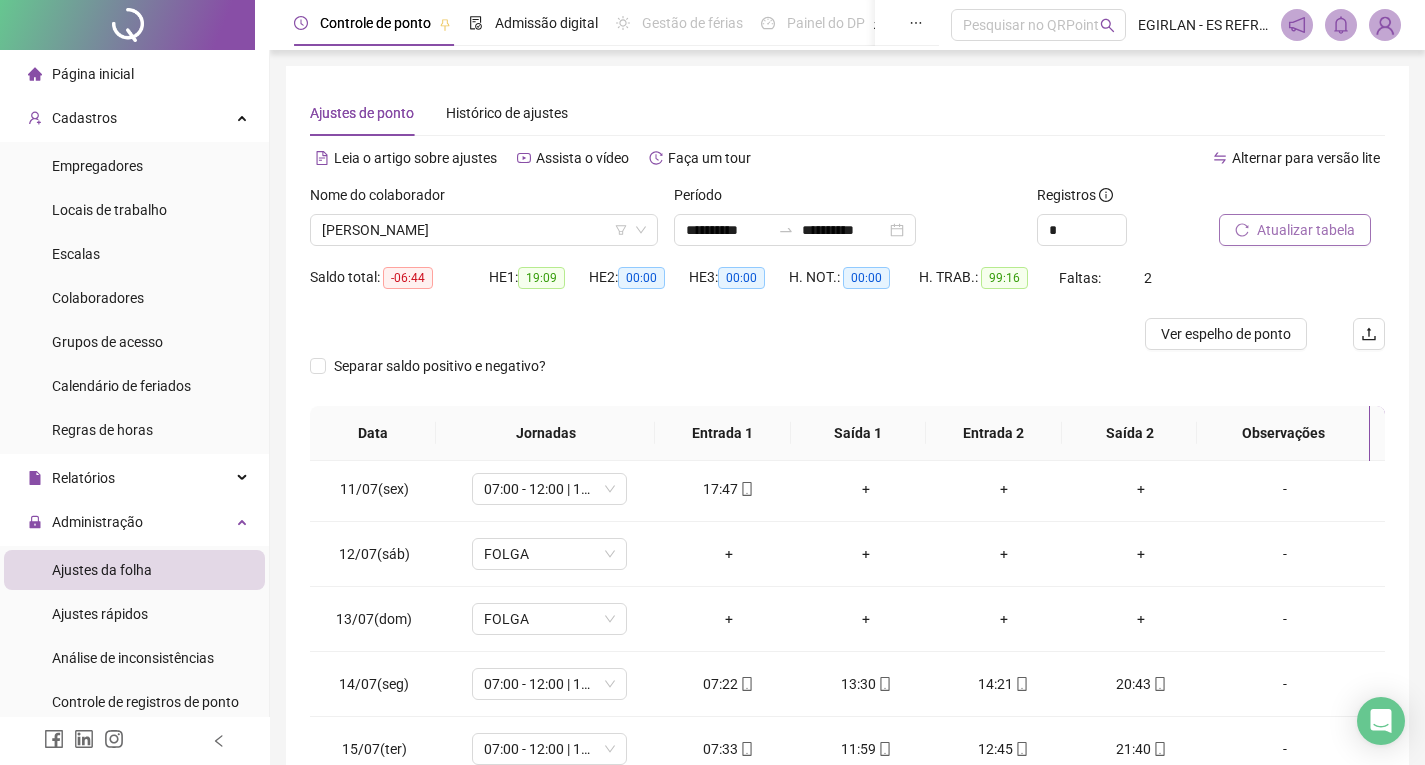 scroll, scrollTop: 678, scrollLeft: 0, axis: vertical 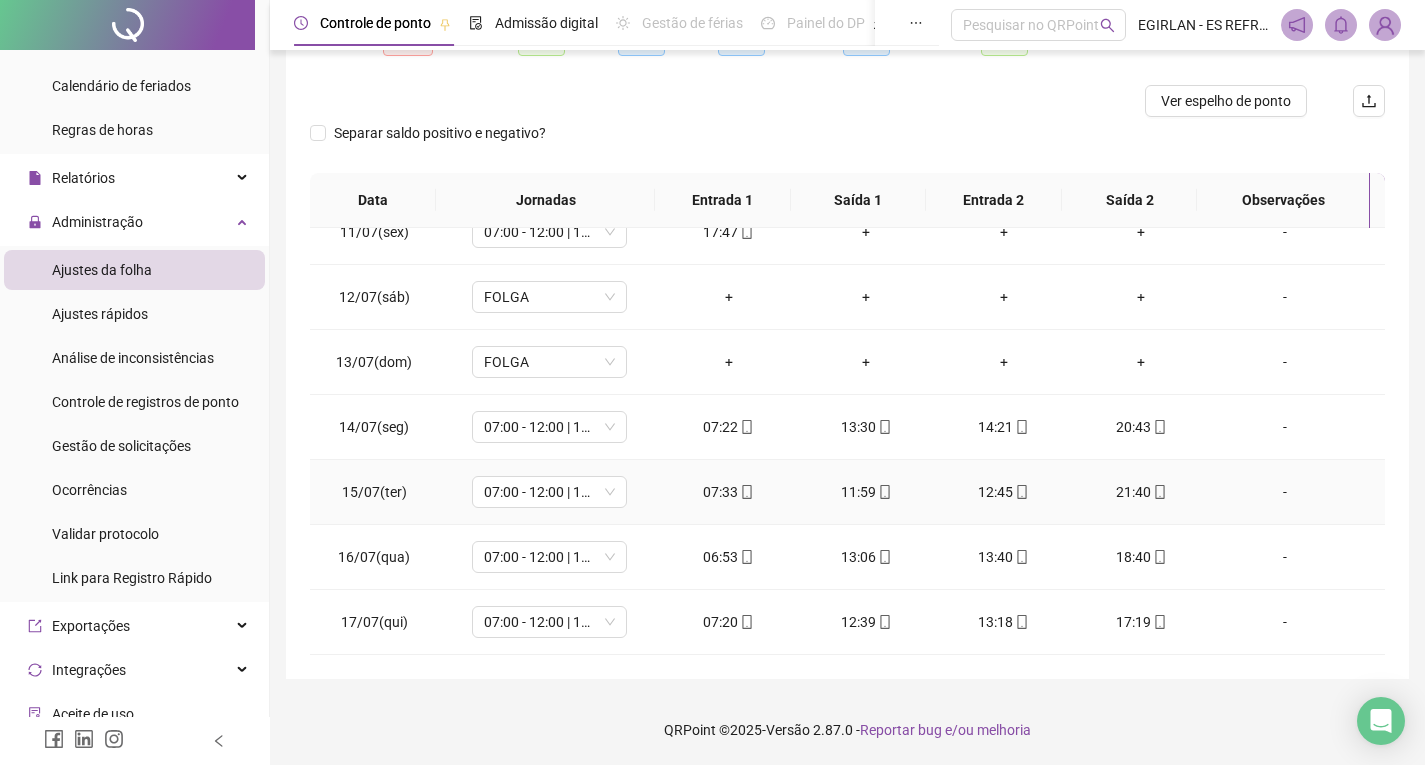 click on "21:40" at bounding box center (1142, 492) 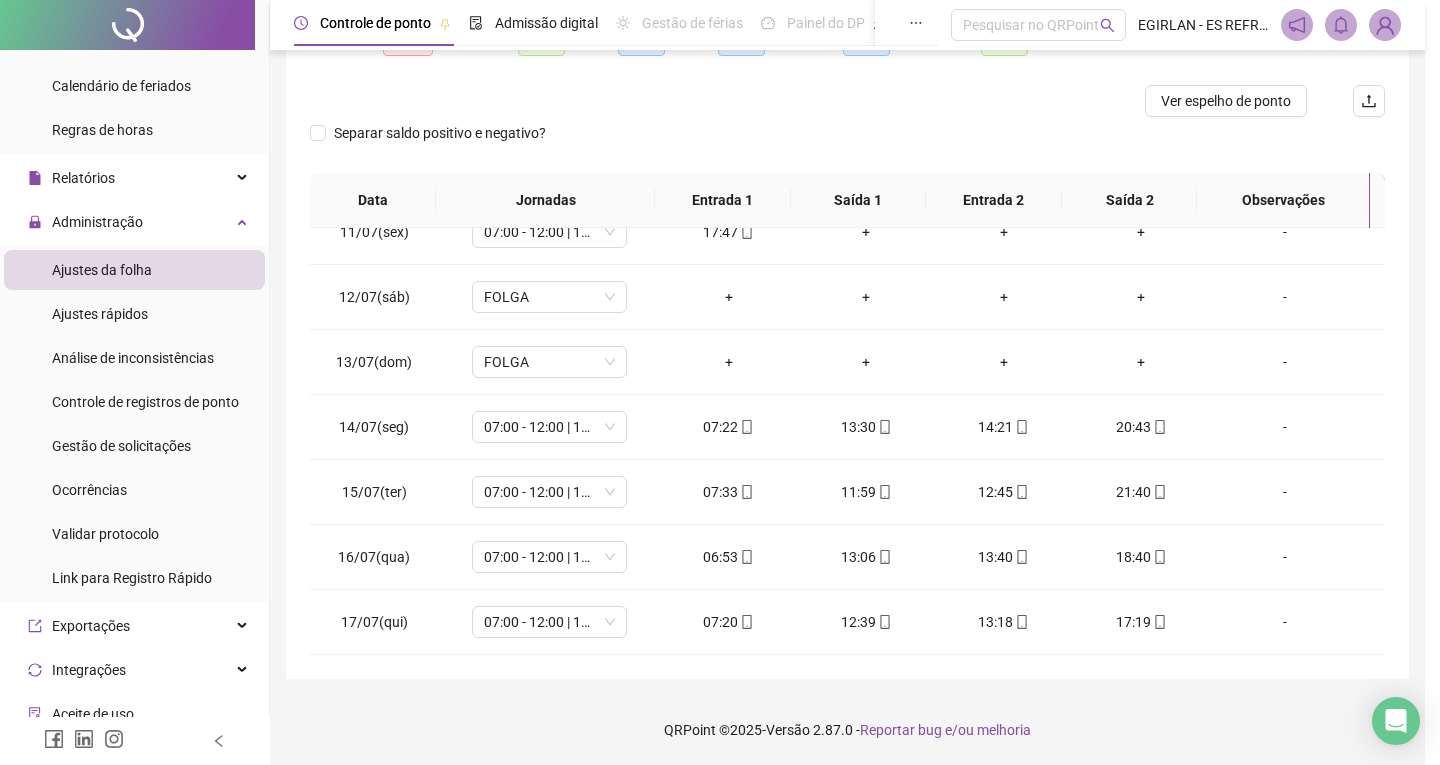 type on "**********" 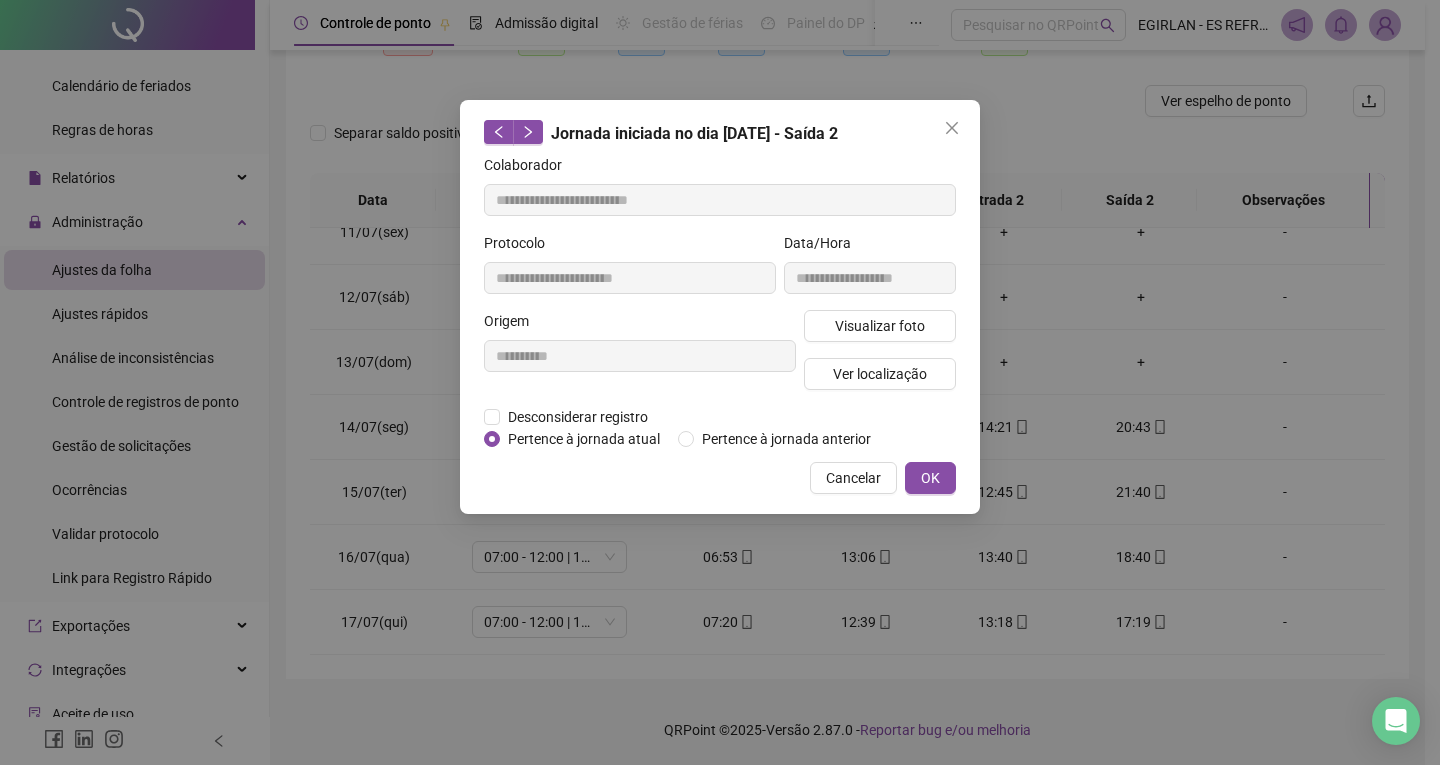 click 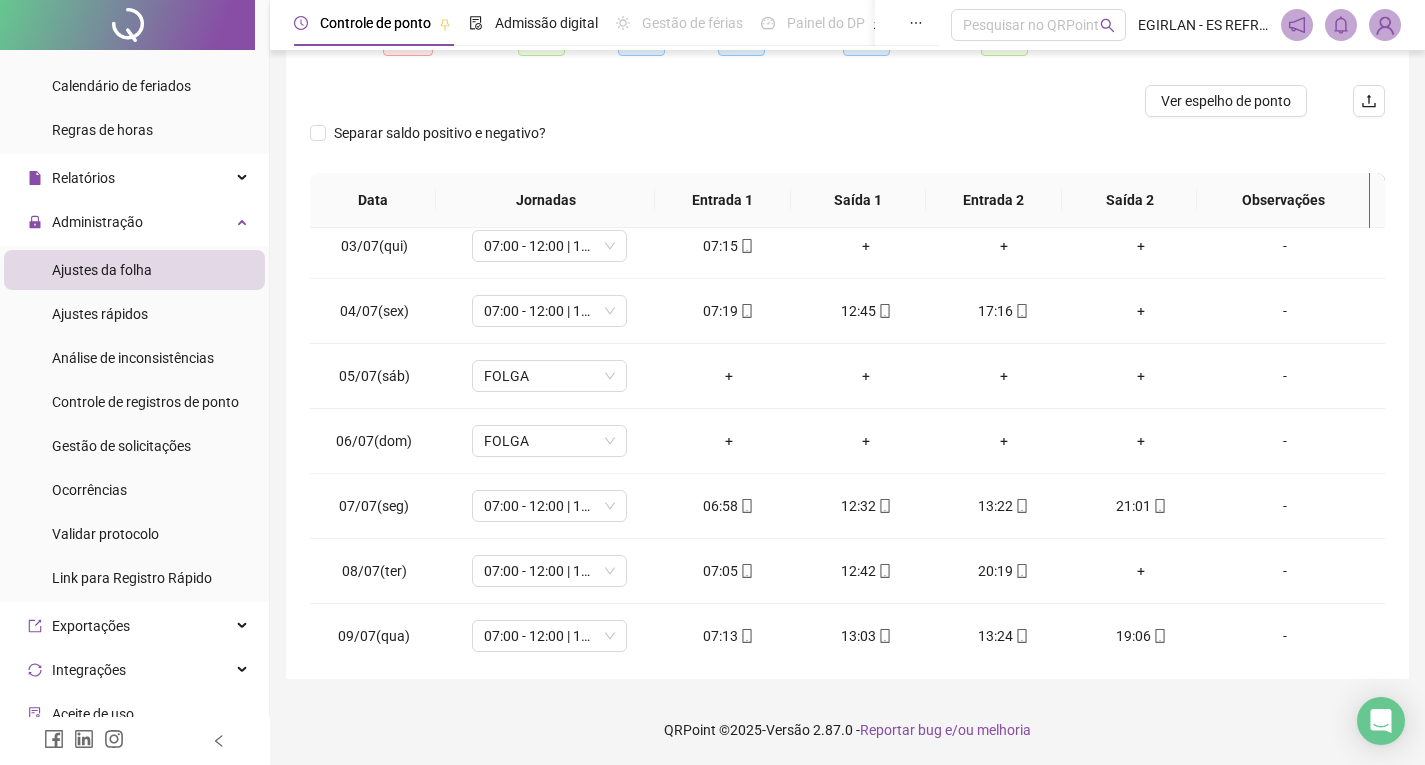 scroll, scrollTop: 0, scrollLeft: 0, axis: both 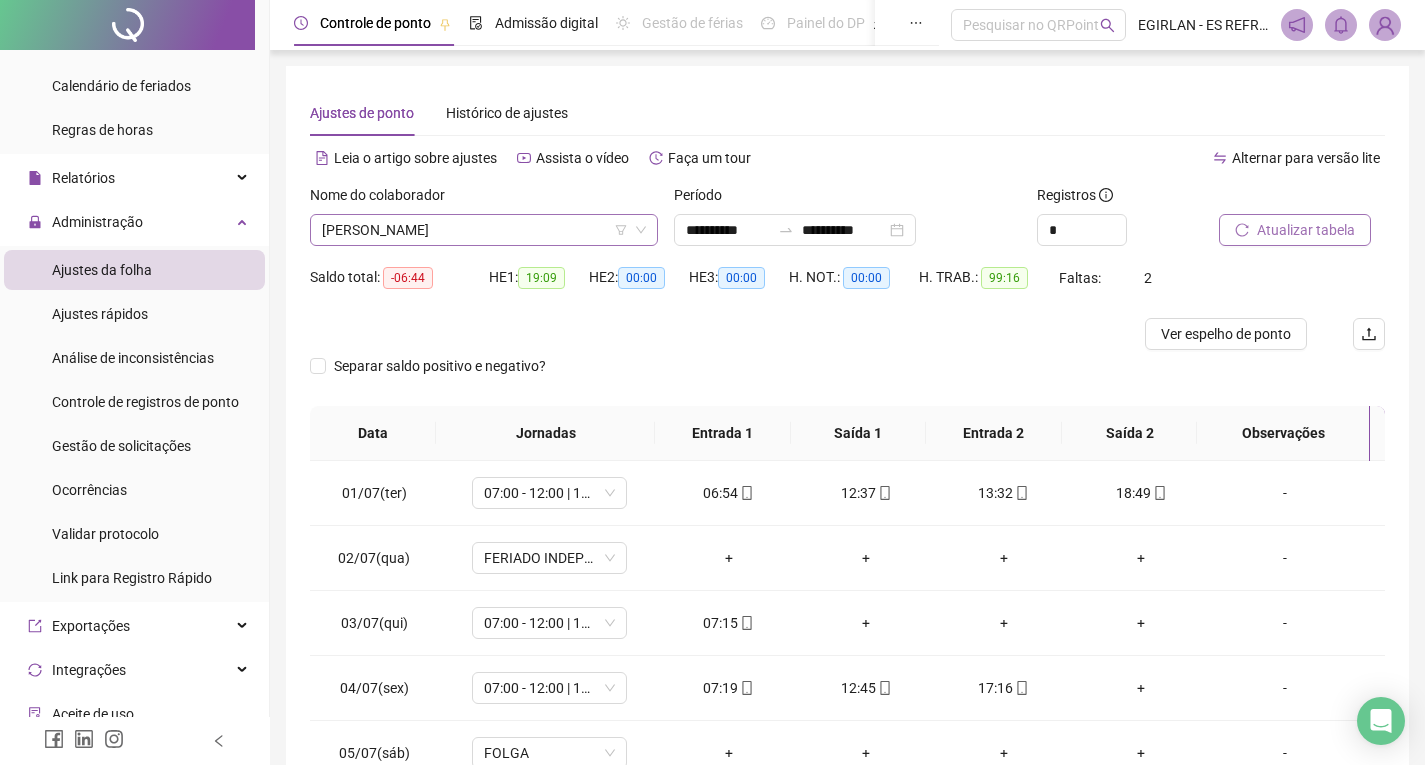 click on "[PERSON_NAME]" at bounding box center [484, 230] 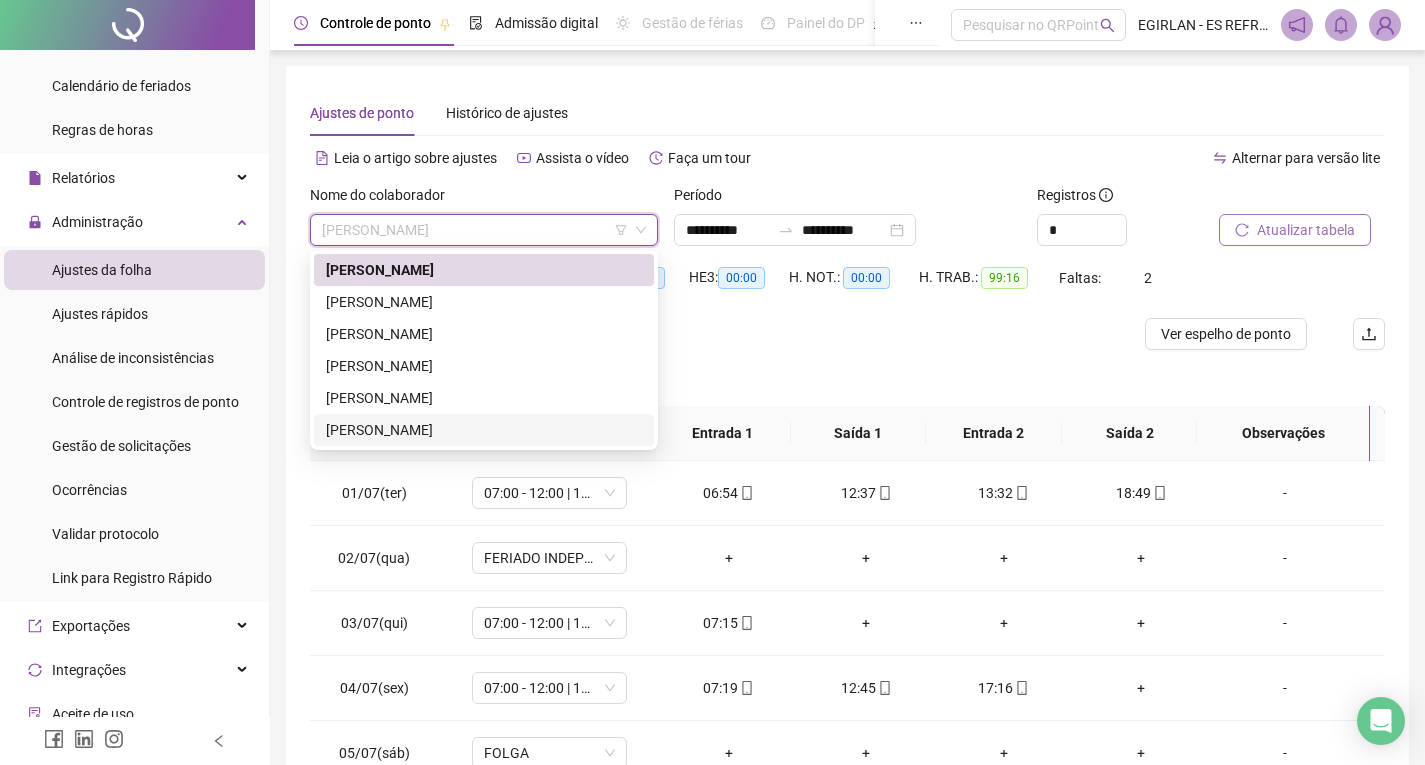 click on "[PERSON_NAME]" at bounding box center (484, 430) 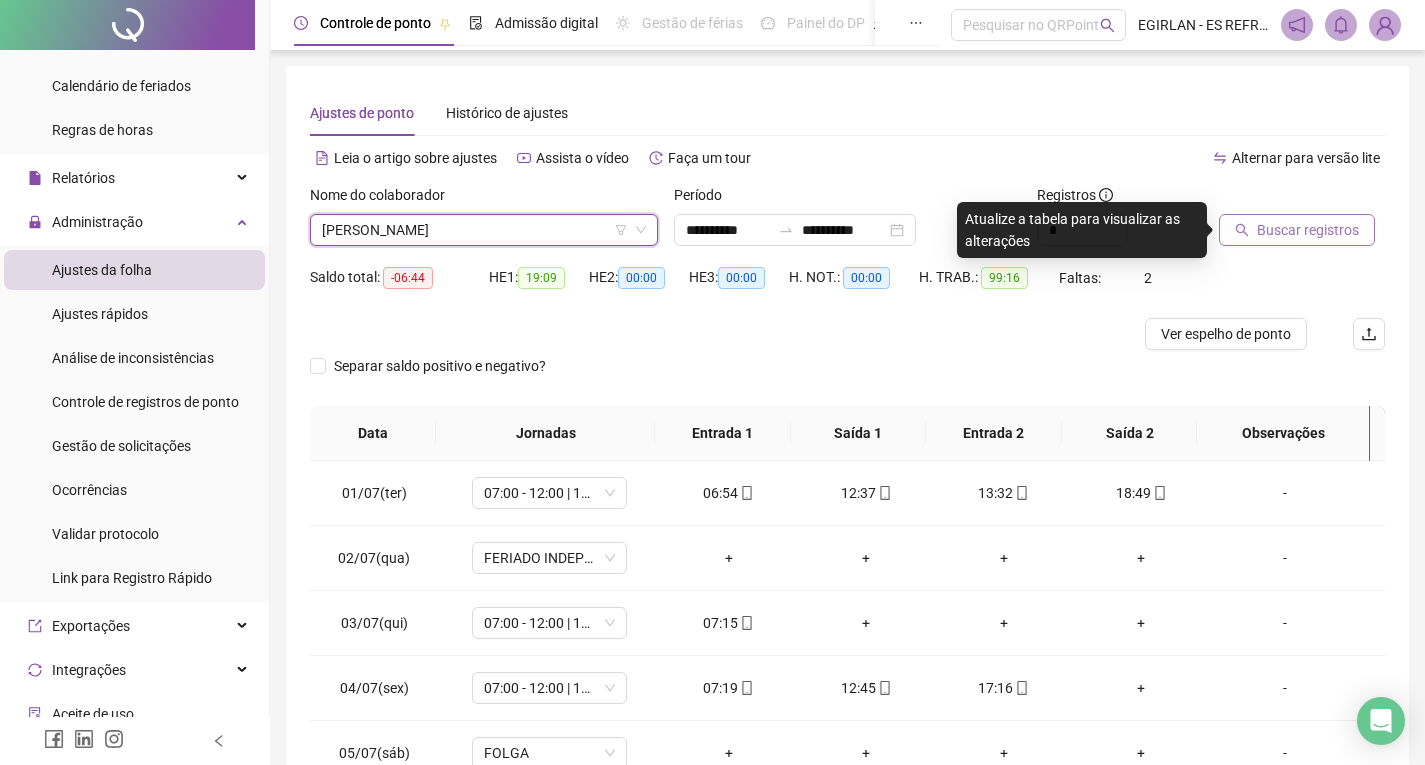 click on "Buscar registros" at bounding box center (1308, 230) 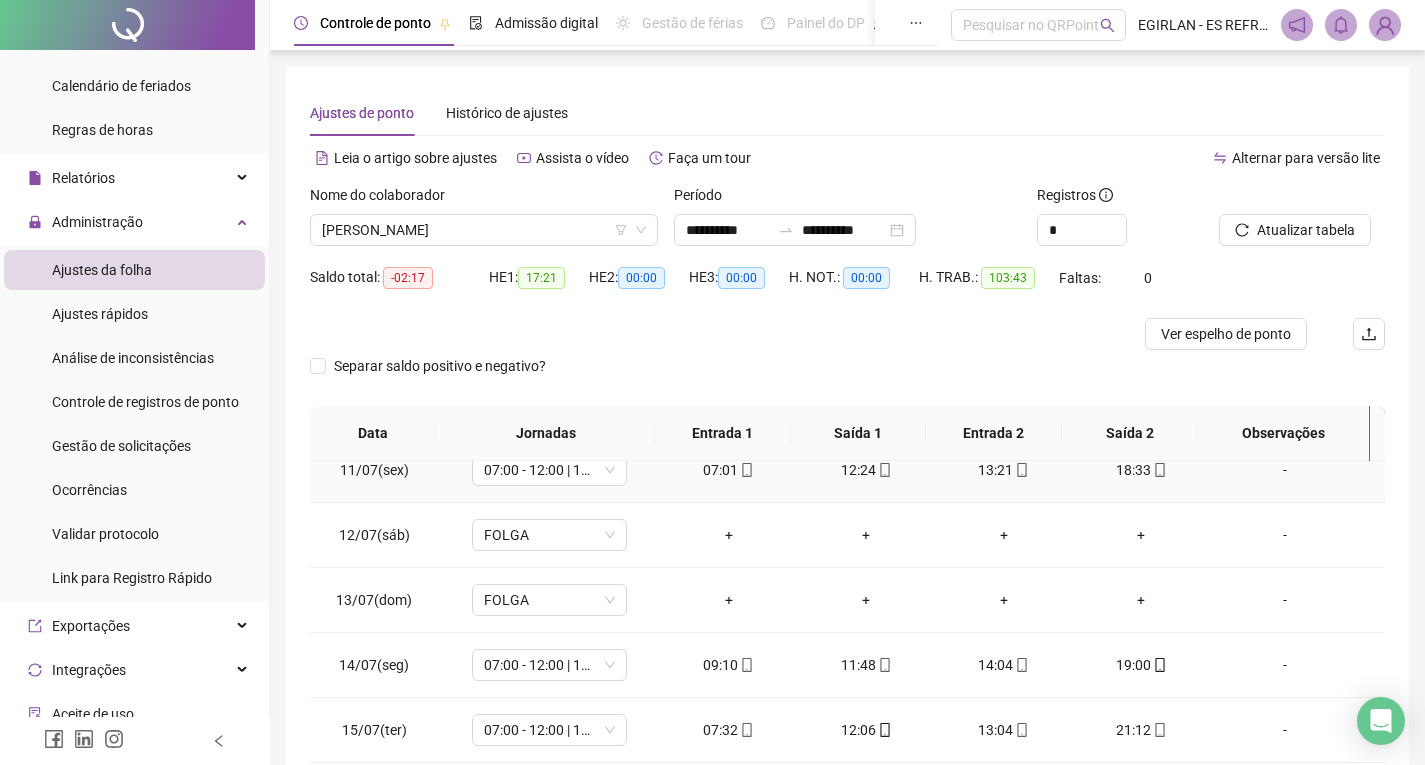 scroll, scrollTop: 678, scrollLeft: 0, axis: vertical 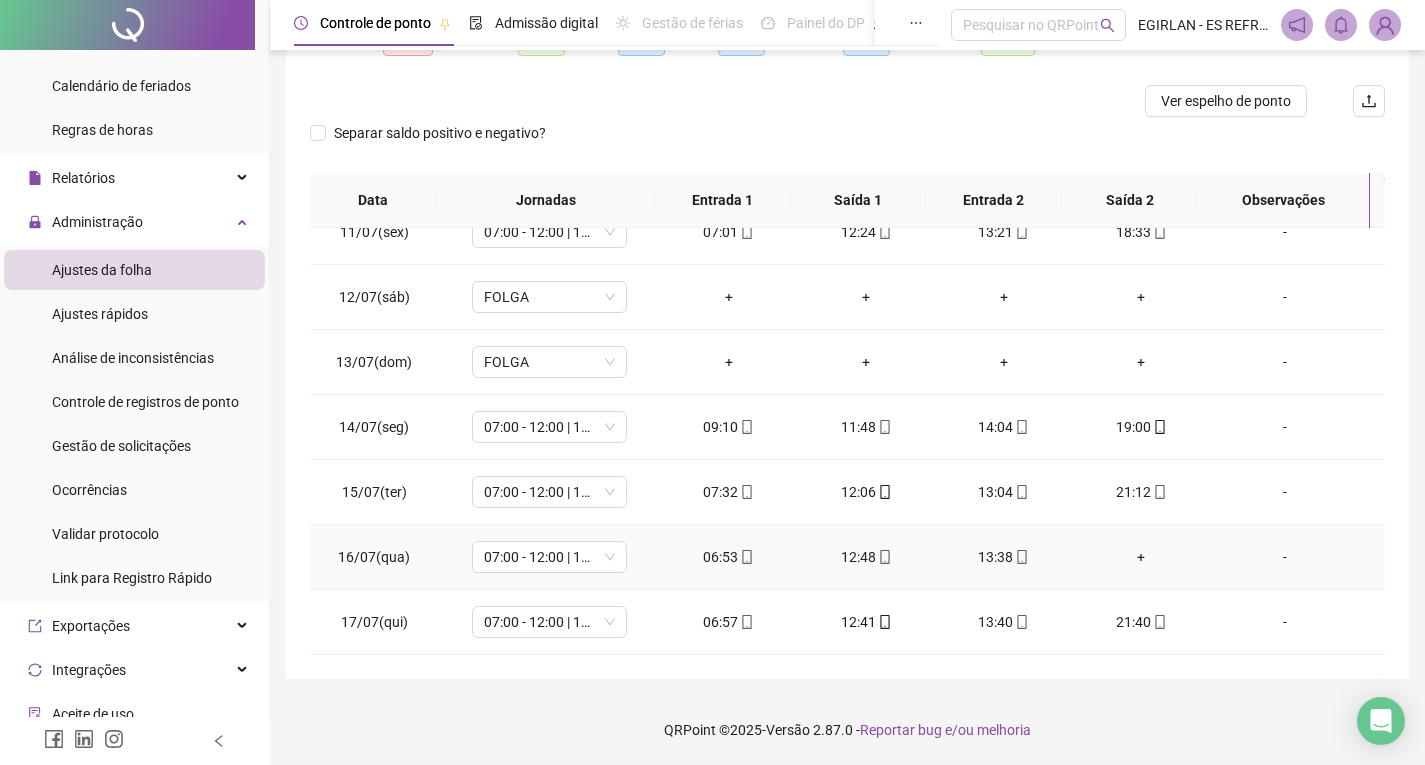 click on "06:53" at bounding box center [729, 557] 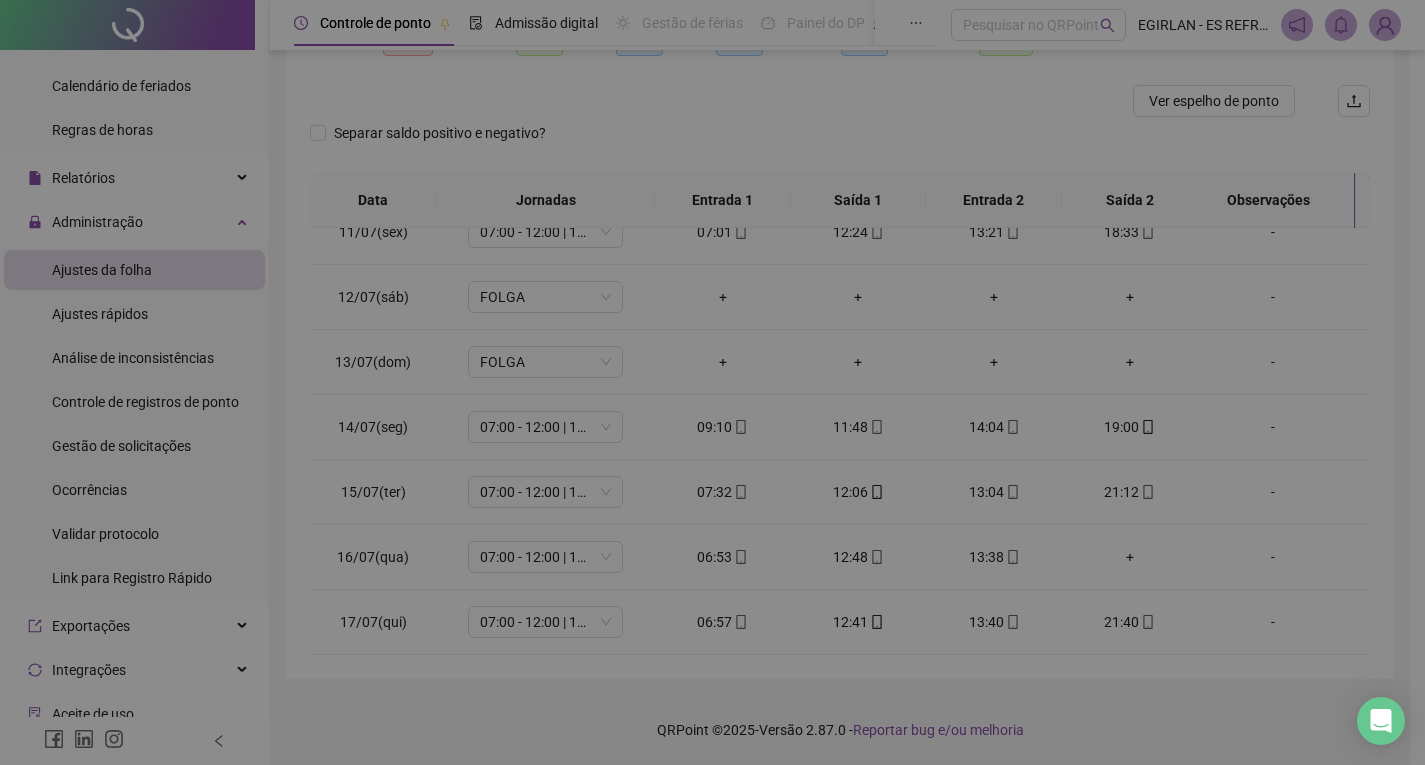 type on "**********" 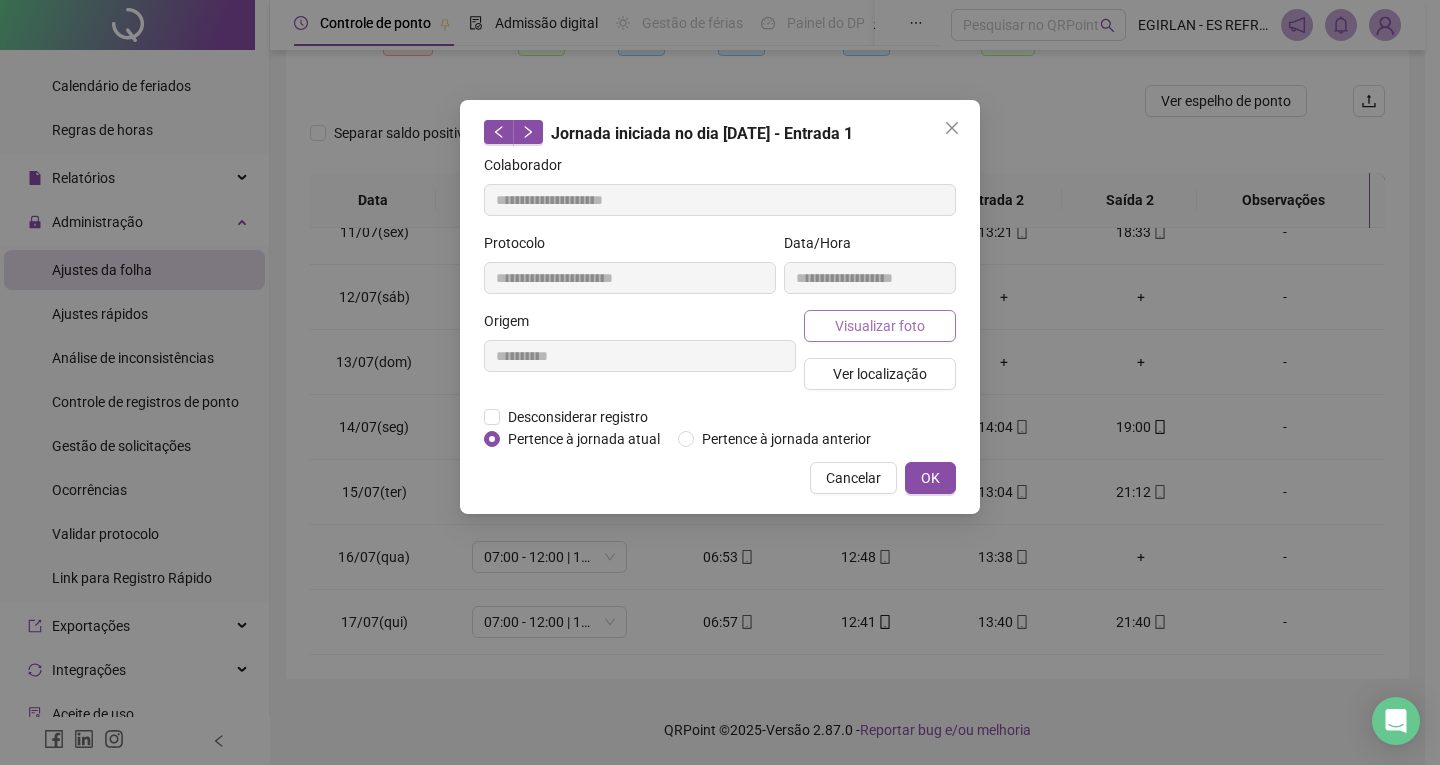click on "Visualizar foto" at bounding box center [880, 326] 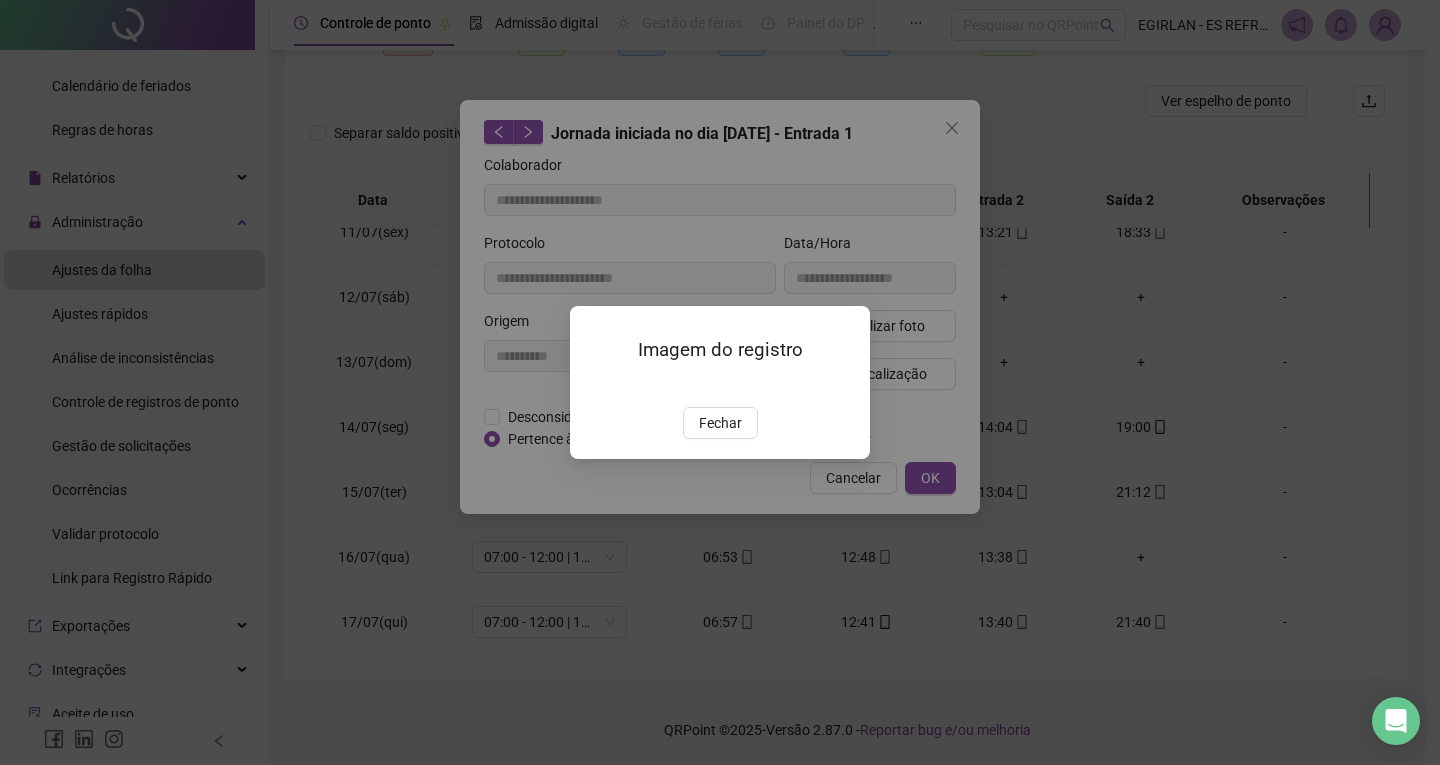 click on "Imagem do registro Fechar" at bounding box center [720, 382] 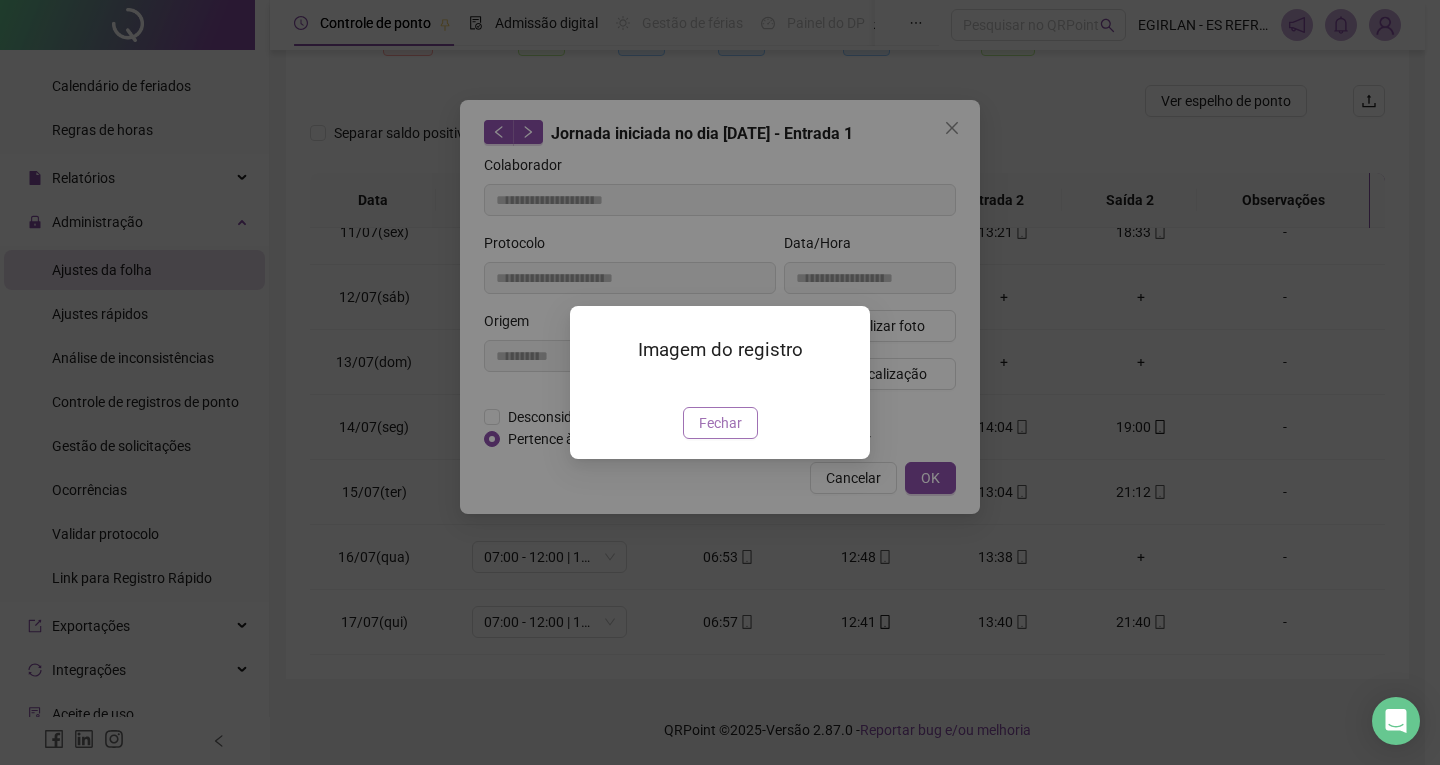 click on "Fechar" at bounding box center [720, 423] 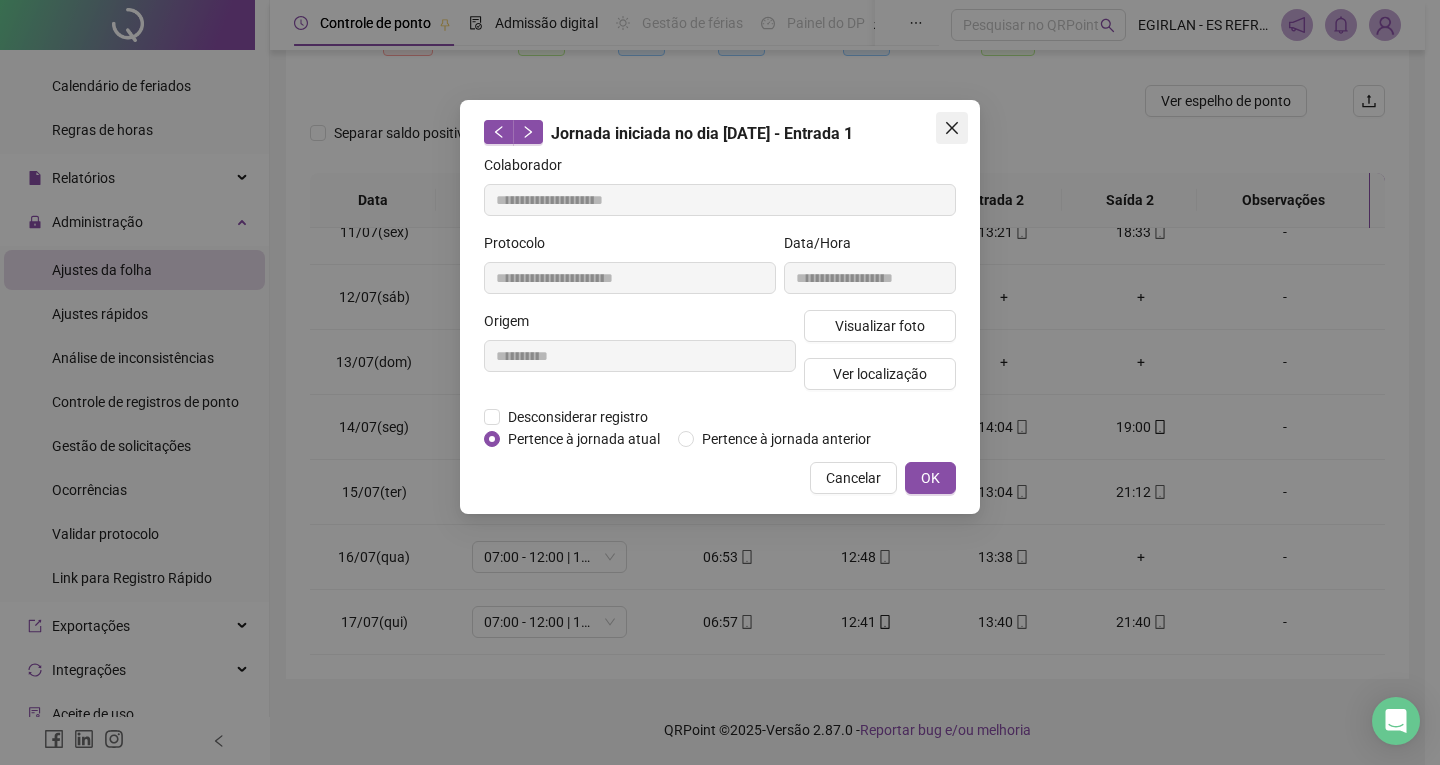 click 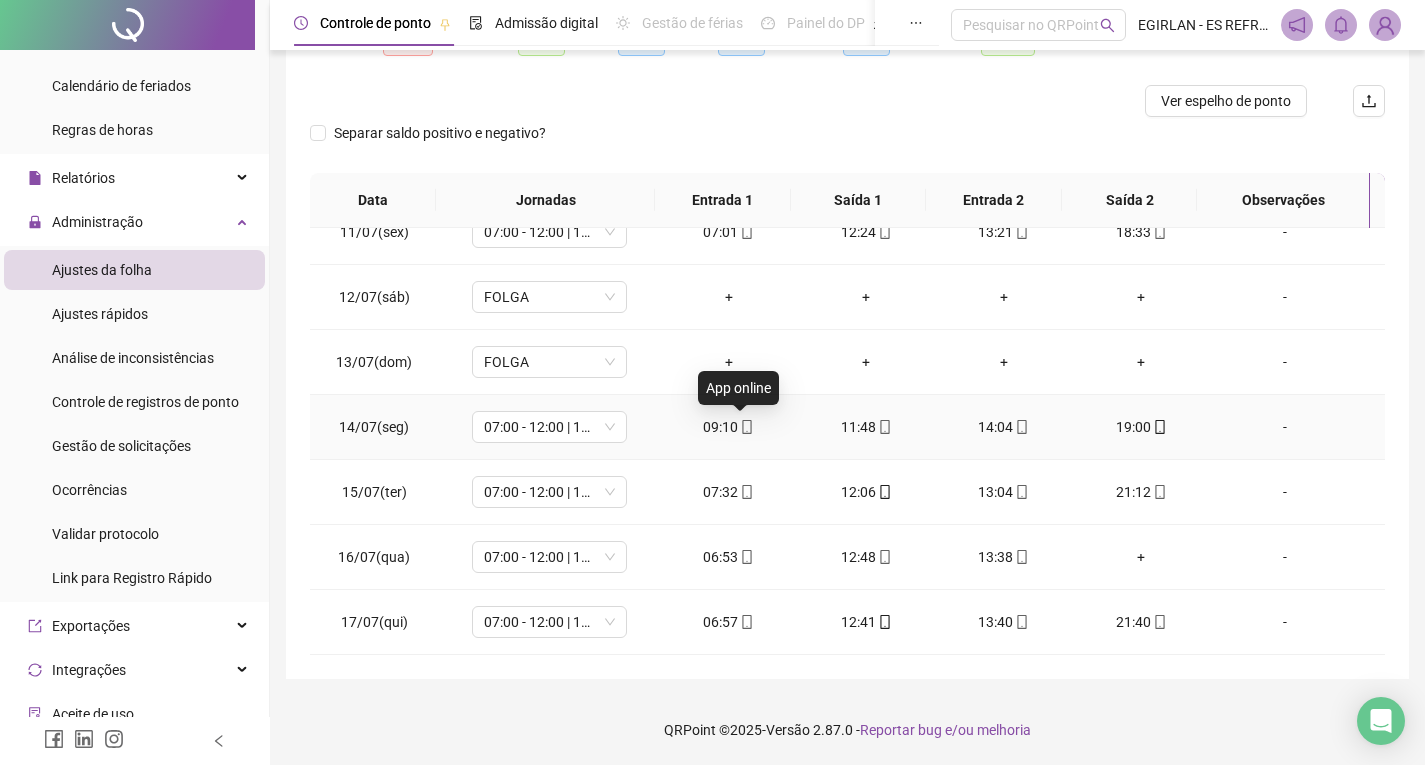 click on "09:10" at bounding box center [729, 427] 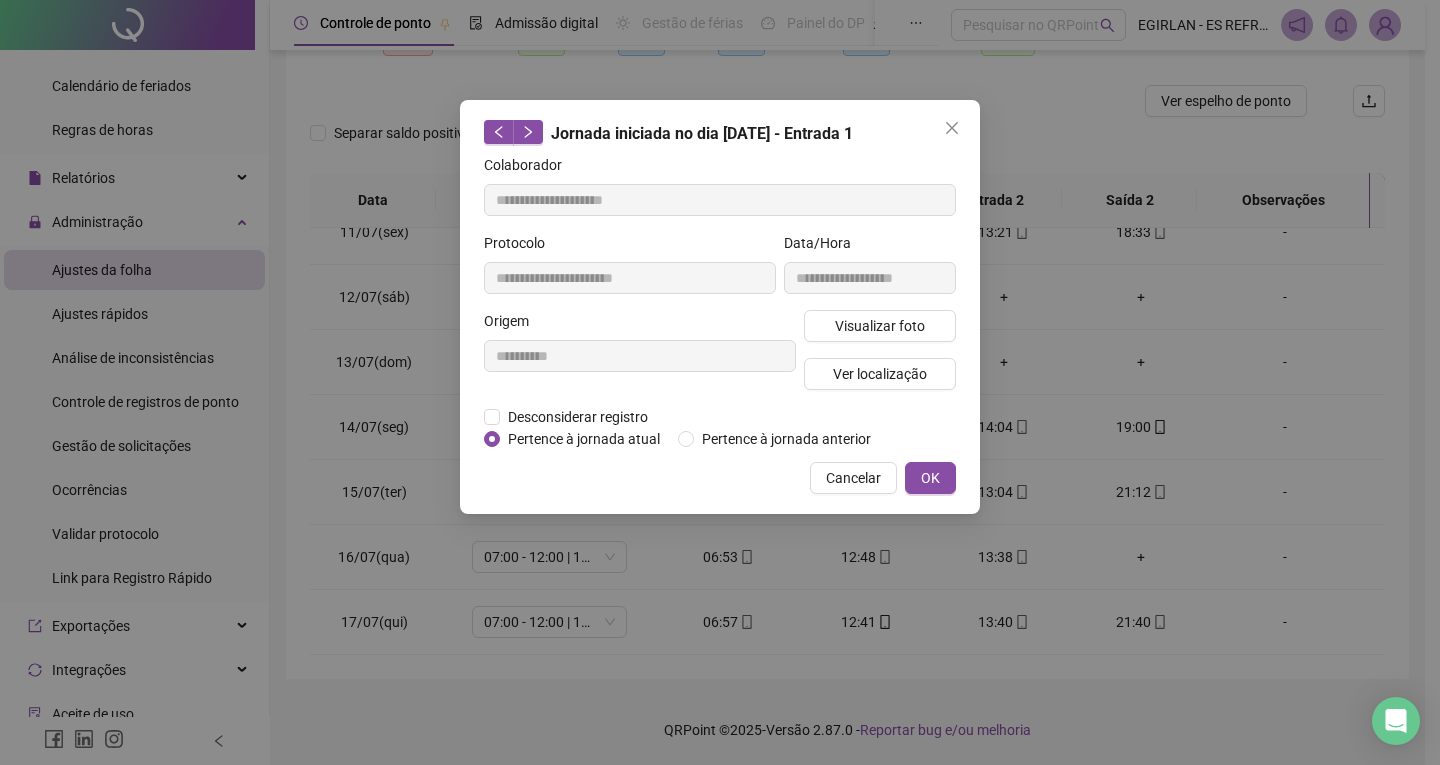 type on "**********" 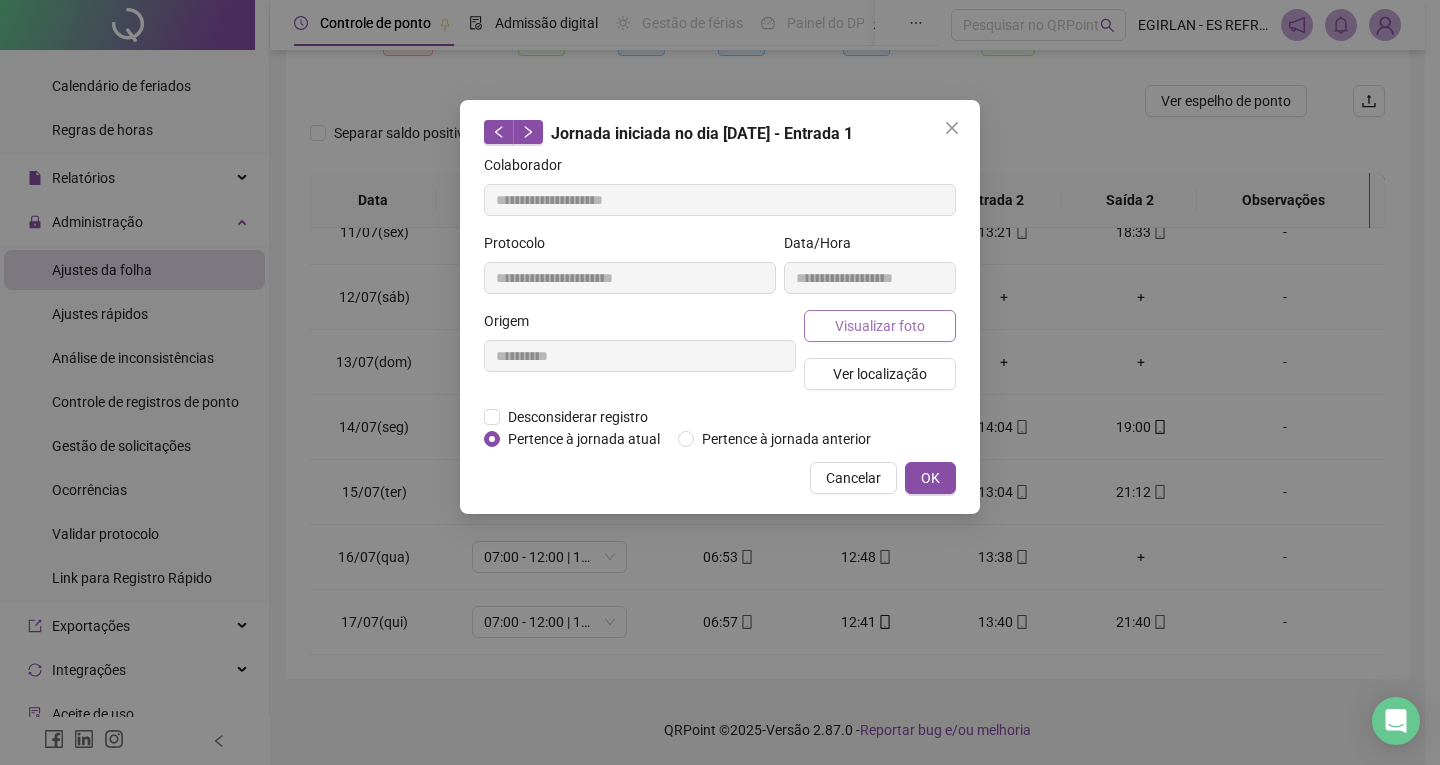 click on "Visualizar foto" at bounding box center [880, 326] 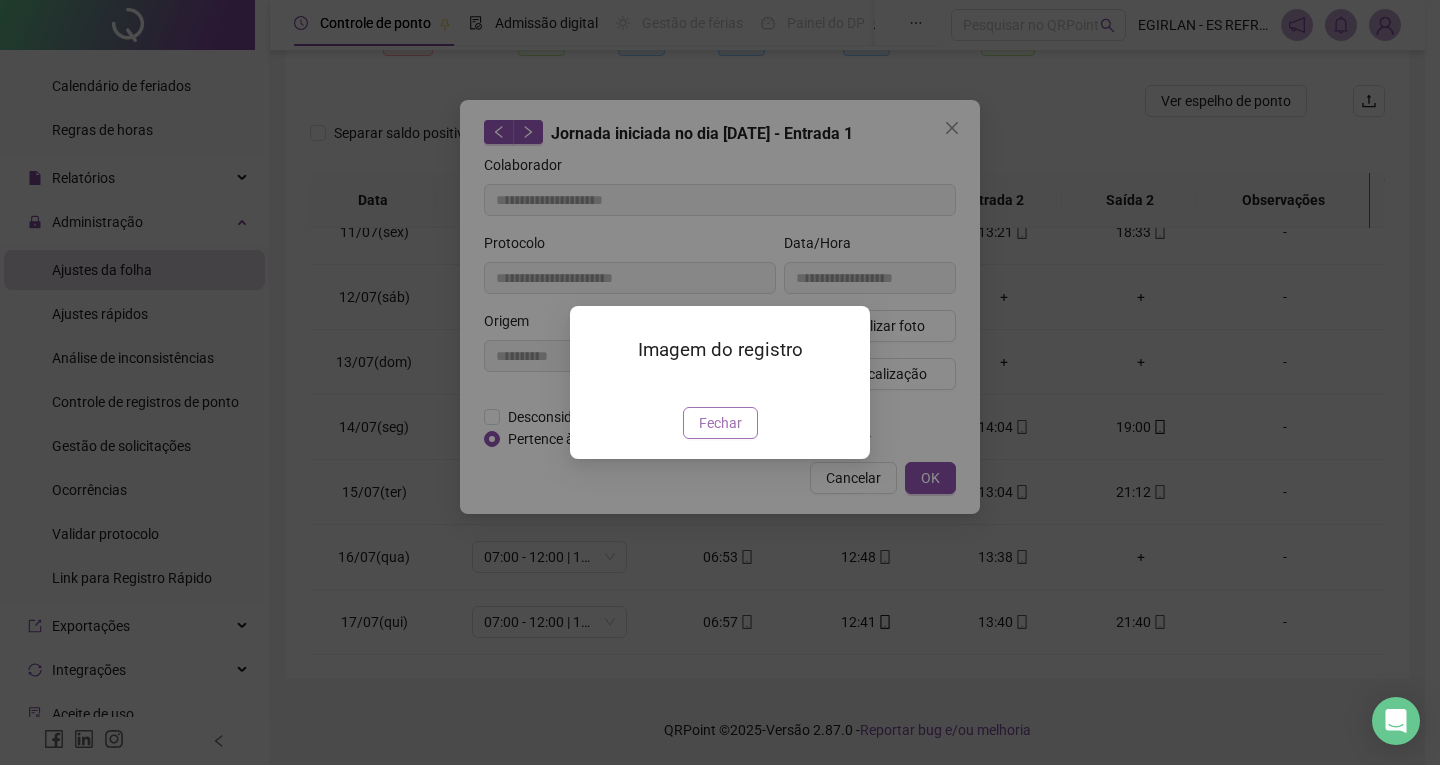 click on "Fechar" at bounding box center (720, 423) 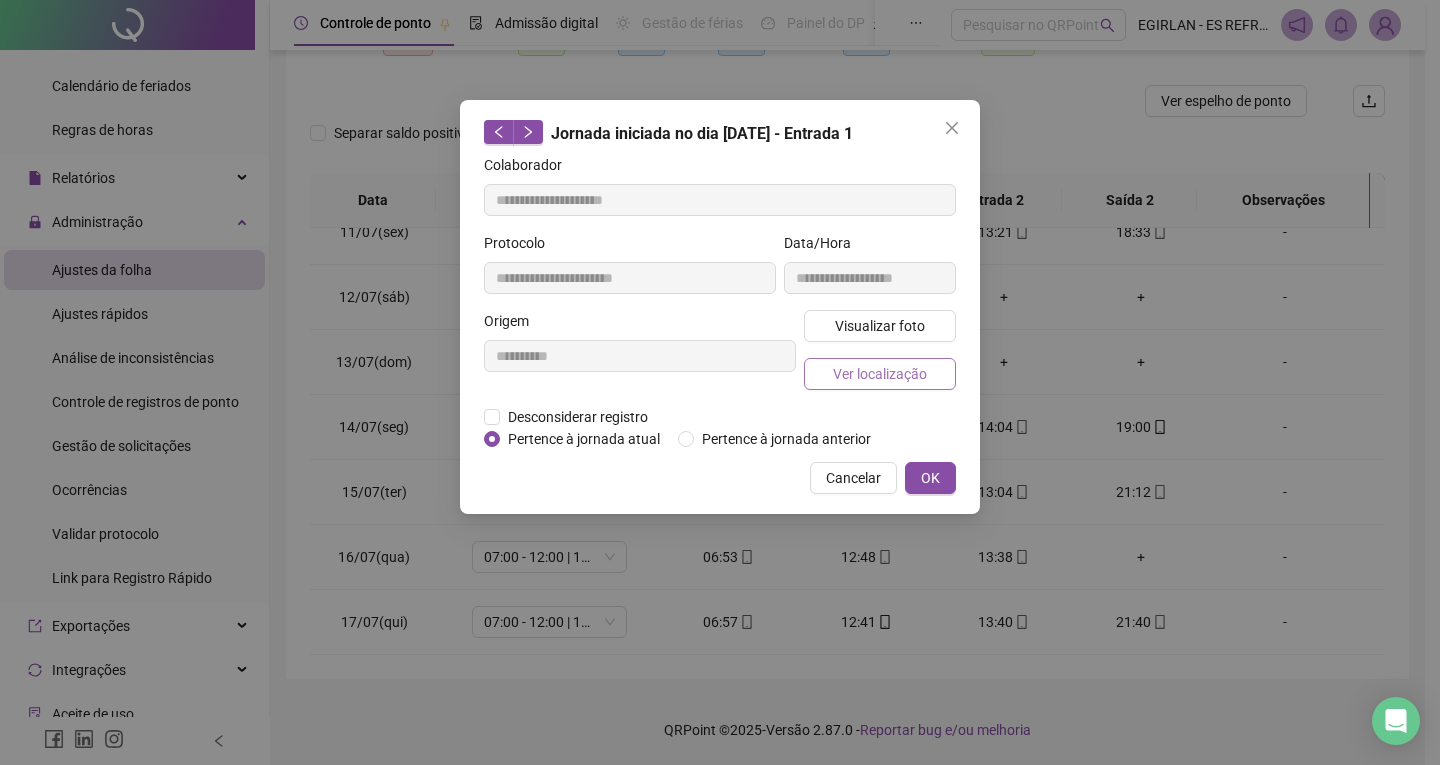 click on "Ver localização" at bounding box center [880, 374] 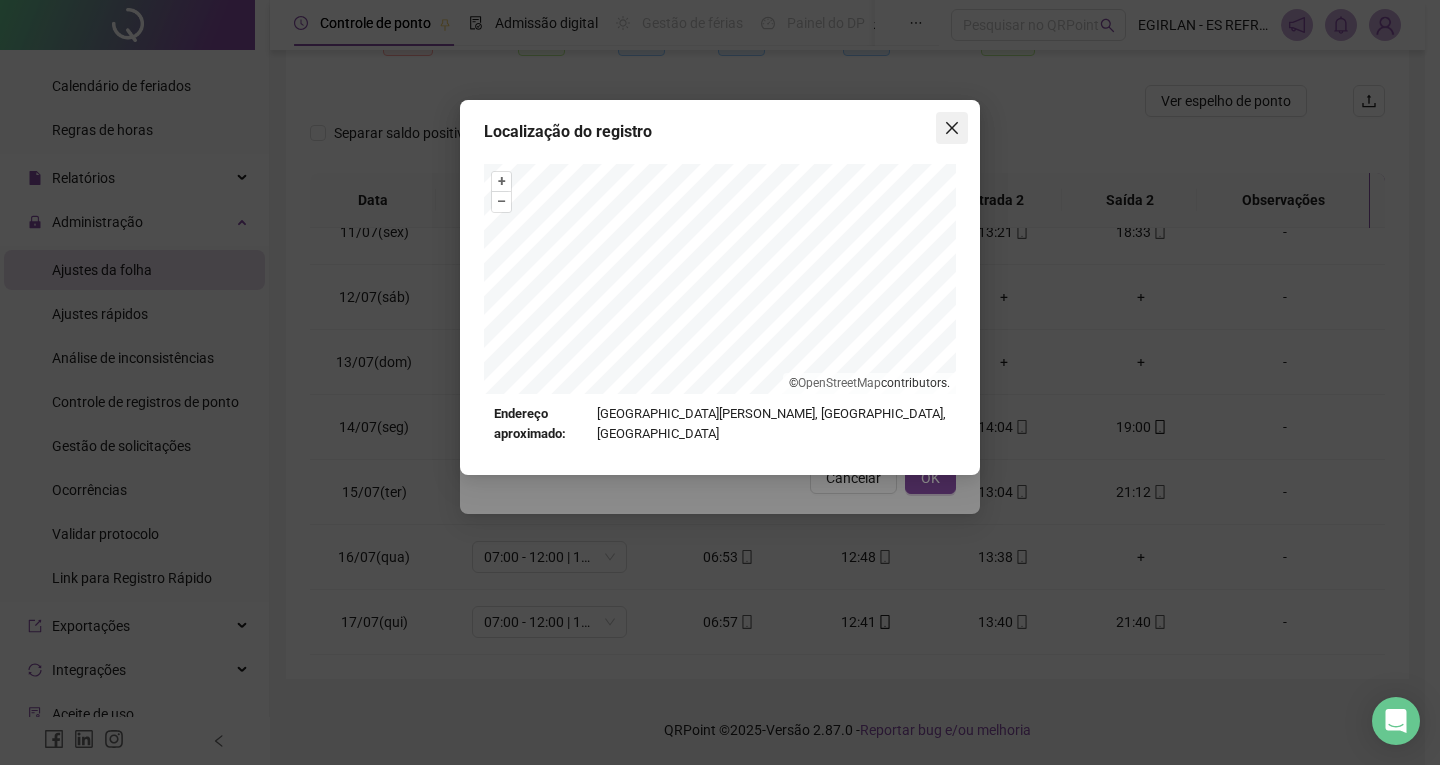 click 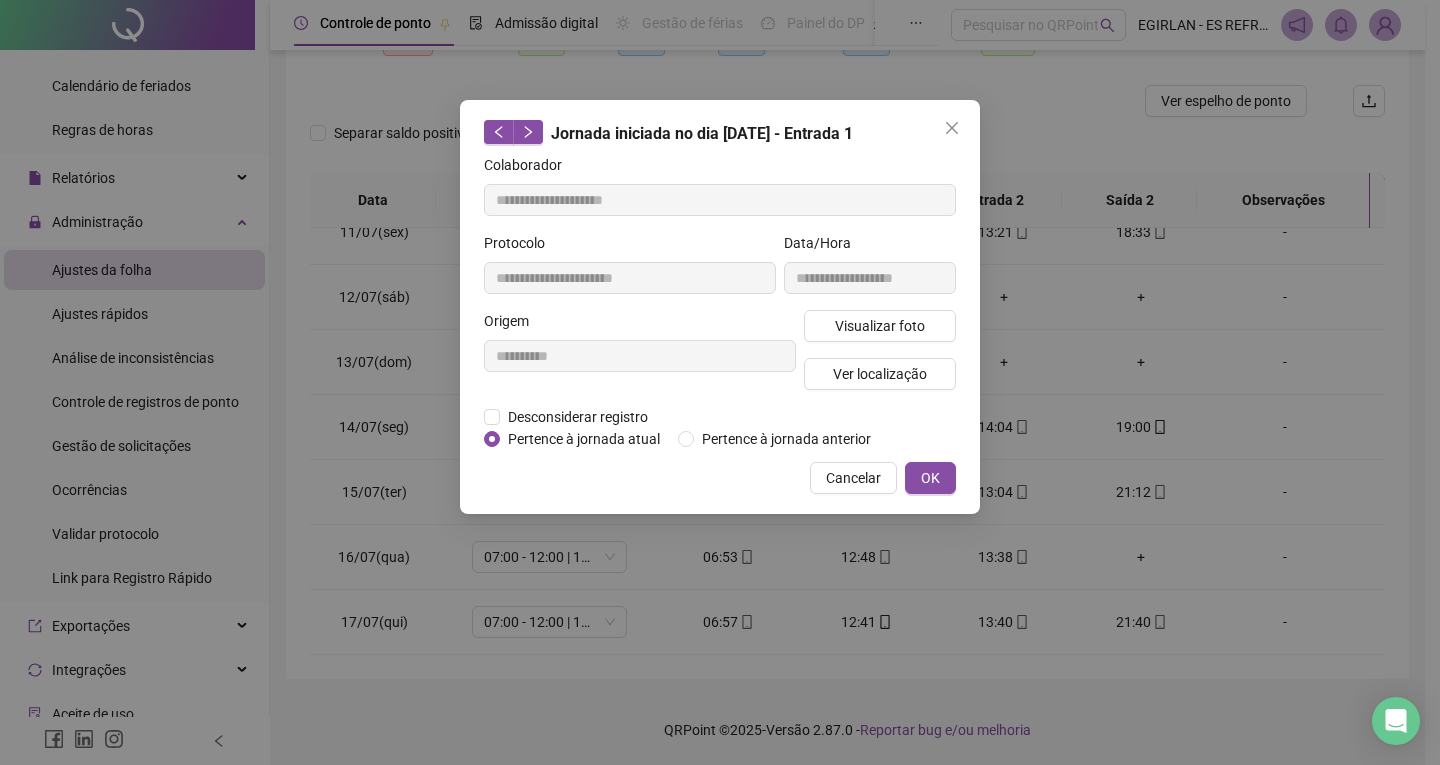 click 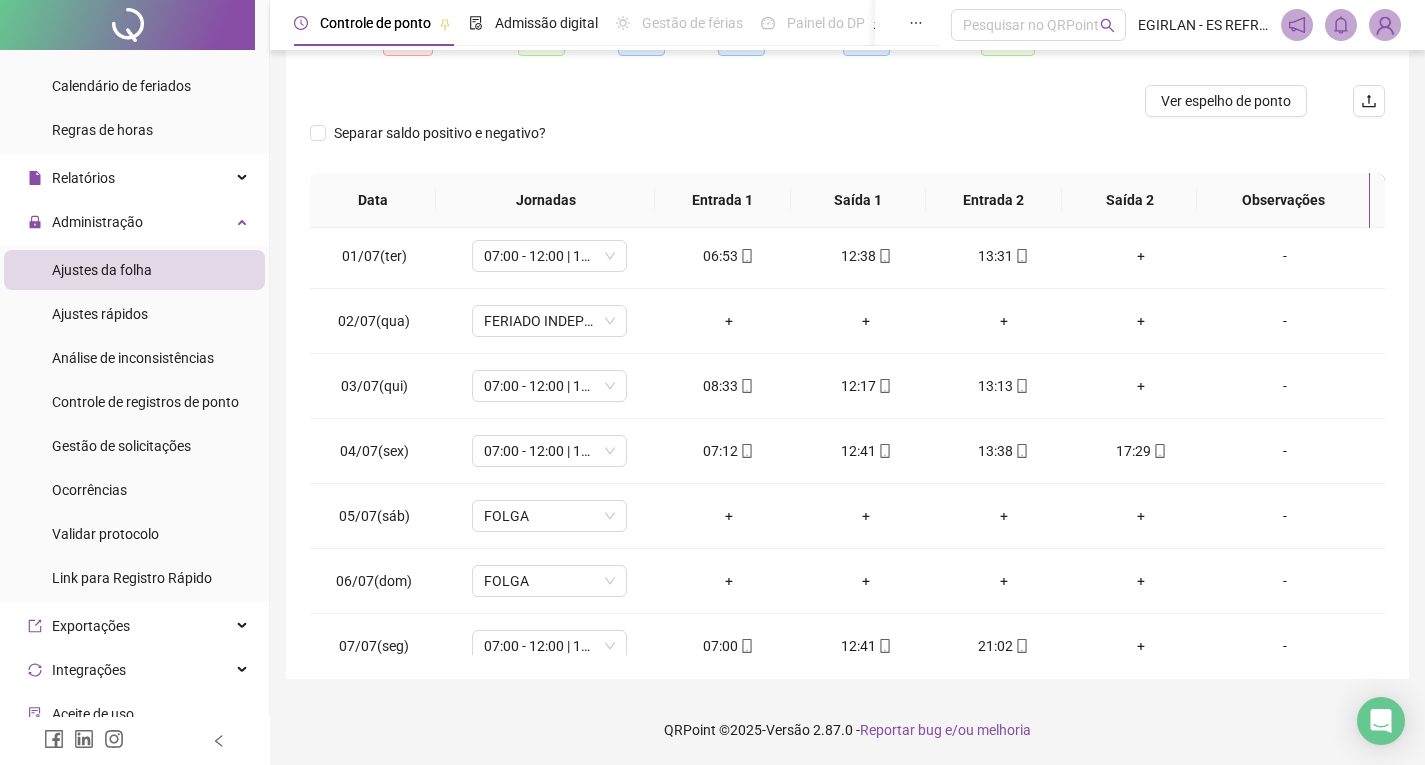scroll, scrollTop: 0, scrollLeft: 0, axis: both 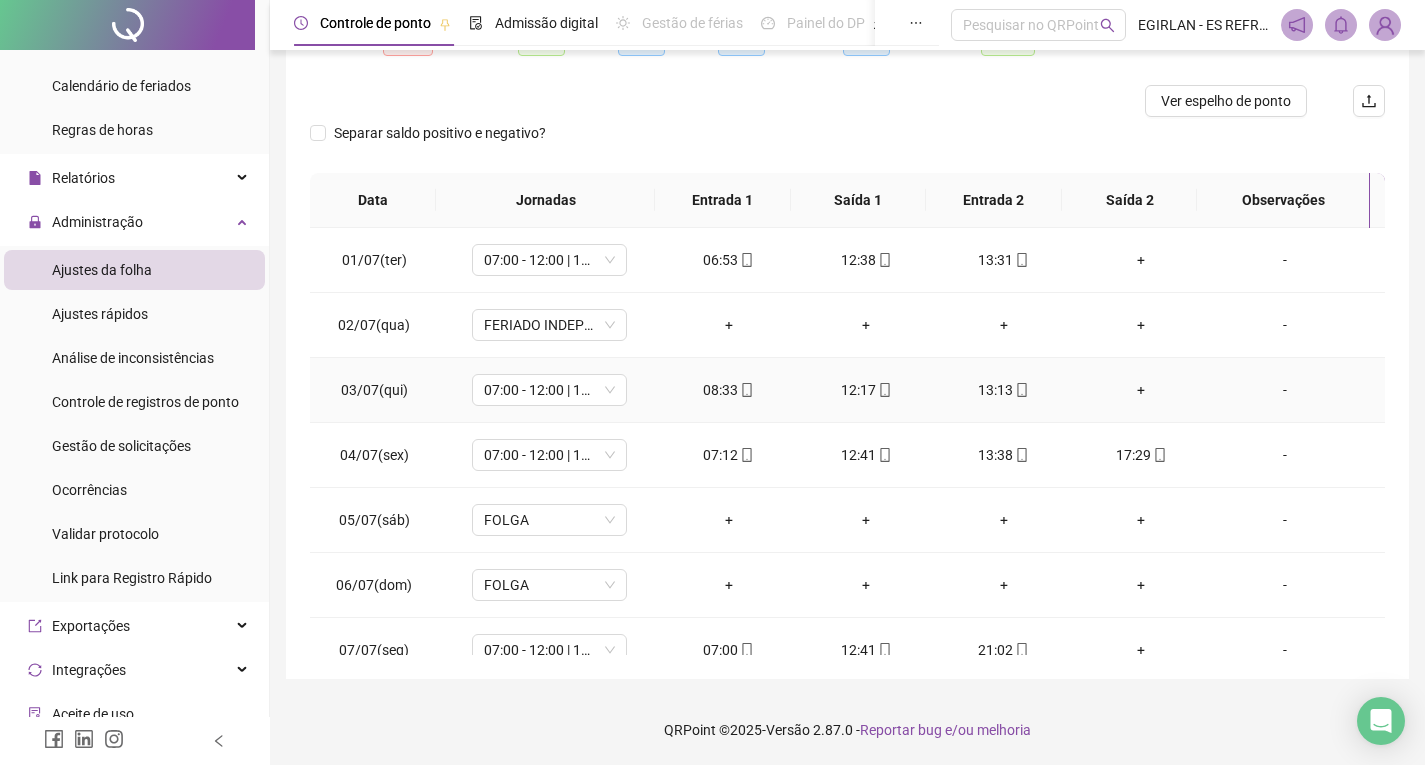 click on "08:33" at bounding box center (729, 390) 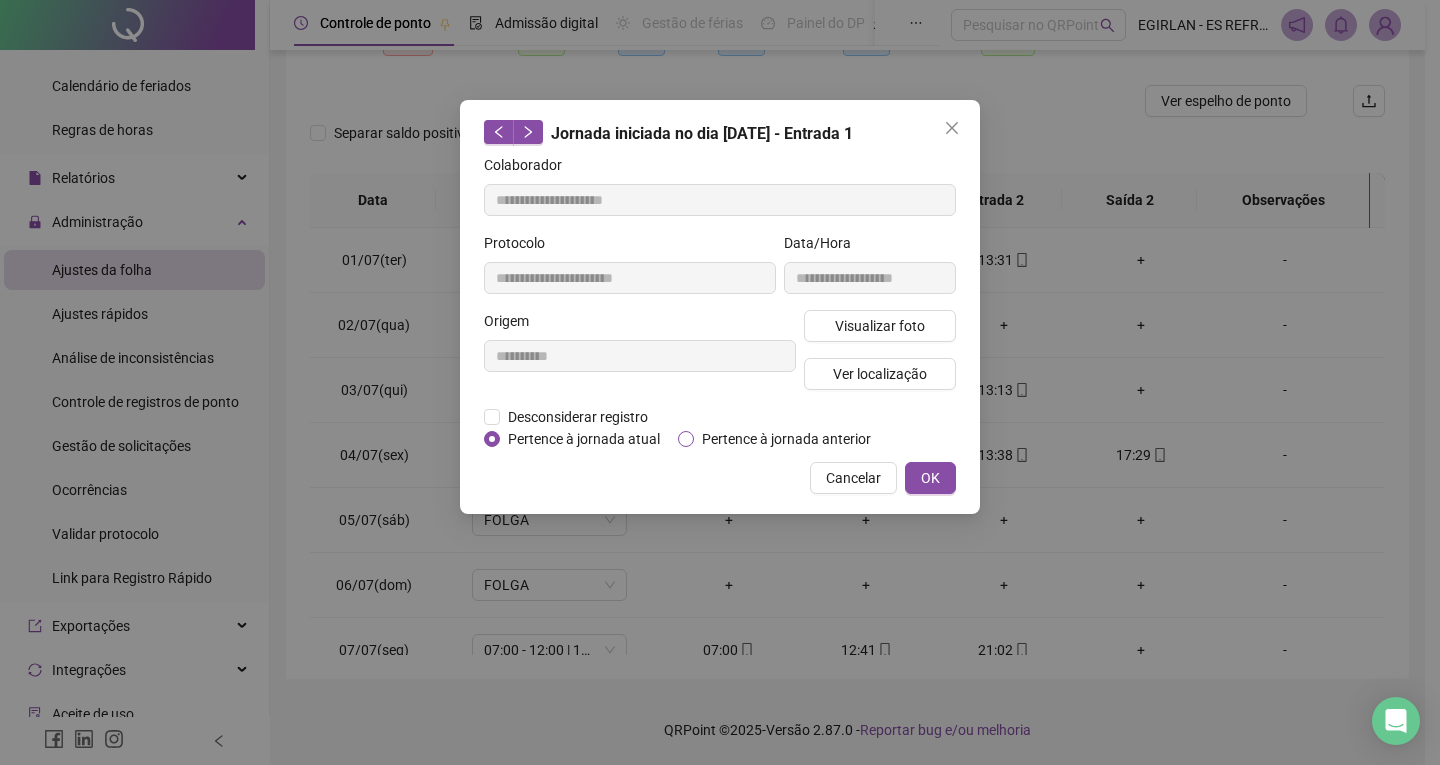 type on "**********" 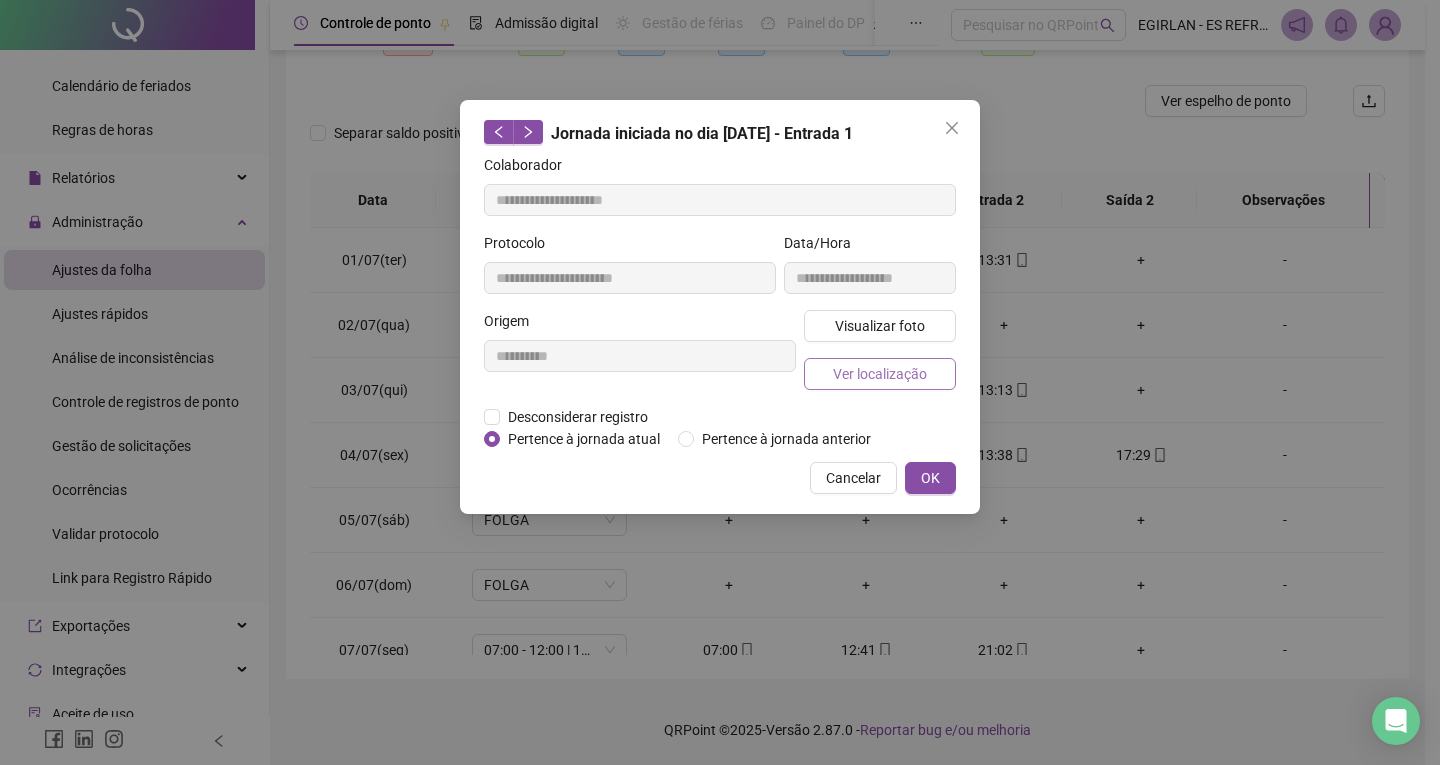 click on "Ver localização" at bounding box center (880, 374) 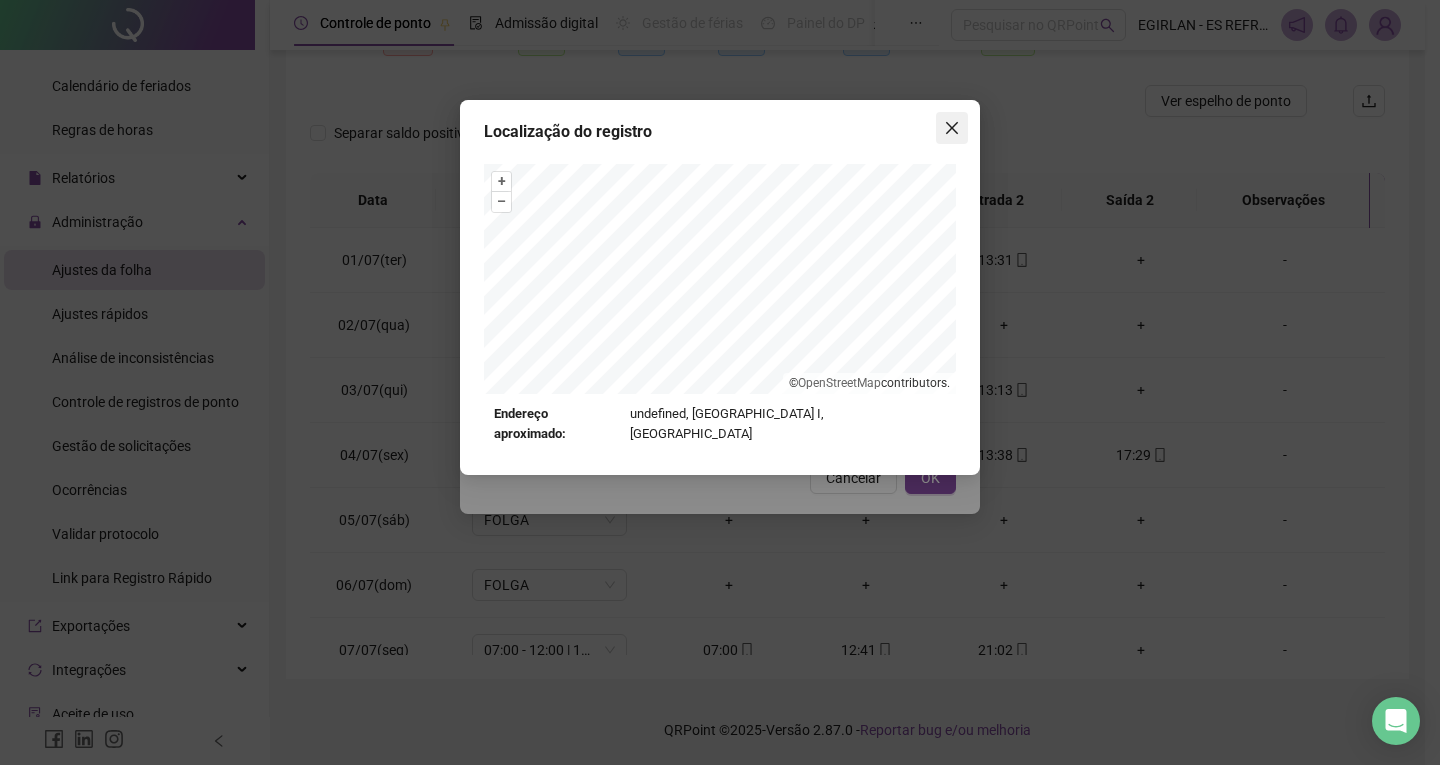 click 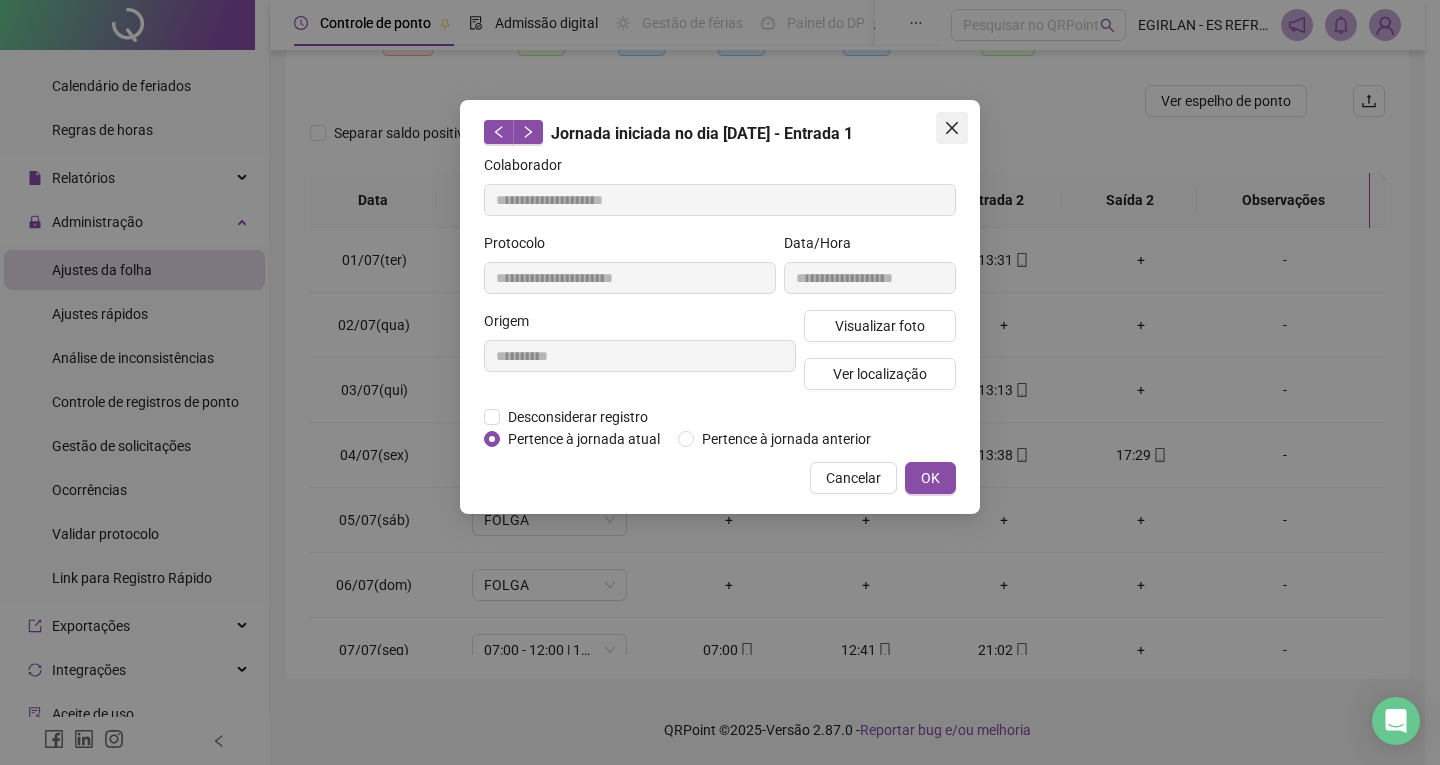 click 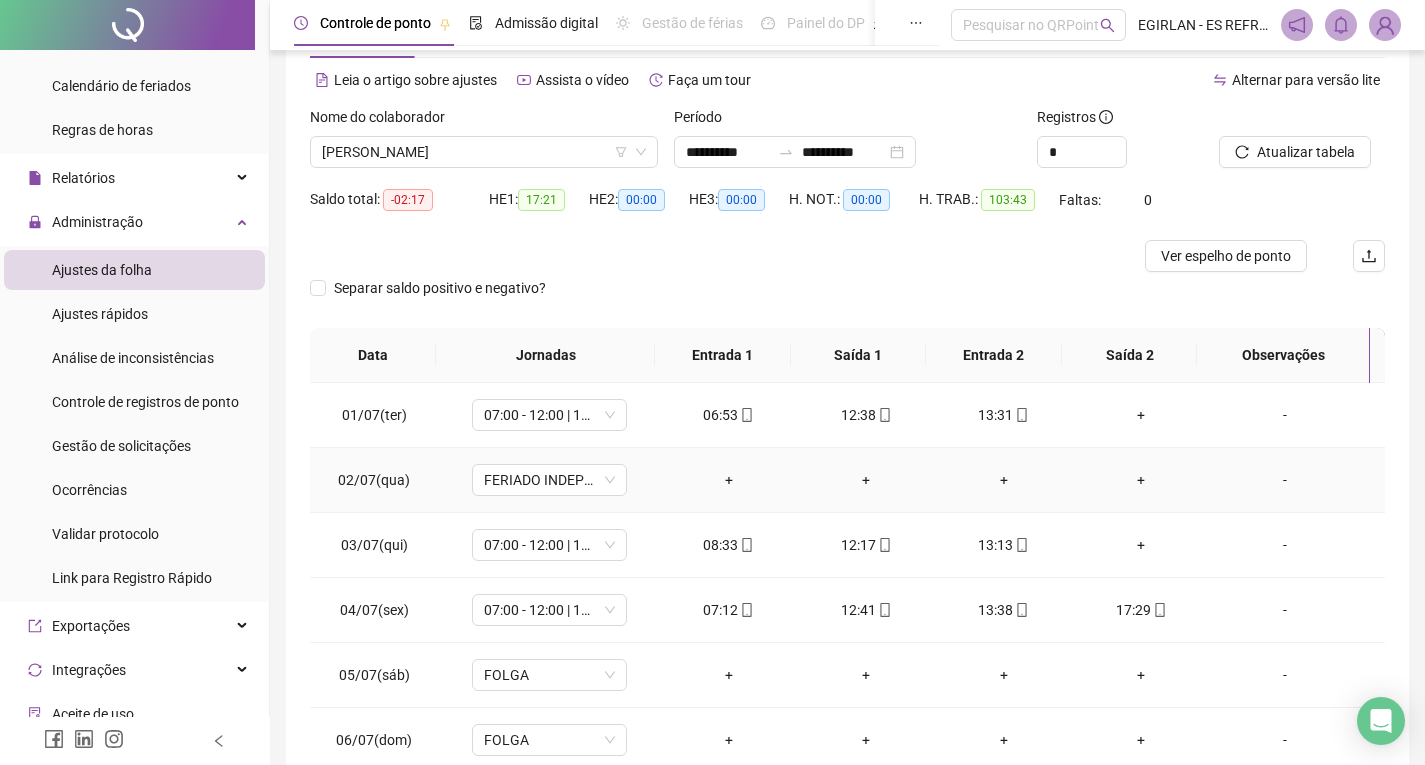 scroll, scrollTop: 0, scrollLeft: 0, axis: both 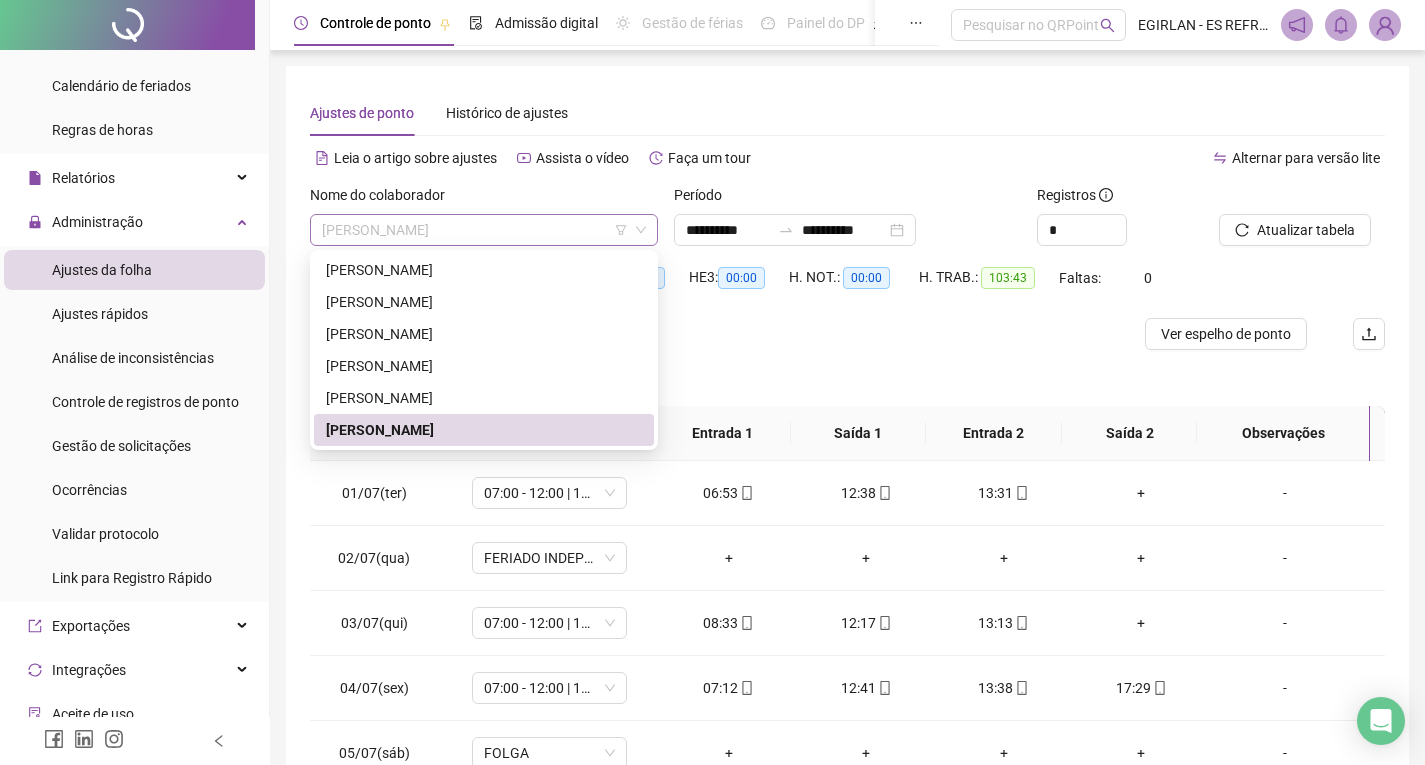 click on "[PERSON_NAME]" at bounding box center (484, 230) 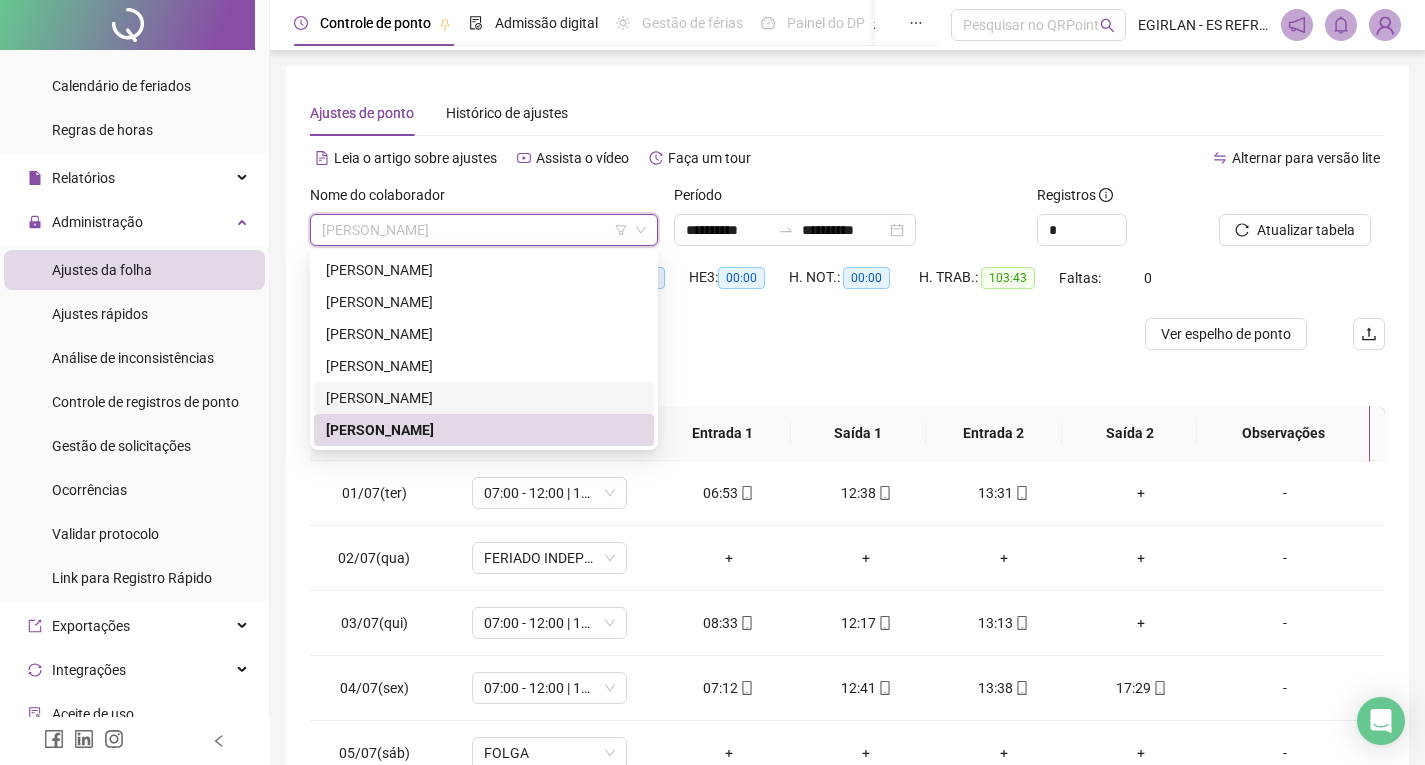 click on "[PERSON_NAME]" at bounding box center [484, 398] 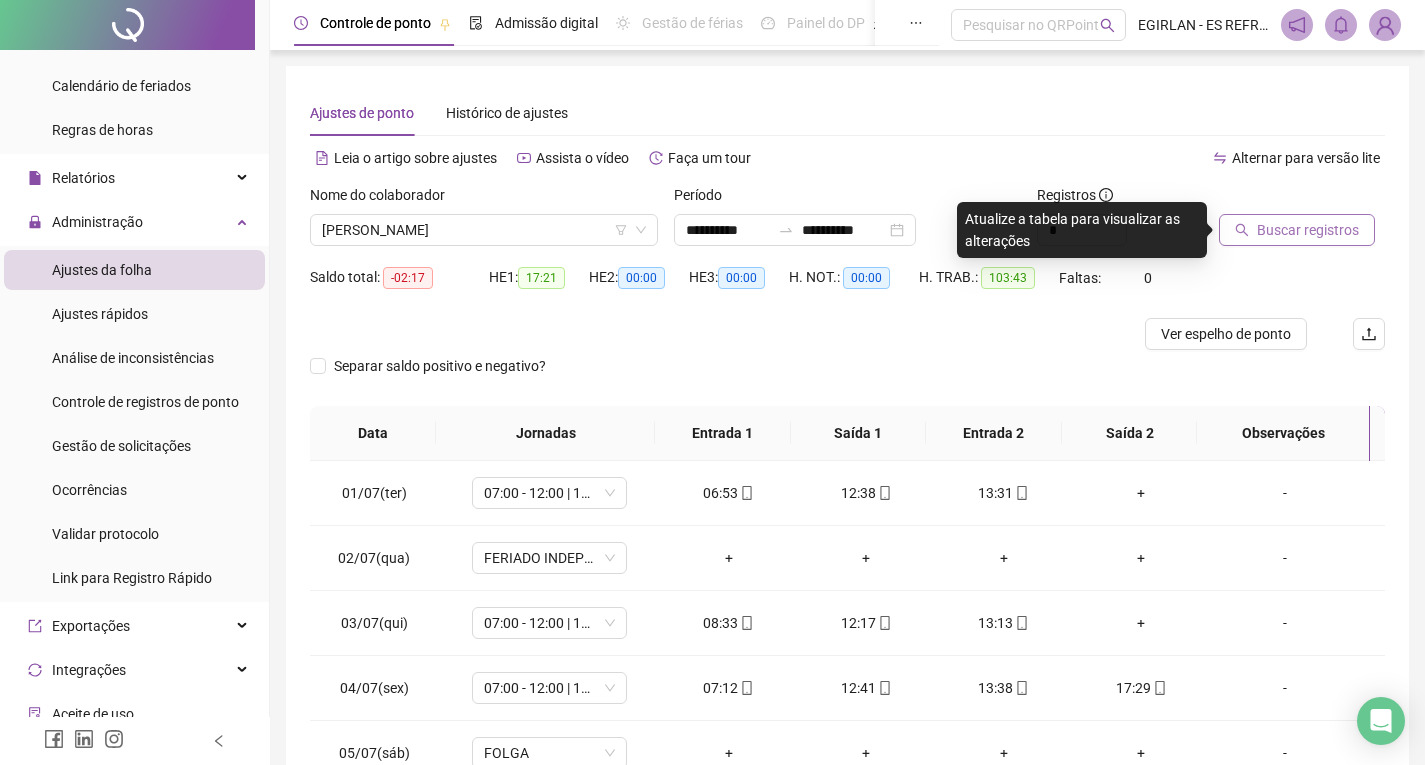 click on "Buscar registros" at bounding box center (1297, 230) 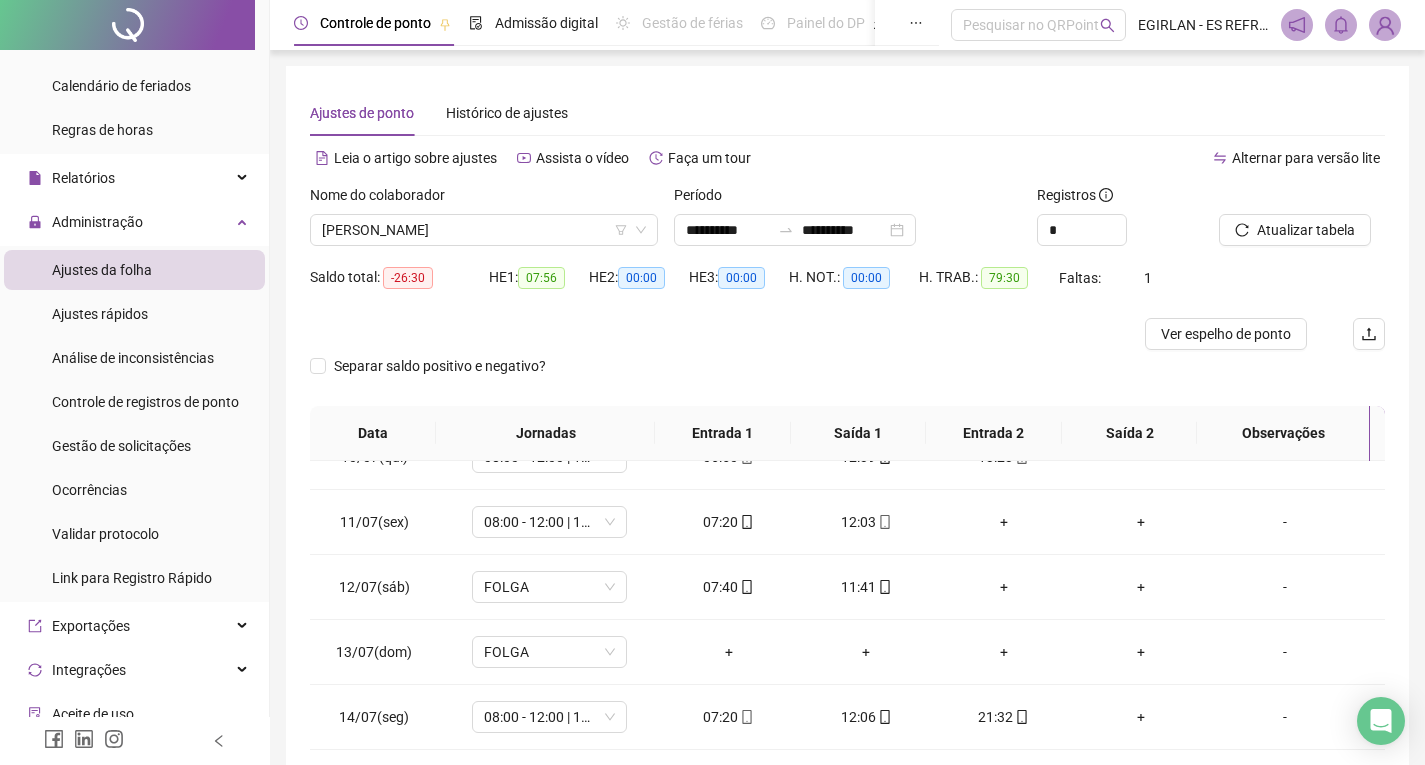 scroll, scrollTop: 678, scrollLeft: 0, axis: vertical 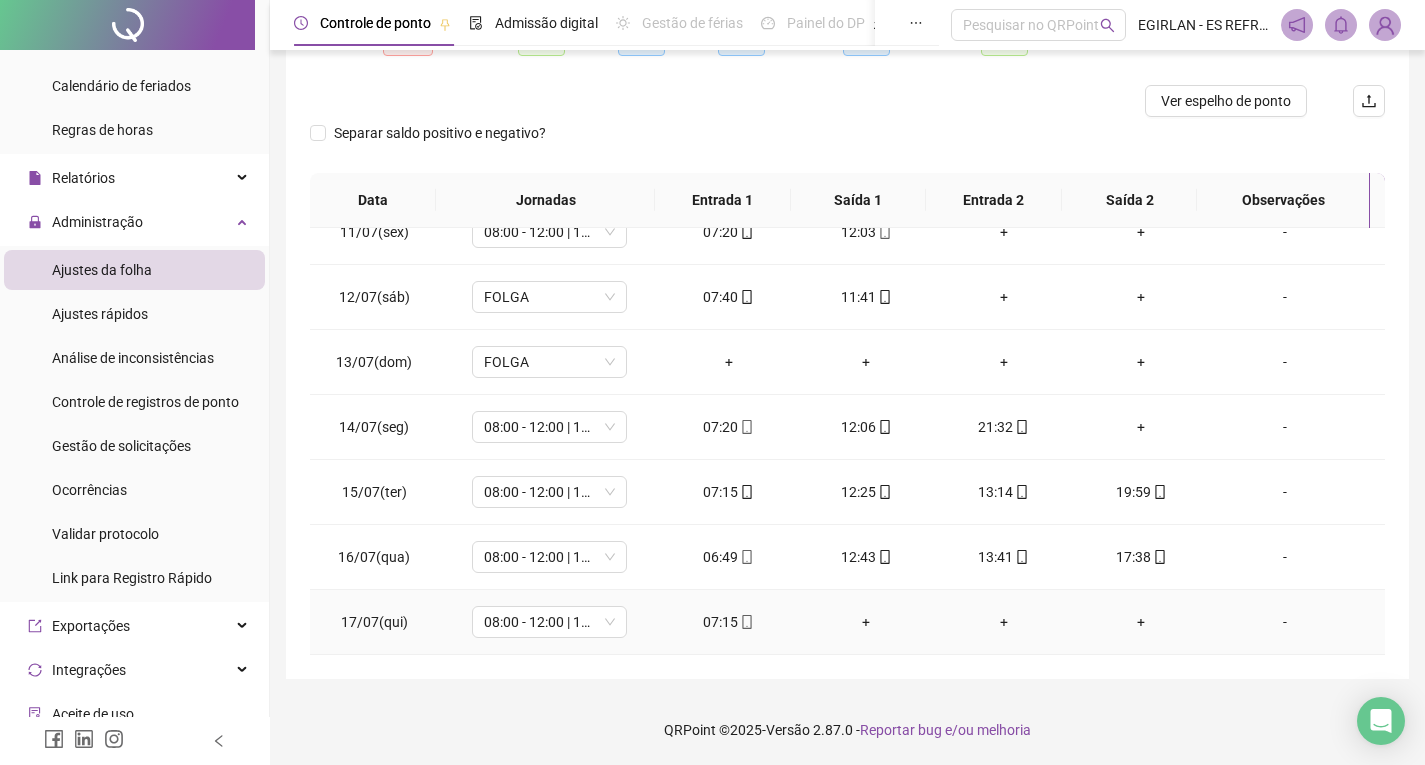 click on "07:15" at bounding box center [729, 622] 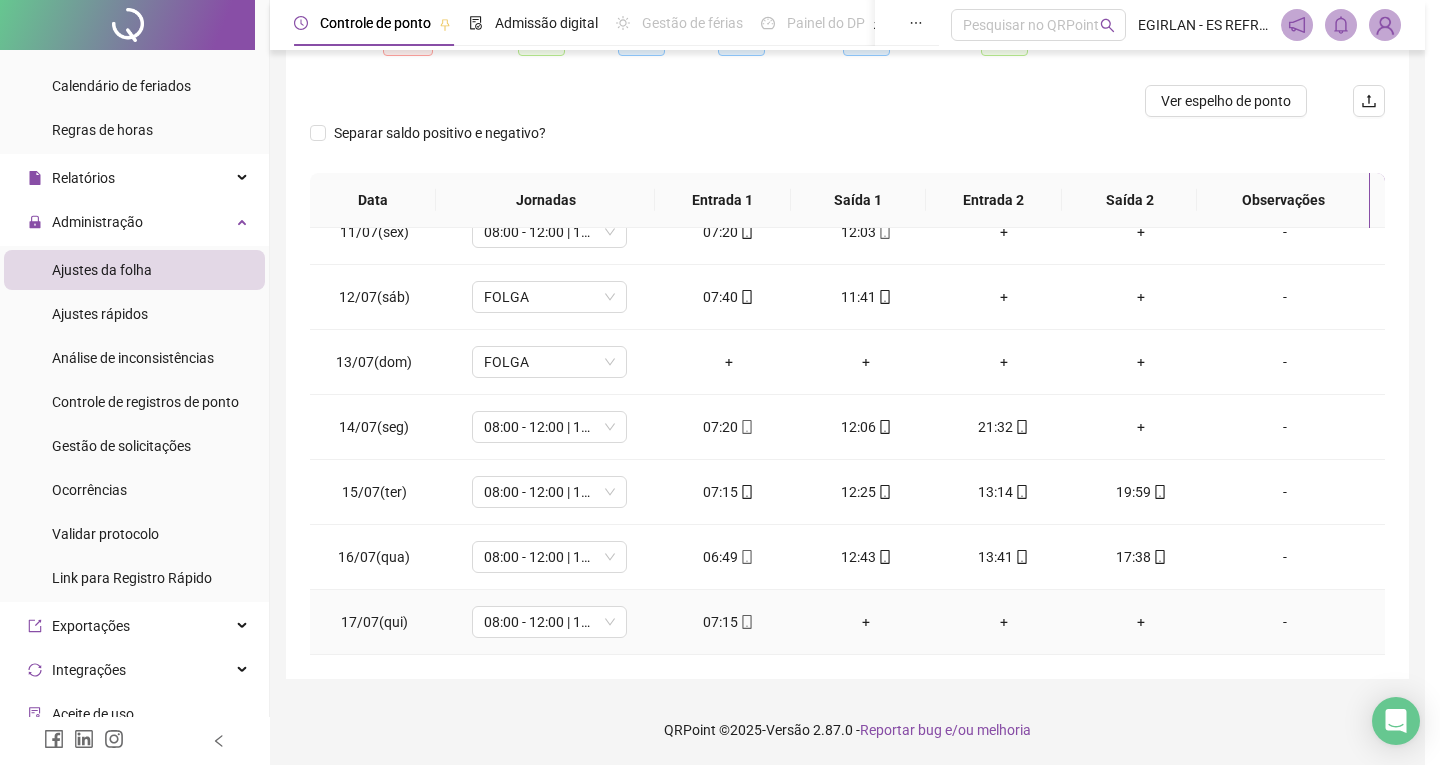 type on "**********" 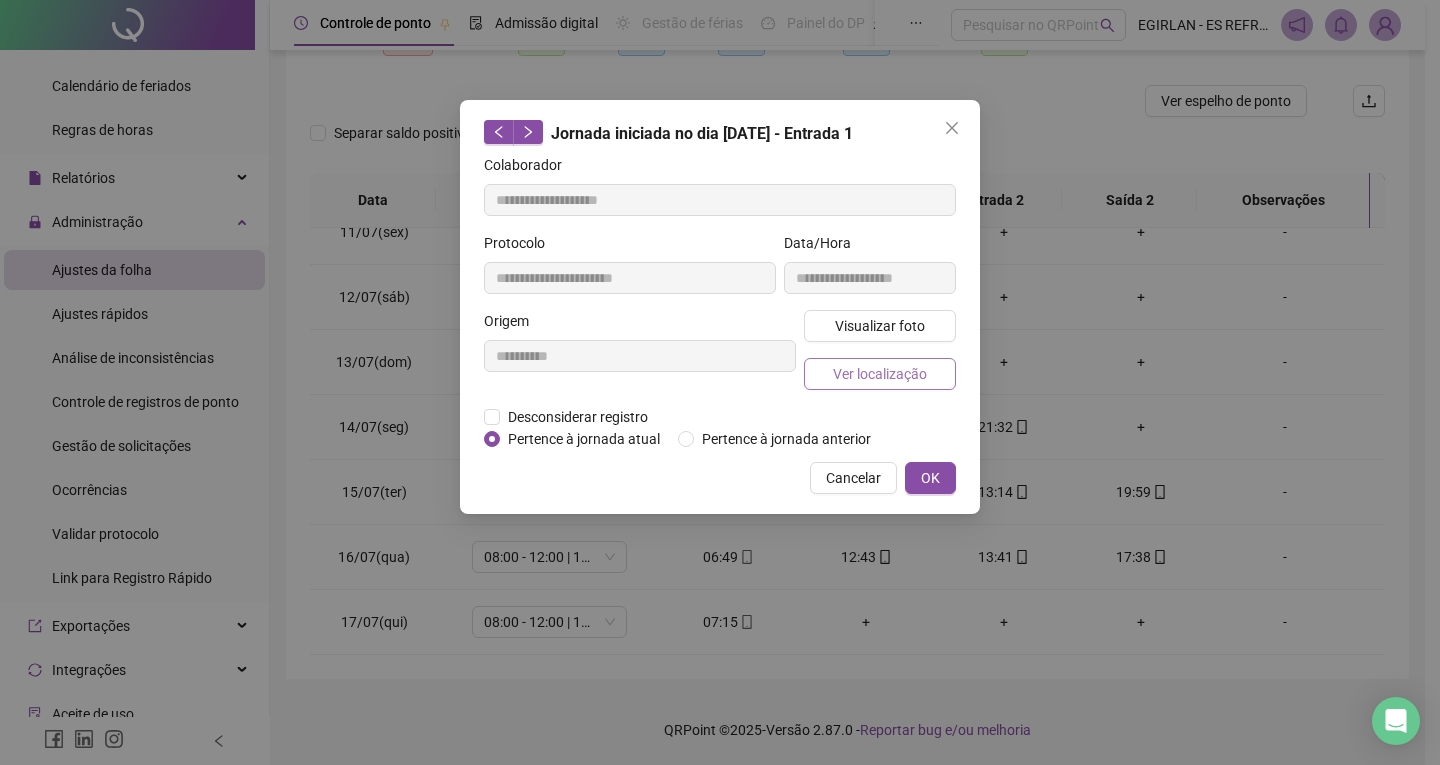 click on "Ver localização" at bounding box center (880, 374) 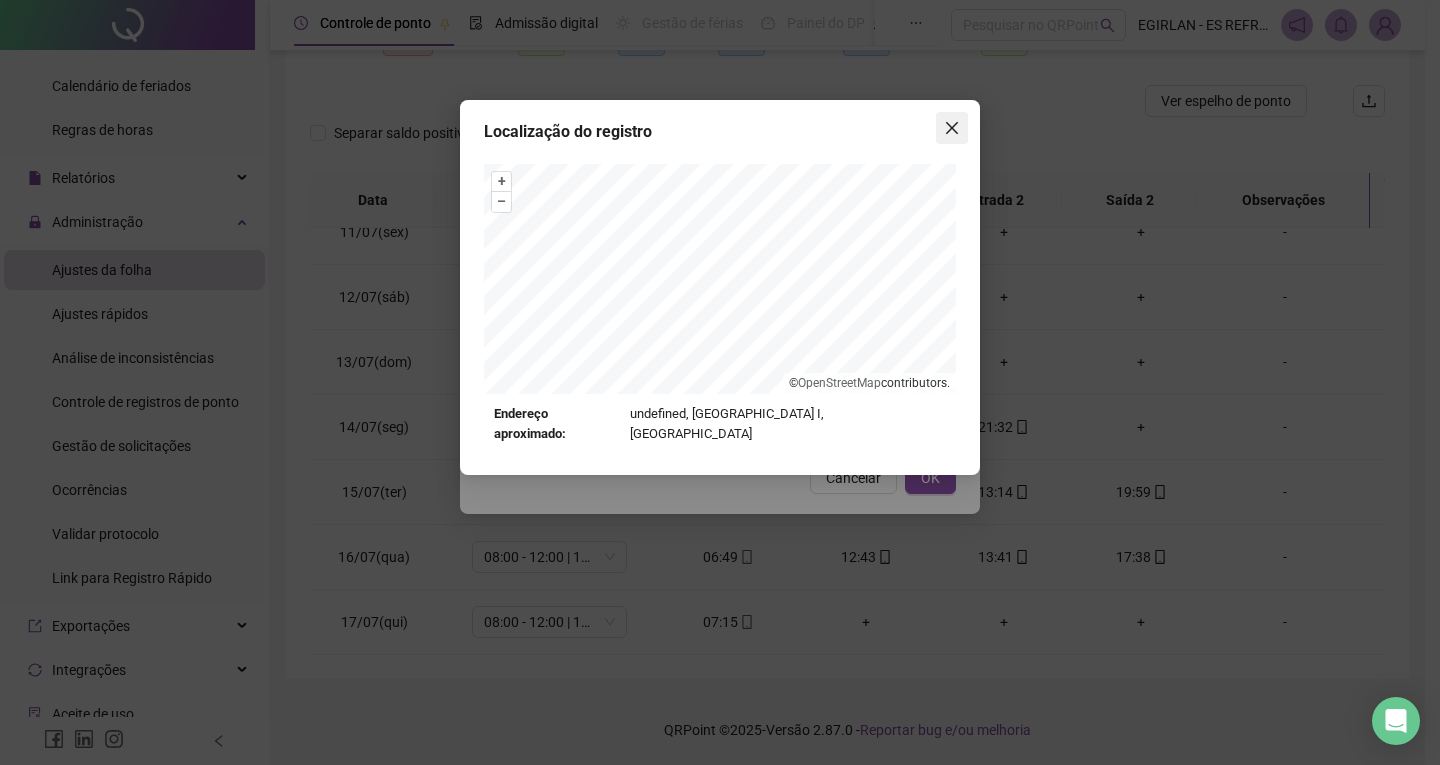 click 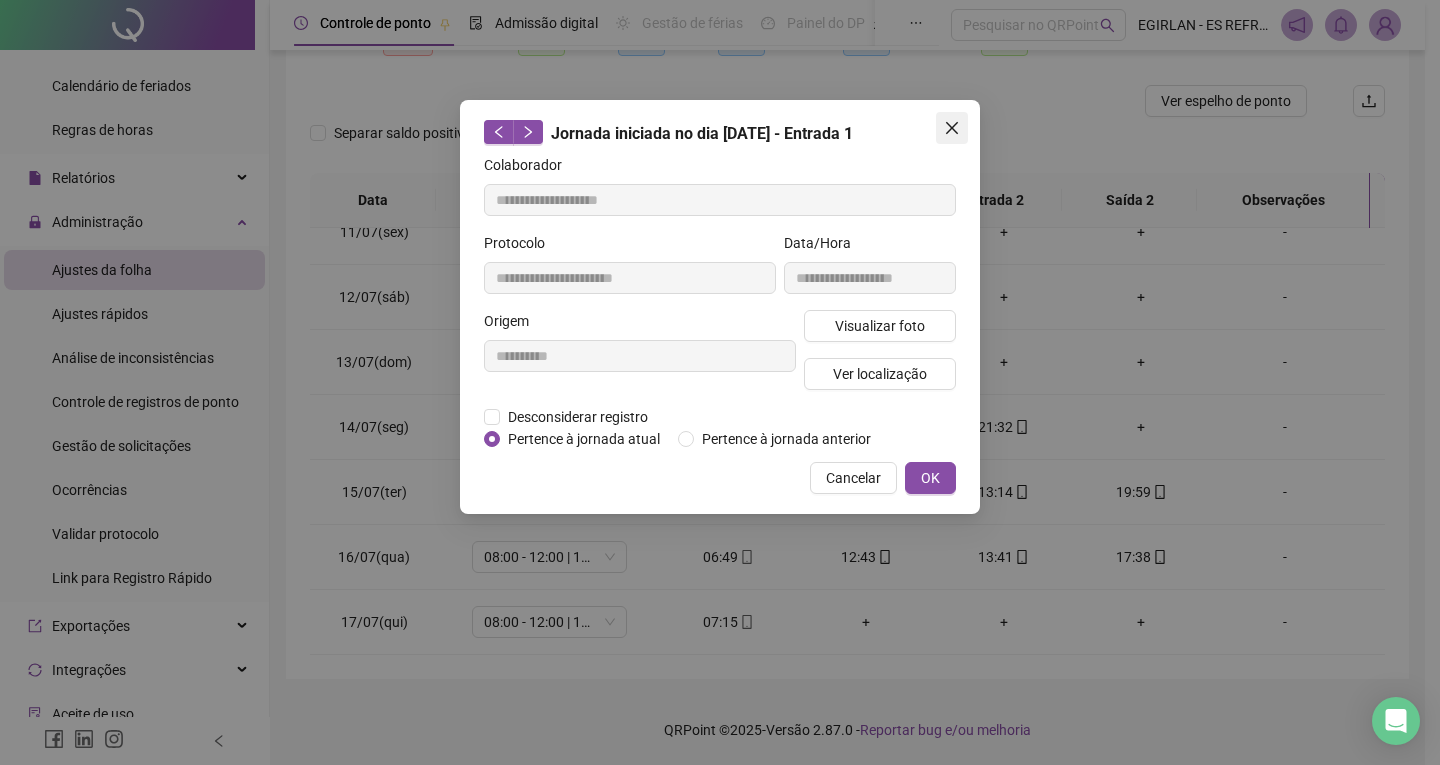 click 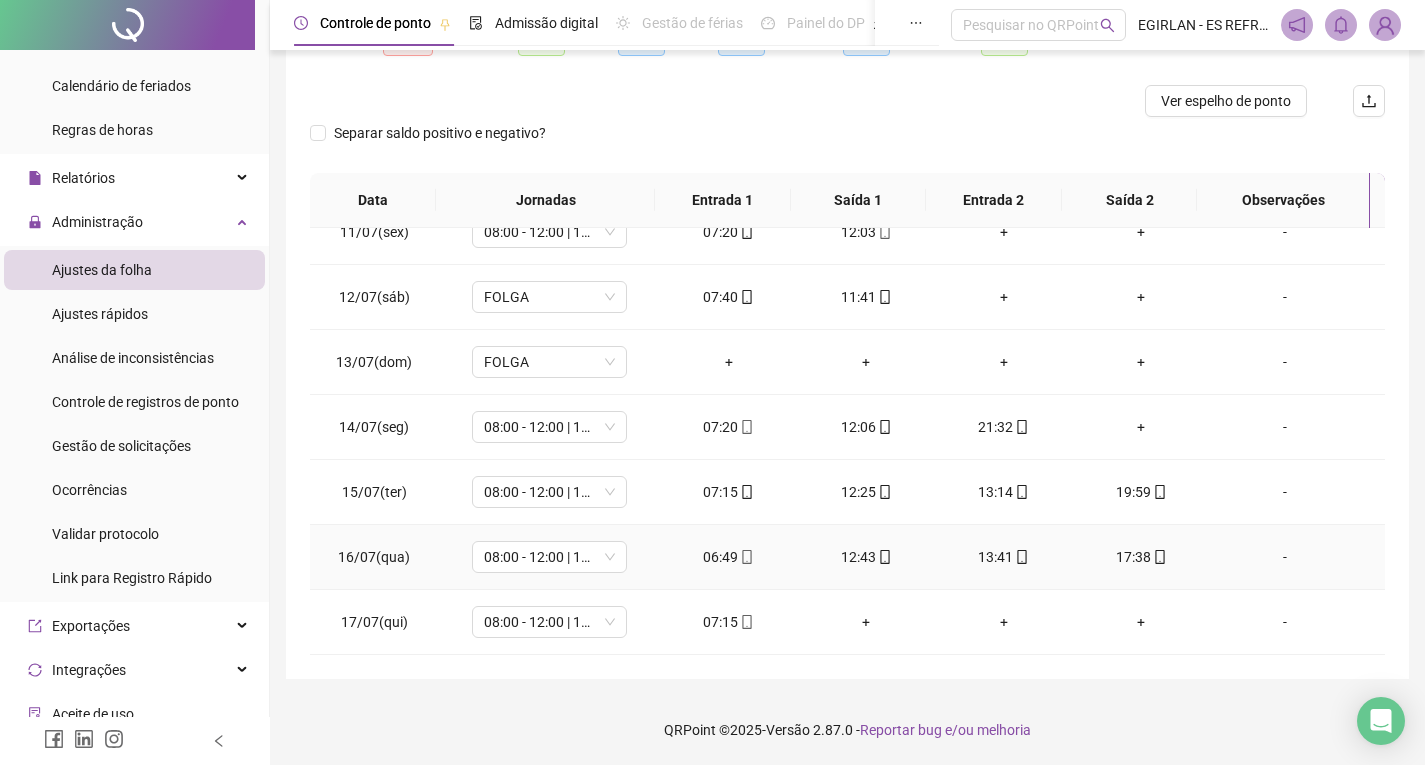 click on "06:49" at bounding box center [729, 557] 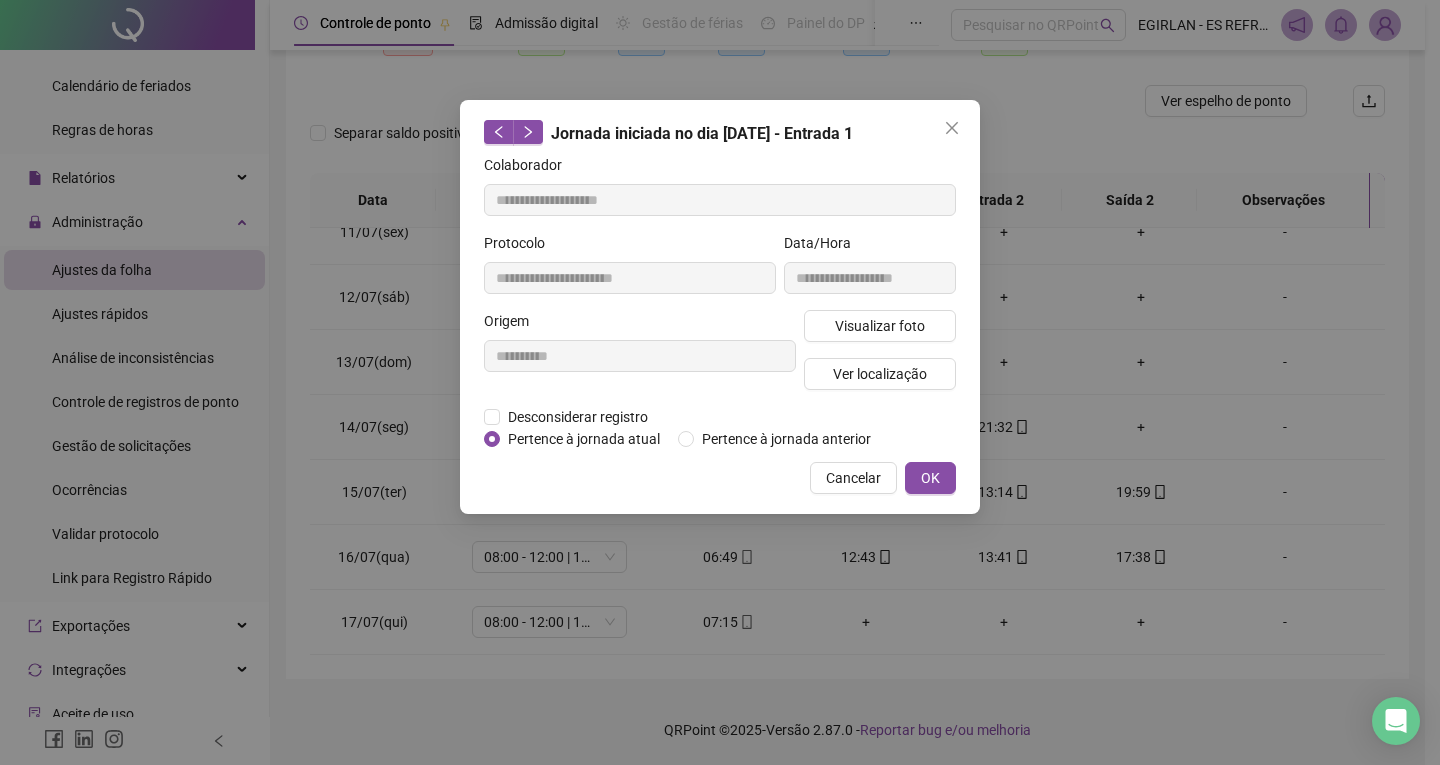 type on "**********" 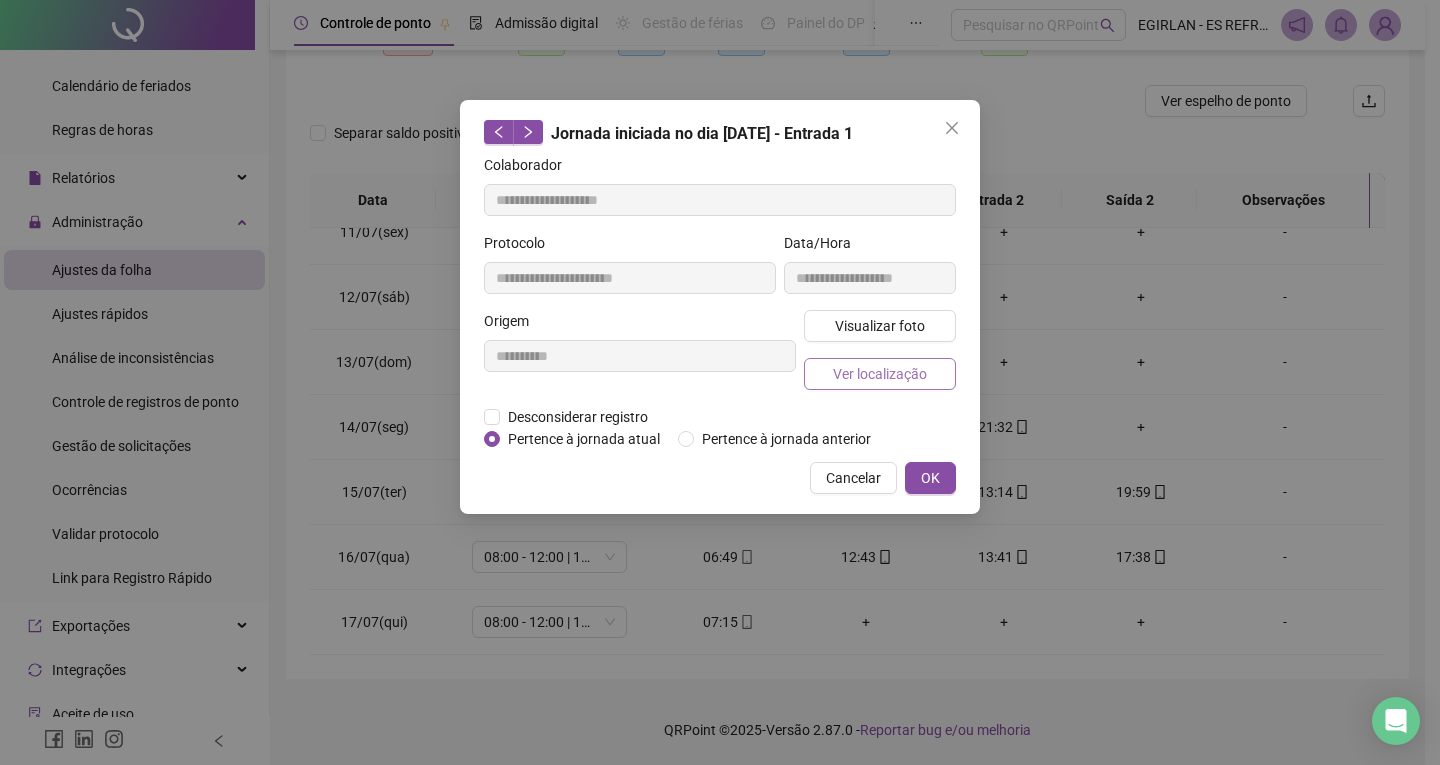 click on "Ver localização" at bounding box center [880, 374] 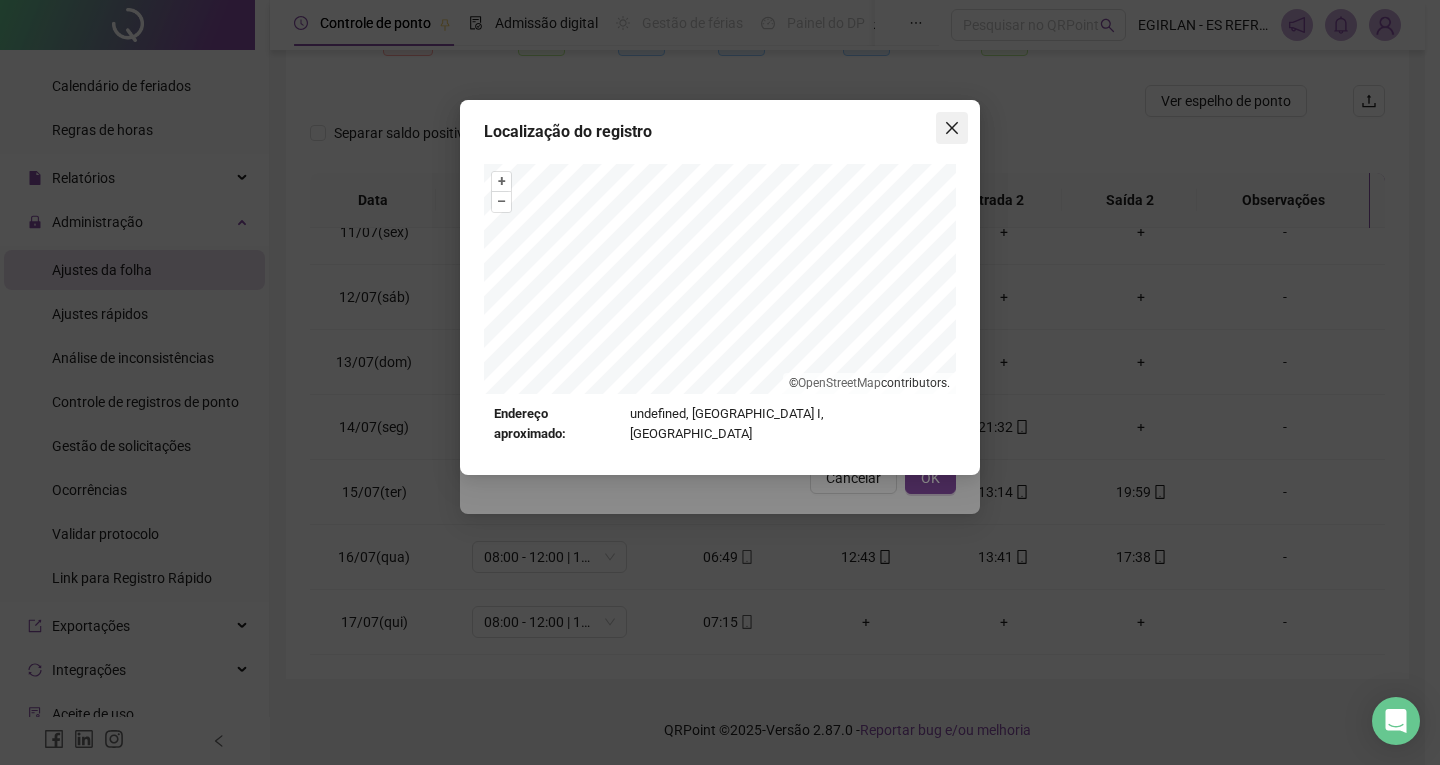 click at bounding box center [952, 128] 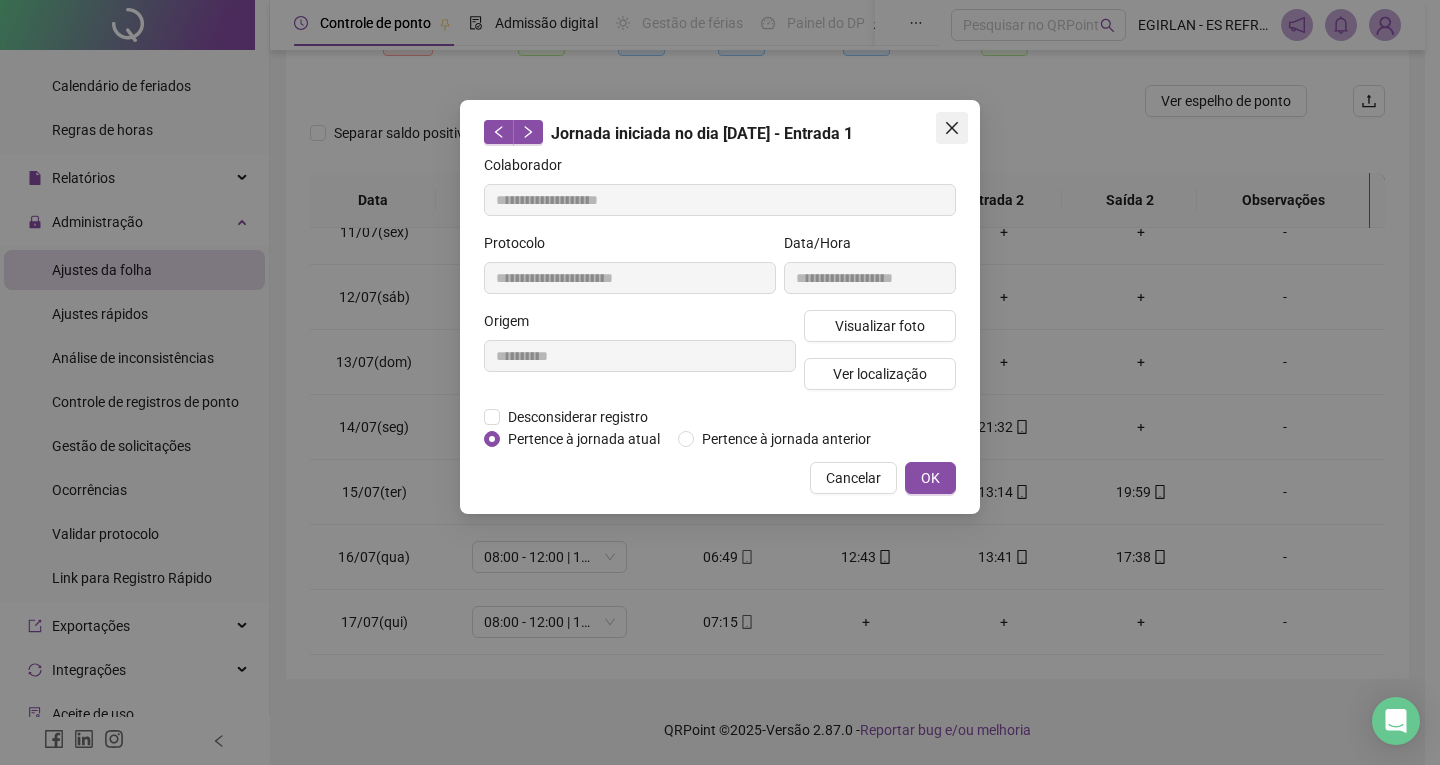 click at bounding box center (952, 128) 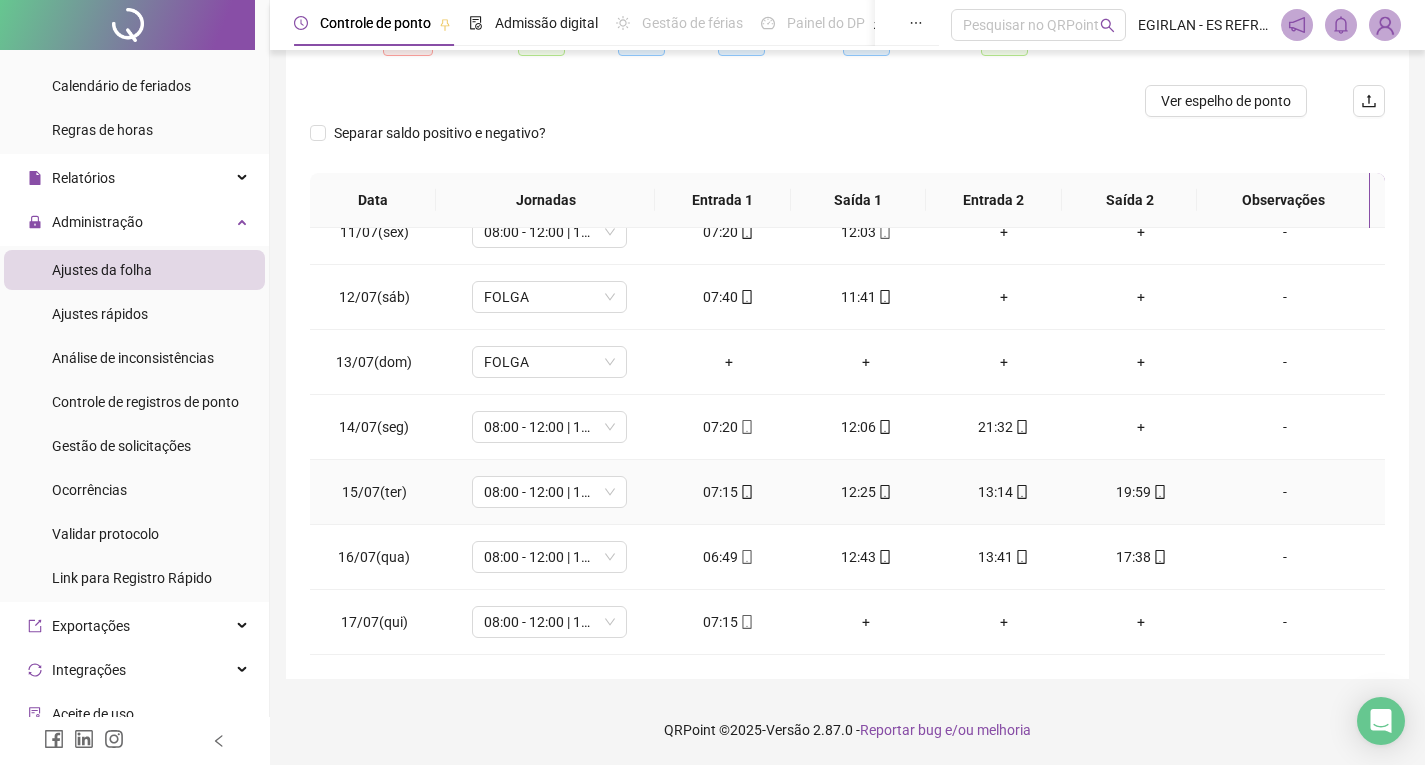 scroll, scrollTop: 478, scrollLeft: 0, axis: vertical 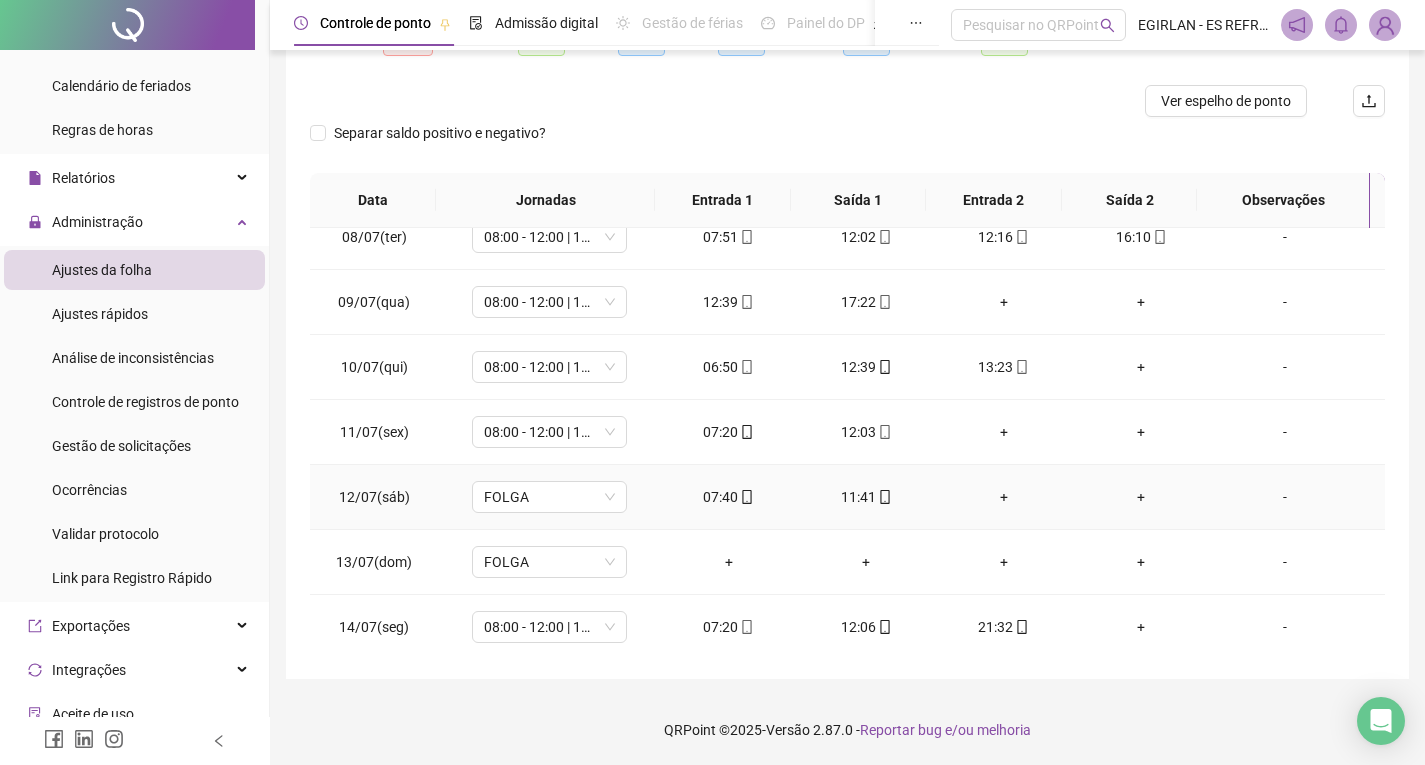 click on "07:40" at bounding box center [729, 497] 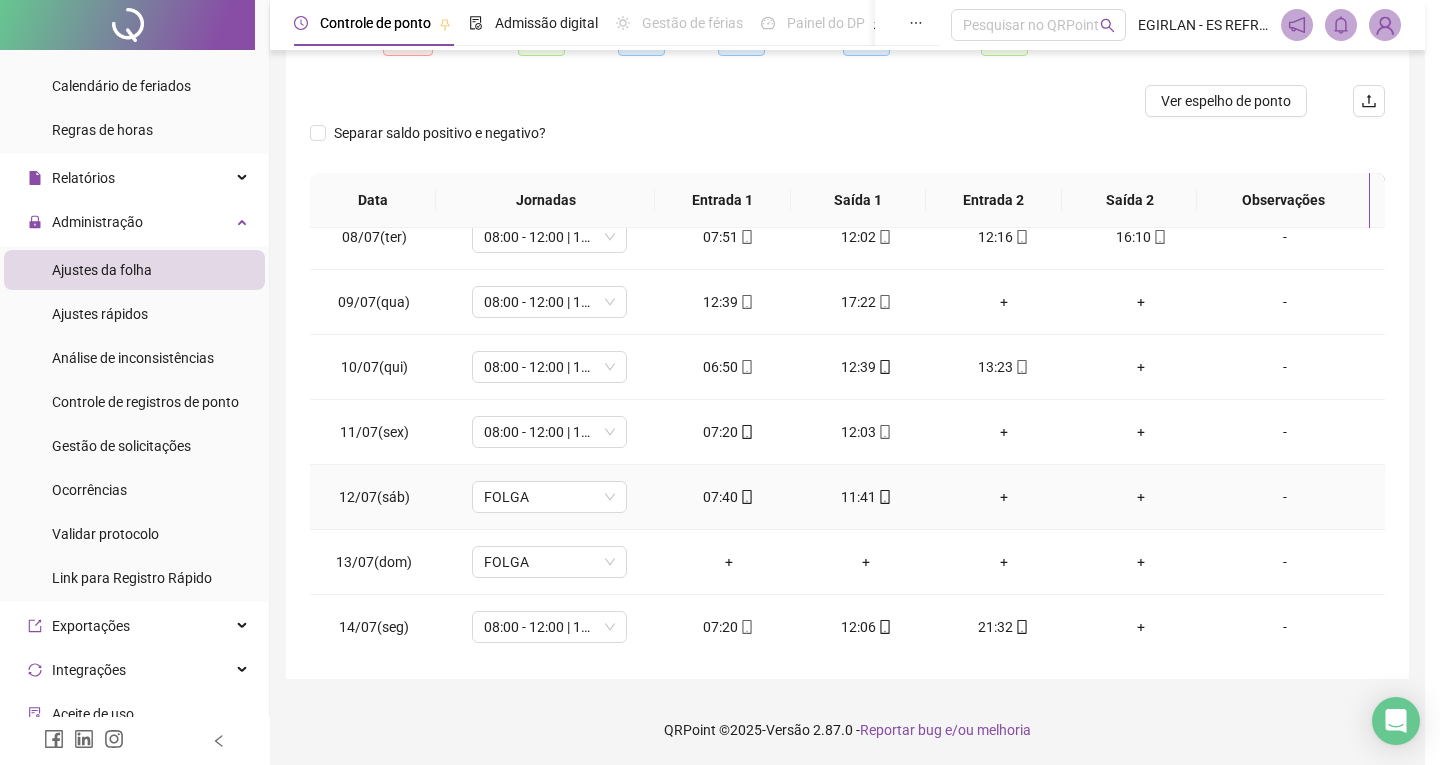 type on "**********" 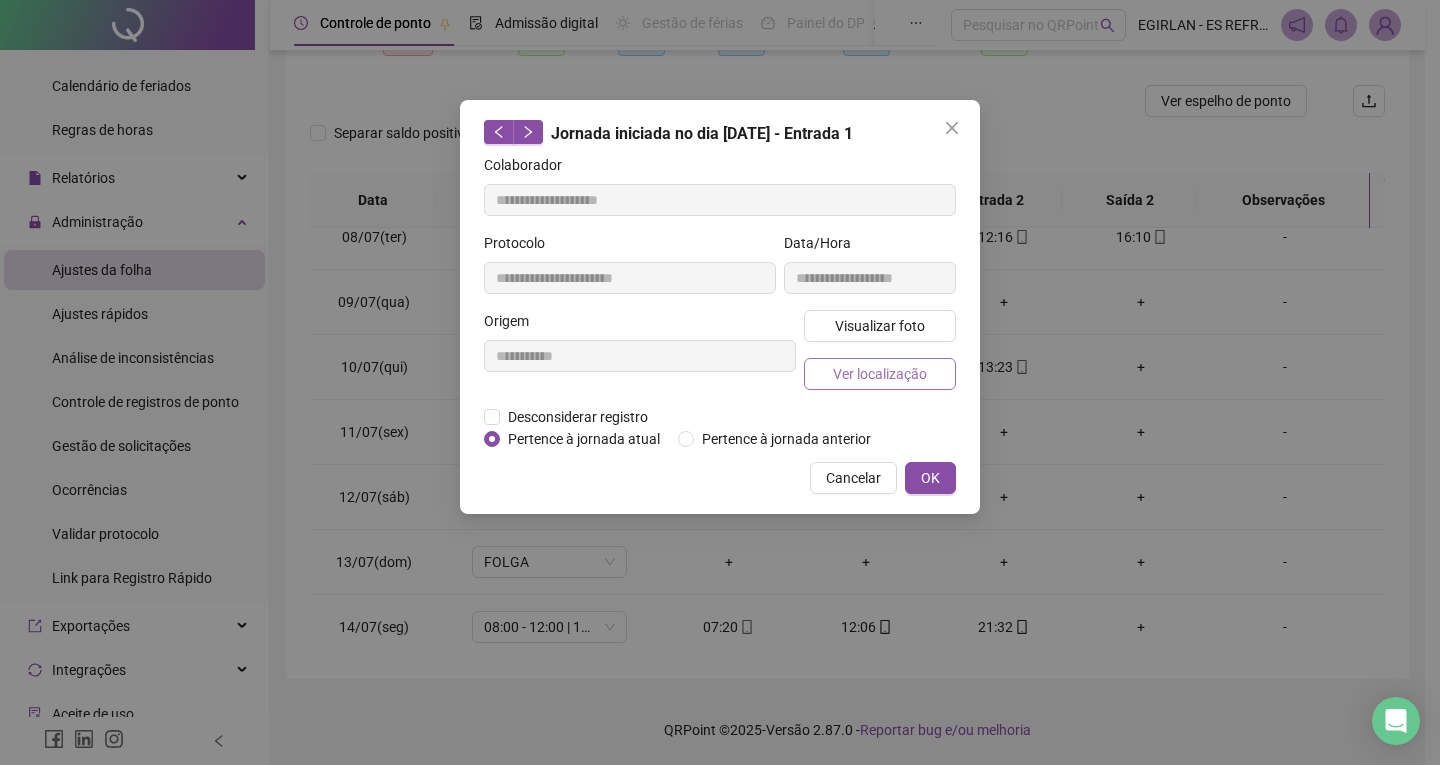 click on "Ver localização" at bounding box center [880, 374] 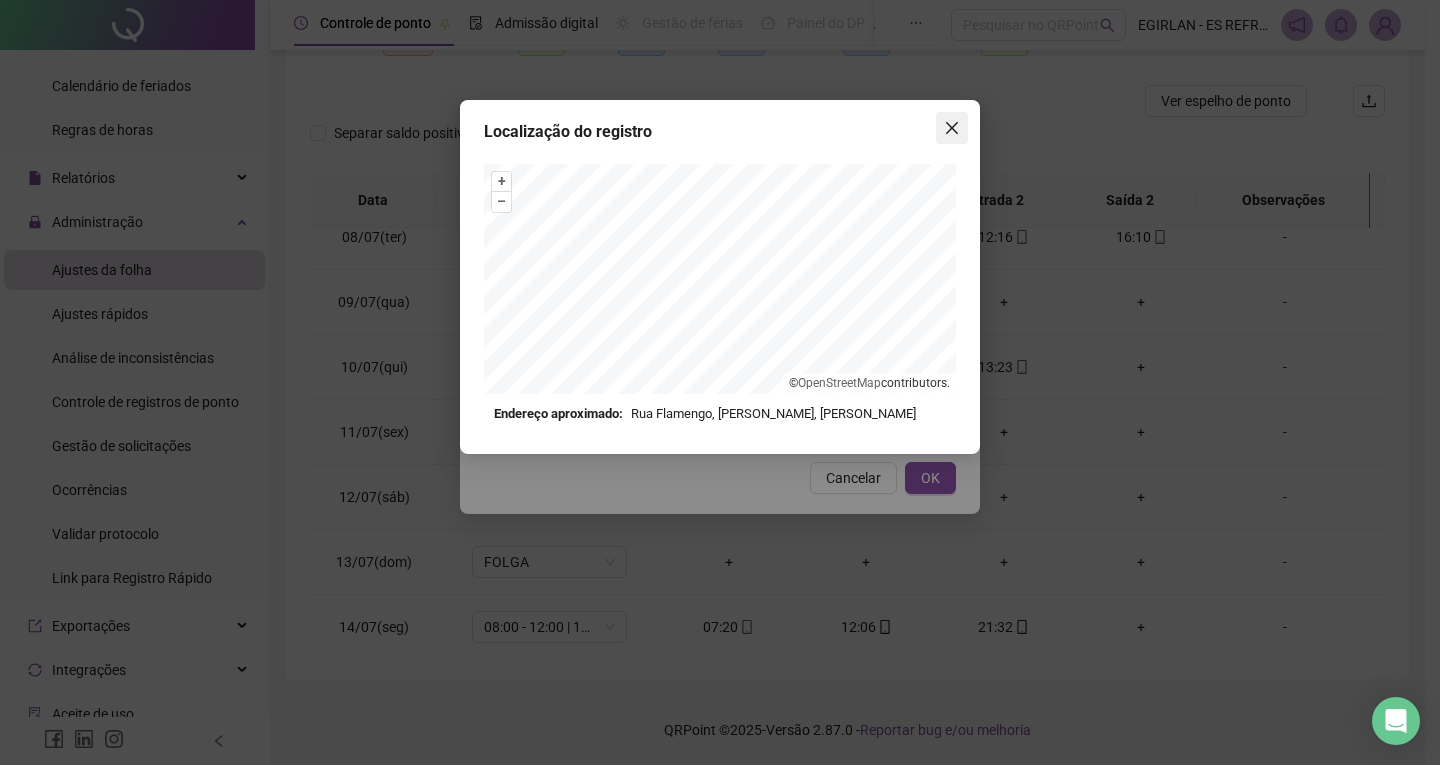 click at bounding box center (952, 128) 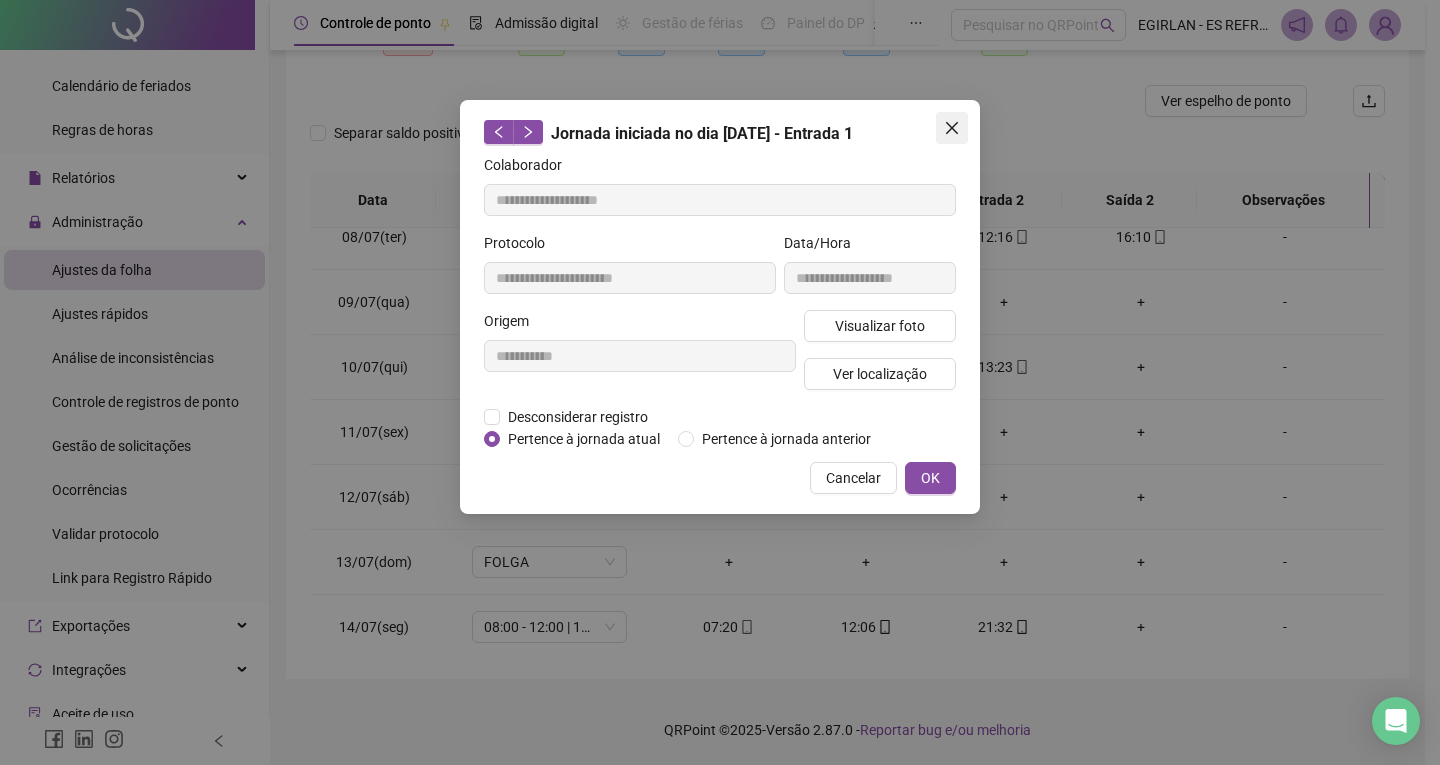 click 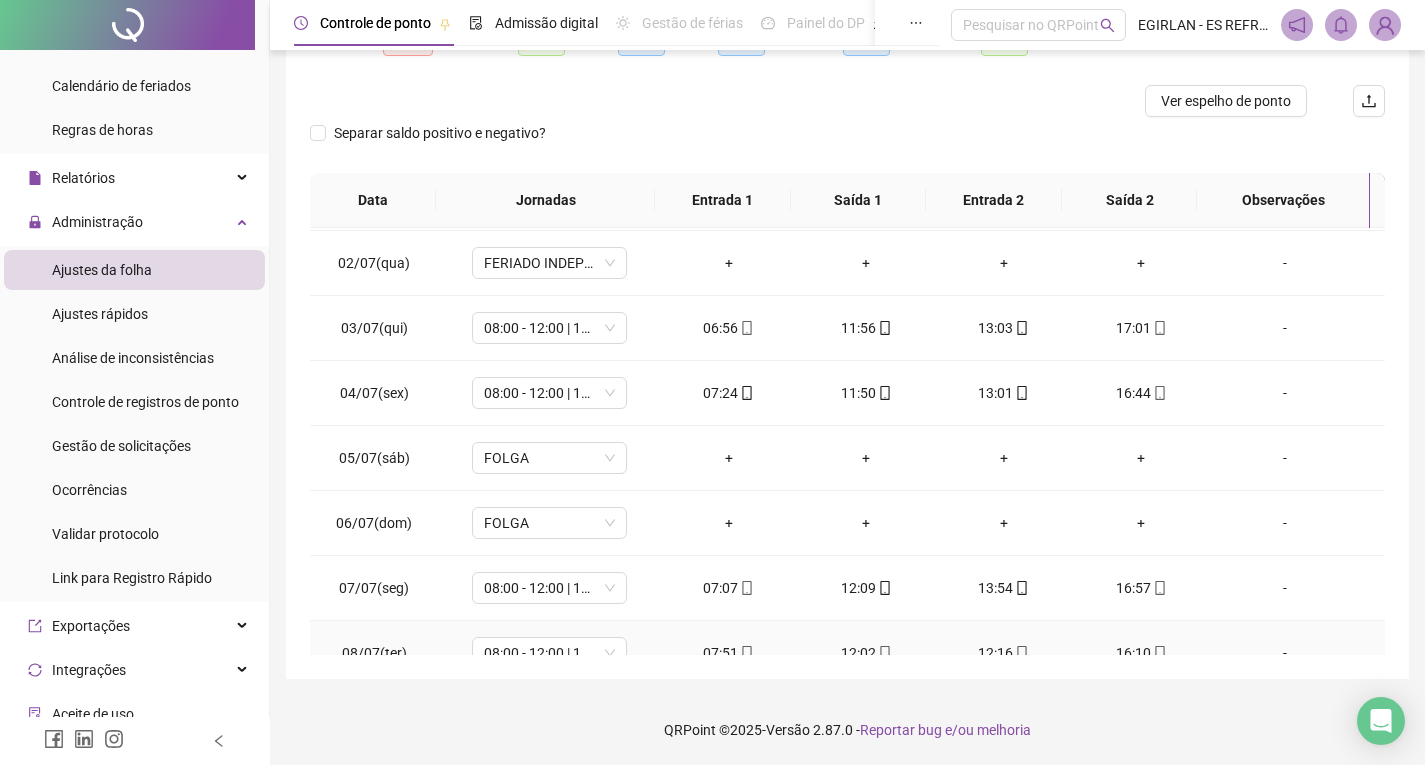 scroll, scrollTop: 0, scrollLeft: 0, axis: both 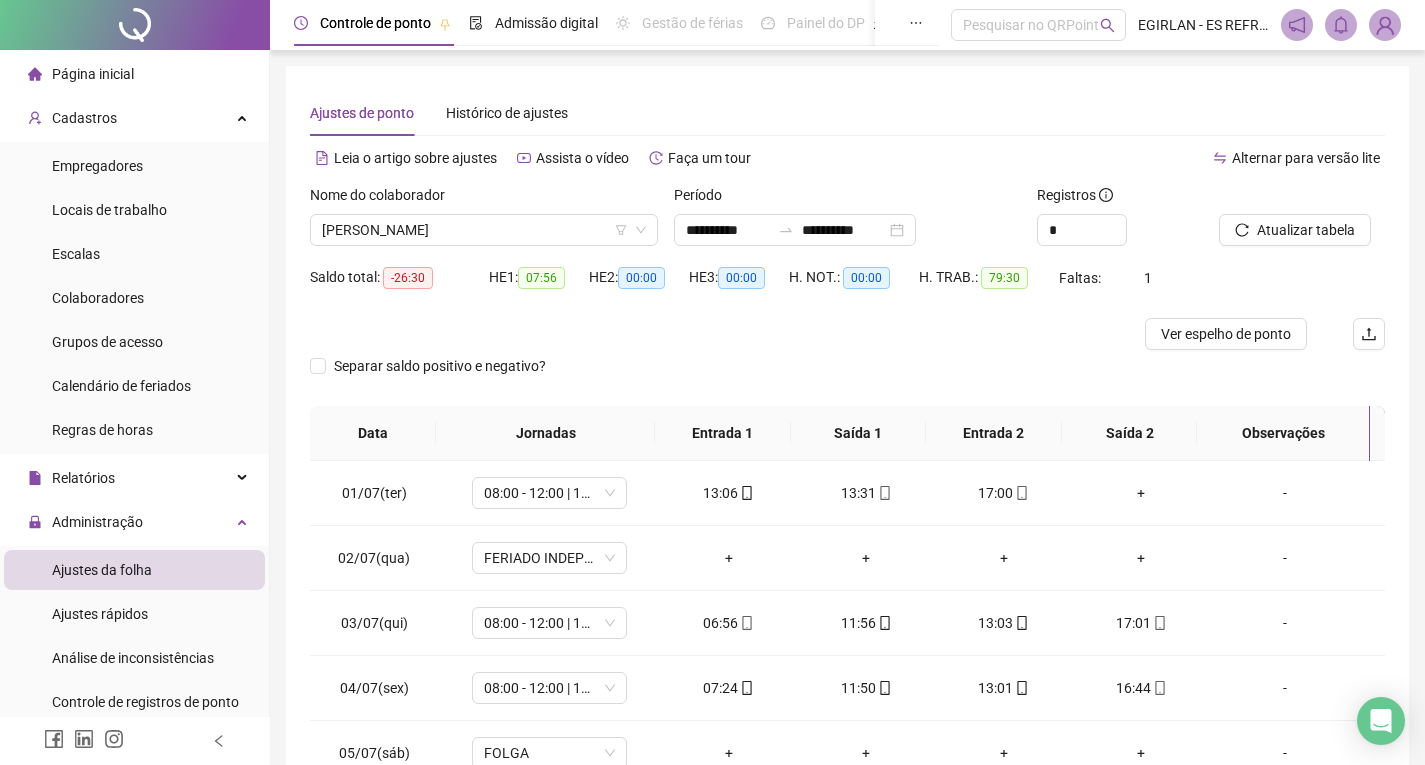 click on "Página inicial" at bounding box center (134, 74) 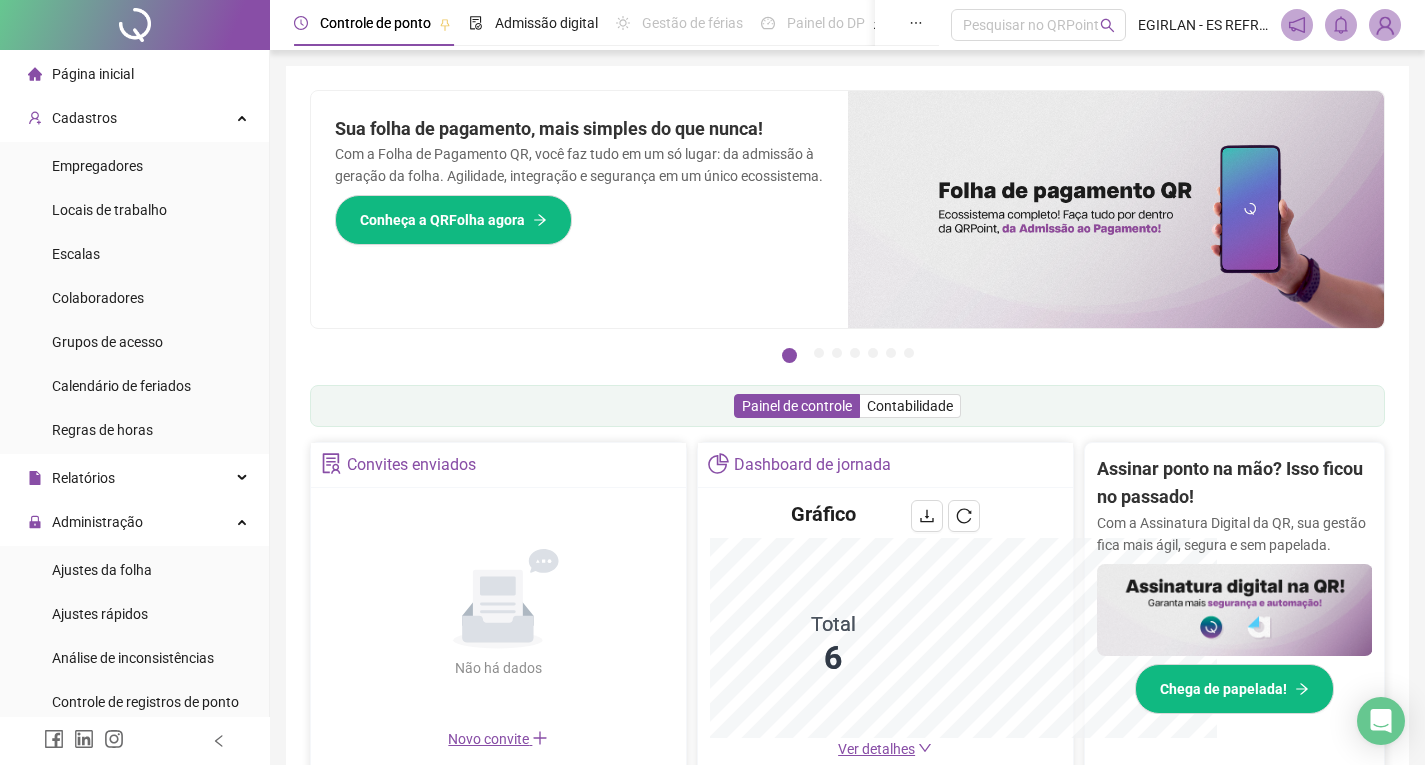 scroll, scrollTop: 200, scrollLeft: 0, axis: vertical 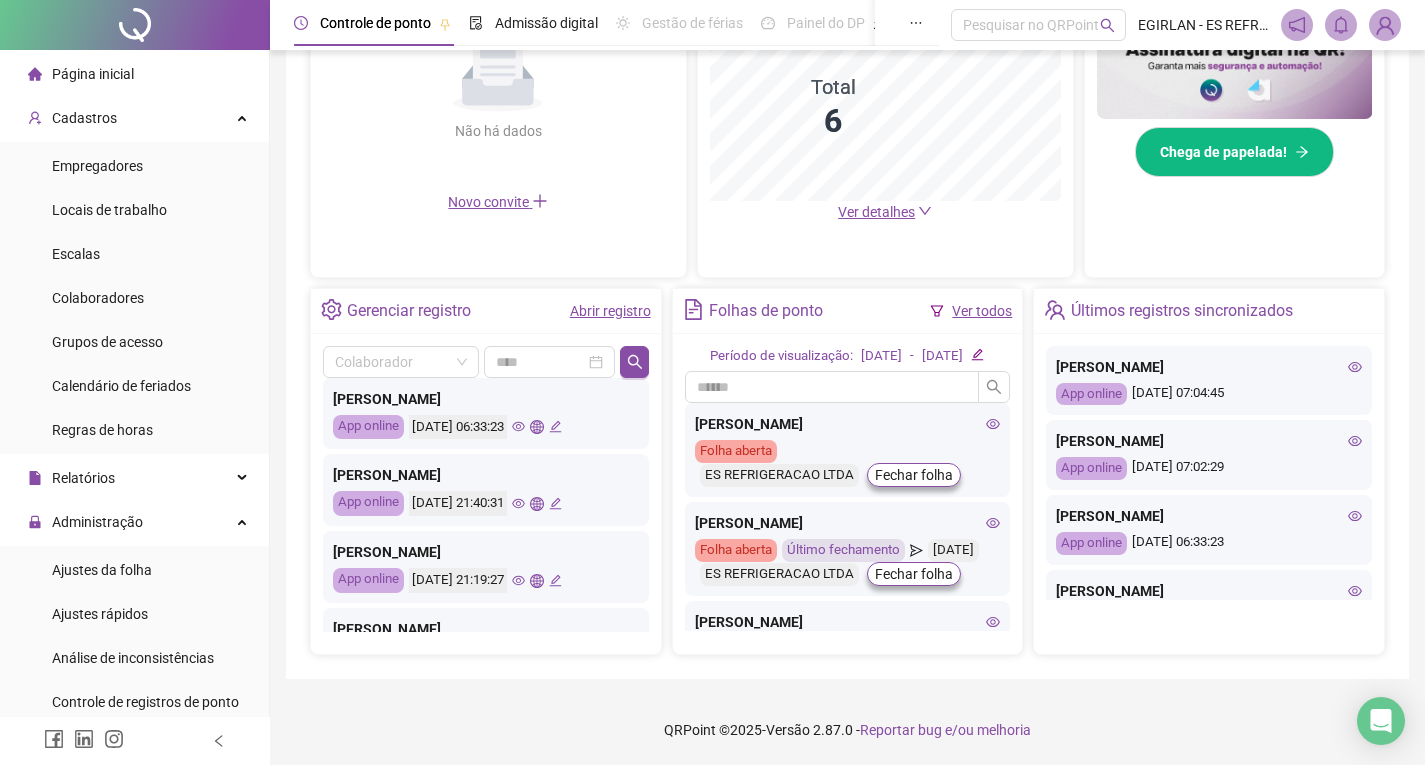 click 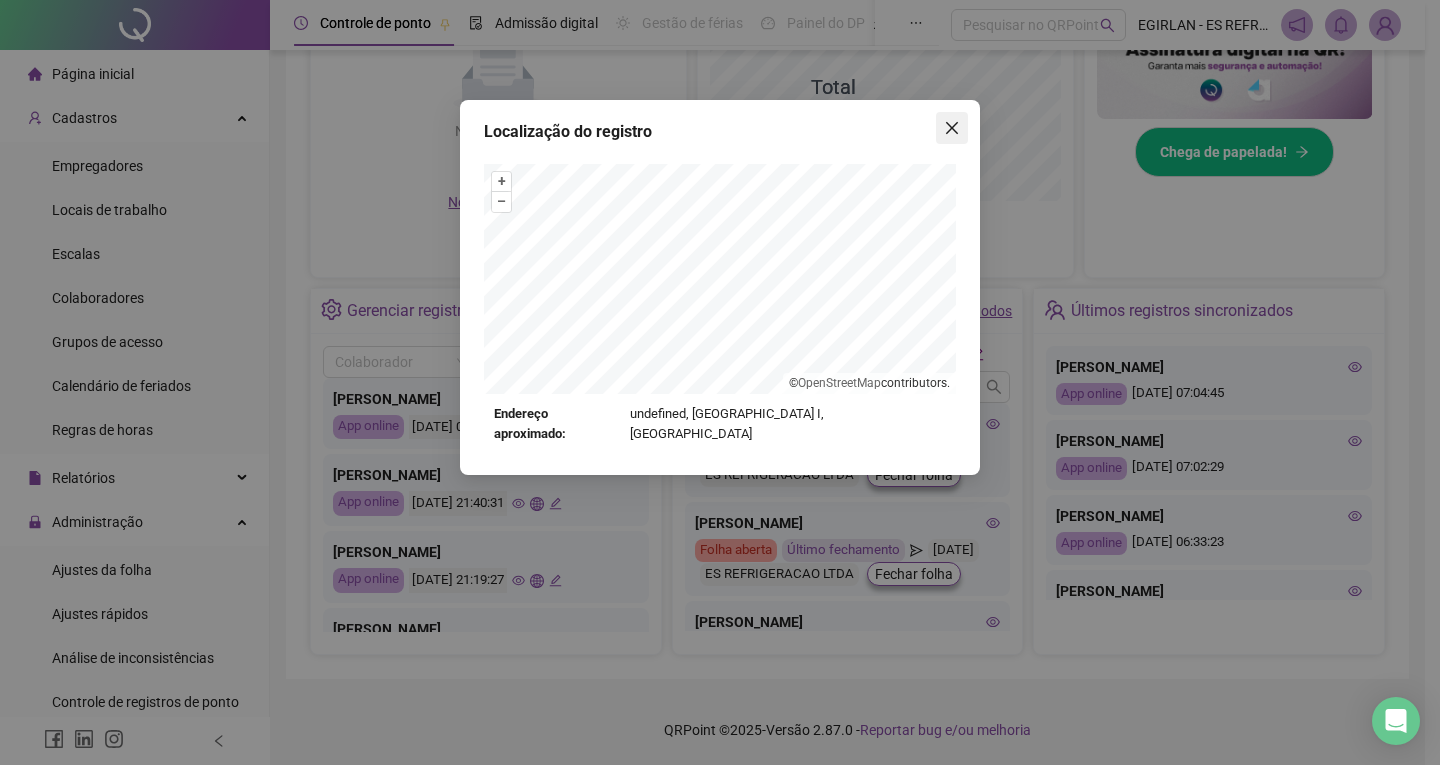 click 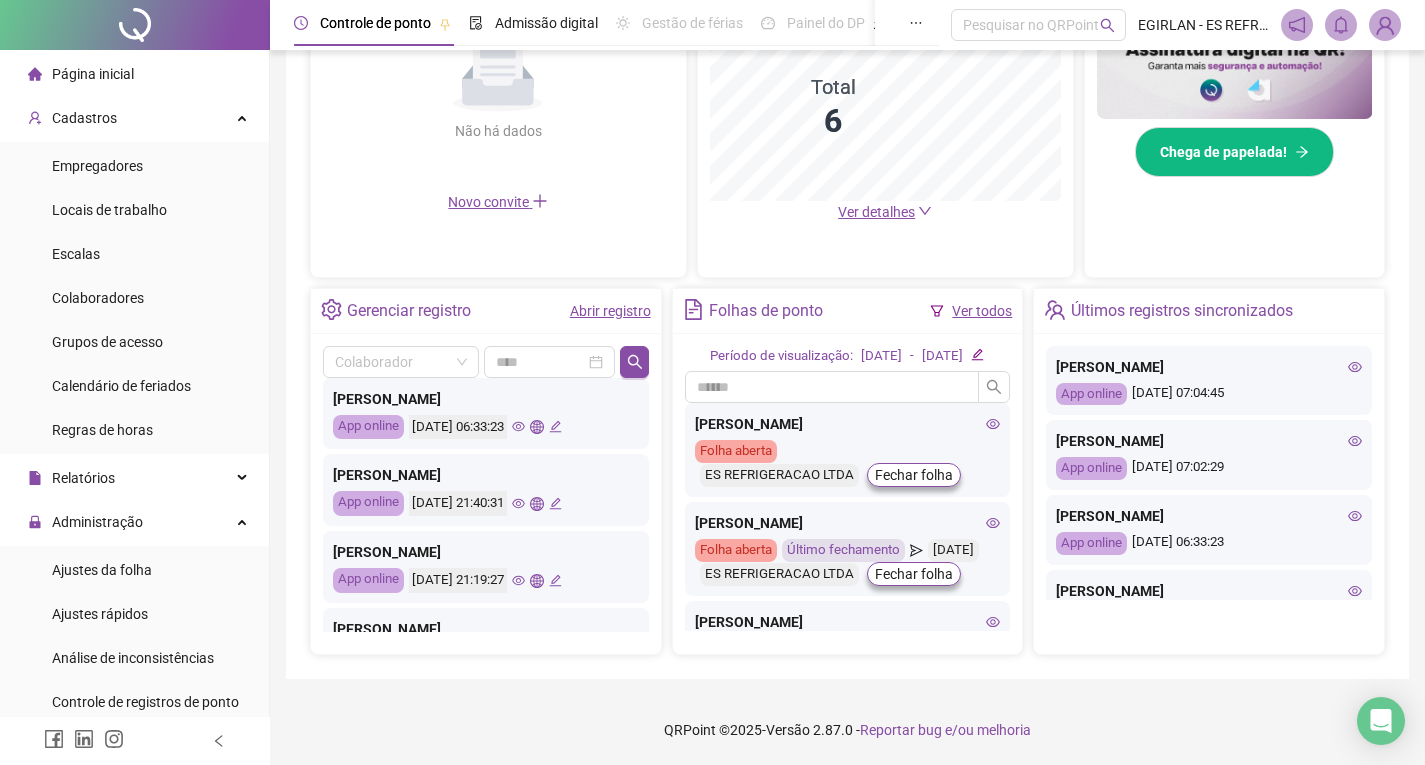 click 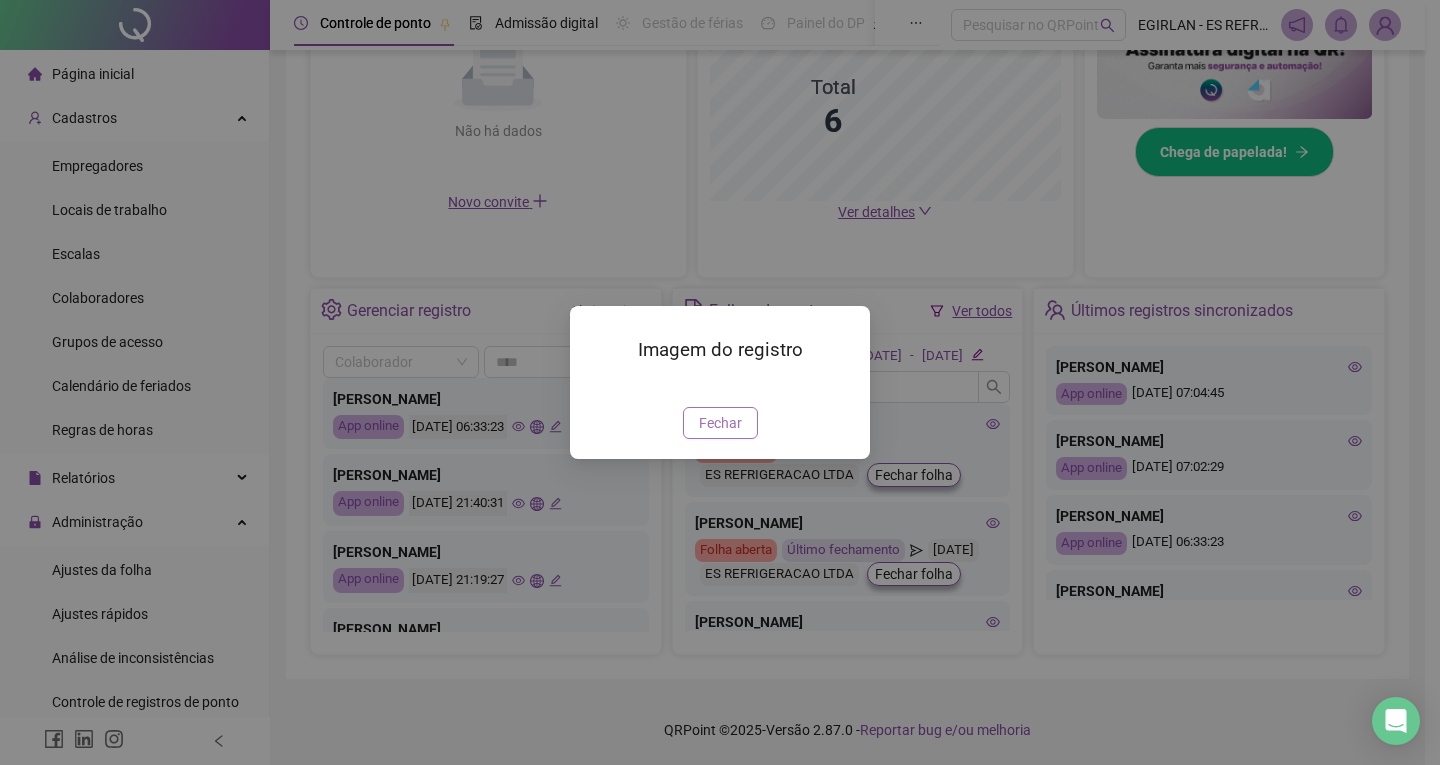 click on "Fechar" at bounding box center (720, 423) 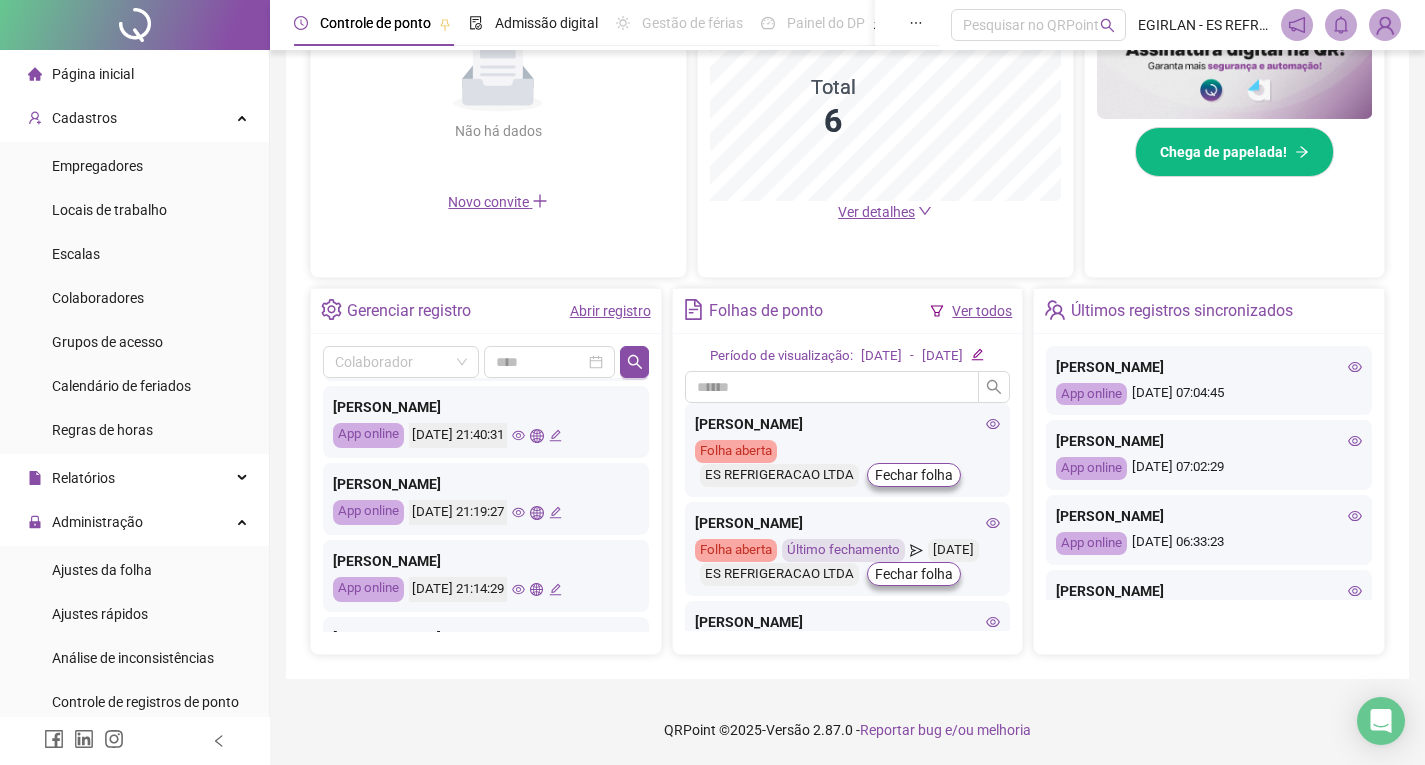 scroll, scrollTop: 300, scrollLeft: 0, axis: vertical 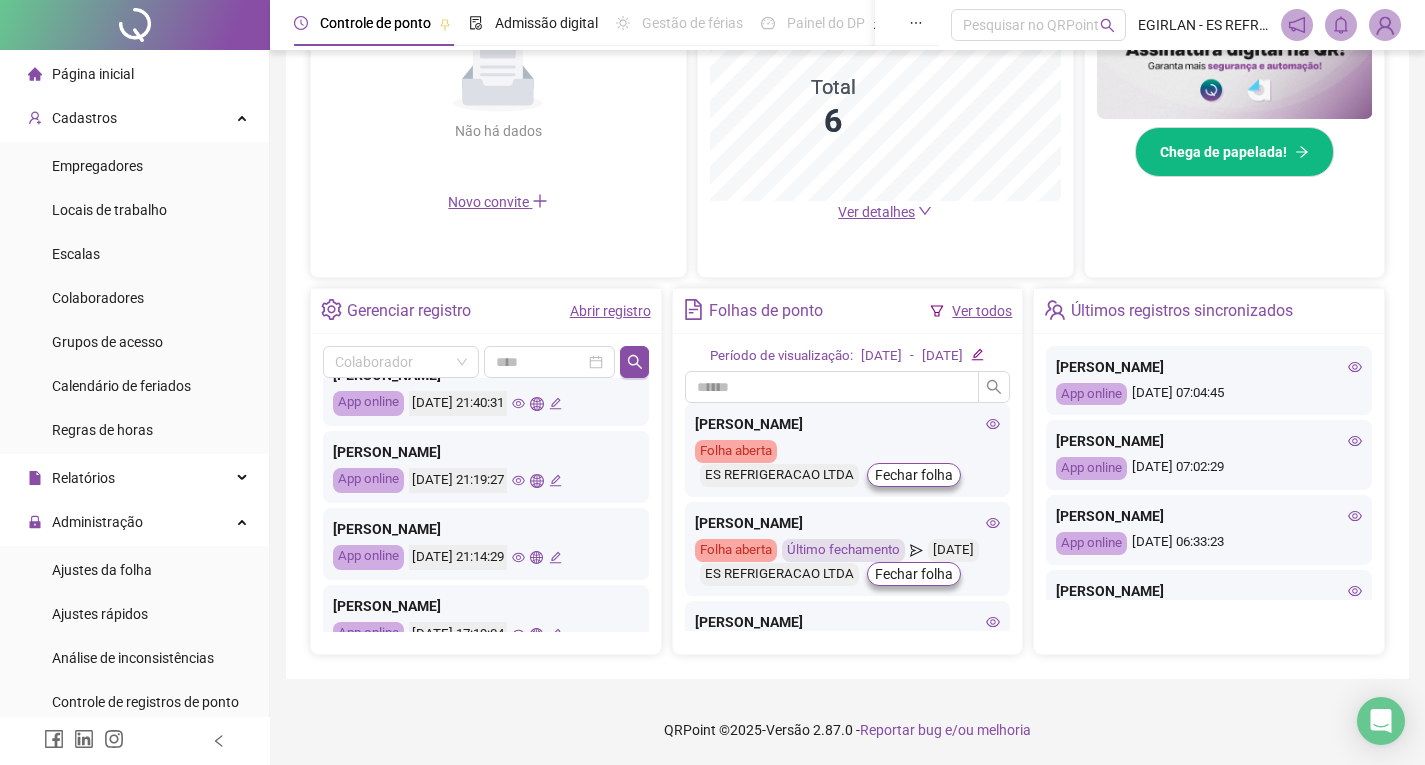 click 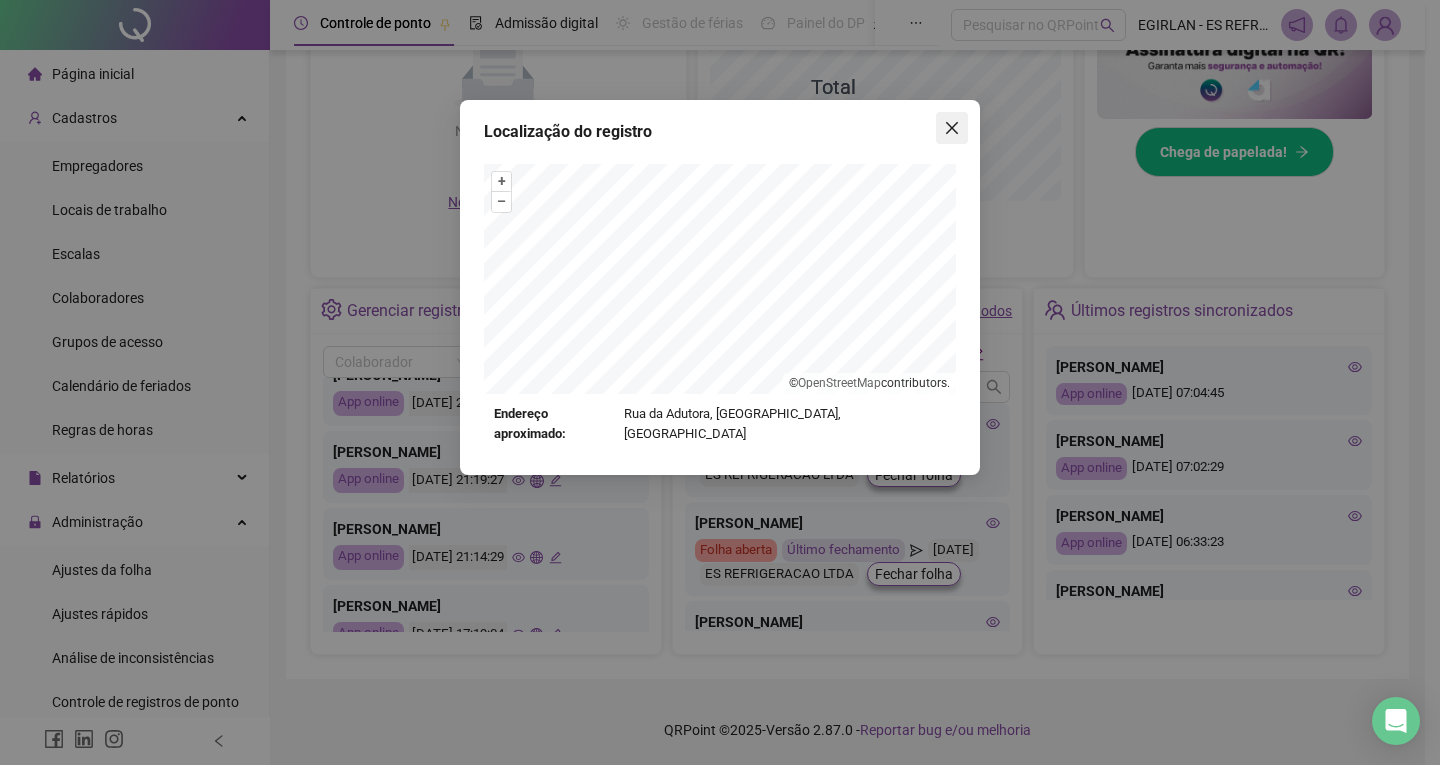 click 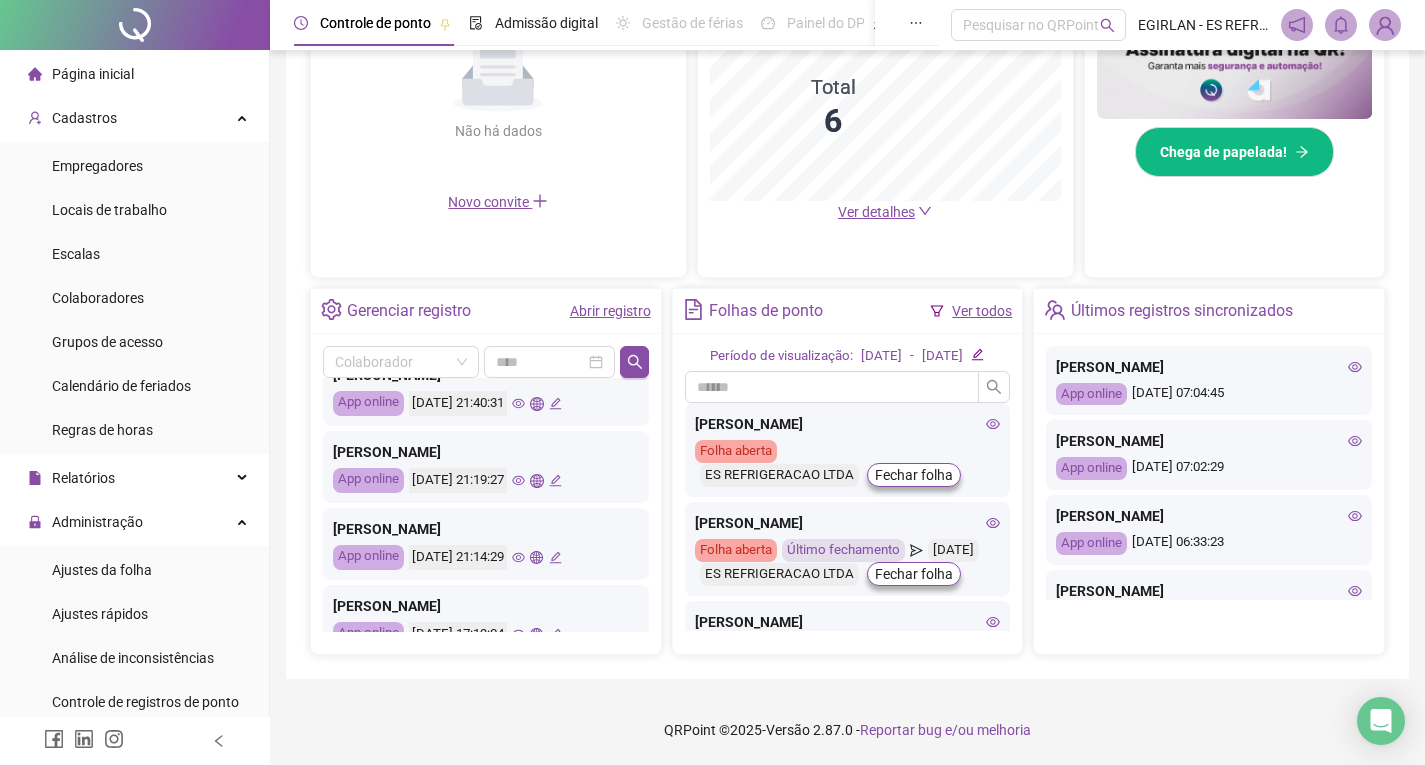 click 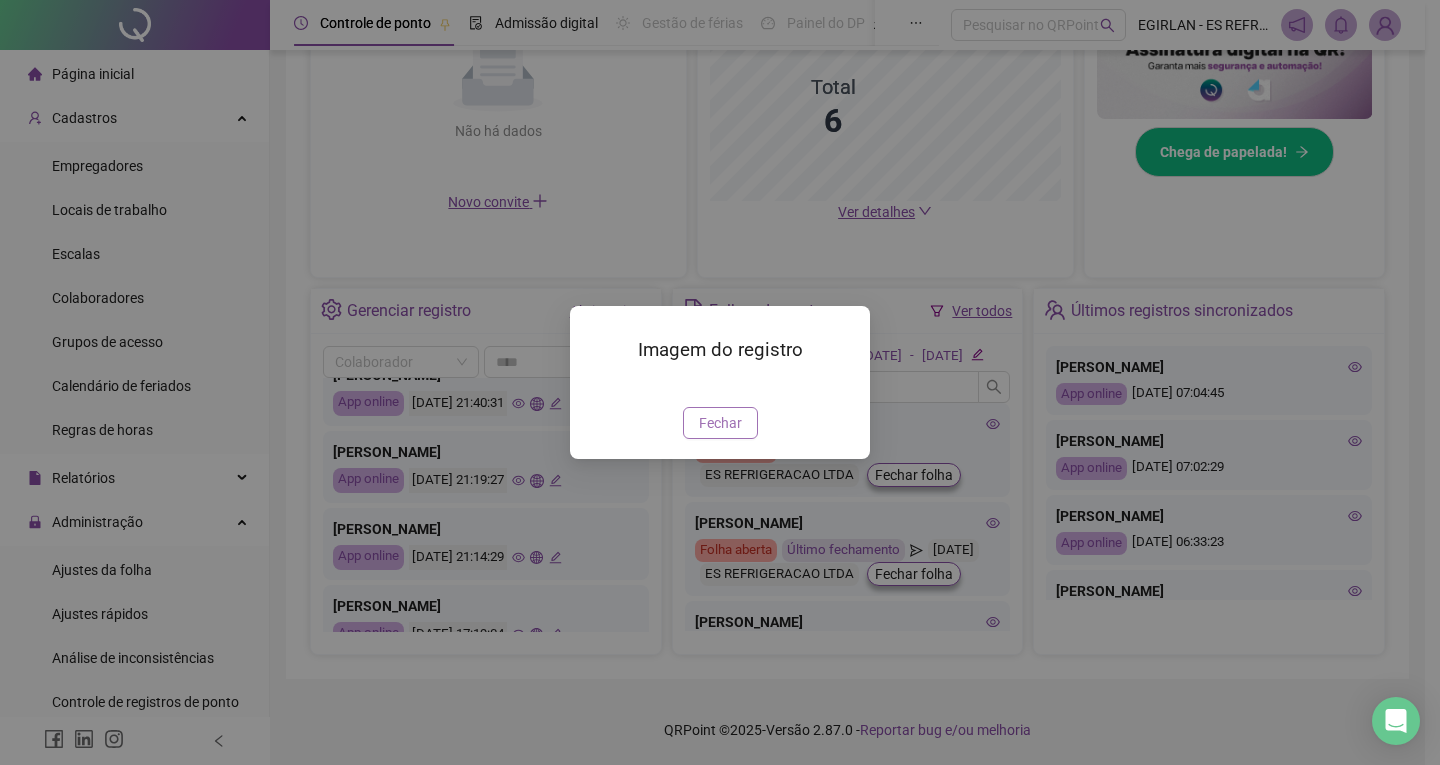 click on "Fechar" at bounding box center [720, 423] 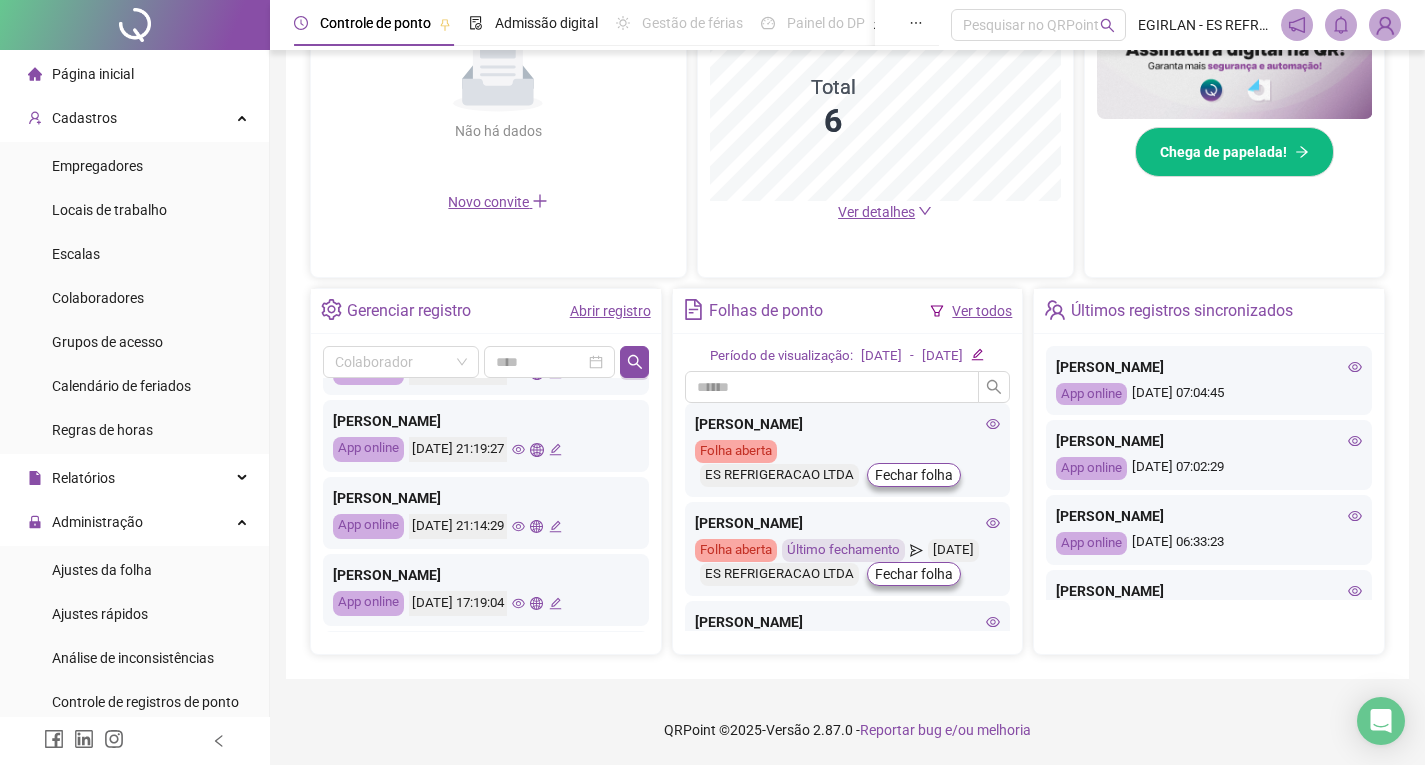 scroll, scrollTop: 300, scrollLeft: 0, axis: vertical 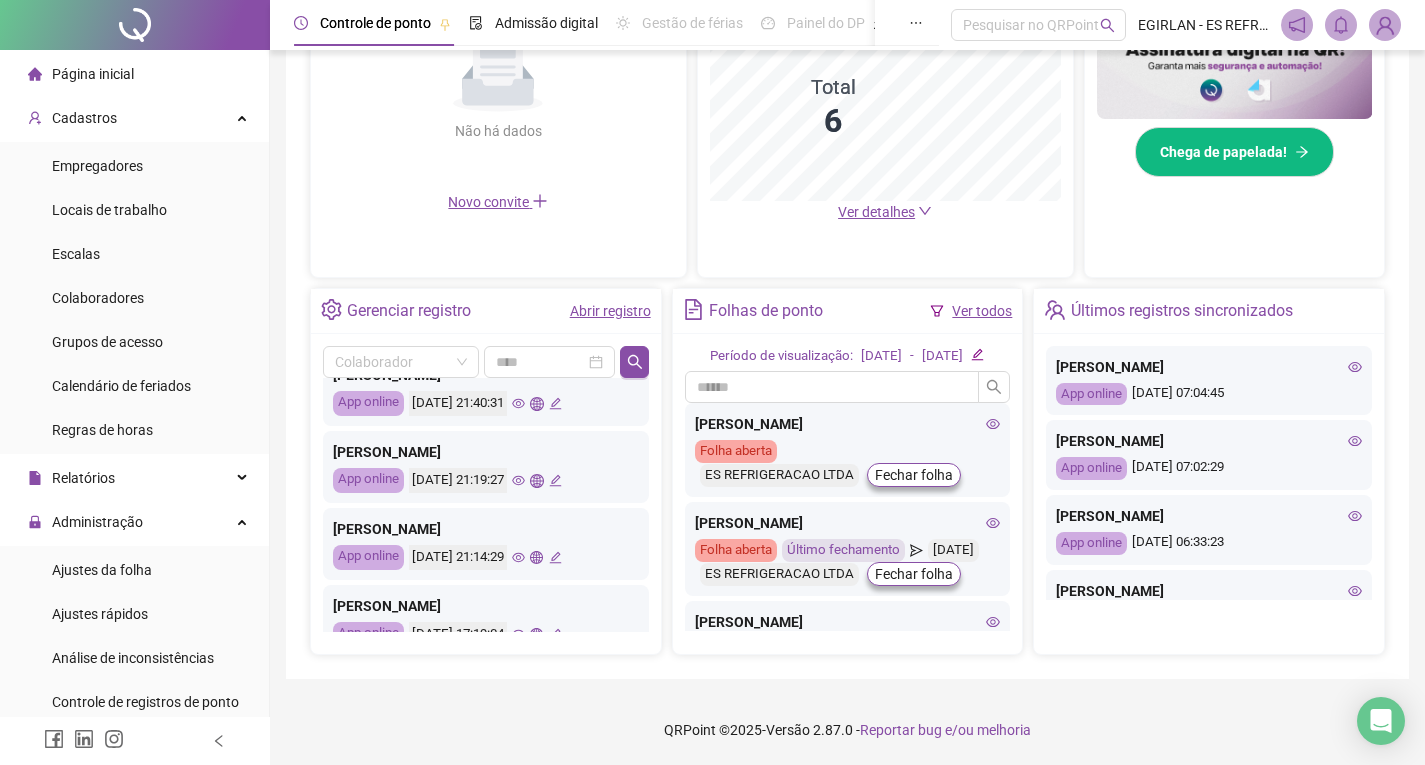 click on "[DATE] 21:19:27" at bounding box center [485, 480] 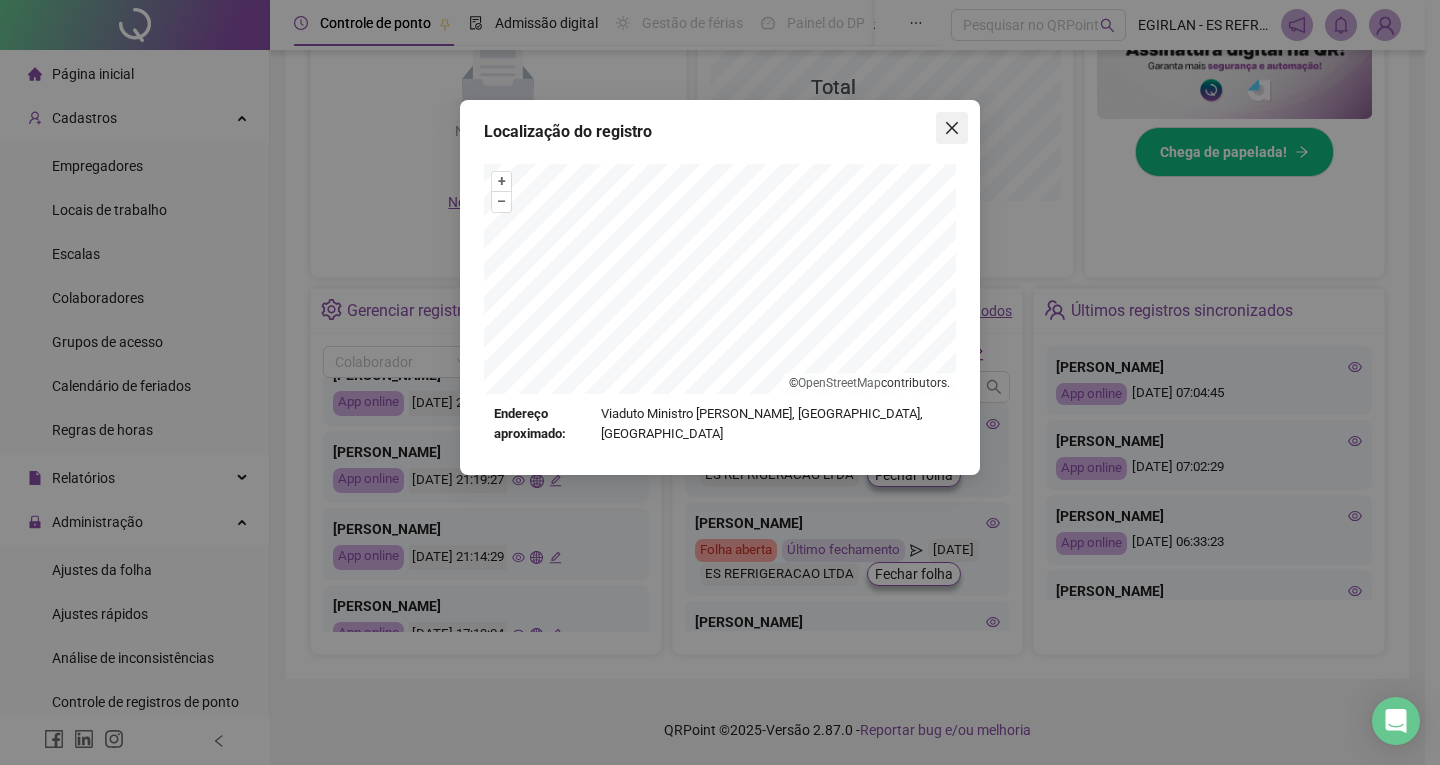click 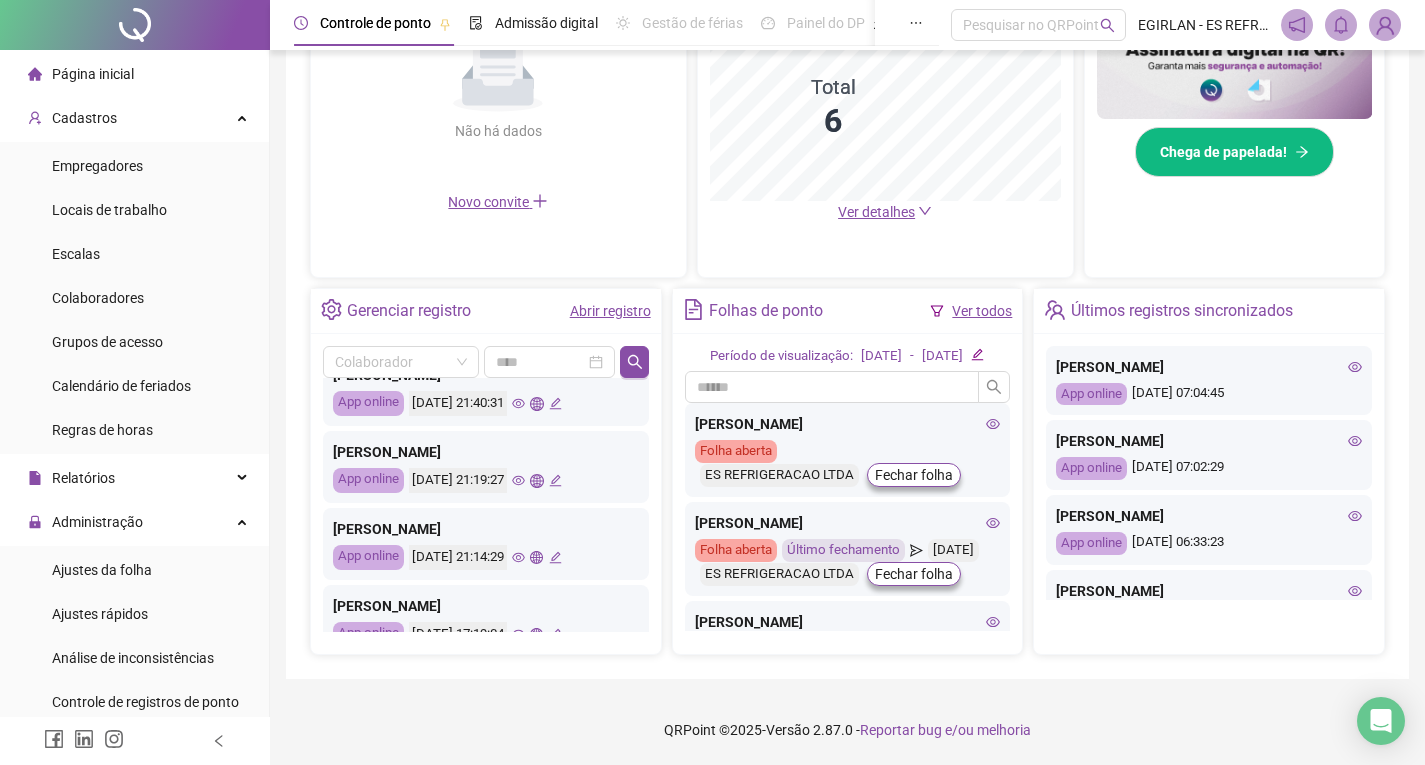 click 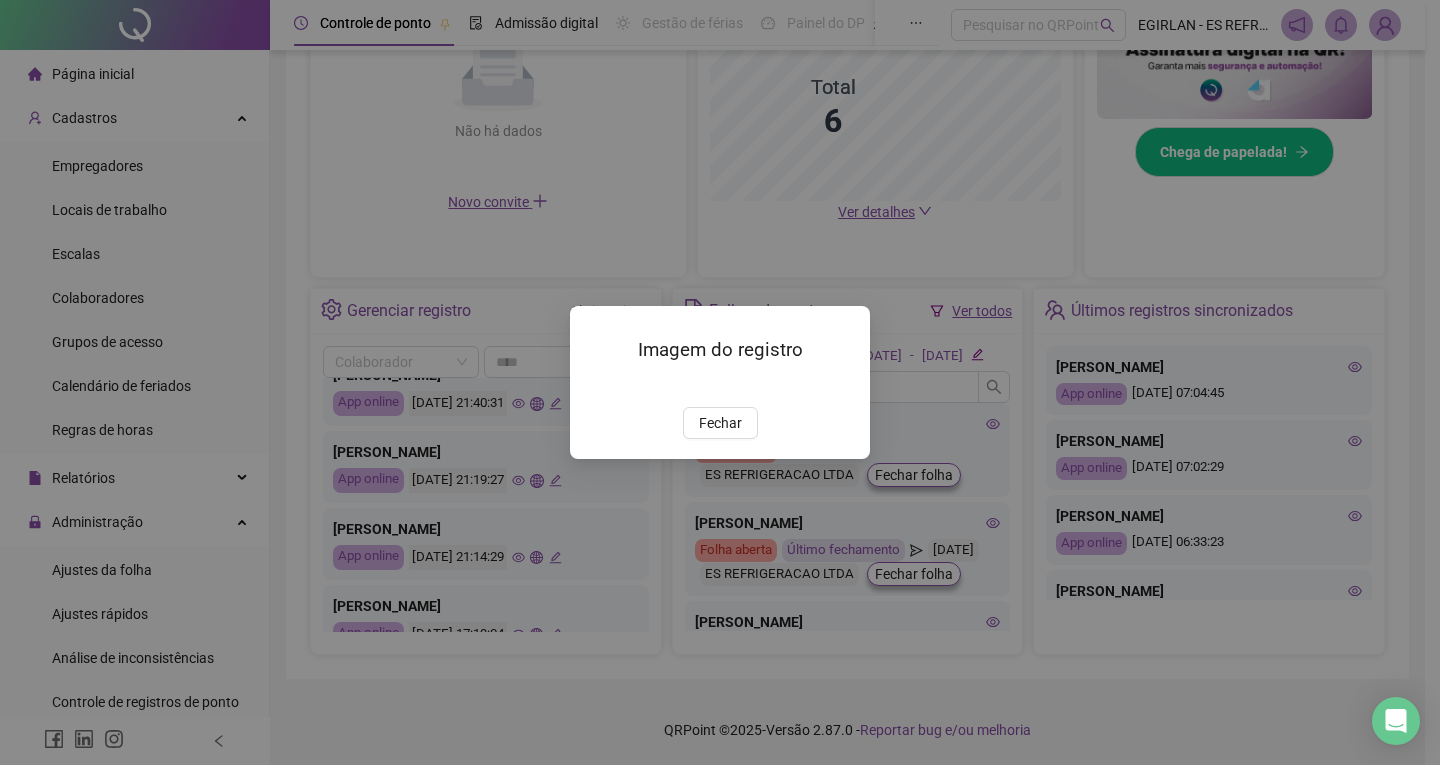 click at bounding box center [720, 384] 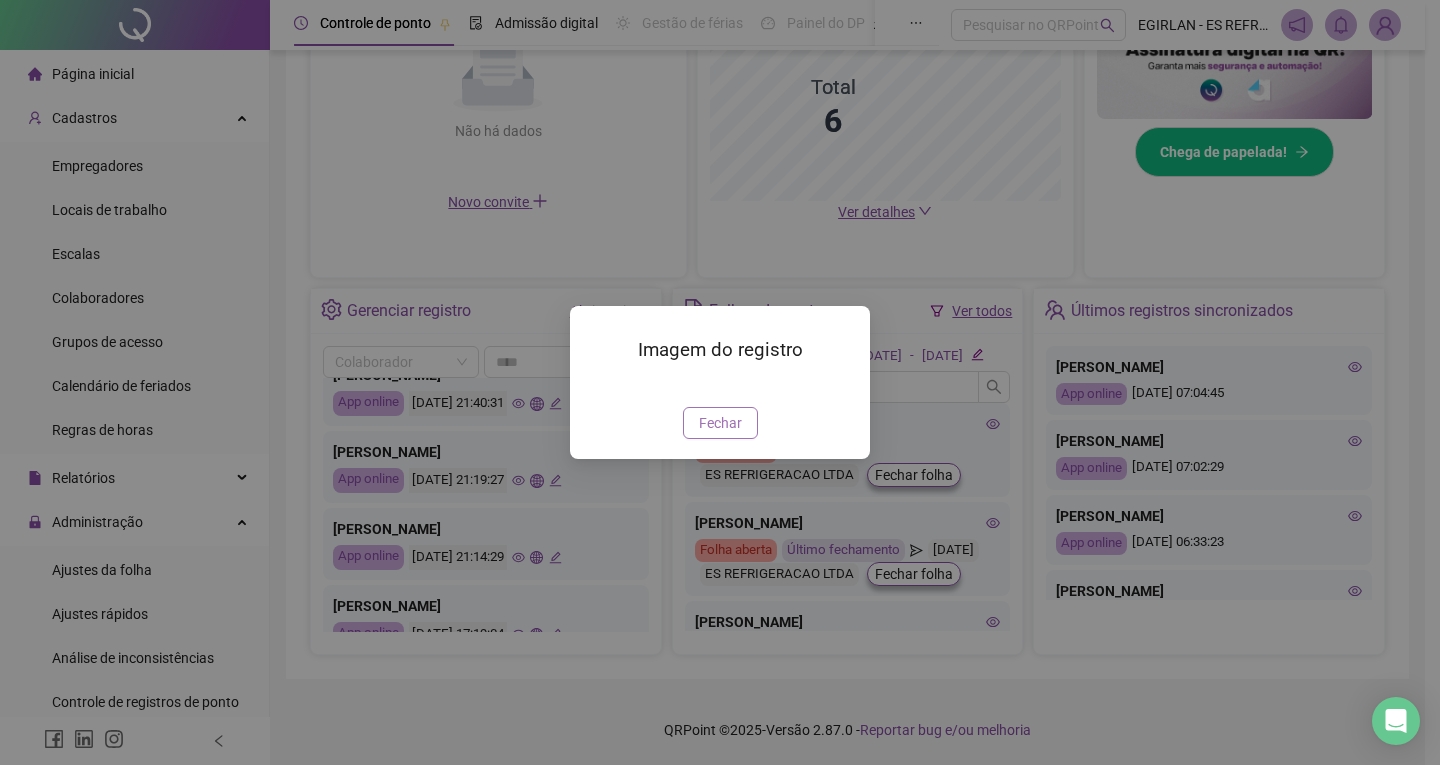 click on "Fechar" at bounding box center [720, 423] 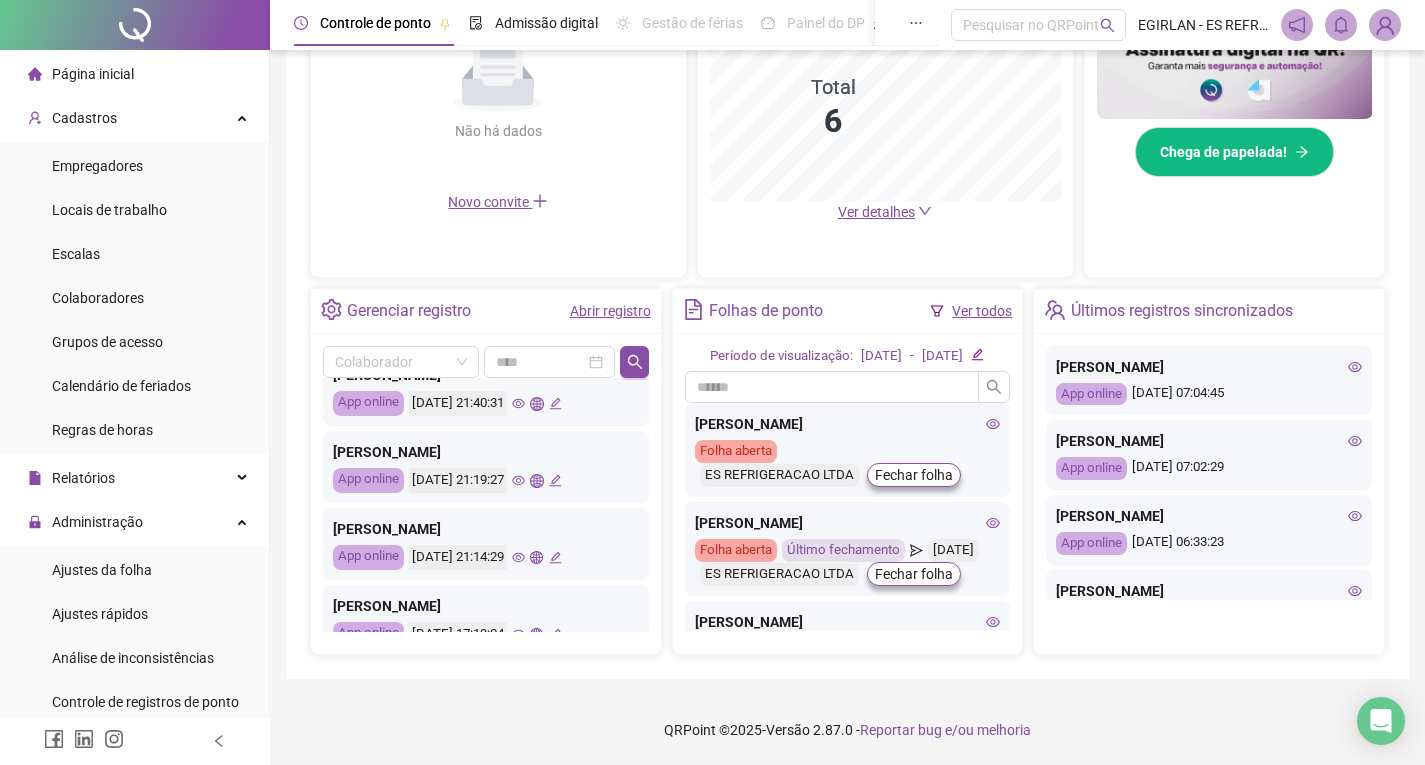 scroll, scrollTop: 200, scrollLeft: 0, axis: vertical 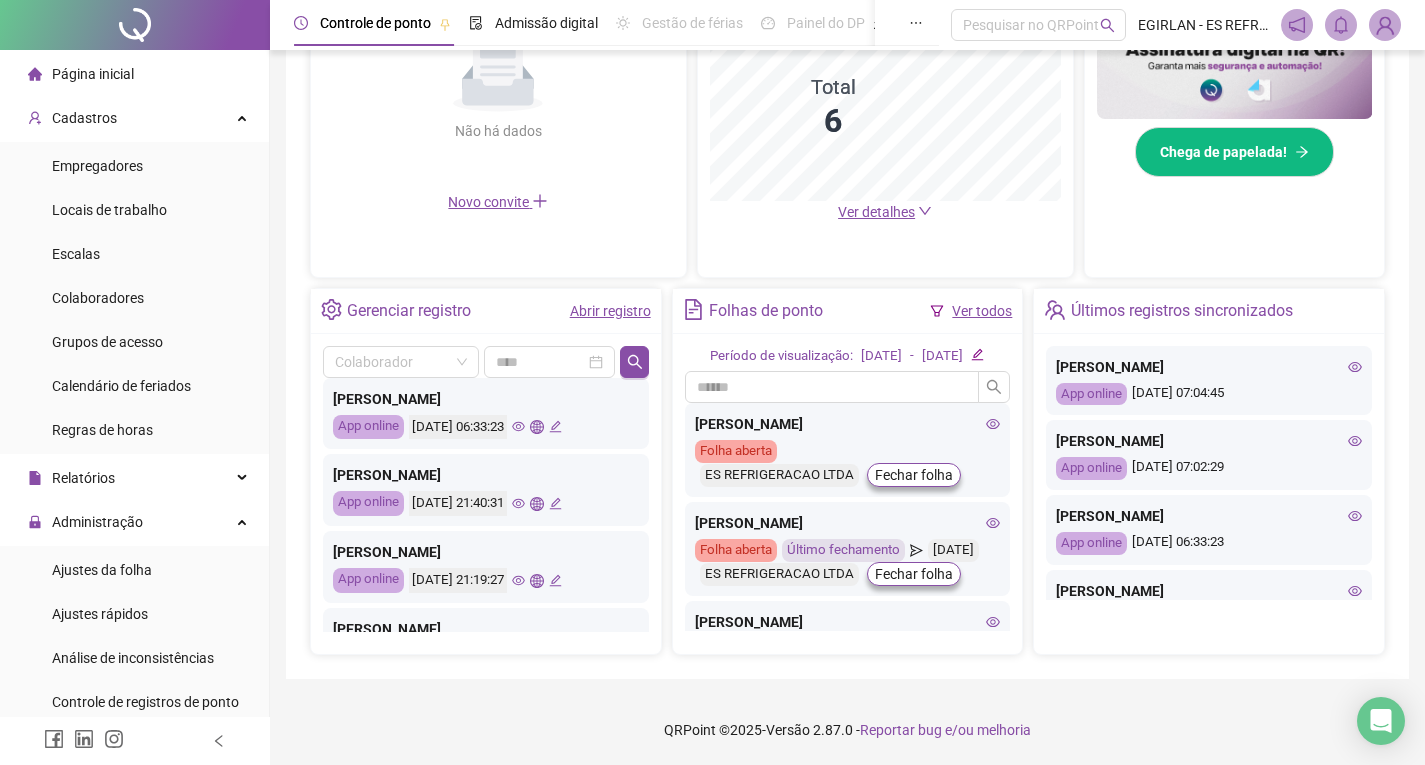 click 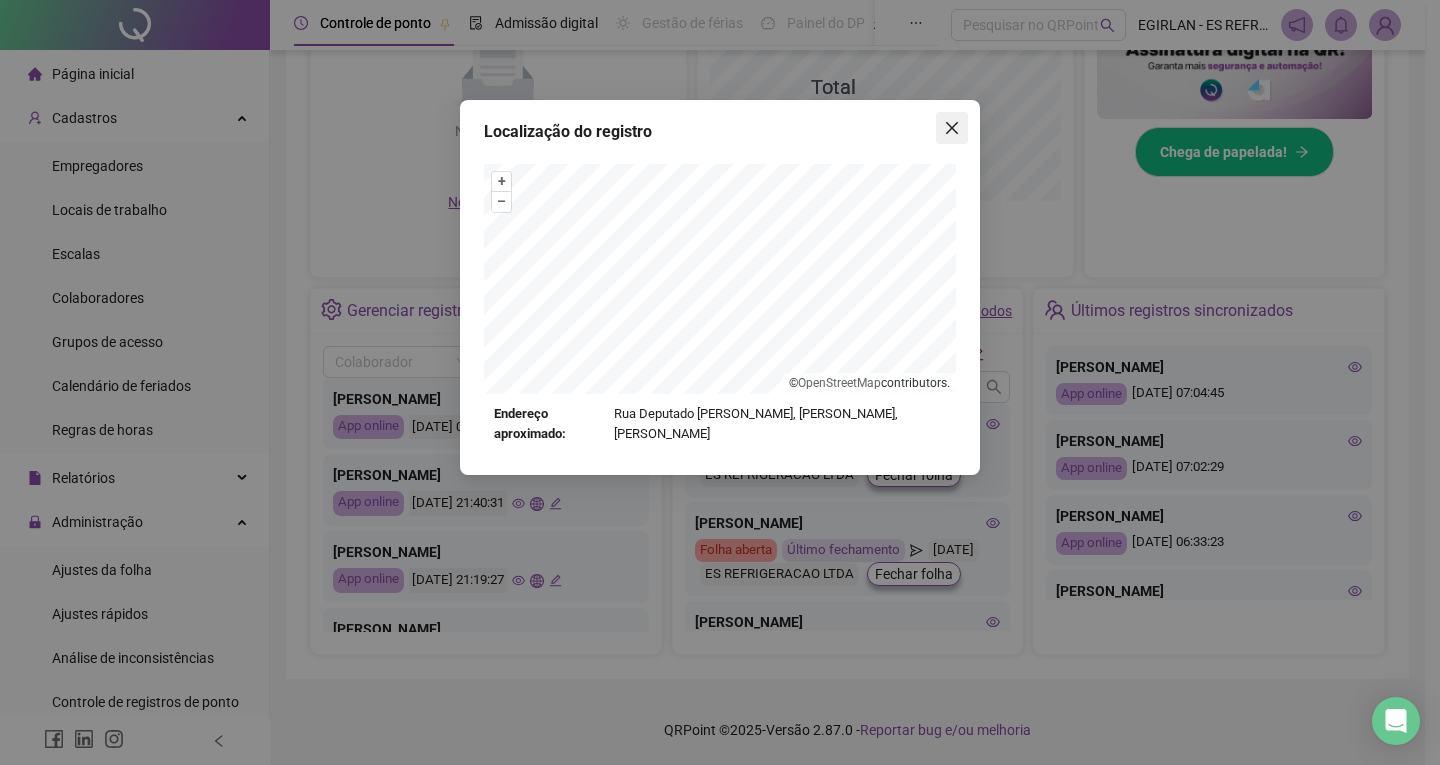 click at bounding box center [952, 128] 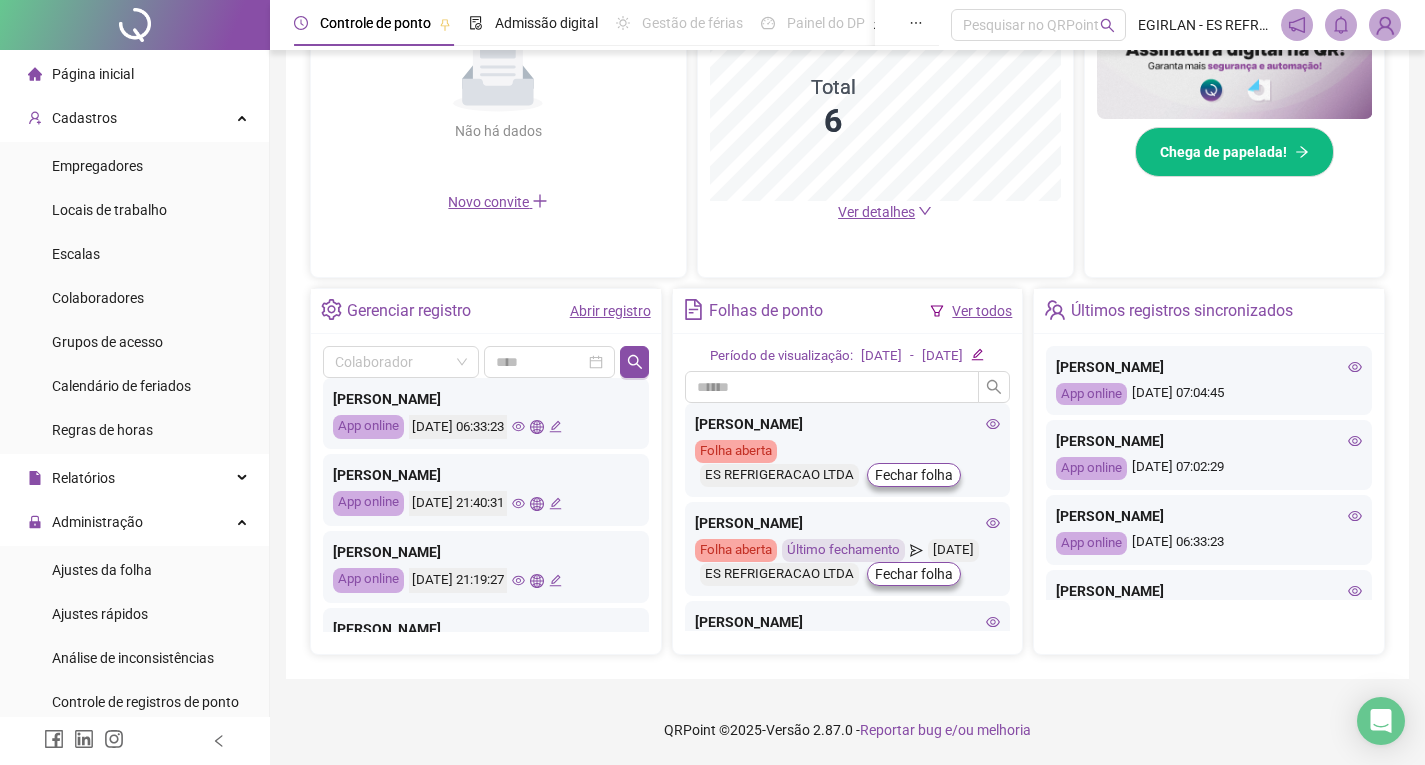 click 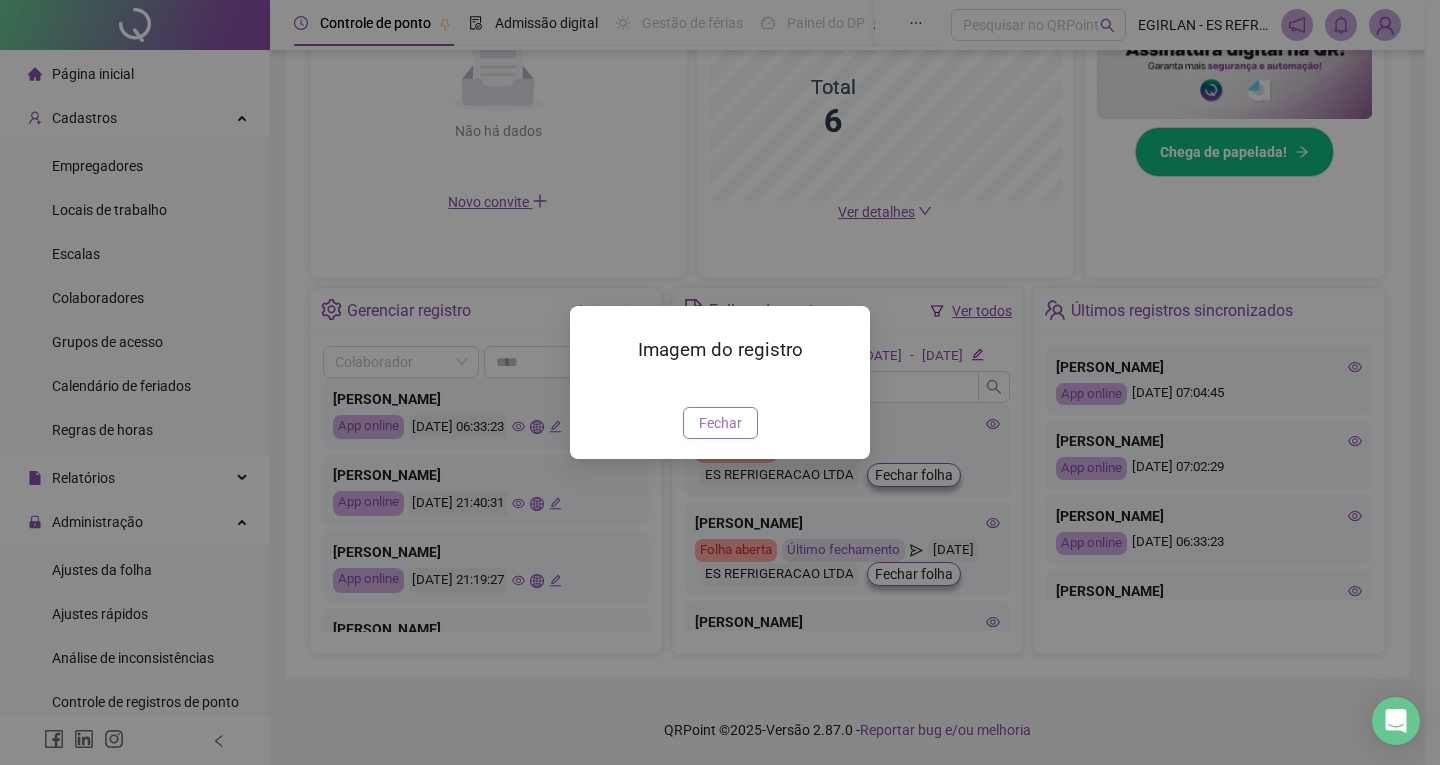 click on "Fechar" at bounding box center (720, 423) 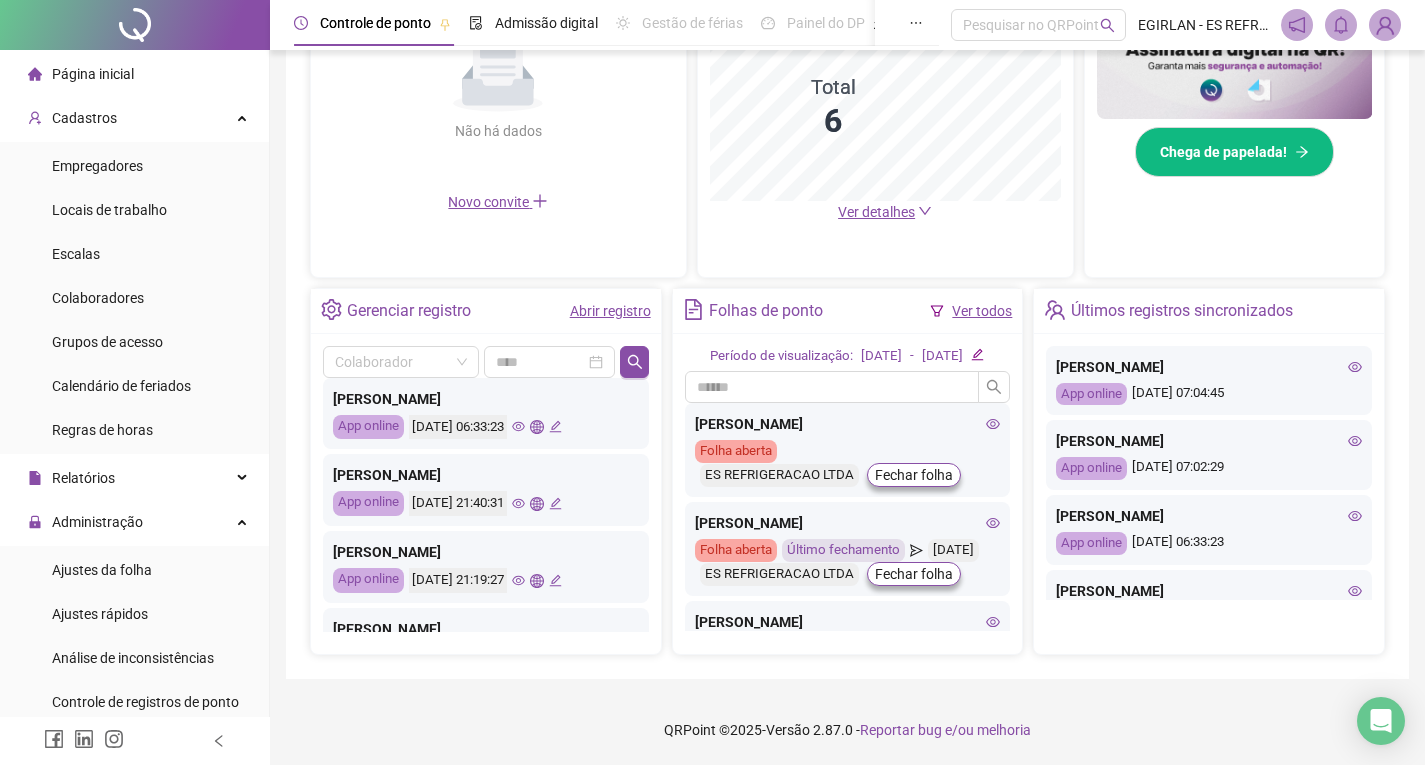 click on "[DATE] 21:40:31" at bounding box center (458, 503) 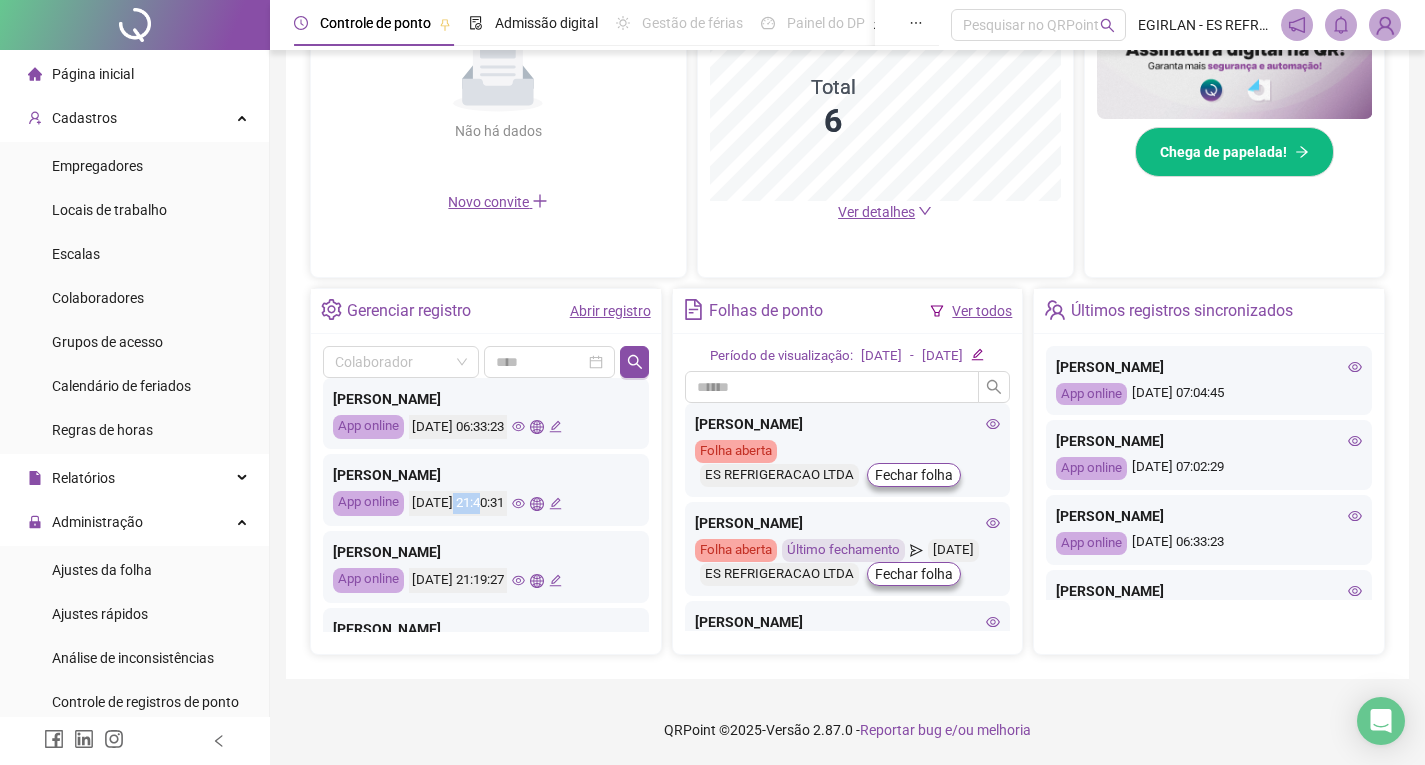 click on "[DATE] 21:40:31" at bounding box center [458, 503] 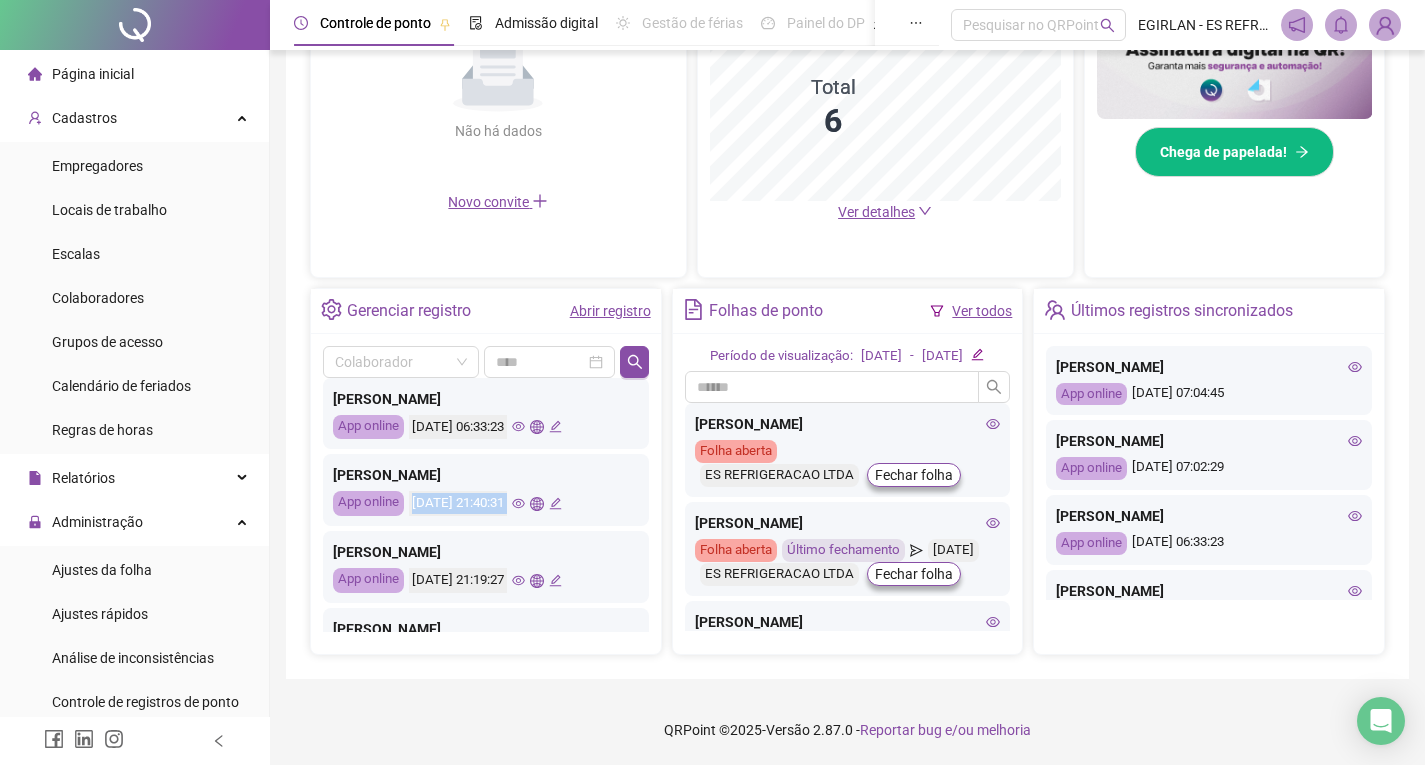 click on "[DATE] 21:40:31" at bounding box center [458, 503] 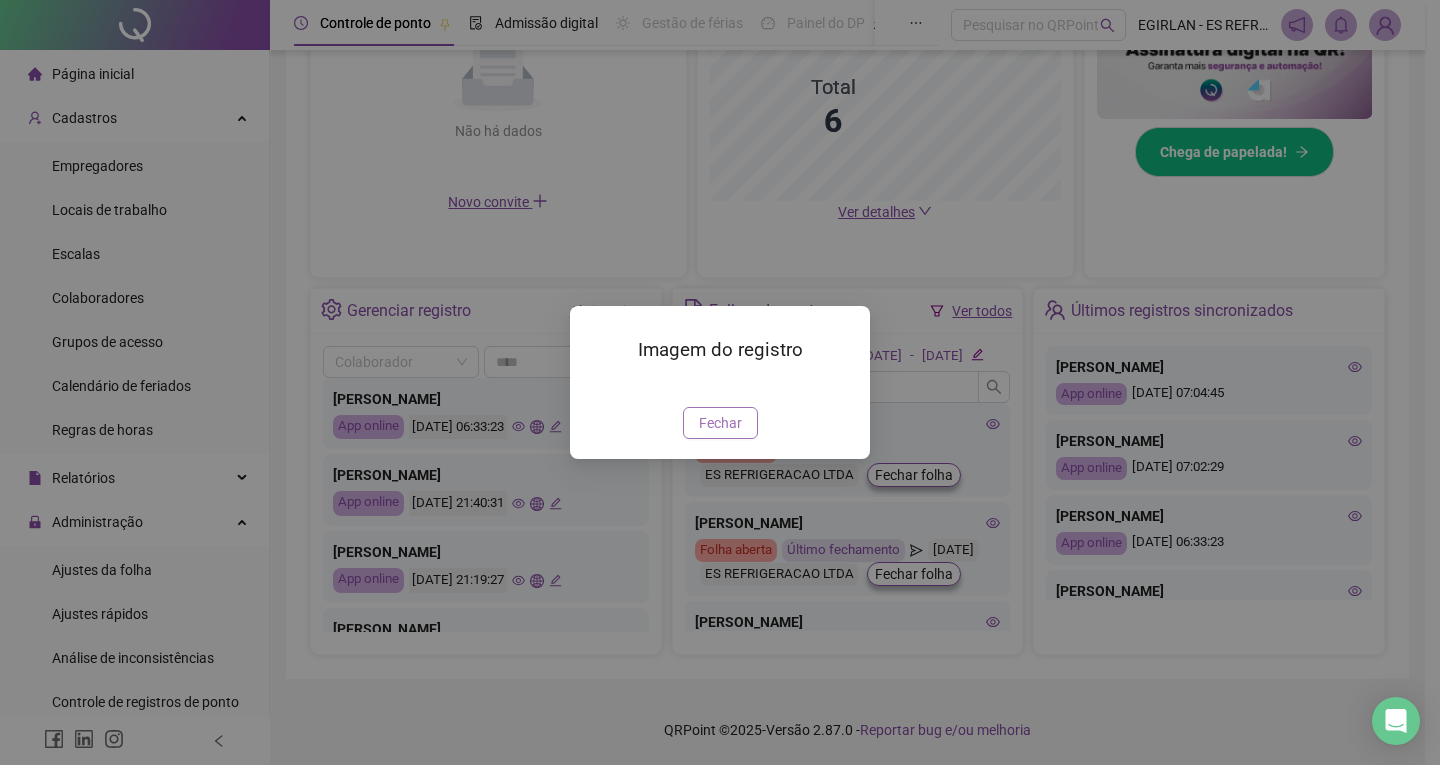 click on "Fechar" at bounding box center (720, 423) 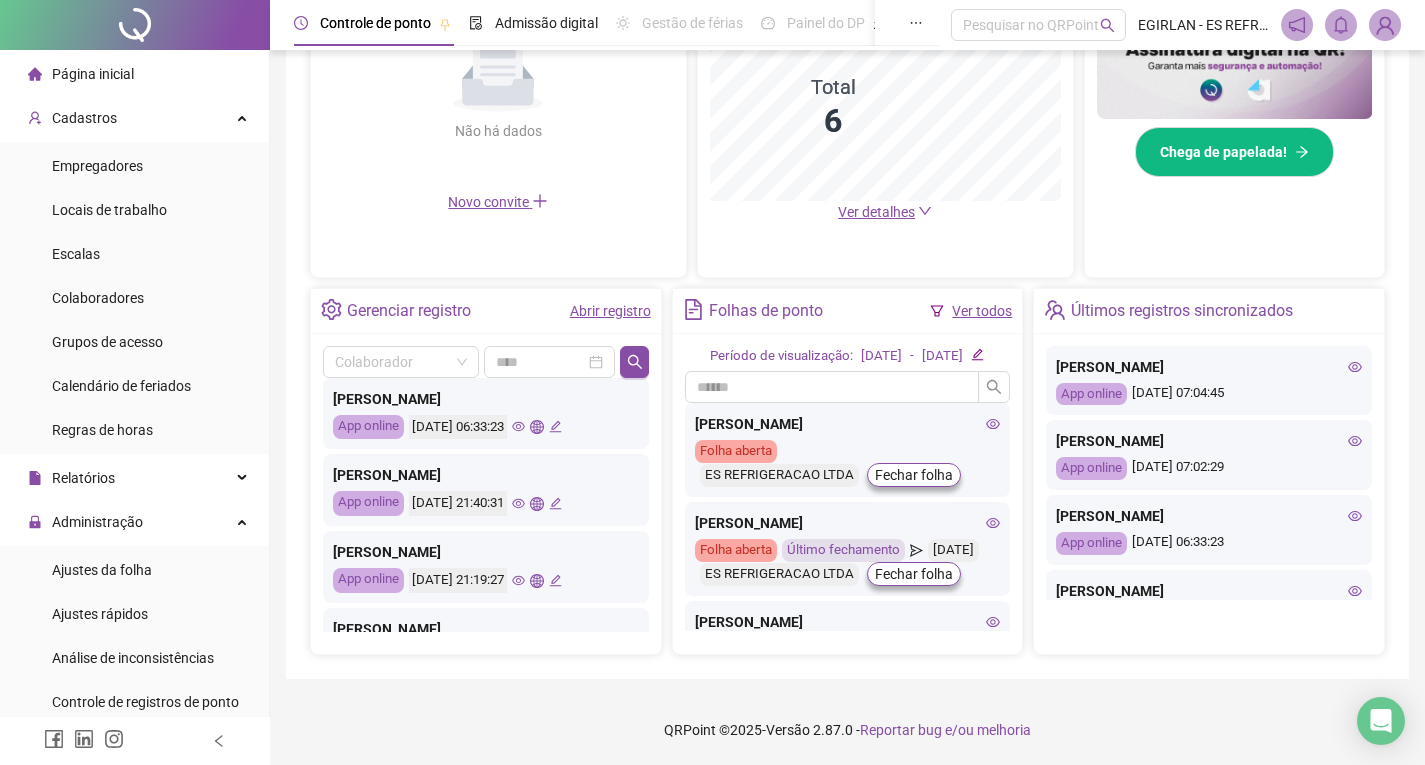 click 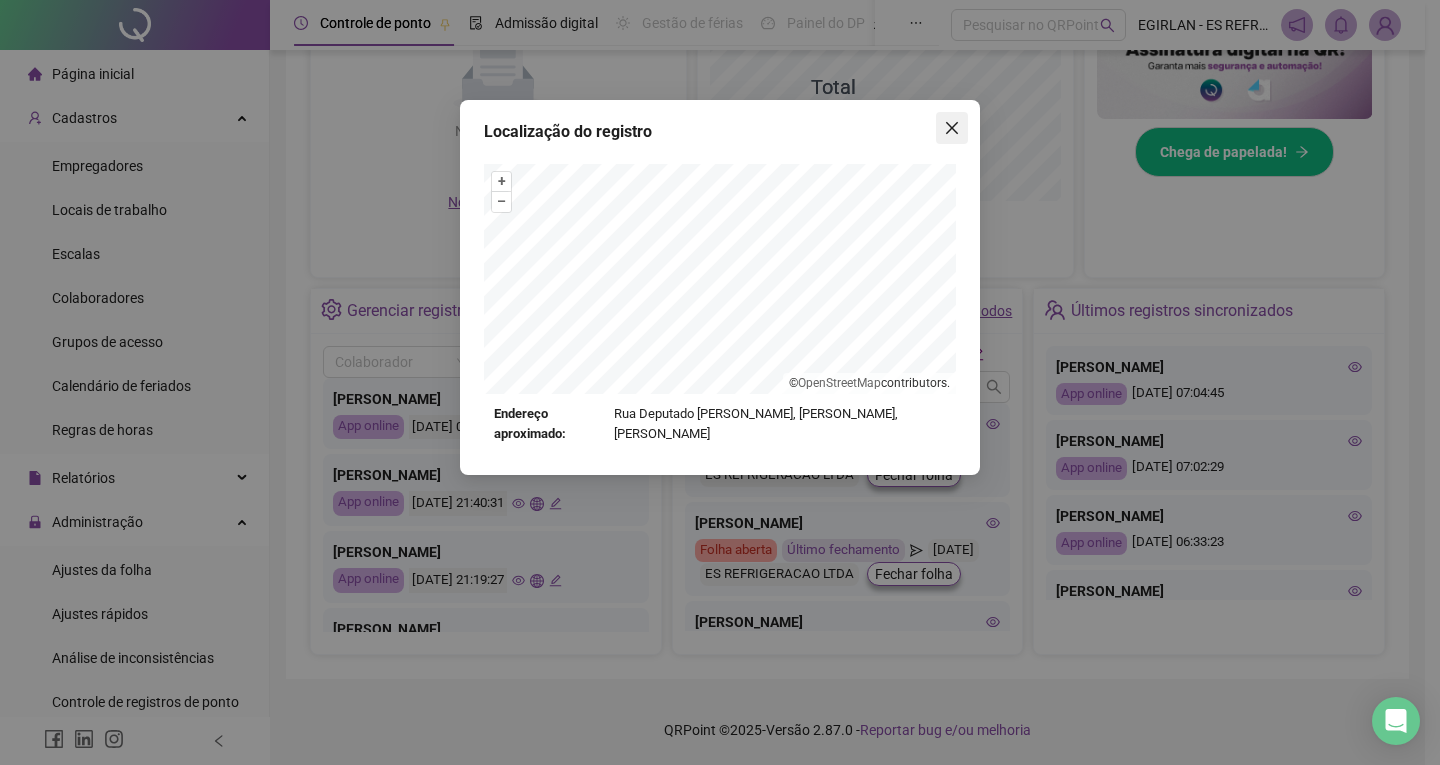 click at bounding box center [952, 128] 